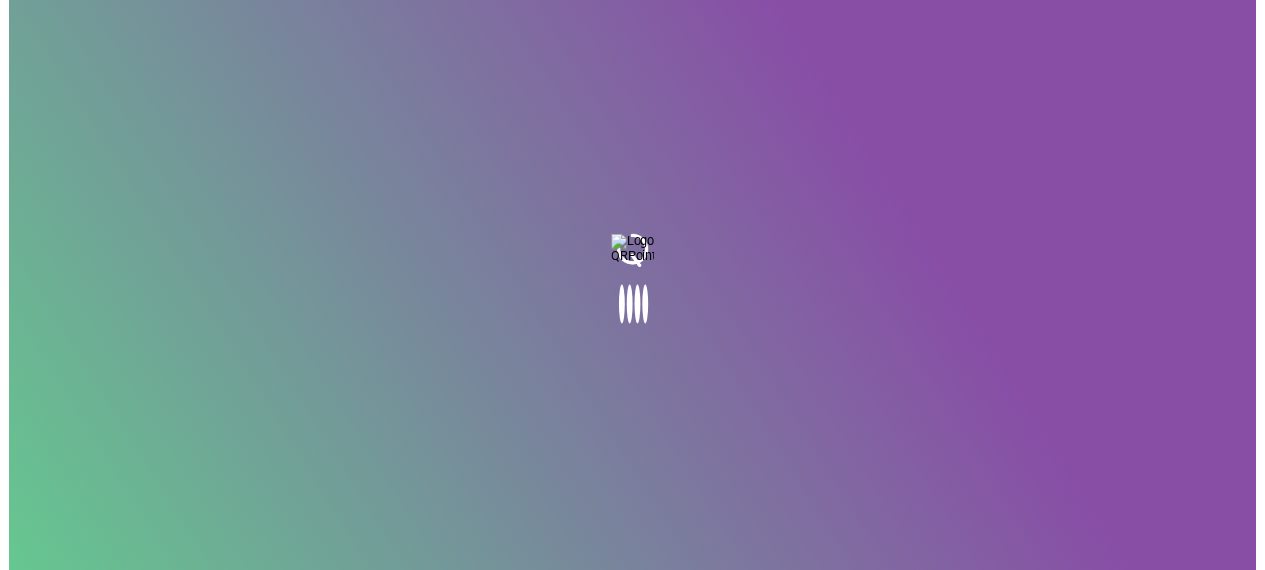 scroll, scrollTop: 0, scrollLeft: 0, axis: both 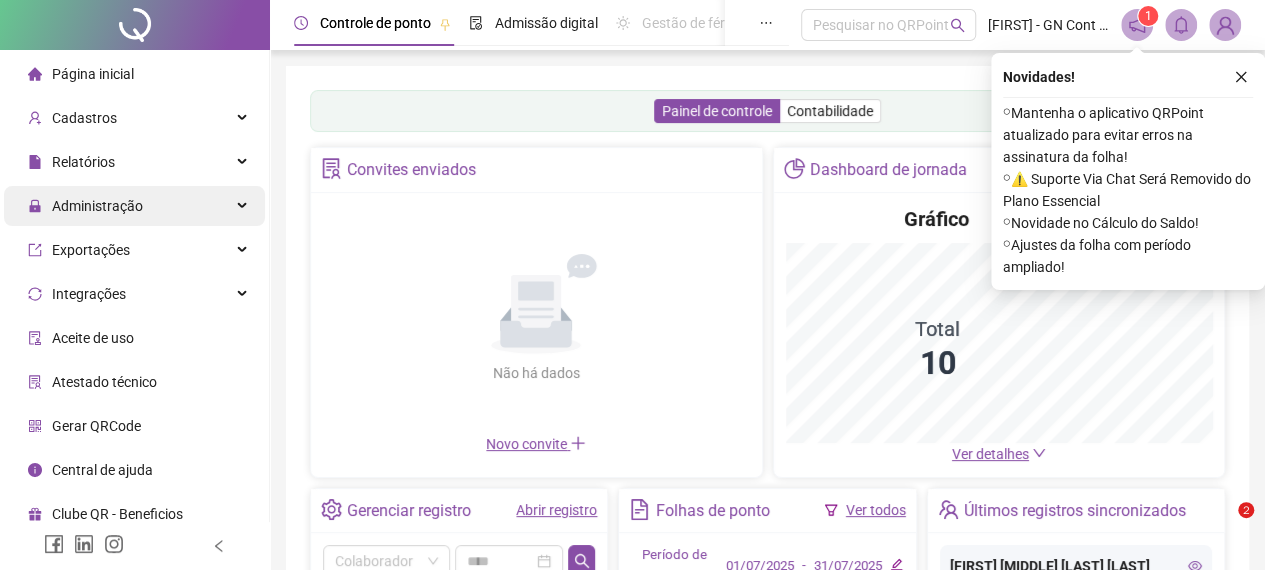 click on "Administração" at bounding box center [97, 206] 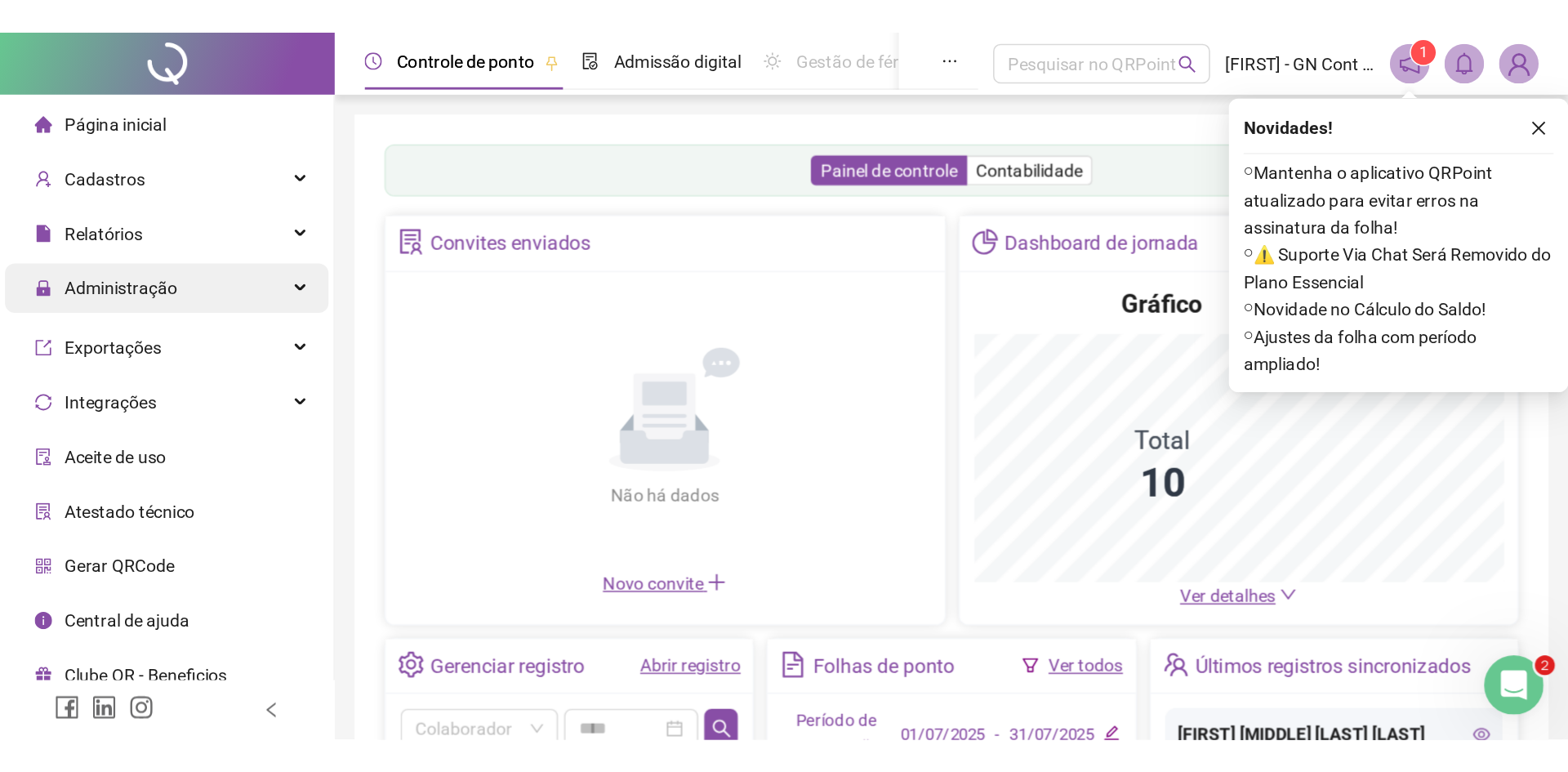 scroll, scrollTop: 0, scrollLeft: 0, axis: both 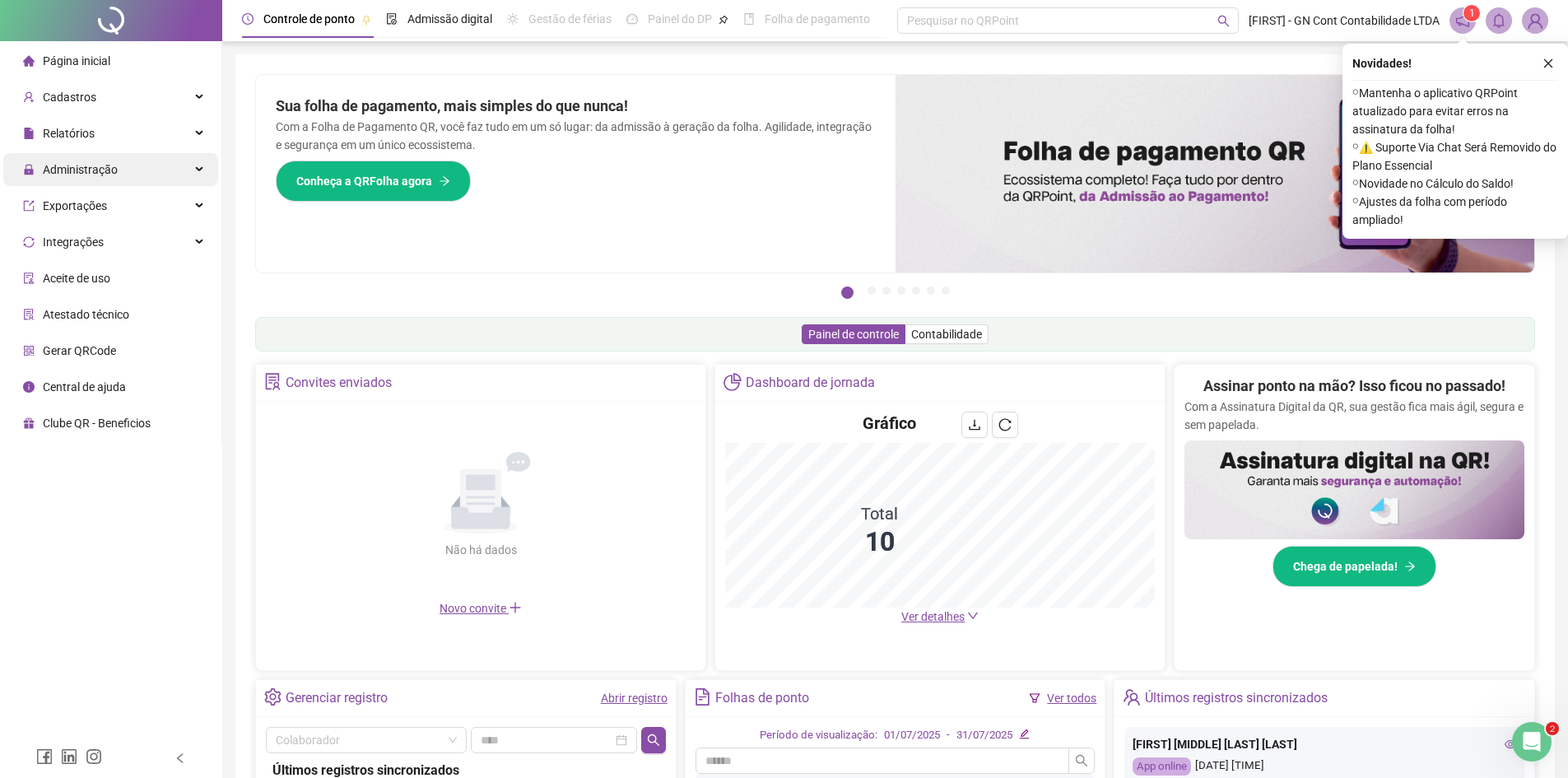 click on "Administração" at bounding box center [80, 170] 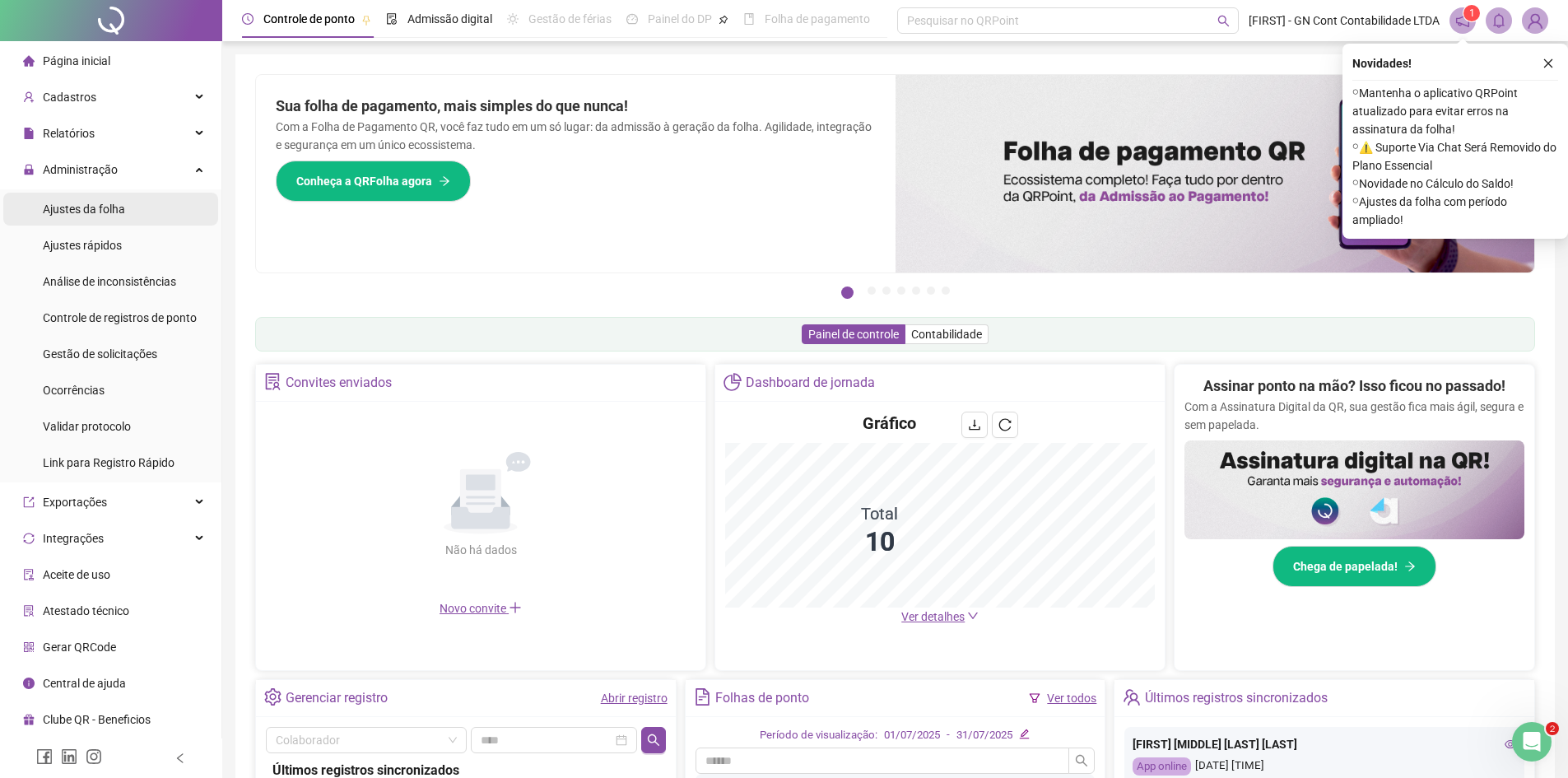 click on "Ajustes da folha" at bounding box center [84, 209] 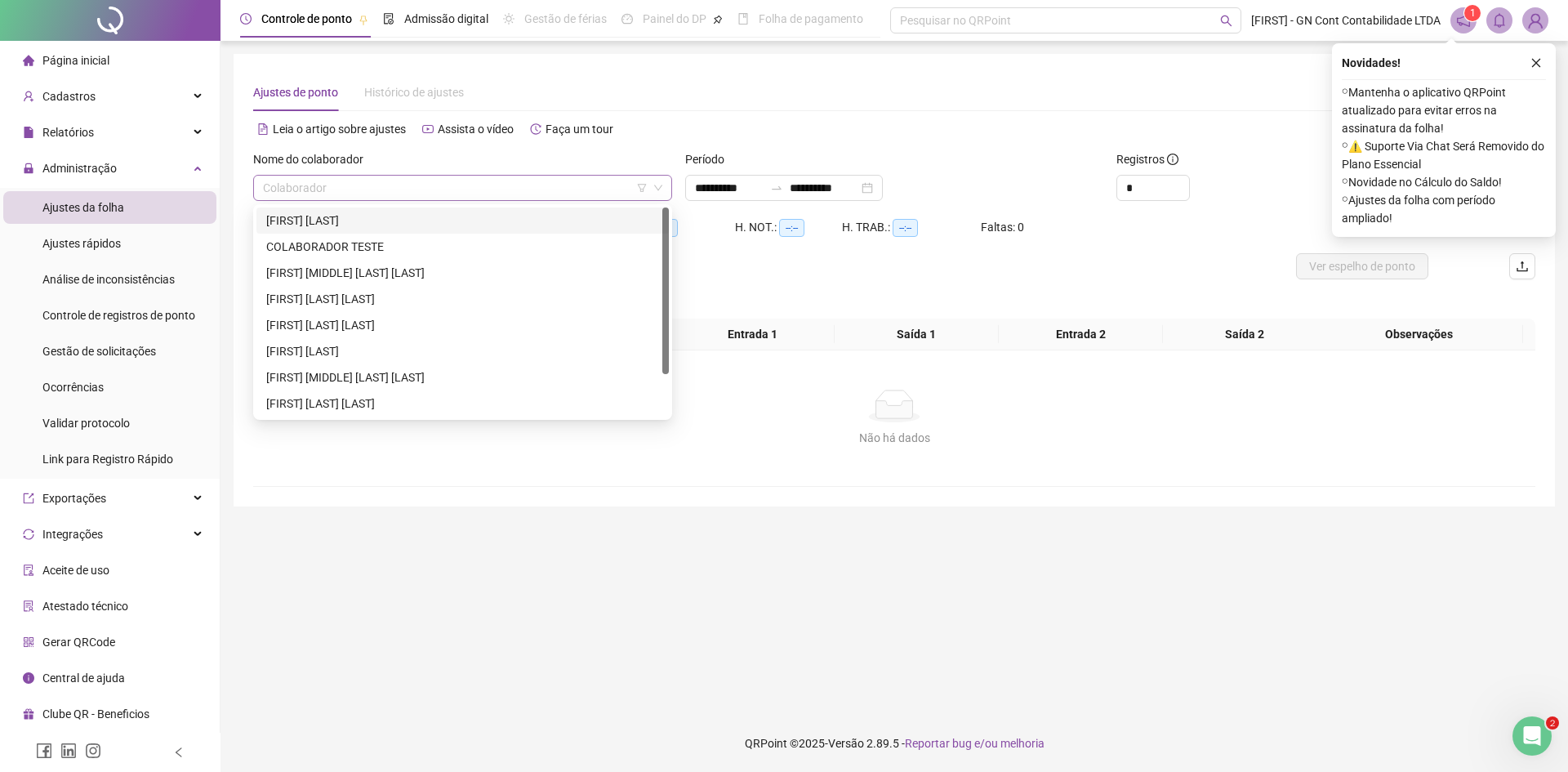 click on "Colaborador" at bounding box center (462, 188) 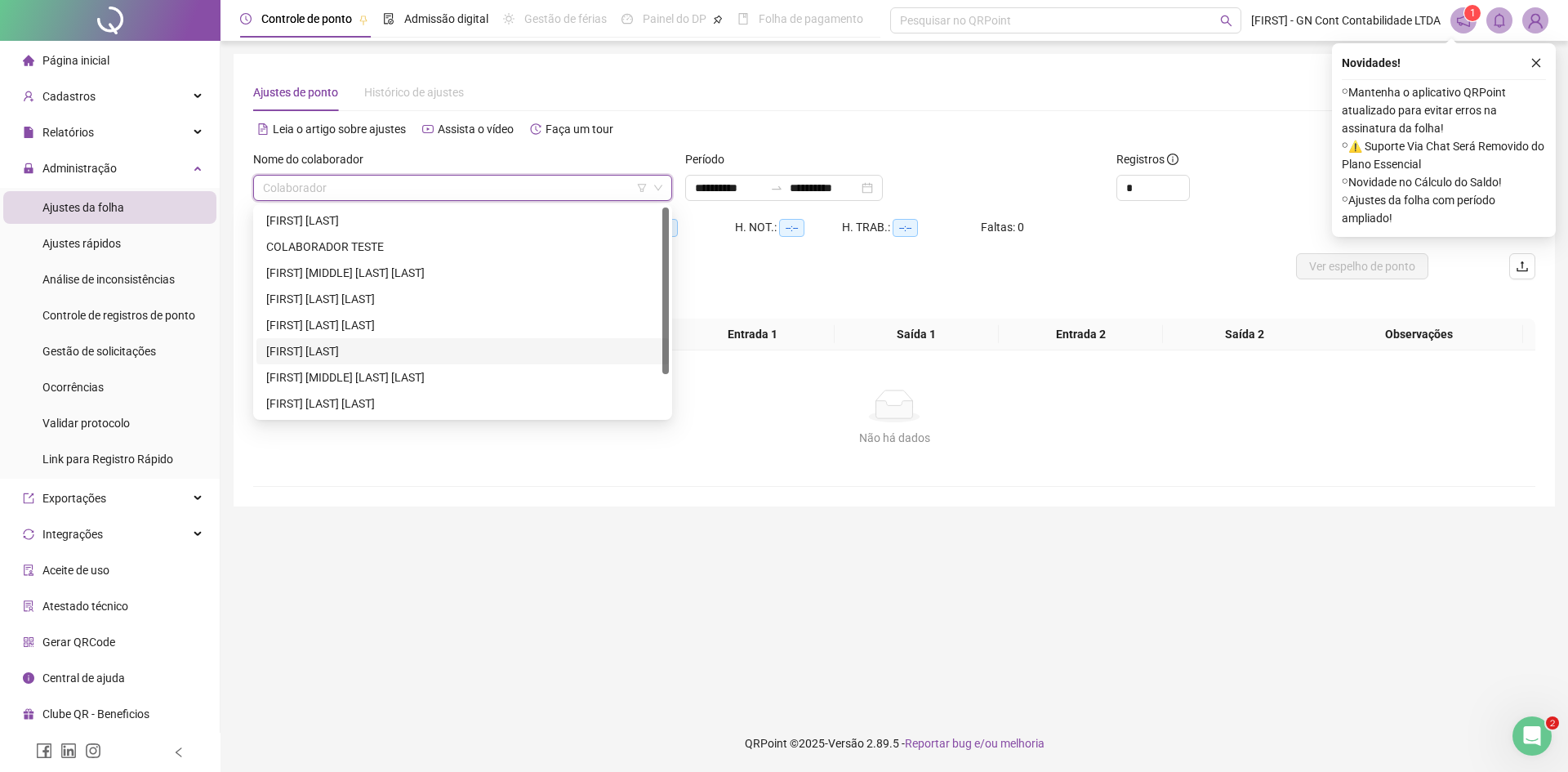 click on "[FIRST] [LAST]" at bounding box center (462, 351) 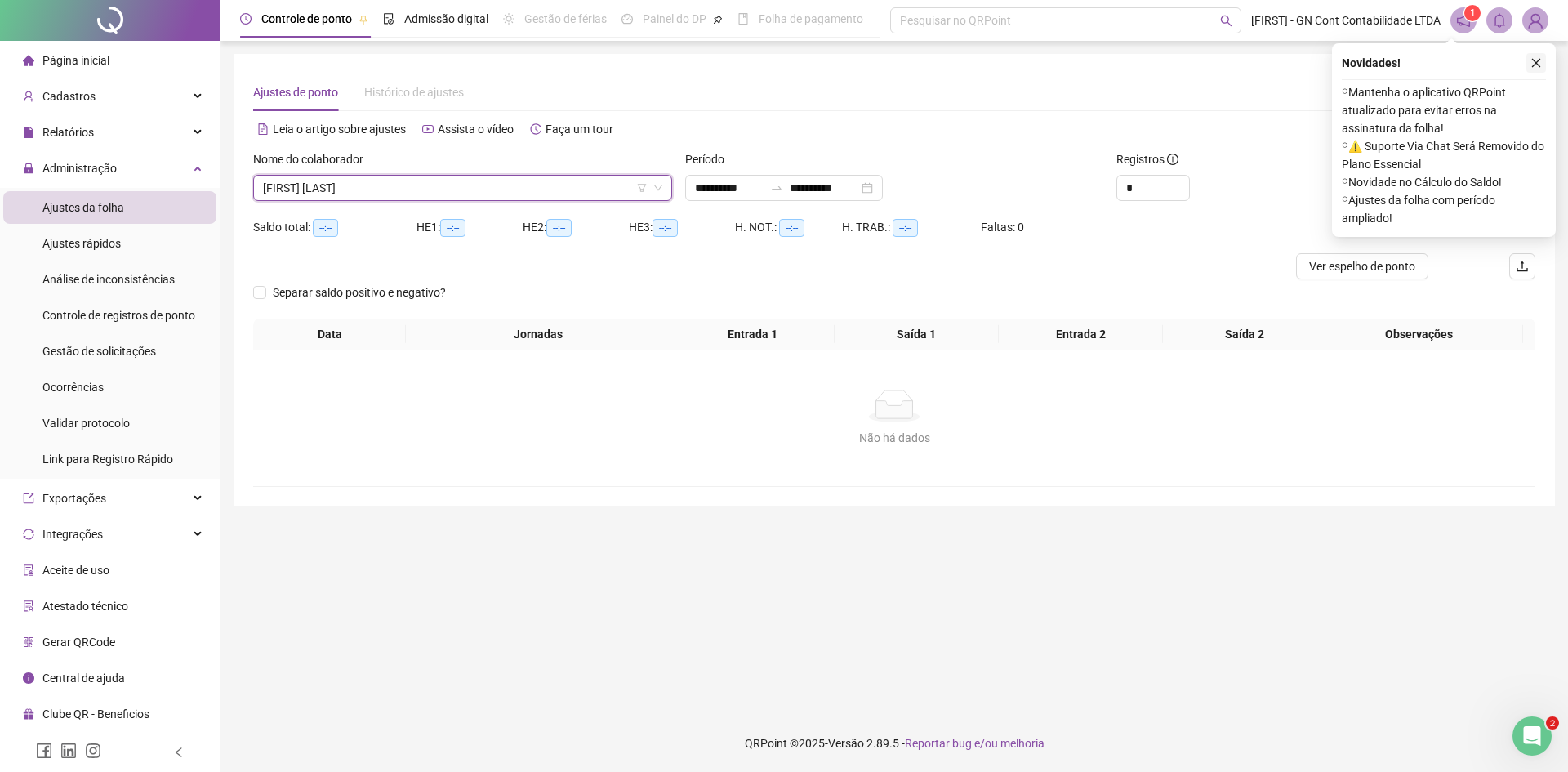 click 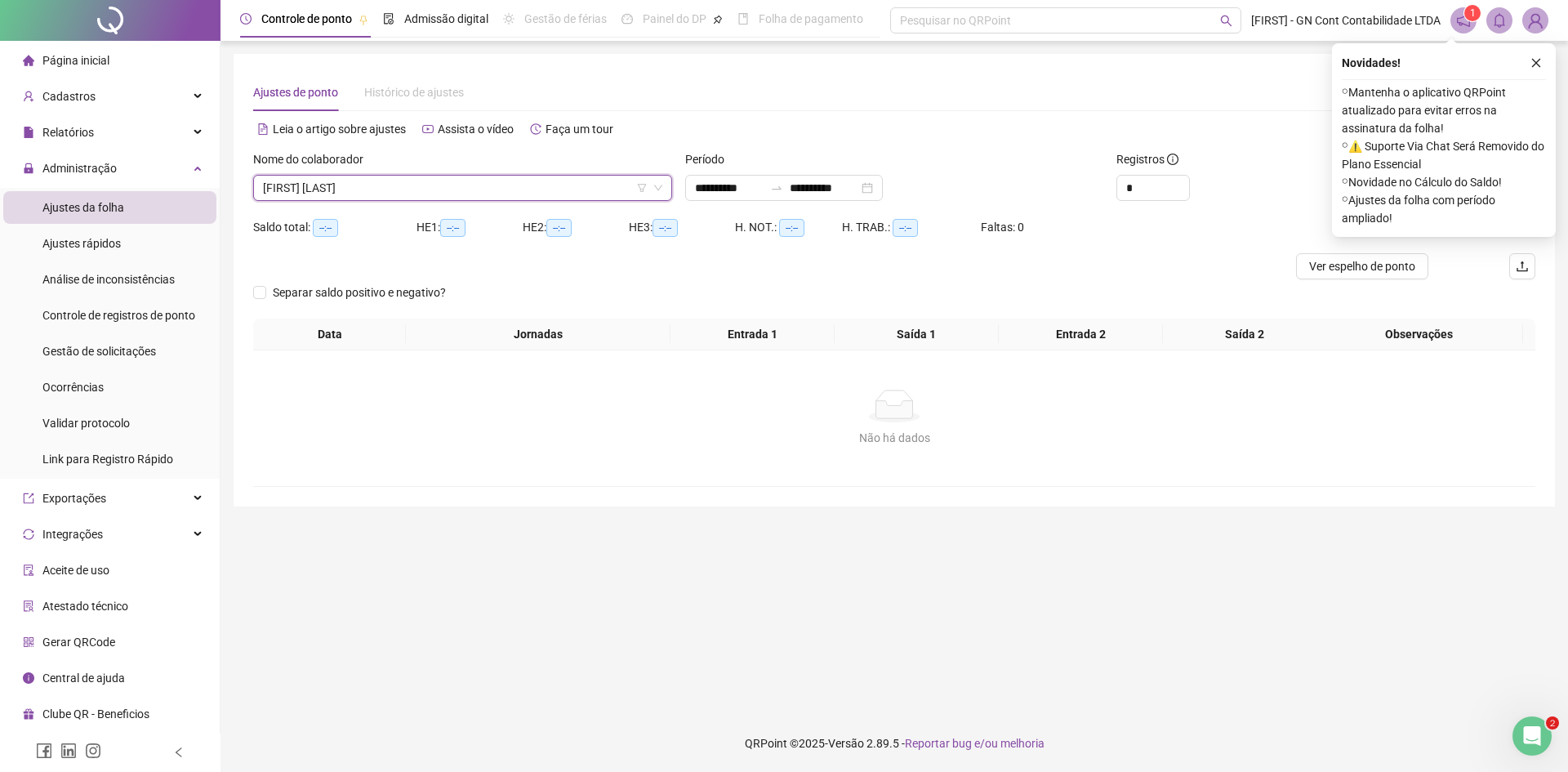 click on "**********" at bounding box center [894, 280] 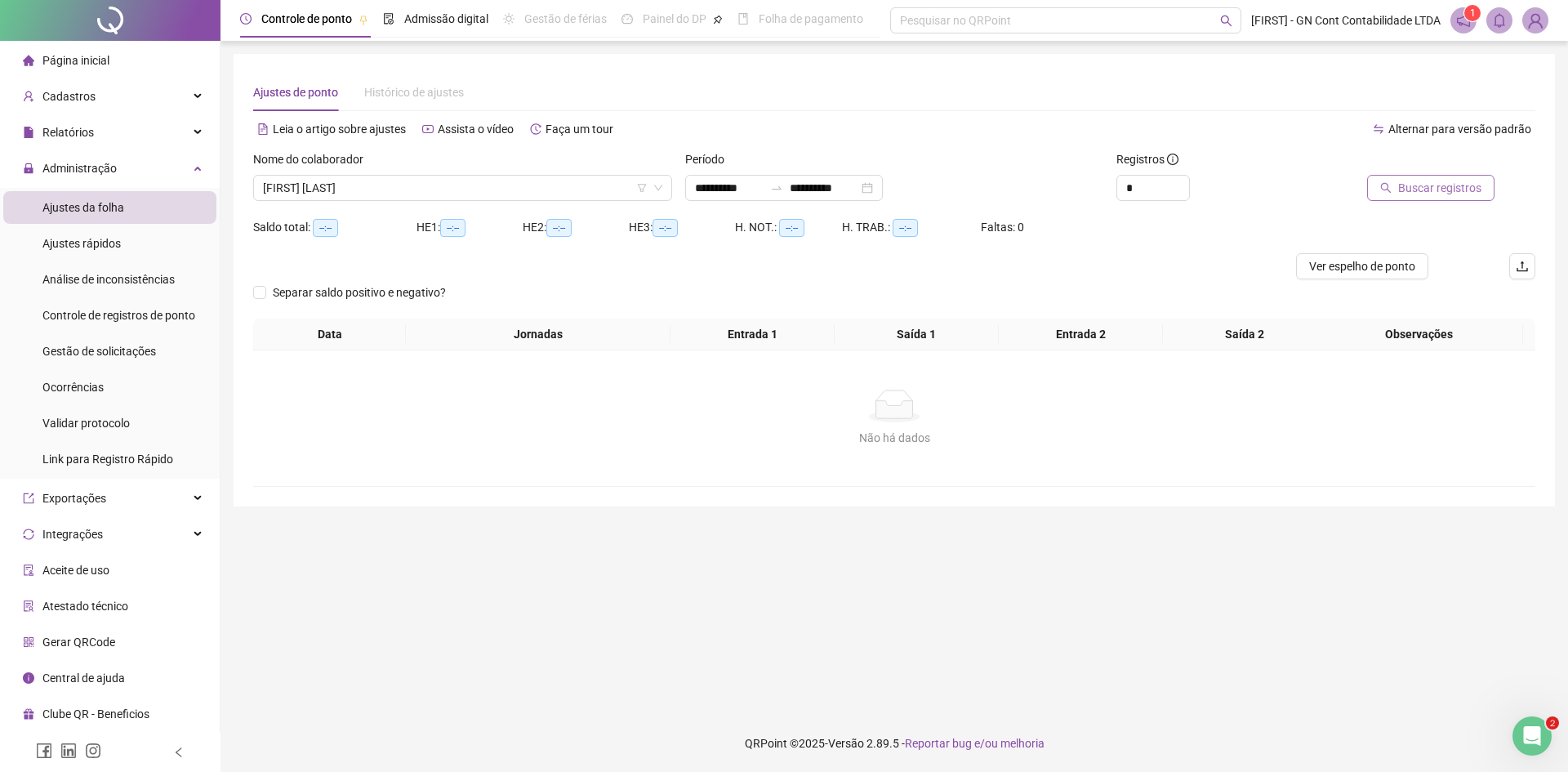 click on "Buscar registros" at bounding box center (1440, 188) 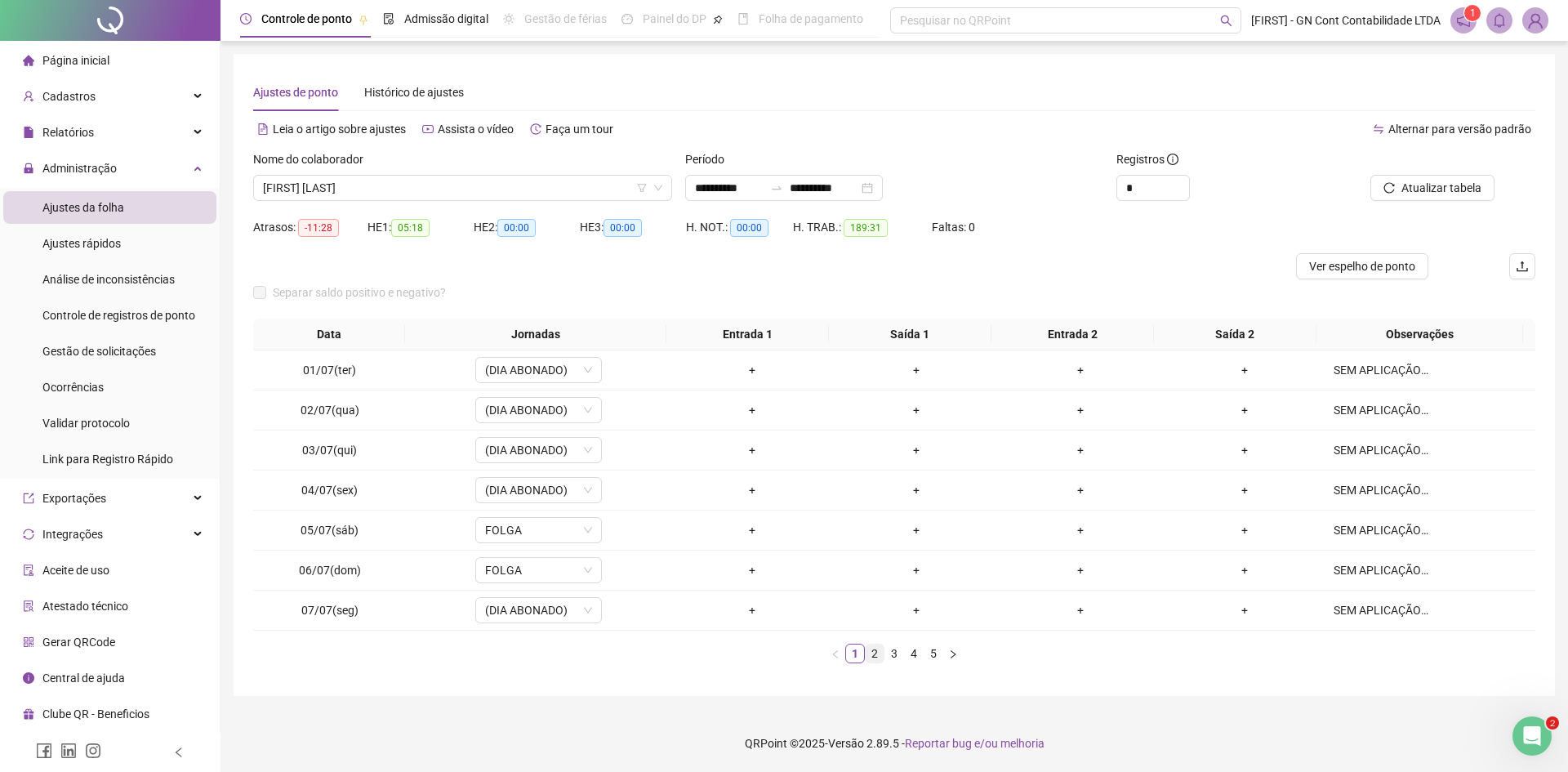 click on "2" at bounding box center (875, 654) 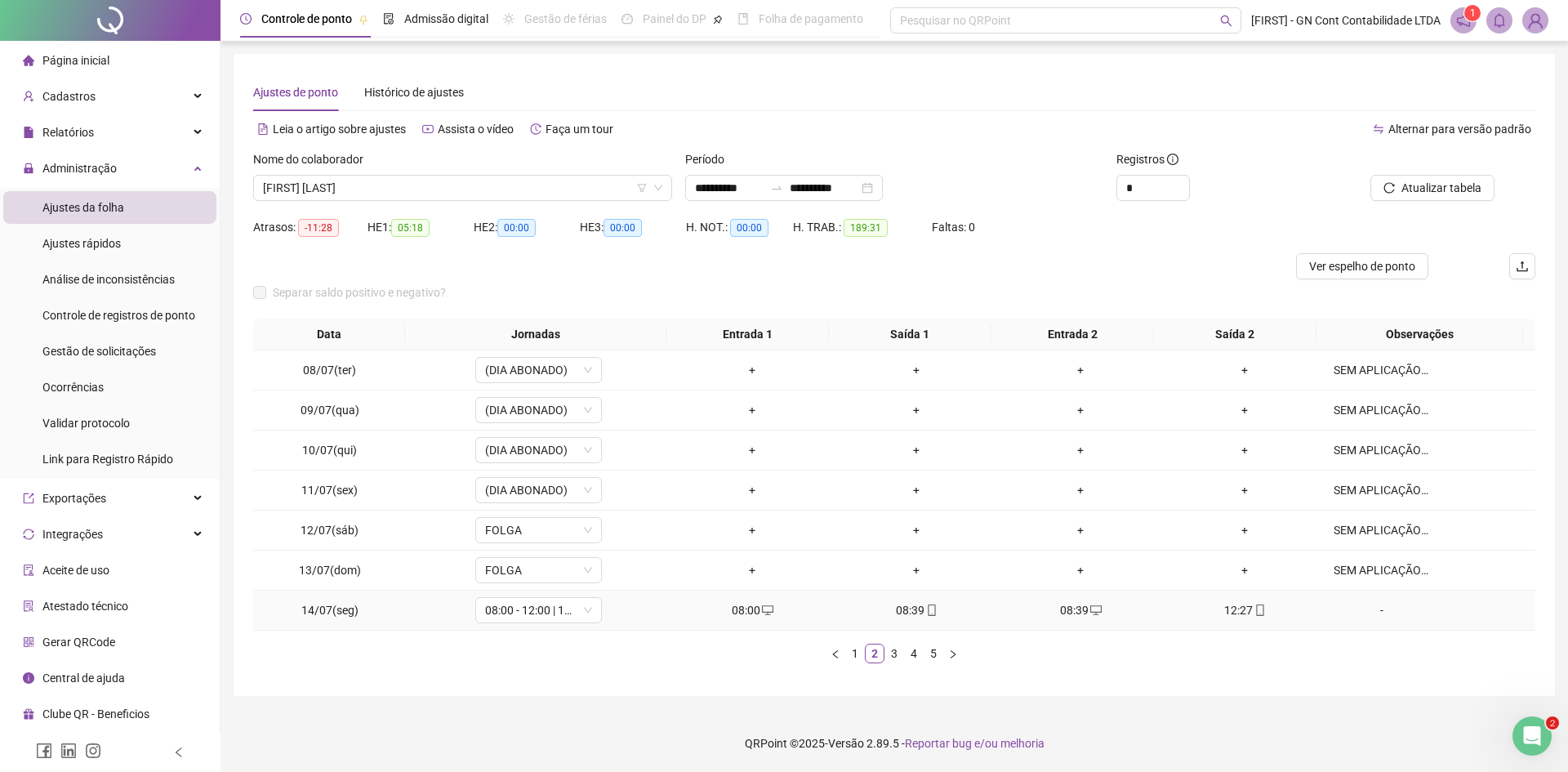 click on "08:39" at bounding box center [916, 610] 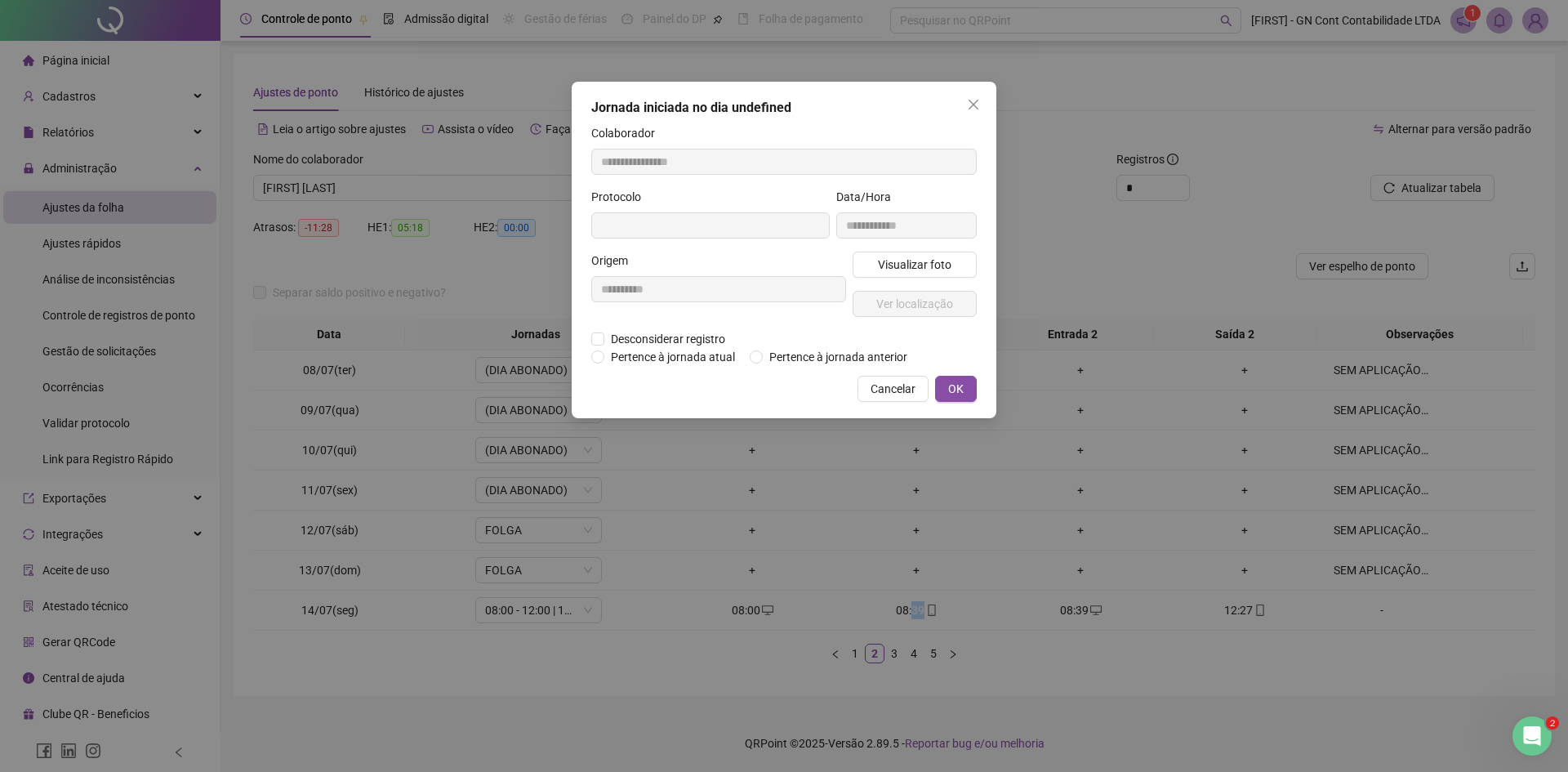 type on "**********" 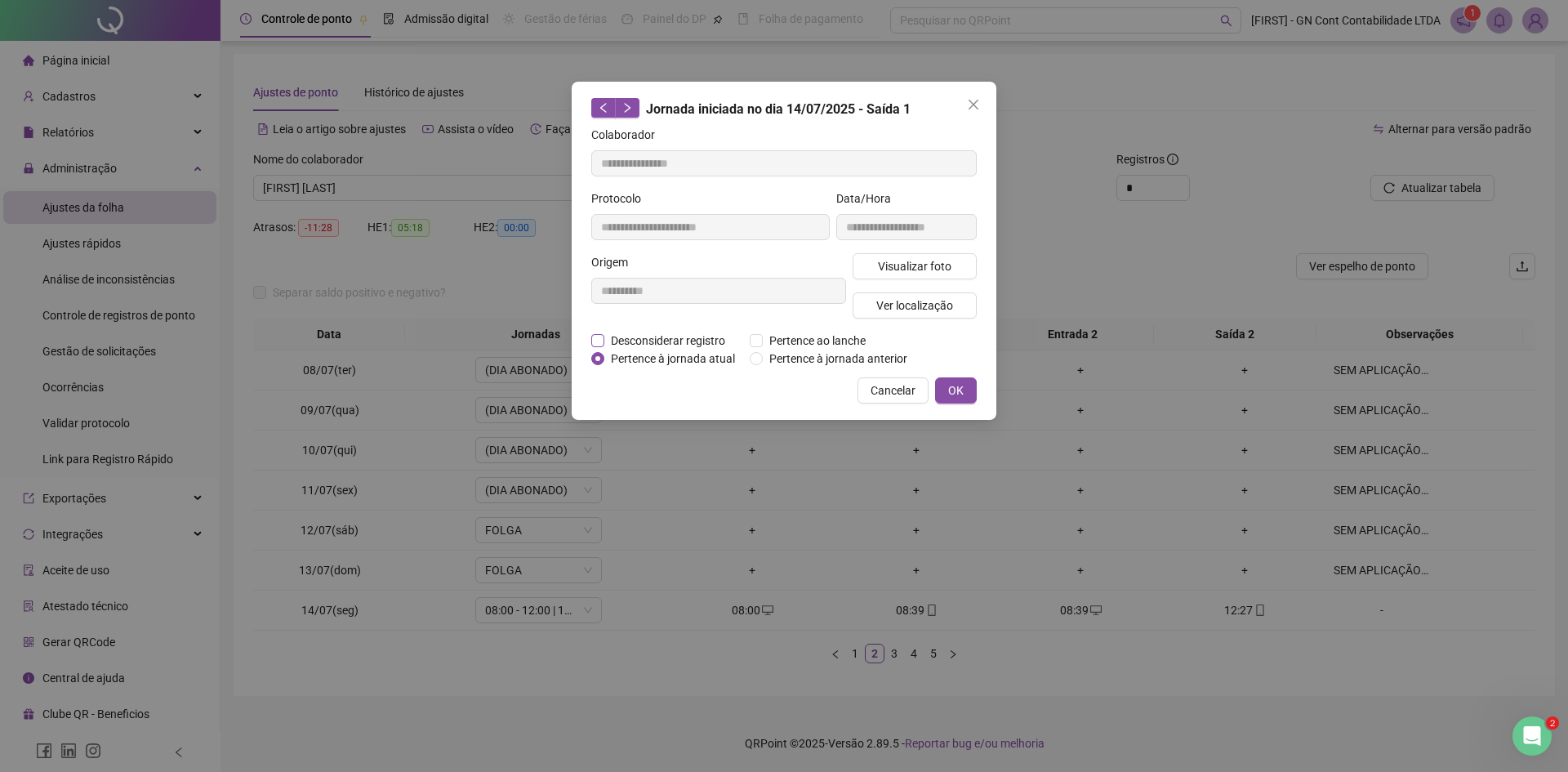 click on "Desconsiderar registro" at bounding box center (668, 341) 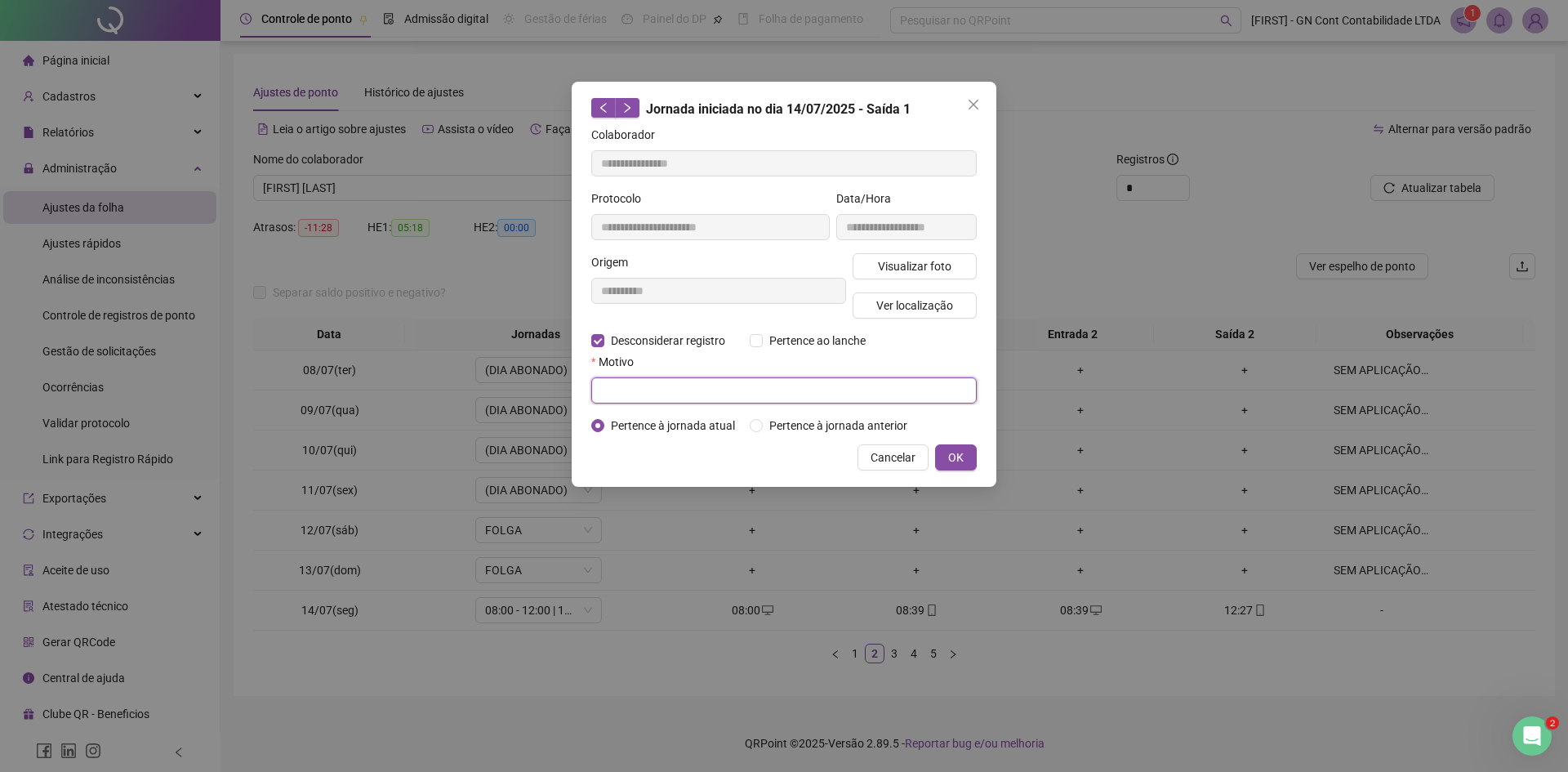 click at bounding box center (784, 390) 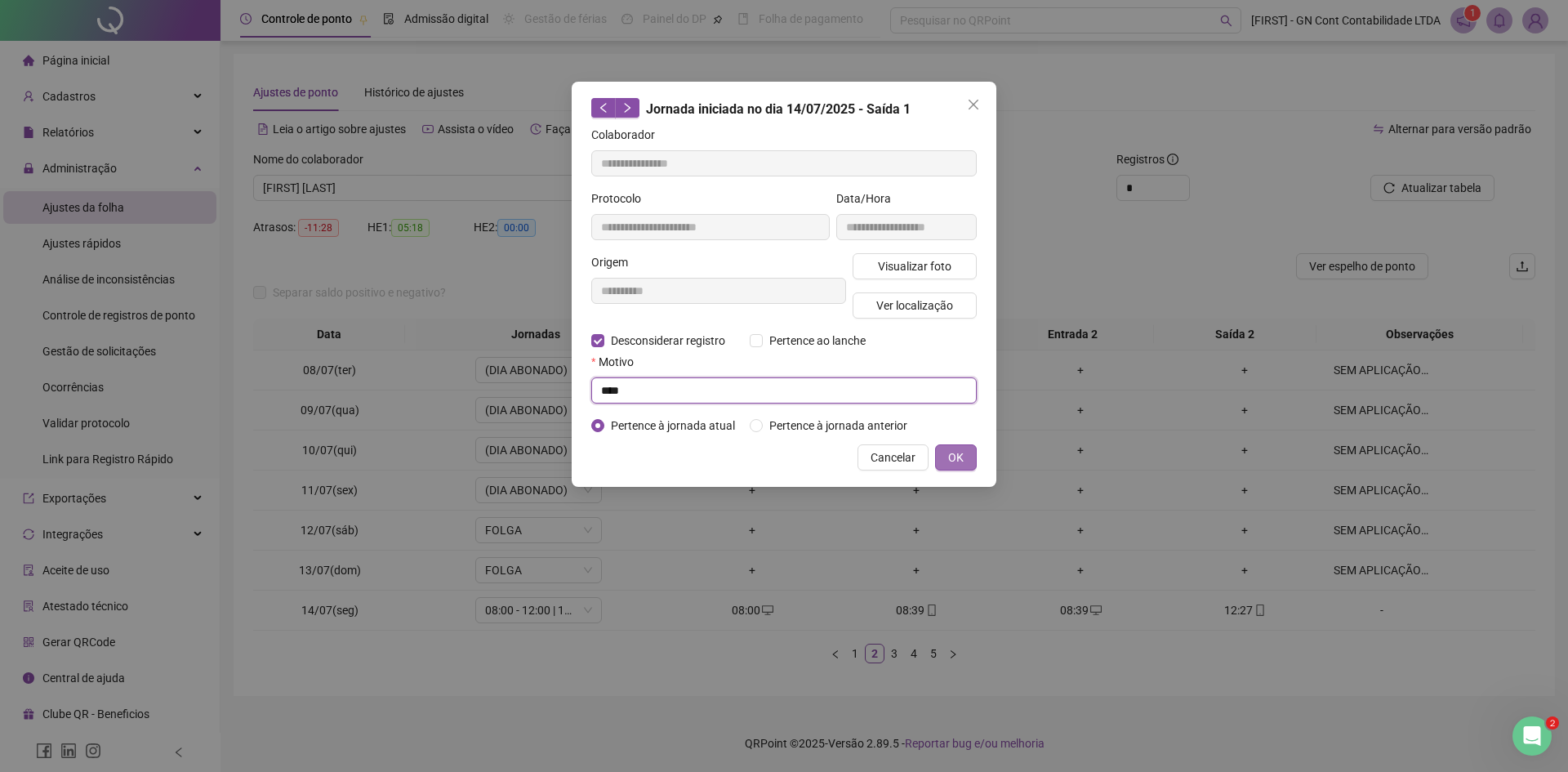 type on "****" 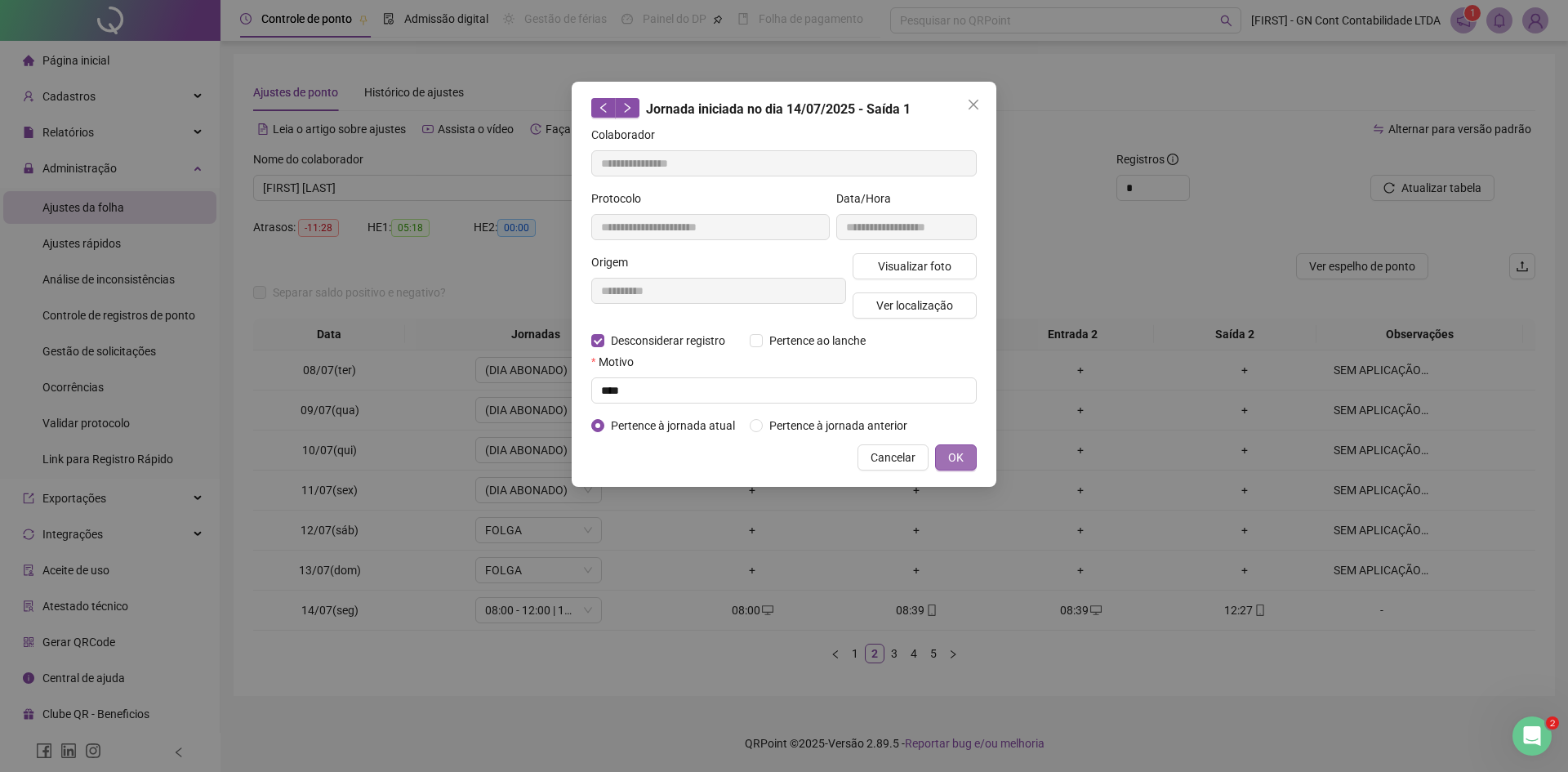 click on "OK" at bounding box center [956, 457] 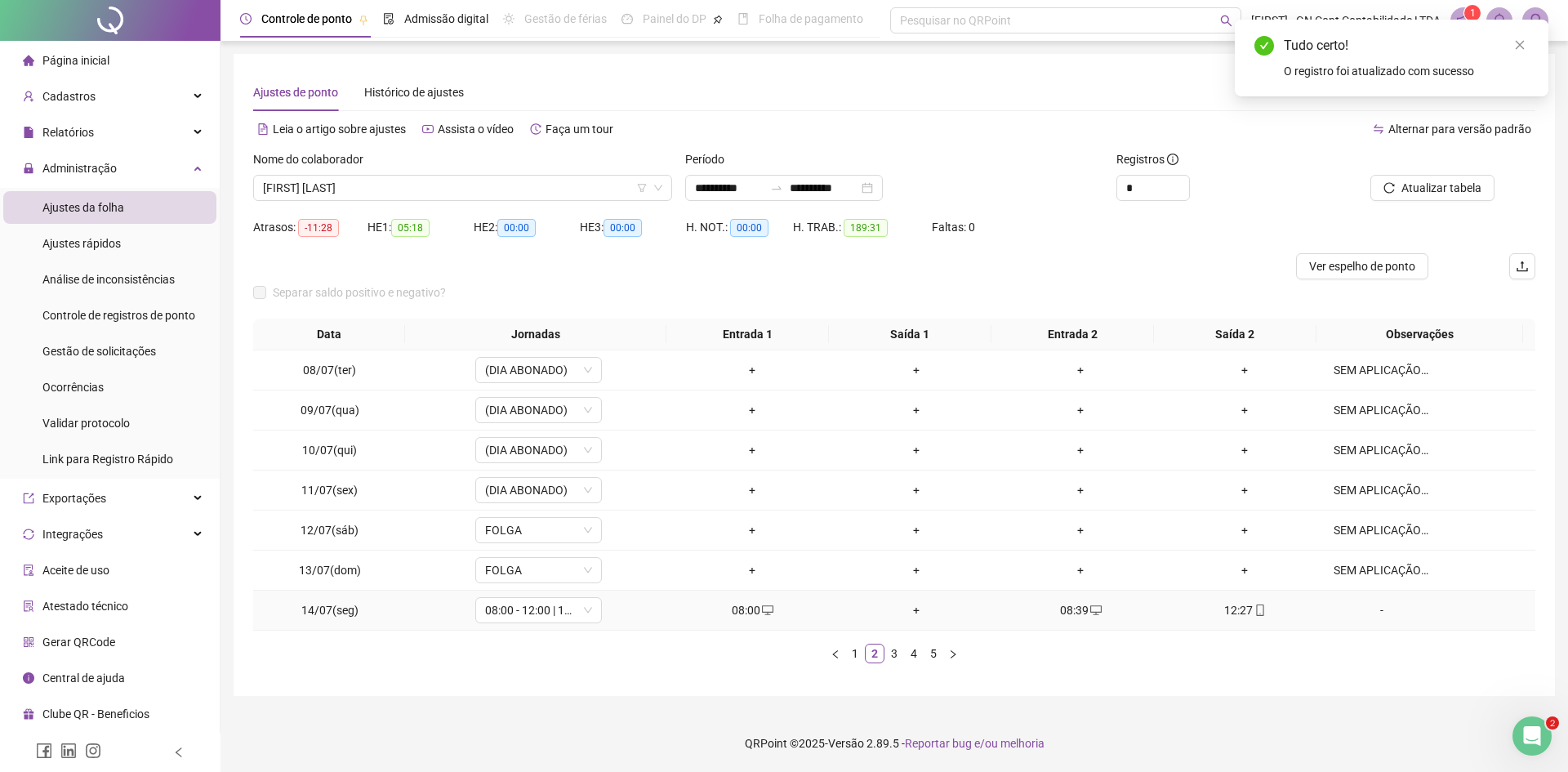 click on "08:39" at bounding box center [1080, 610] 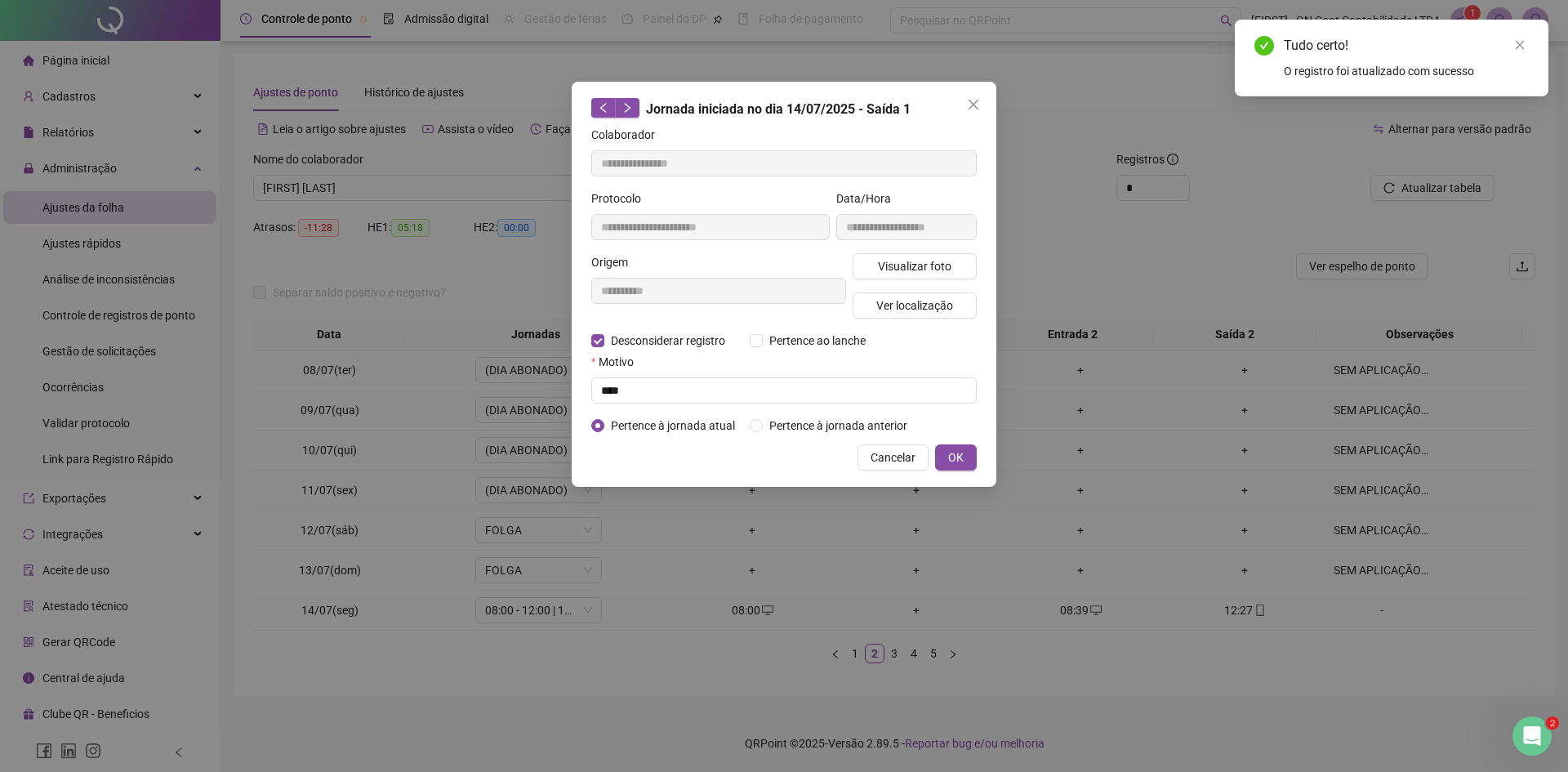type on "**********" 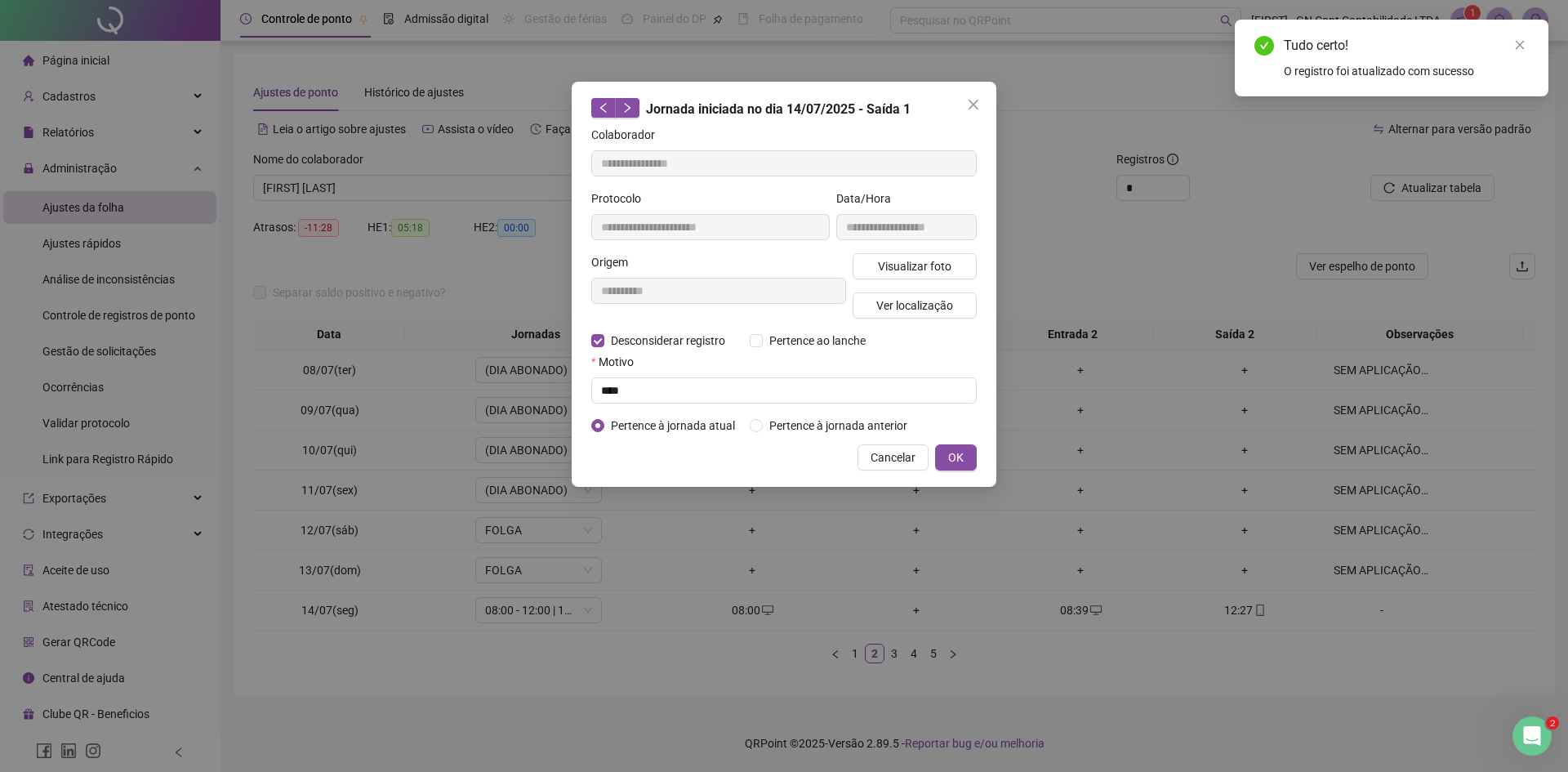 type on "**********" 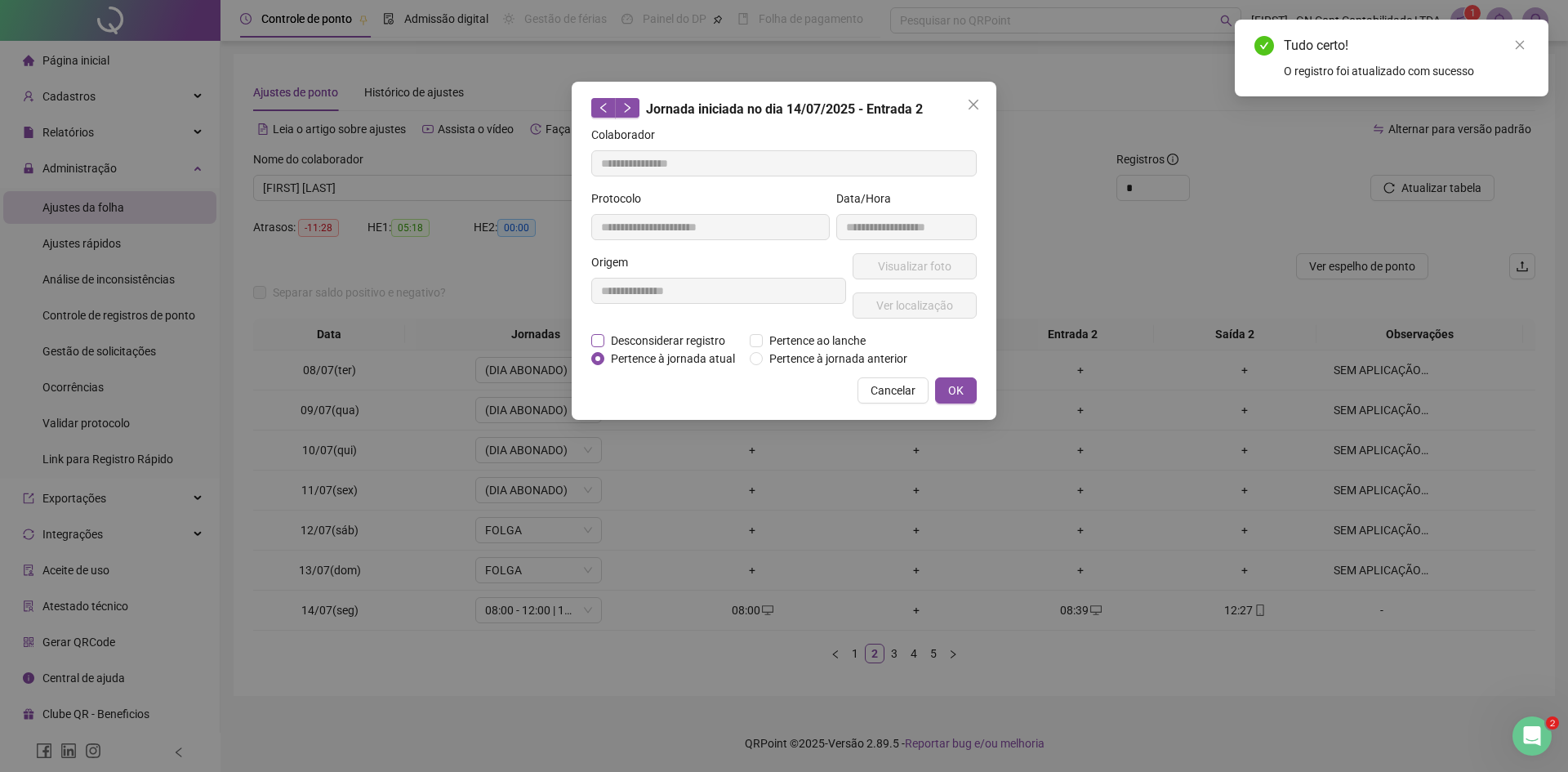 click on "Desconsiderar registro" at bounding box center [668, 341] 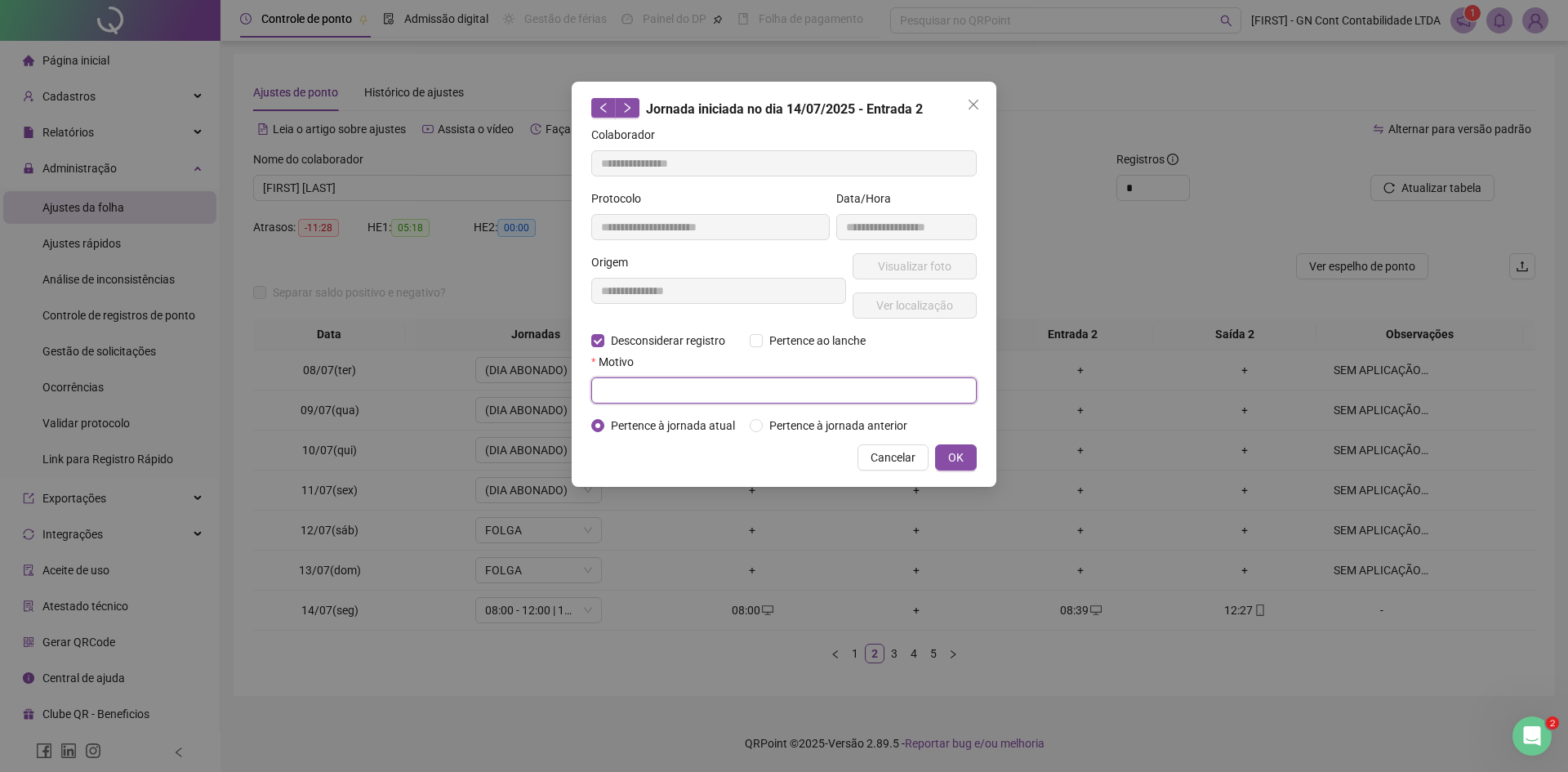 click at bounding box center [784, 390] 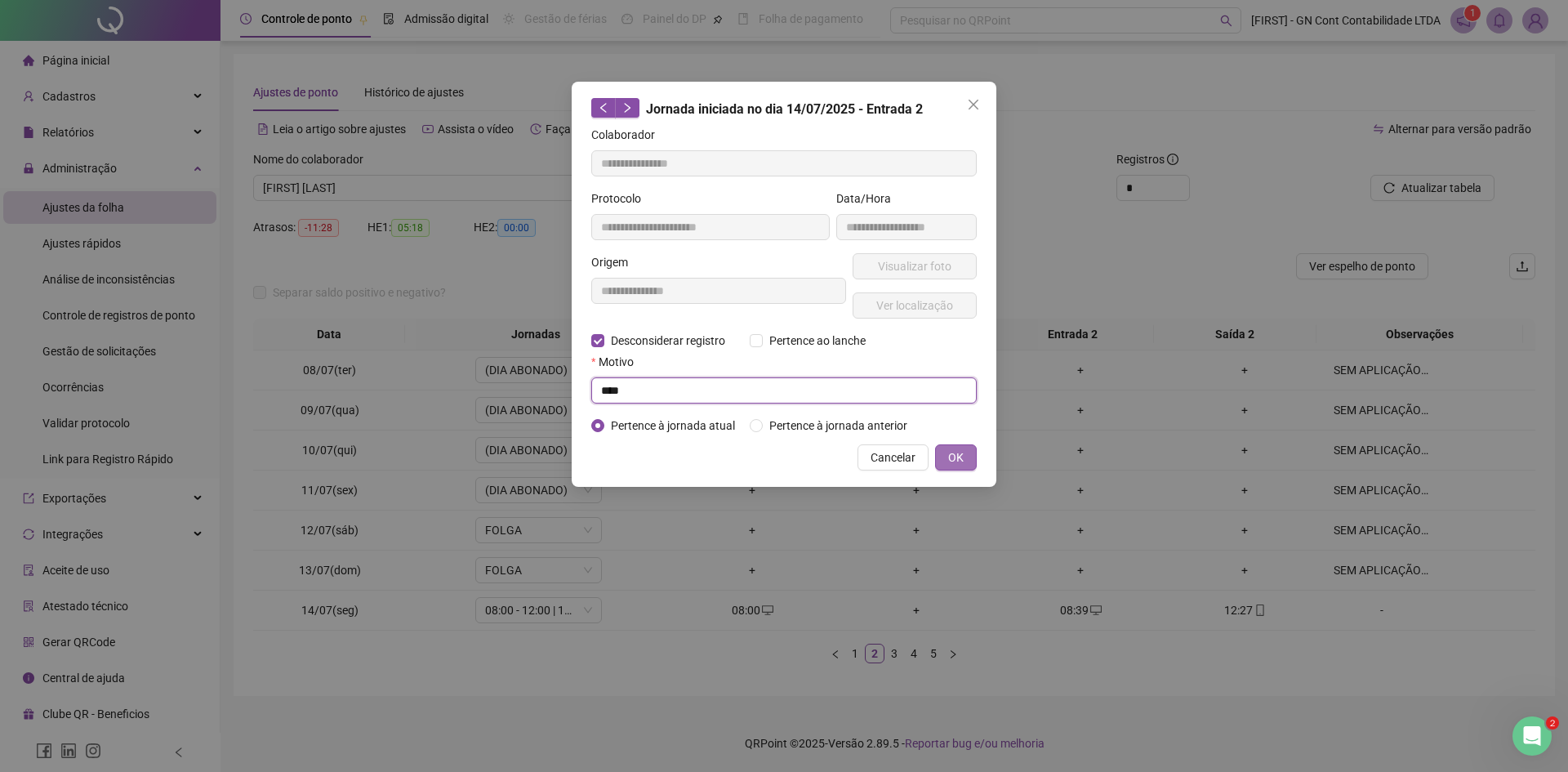 type on "****" 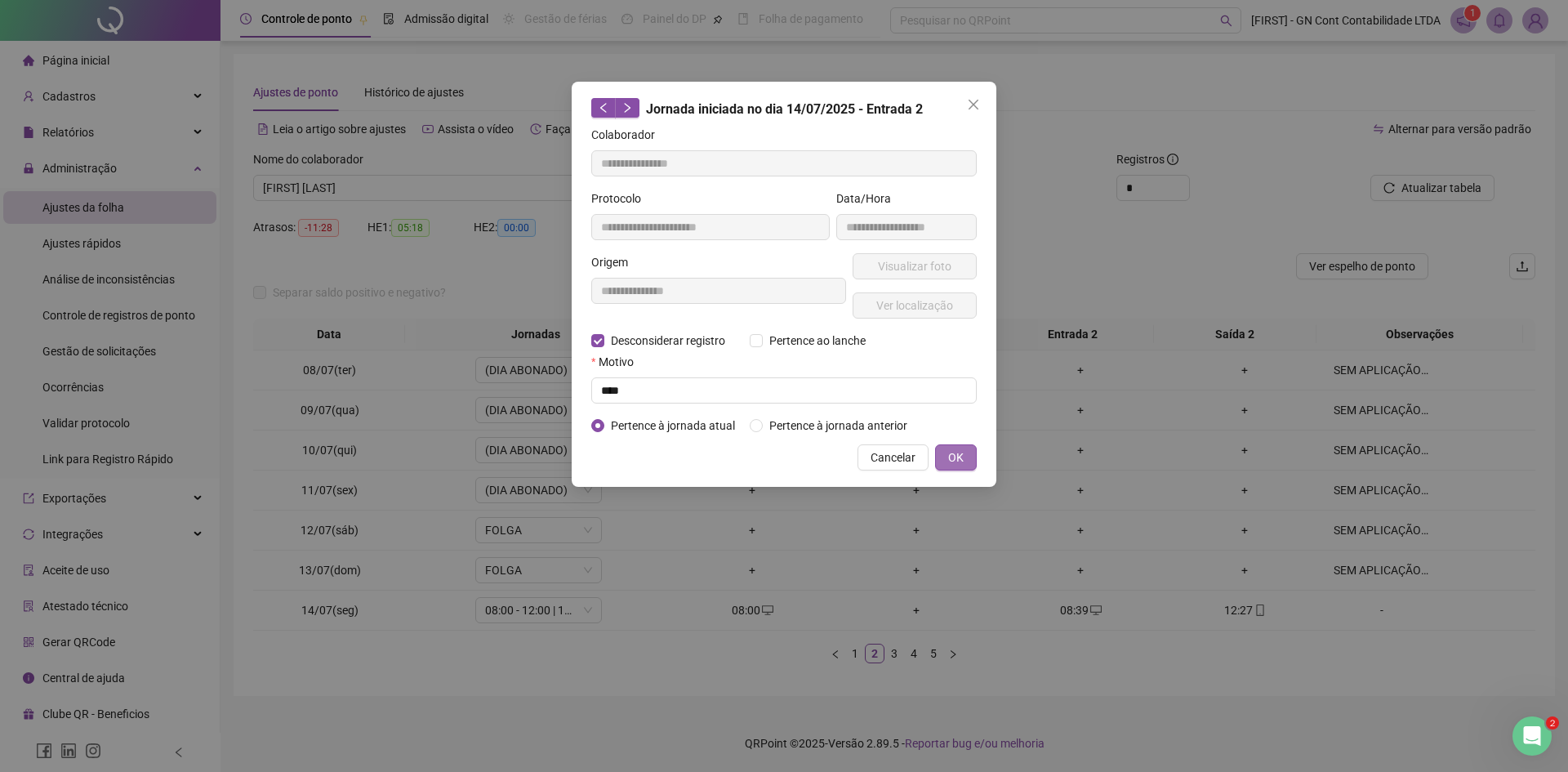 click on "OK" at bounding box center (956, 457) 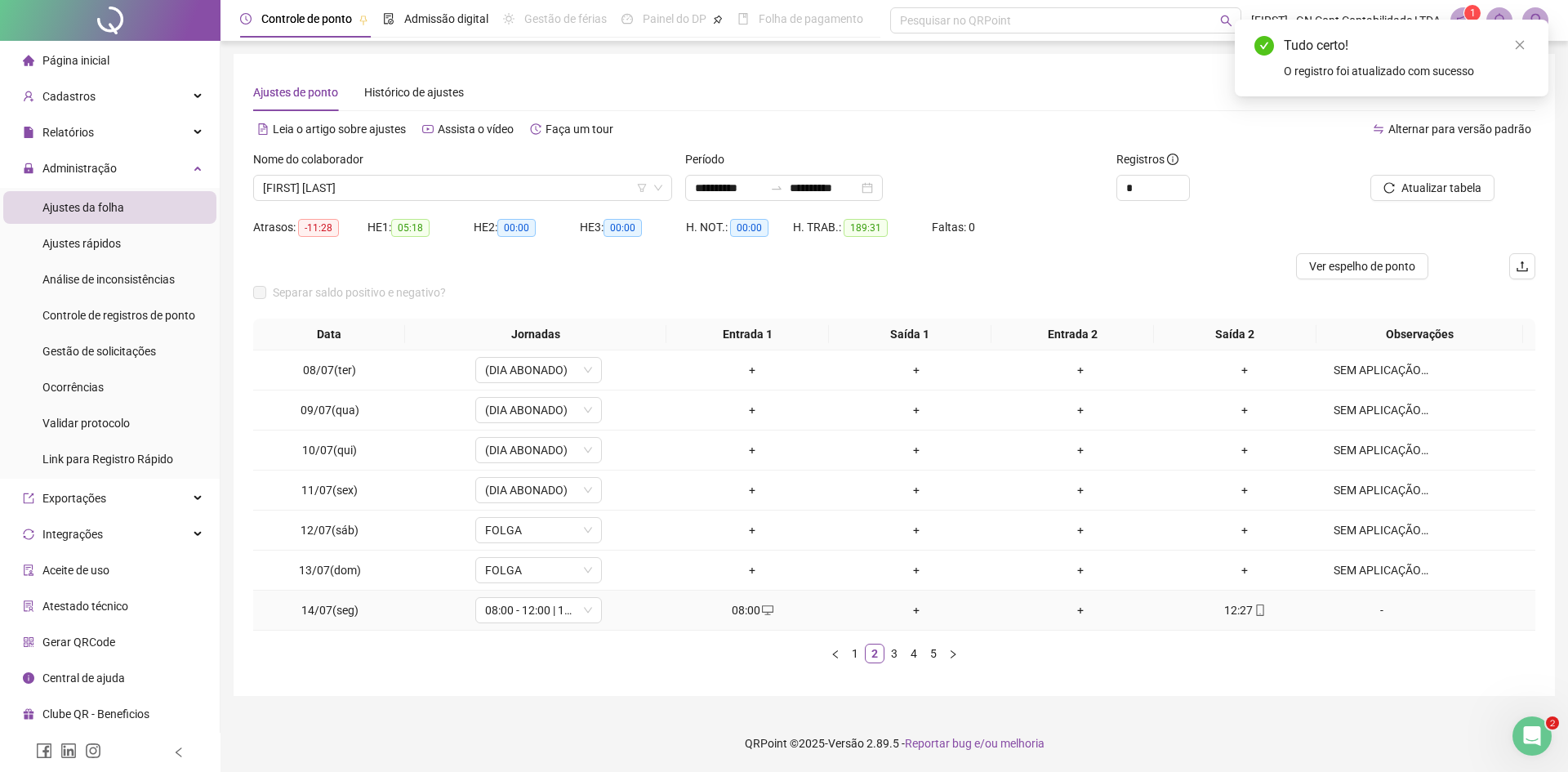 click on "12:27" at bounding box center [1245, 610] 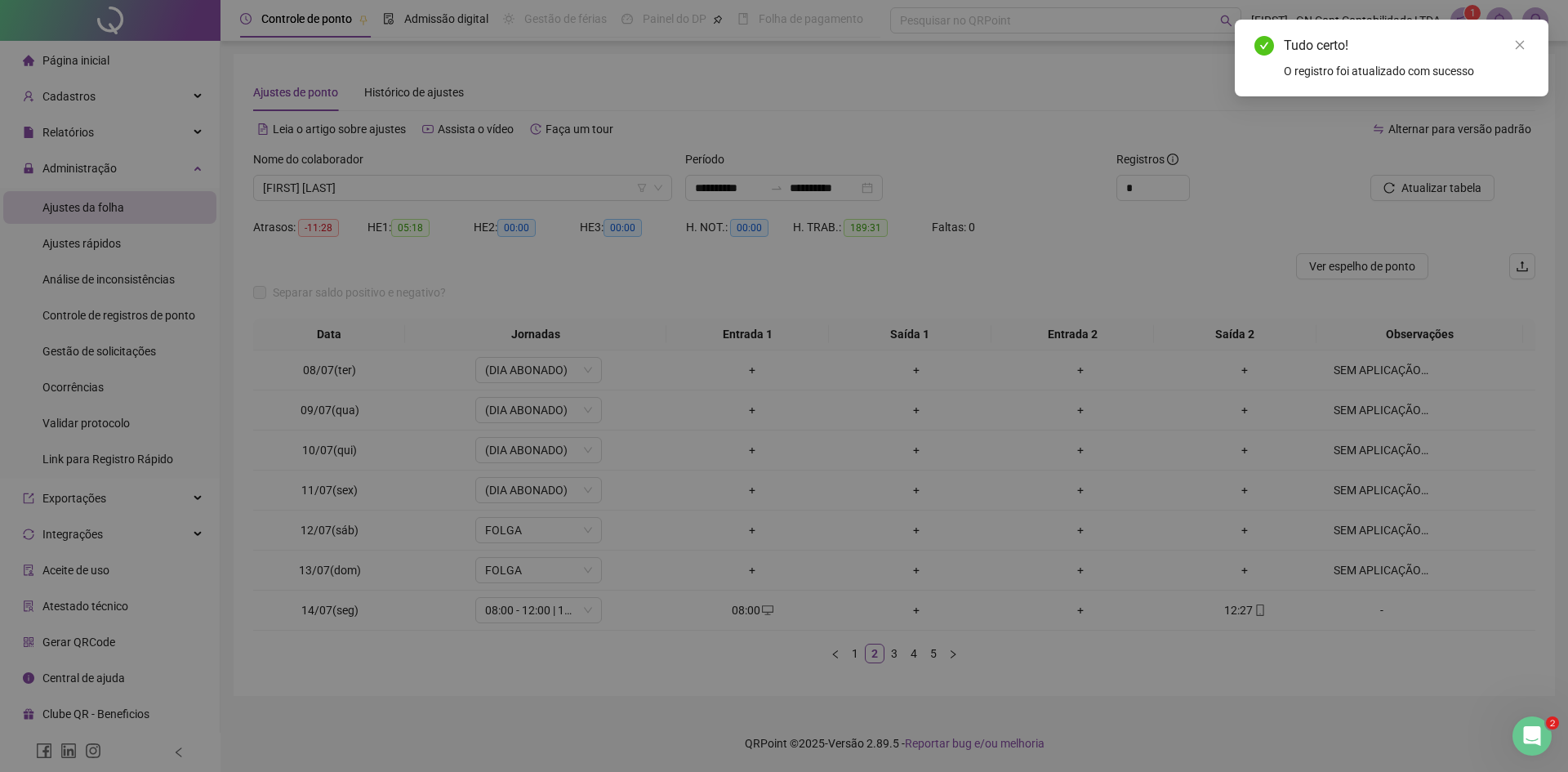 type on "**********" 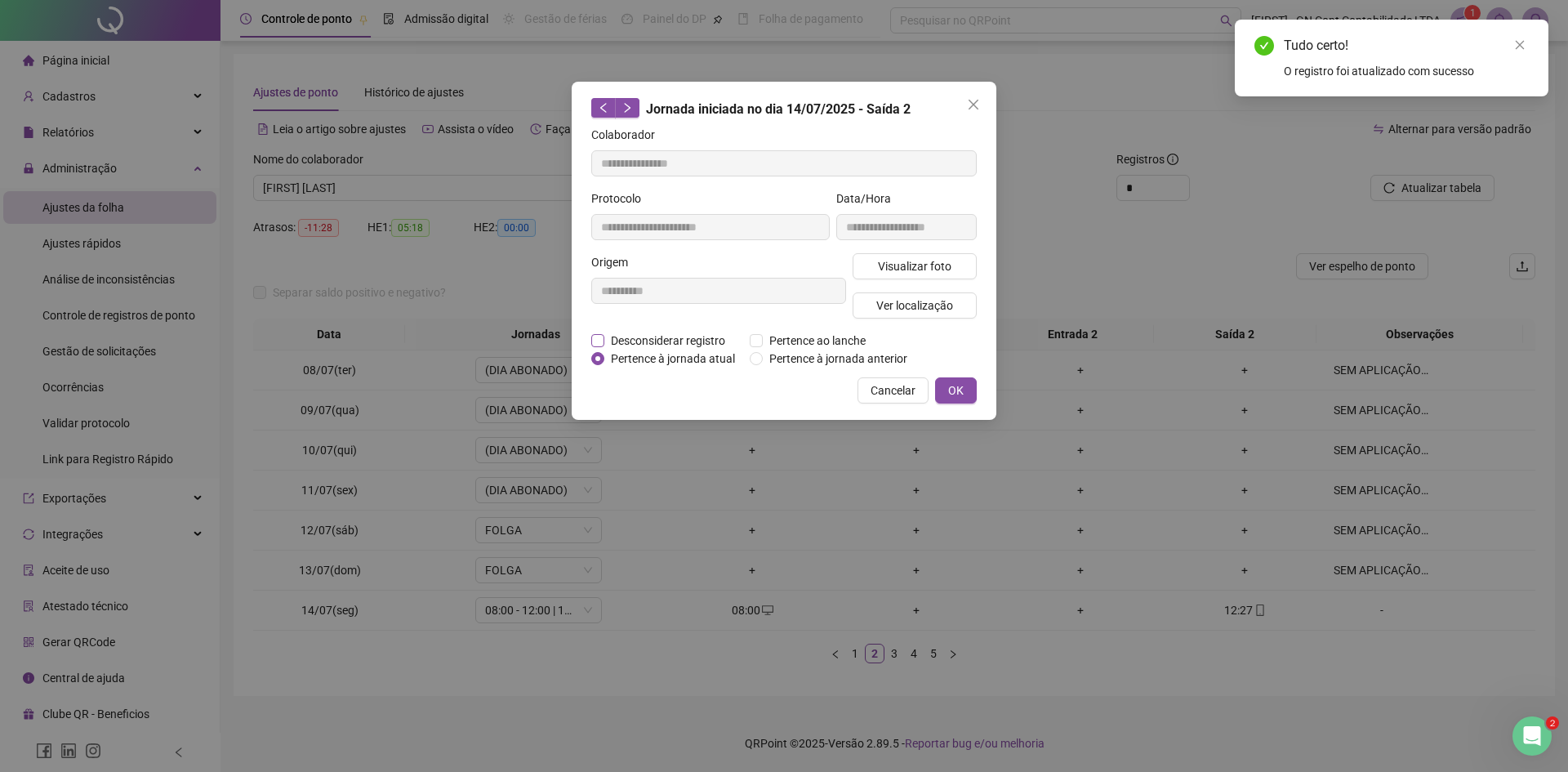 click on "Desconsiderar registro" at bounding box center (668, 341) 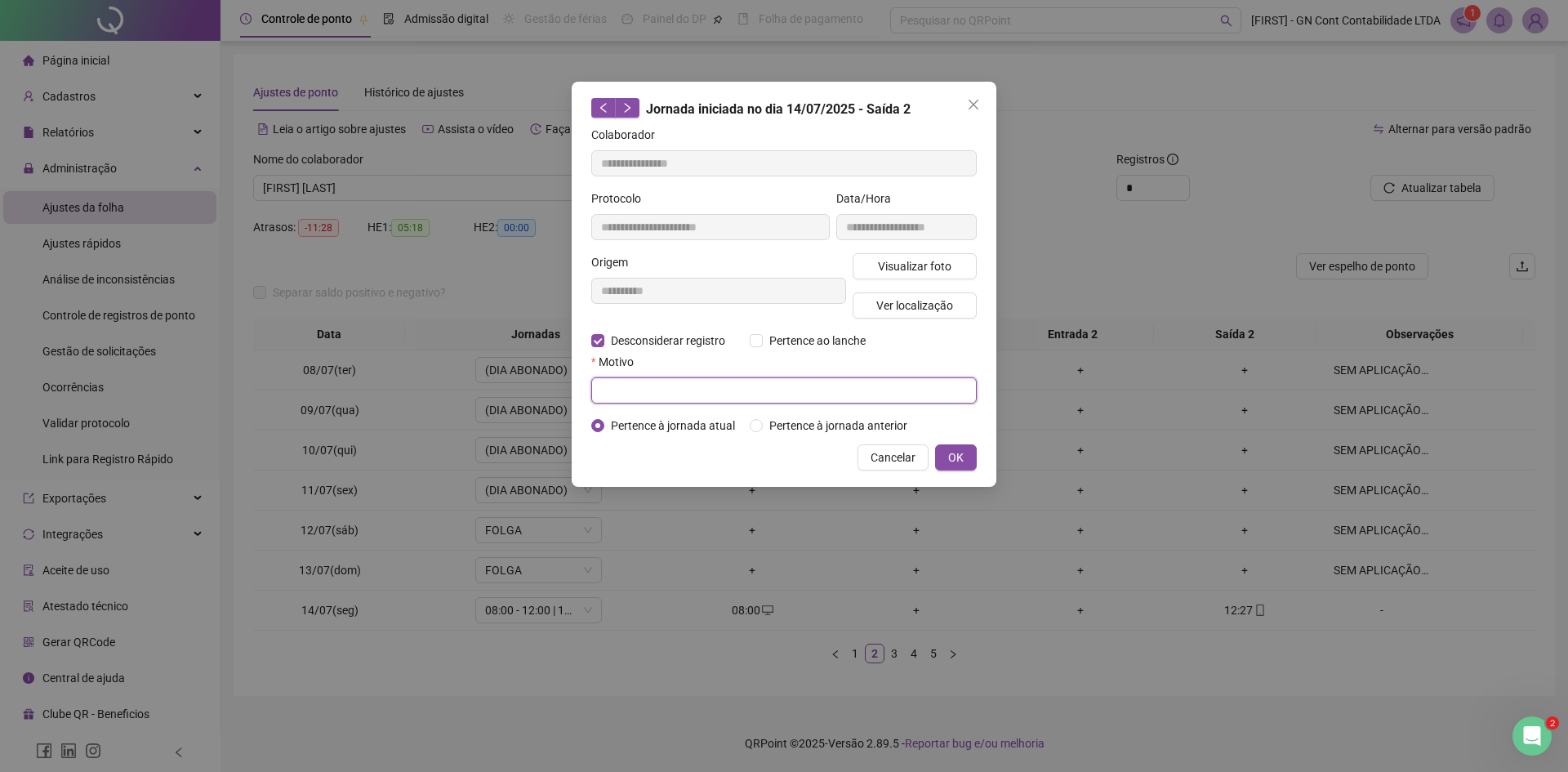 click at bounding box center (784, 390) 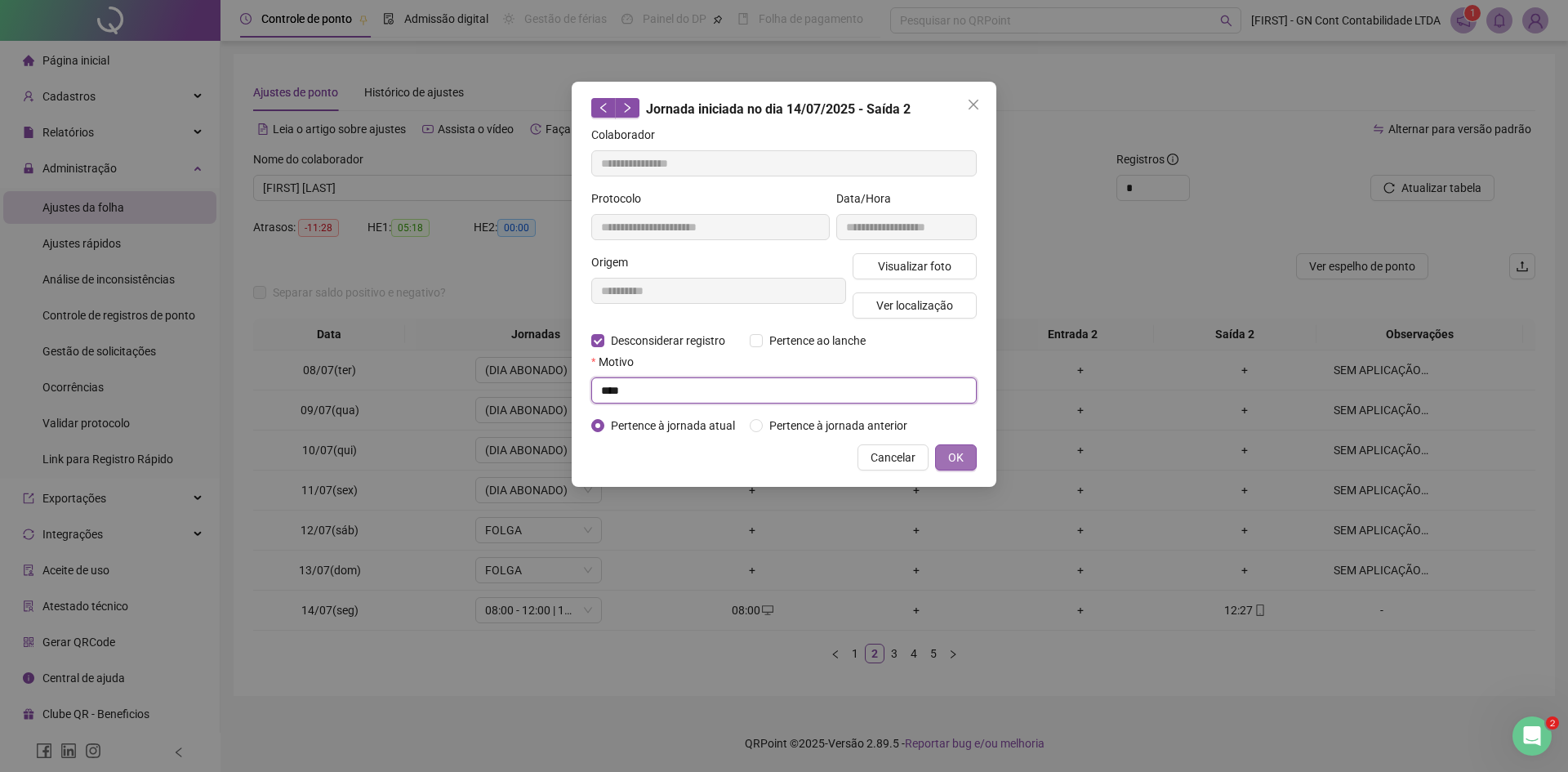 type on "****" 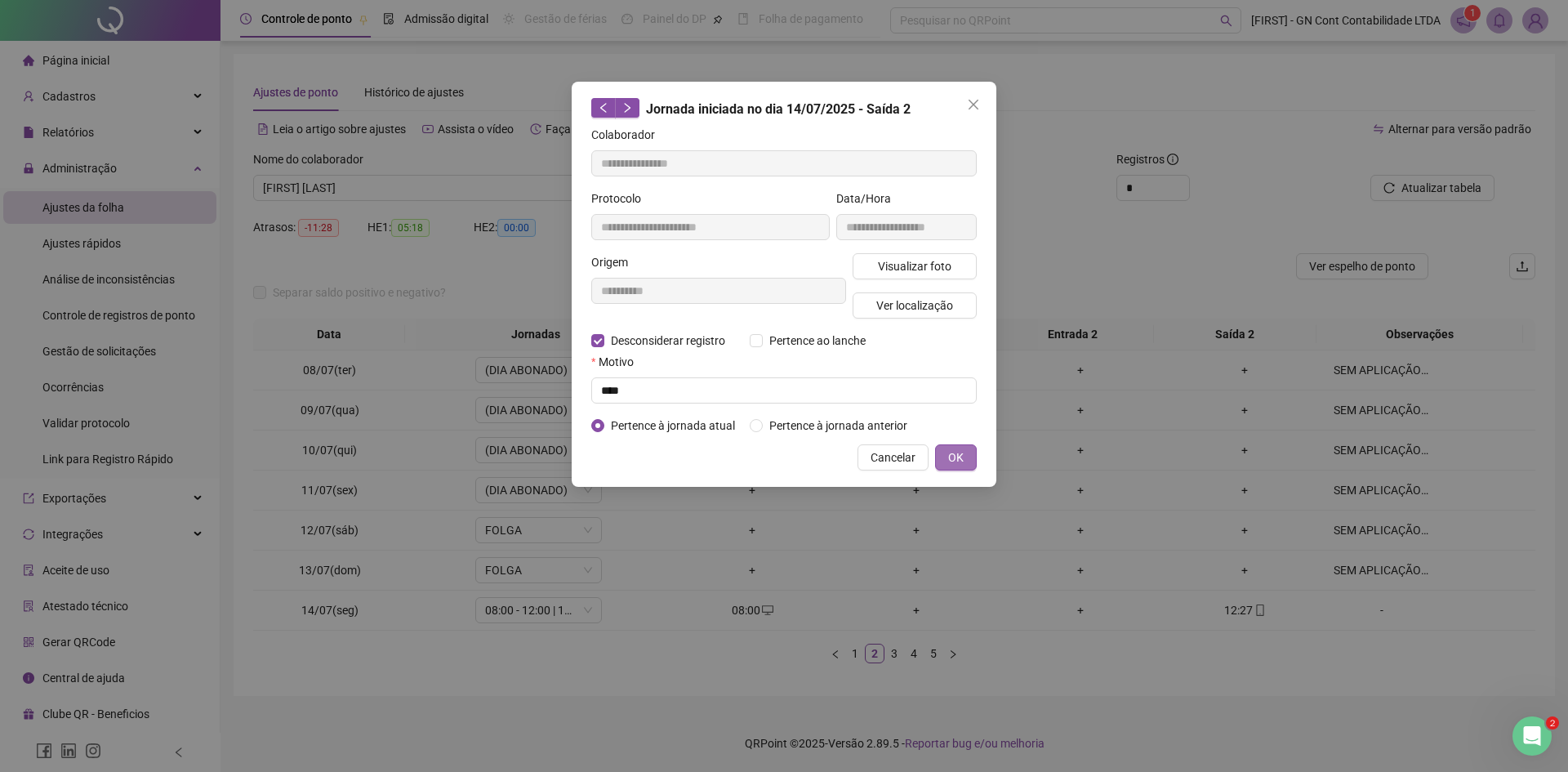 click on "OK" at bounding box center [956, 457] 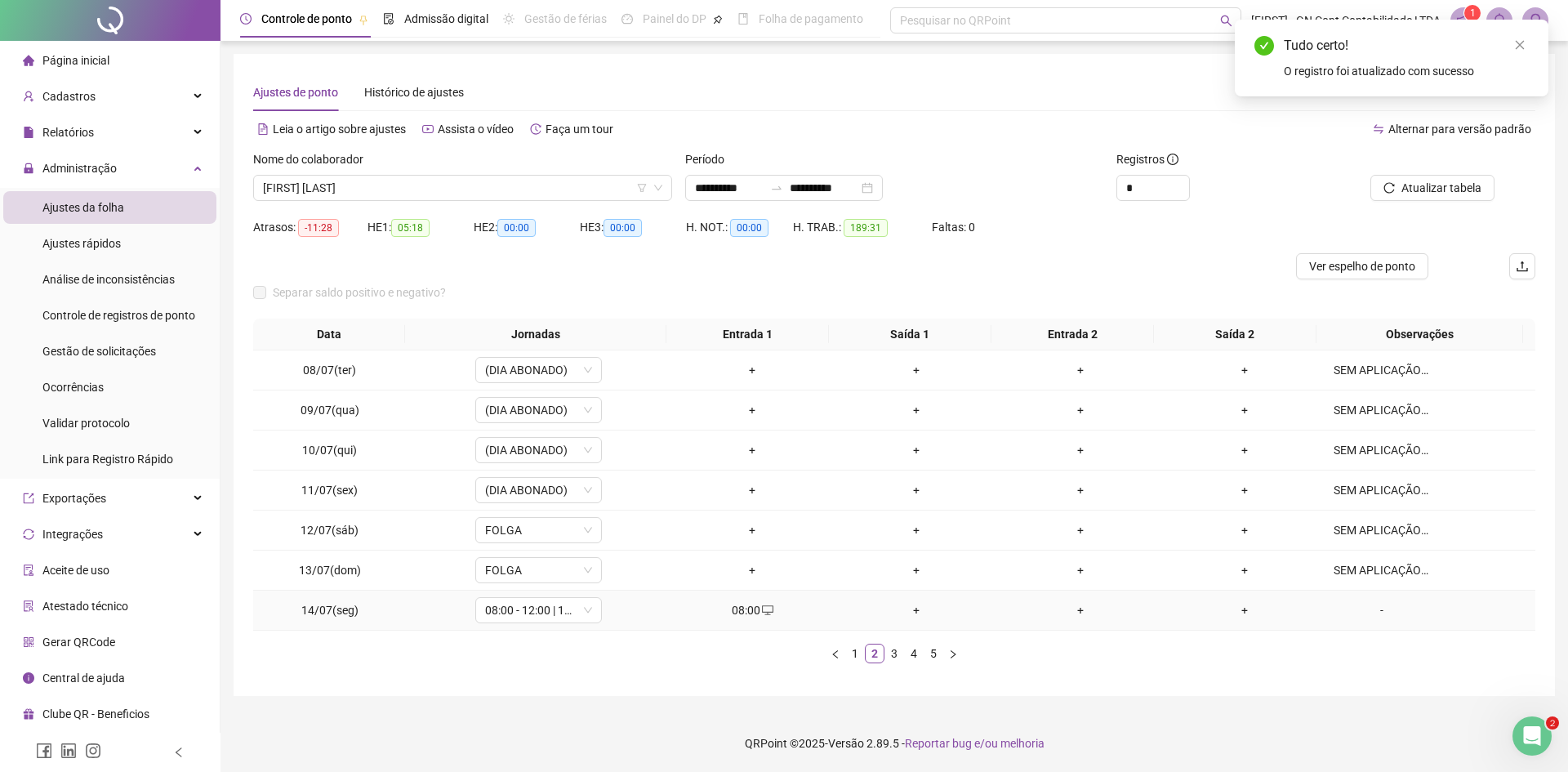 click on "+" at bounding box center [916, 610] 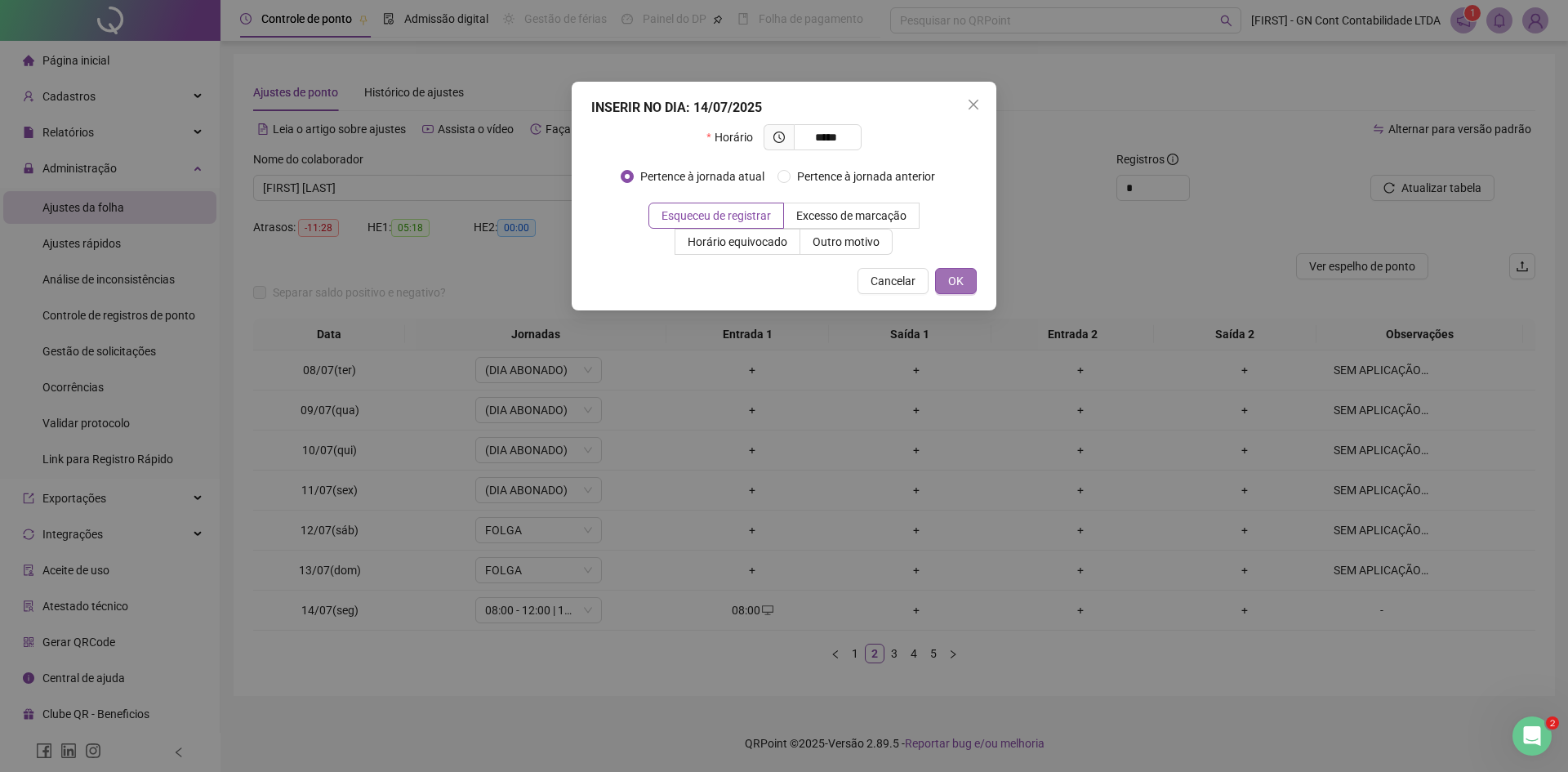 type on "*****" 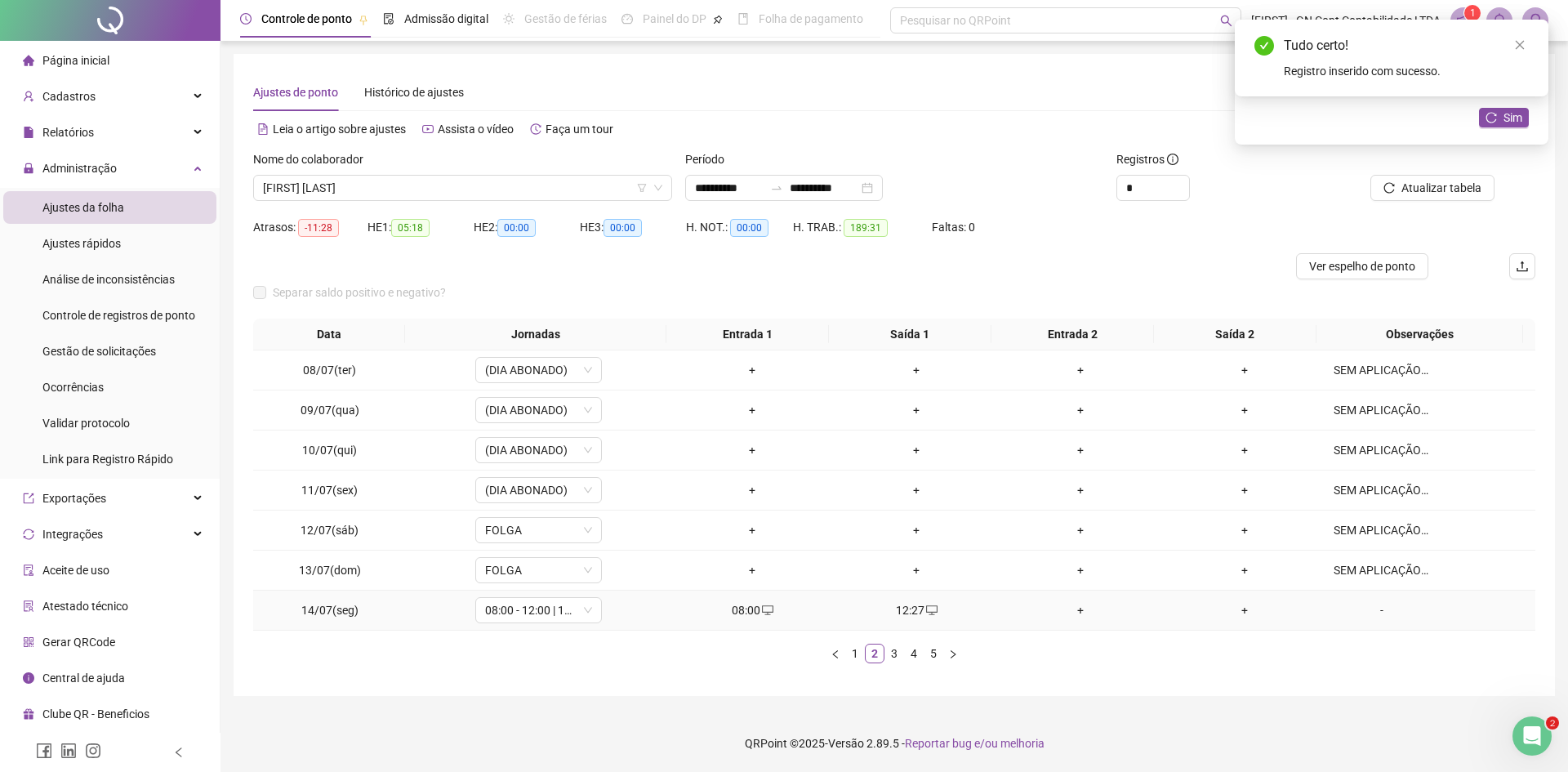 click on "+" at bounding box center [1080, 610] 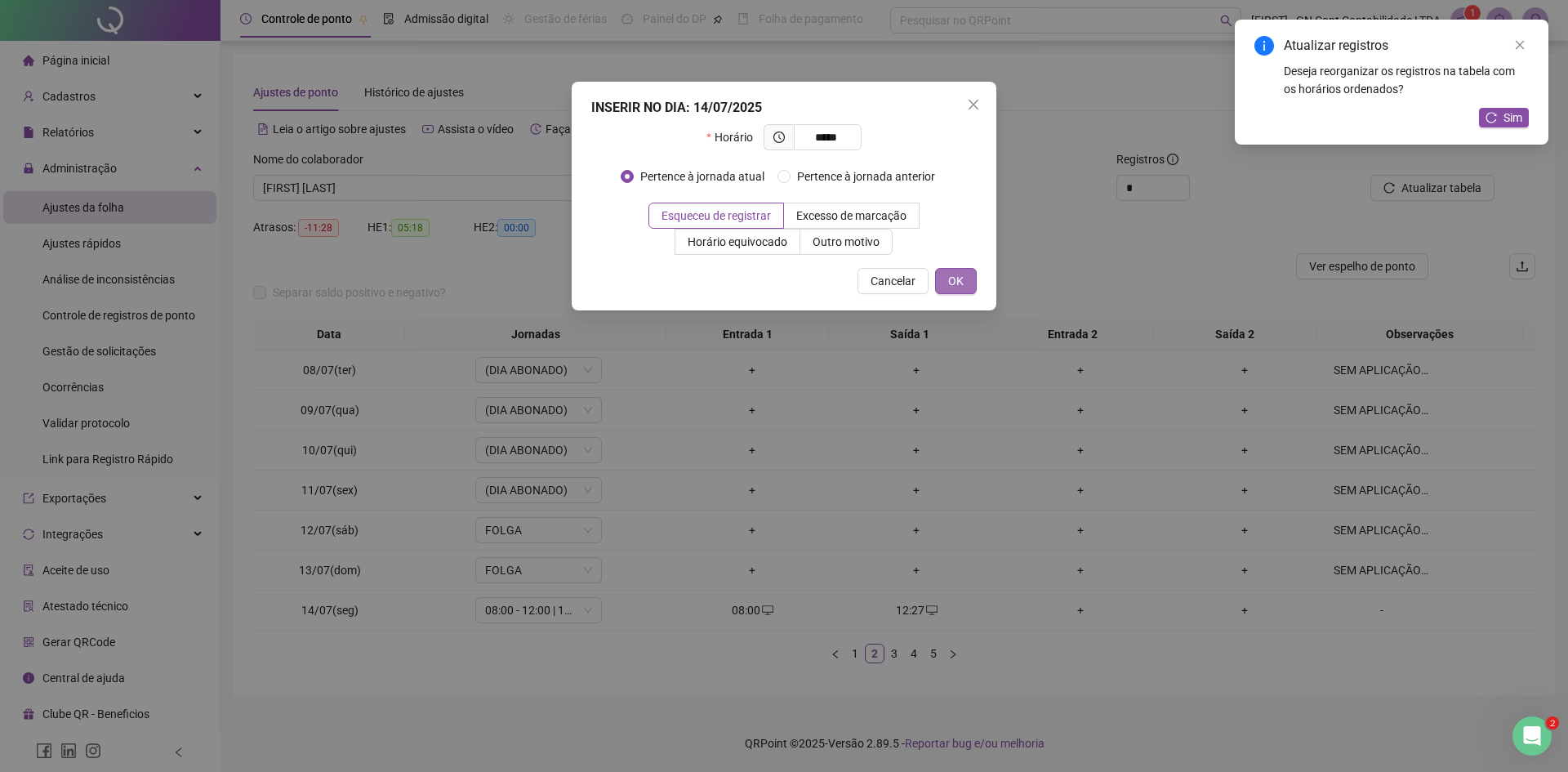 type on "*****" 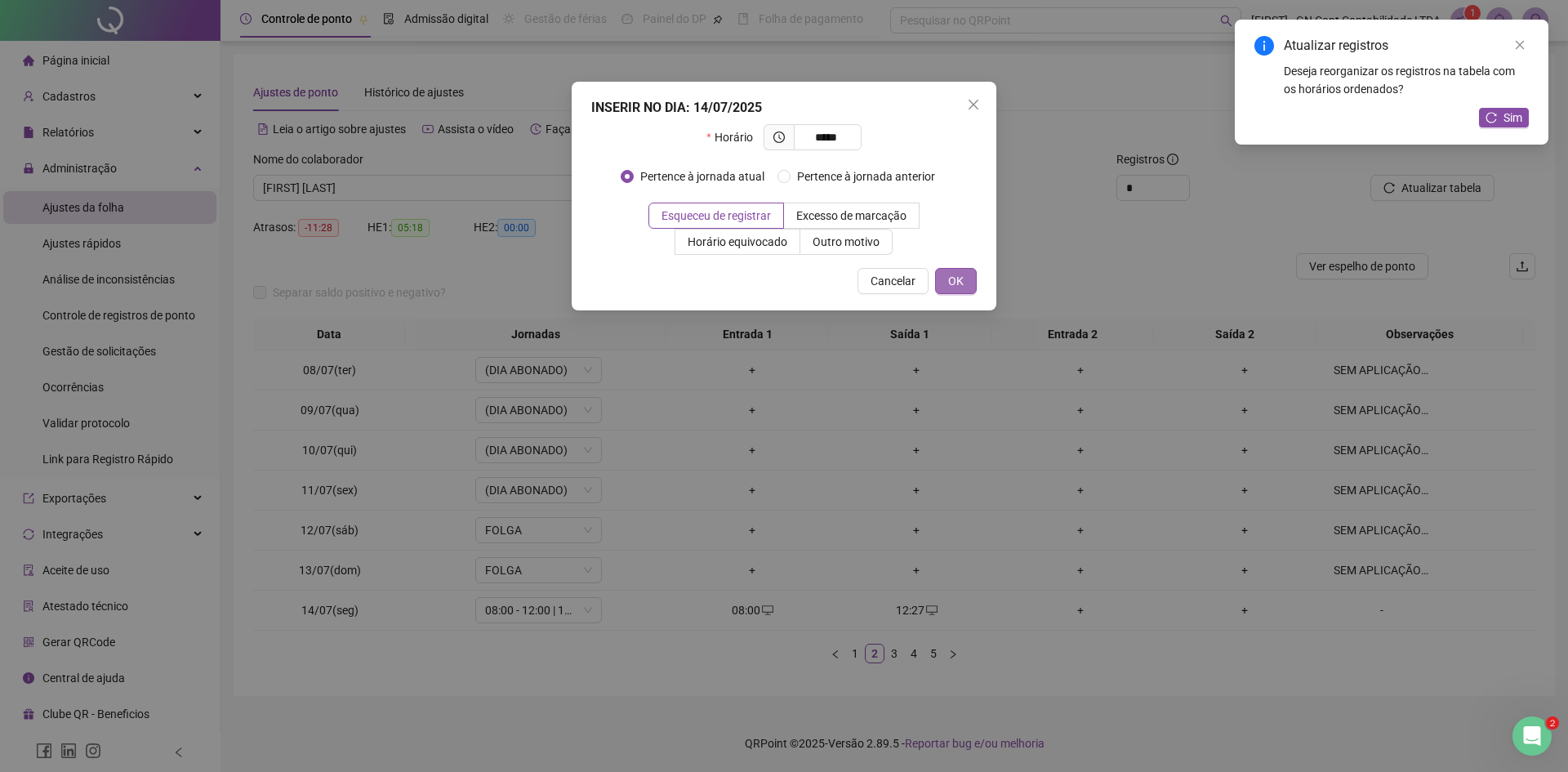 click on "OK" at bounding box center (956, 281) 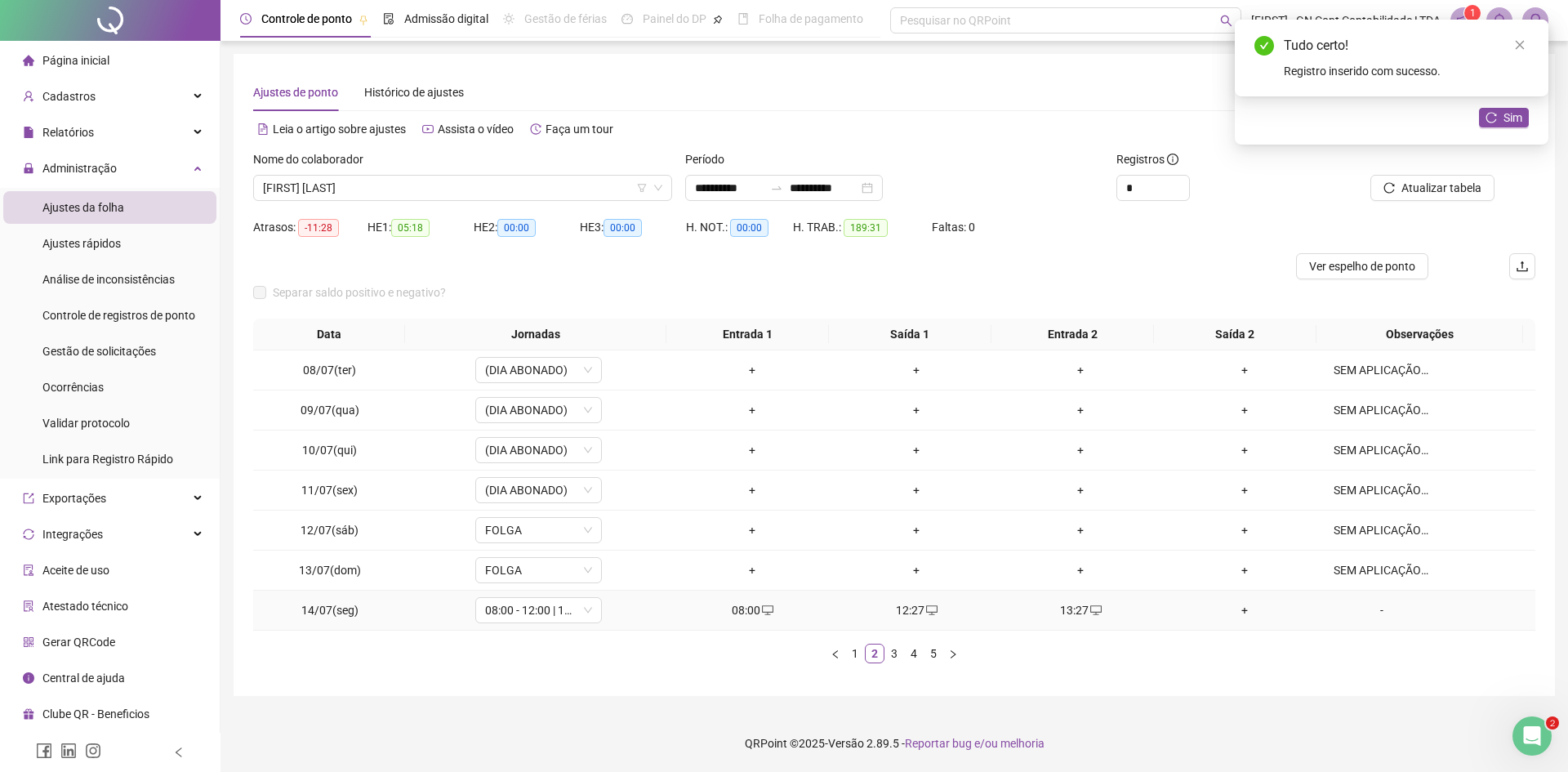 click on "+" at bounding box center (1245, 610) 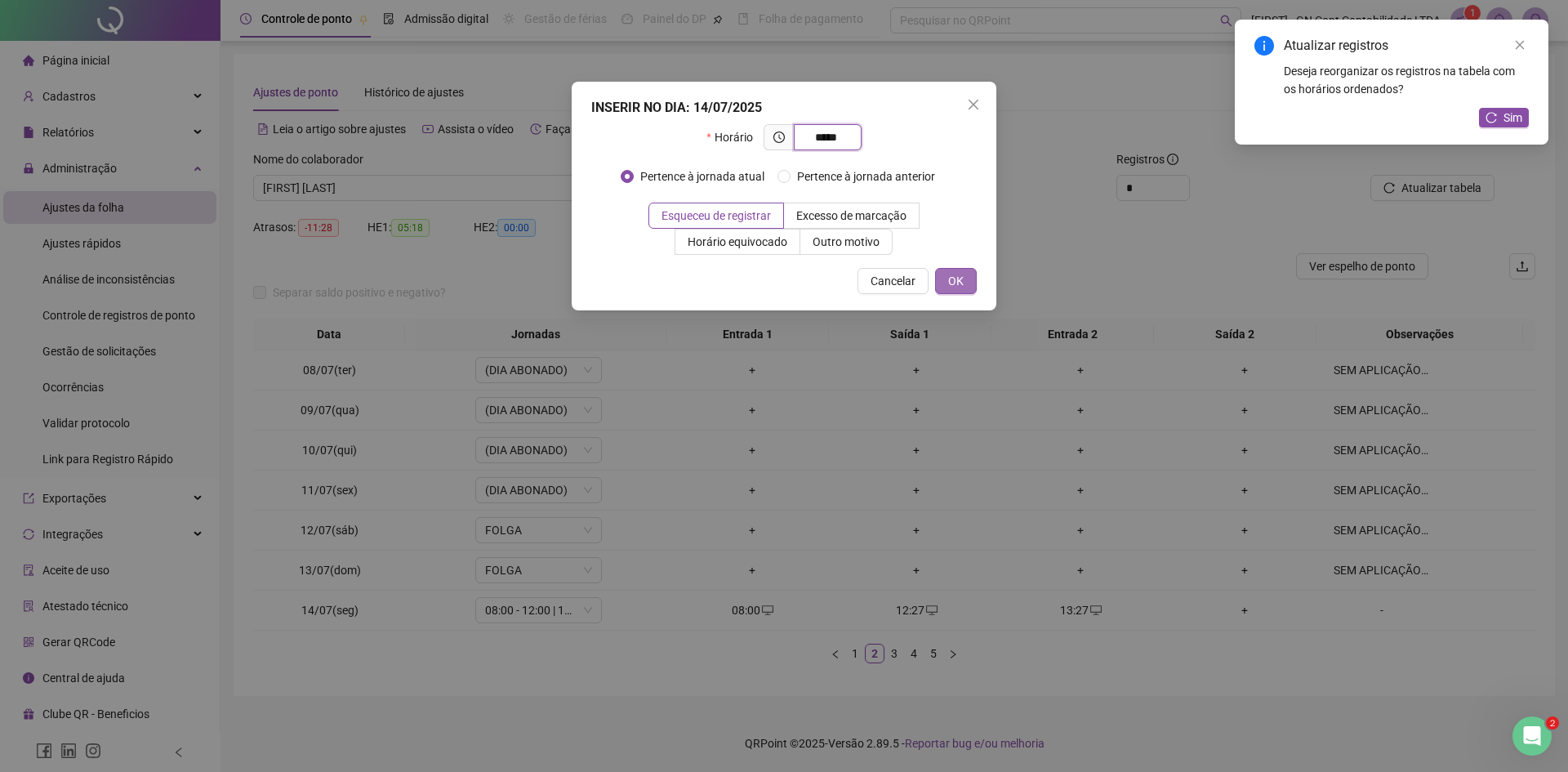 type on "*****" 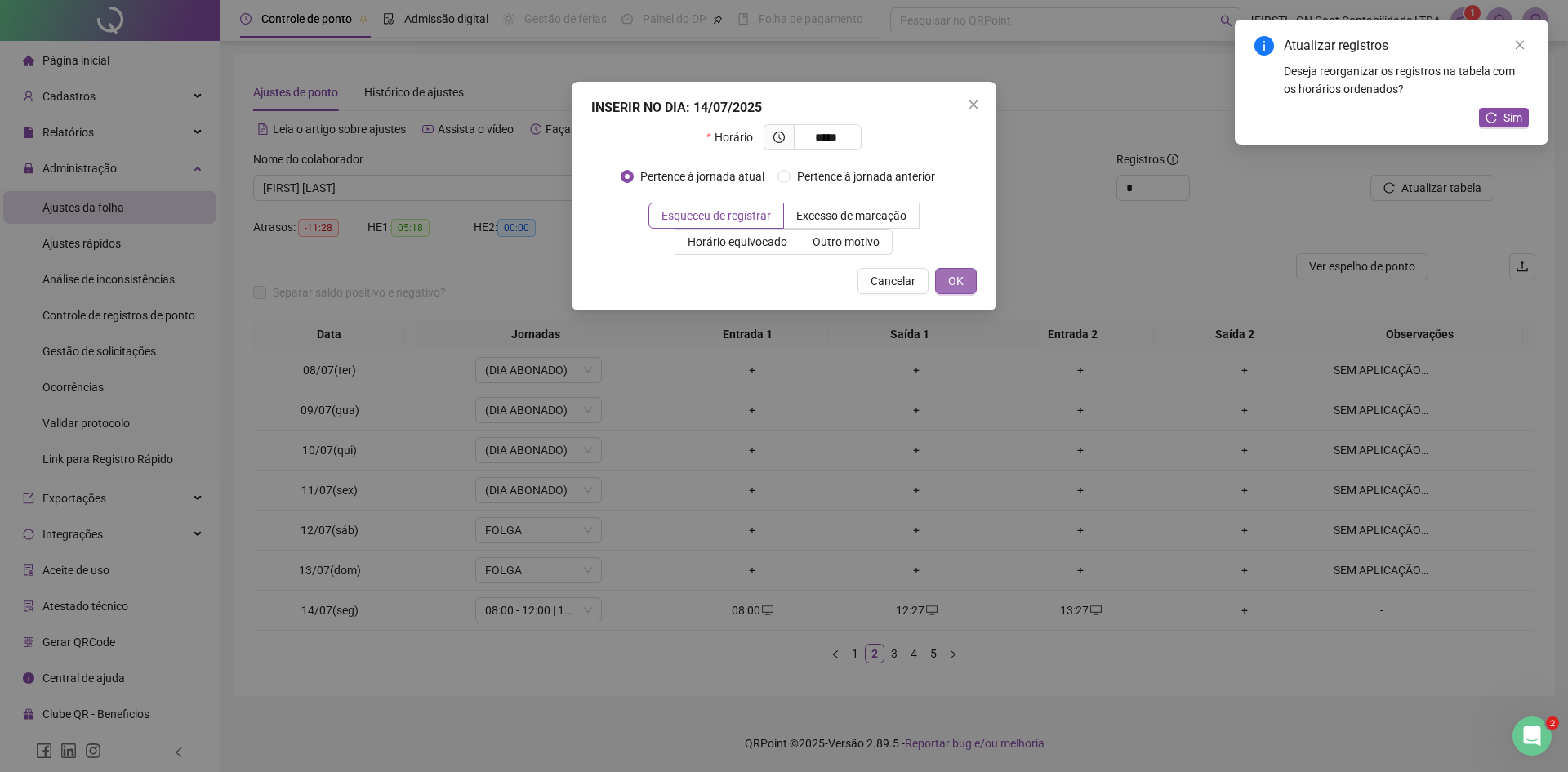 click on "OK" at bounding box center [956, 281] 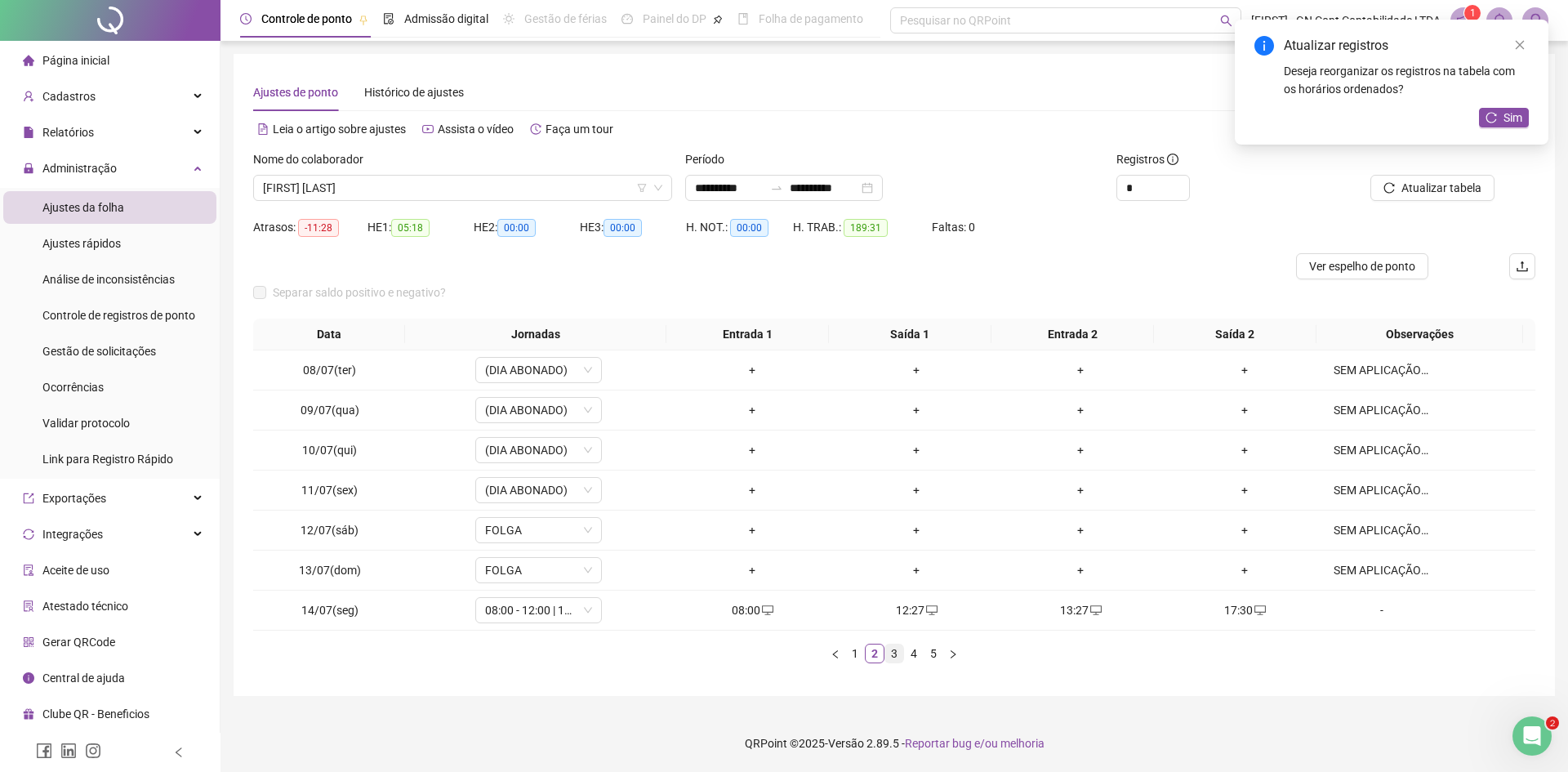 click on "3" at bounding box center (894, 654) 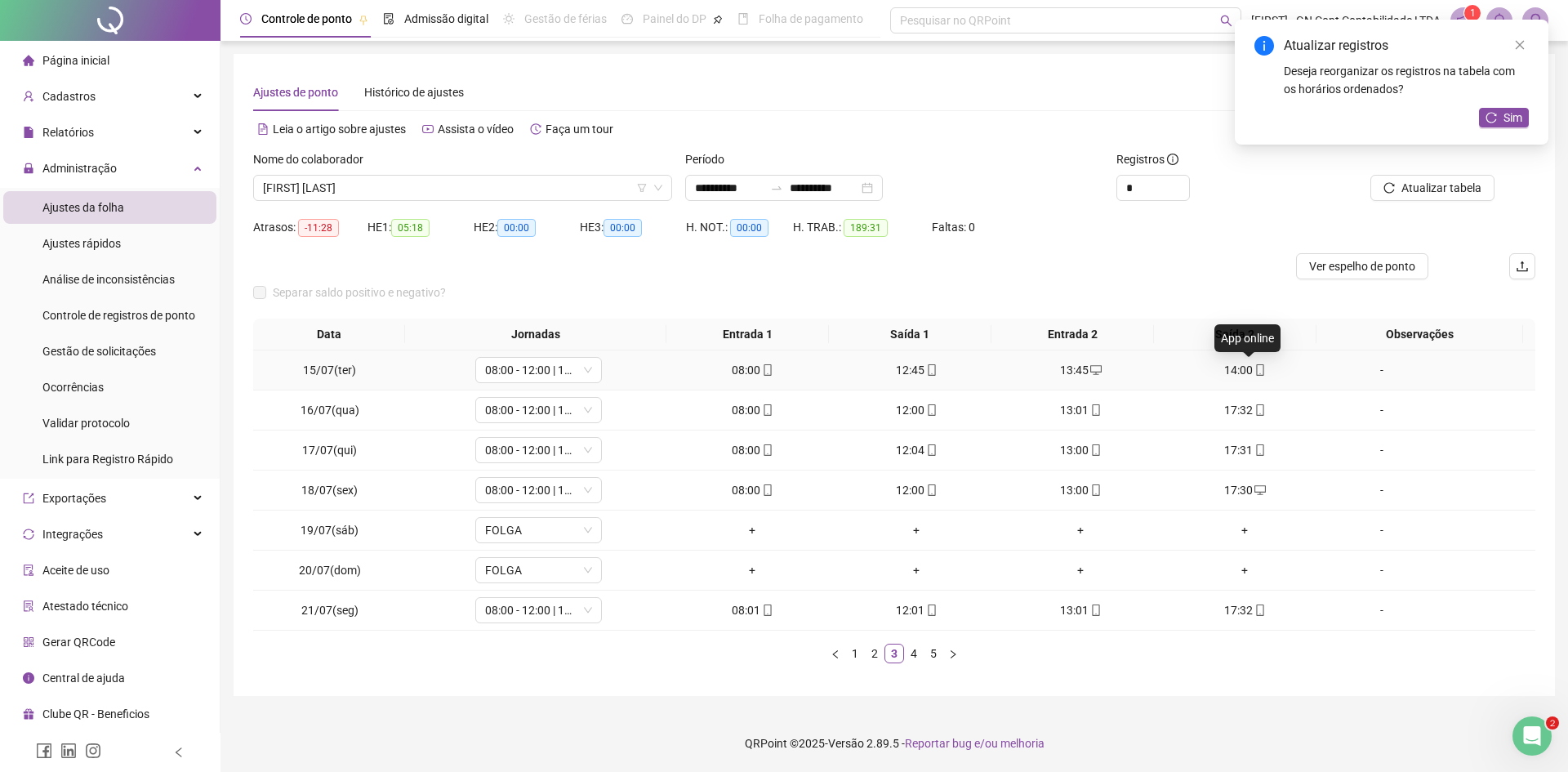 click at bounding box center (1259, 370) 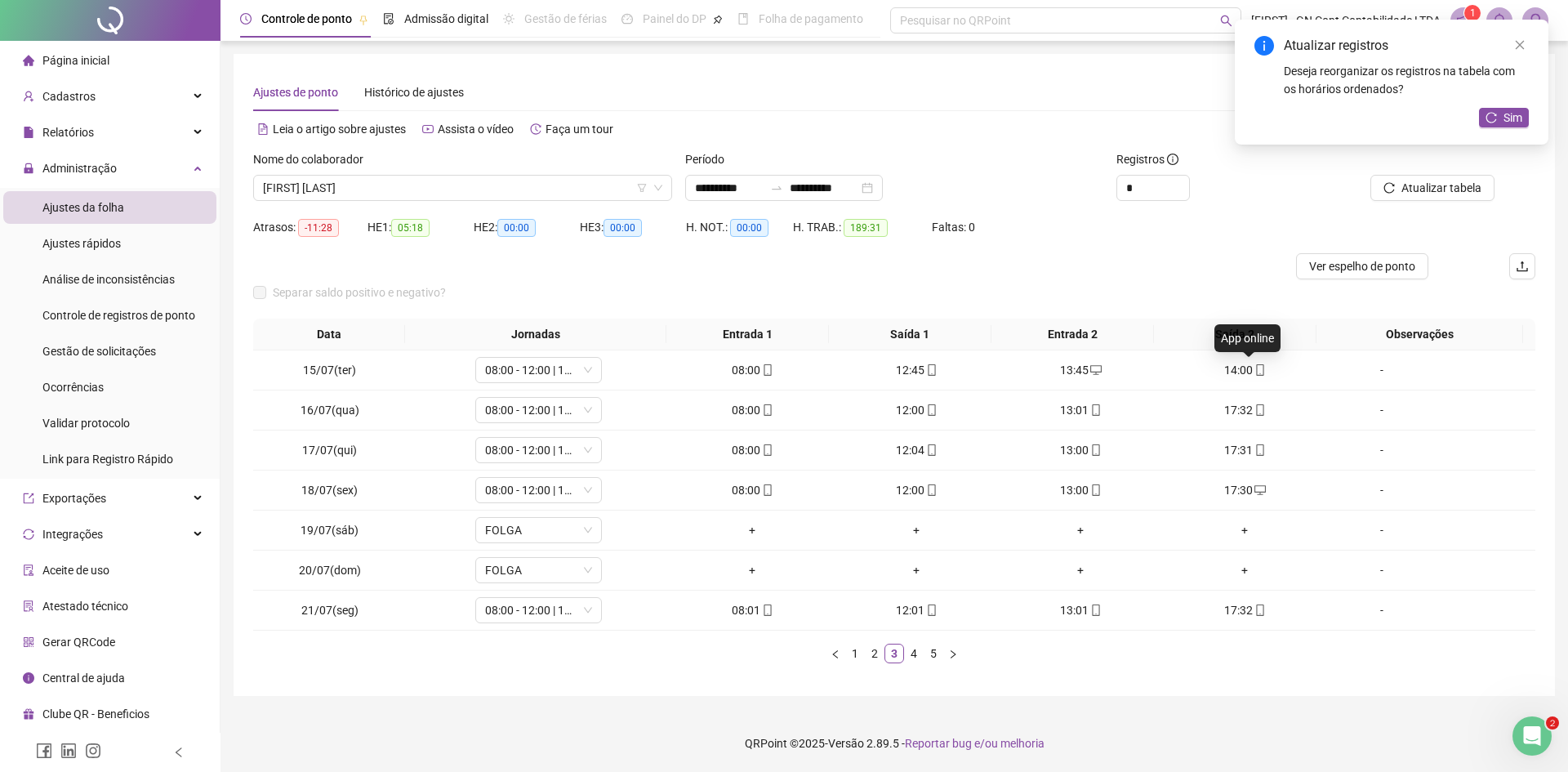 type on "**********" 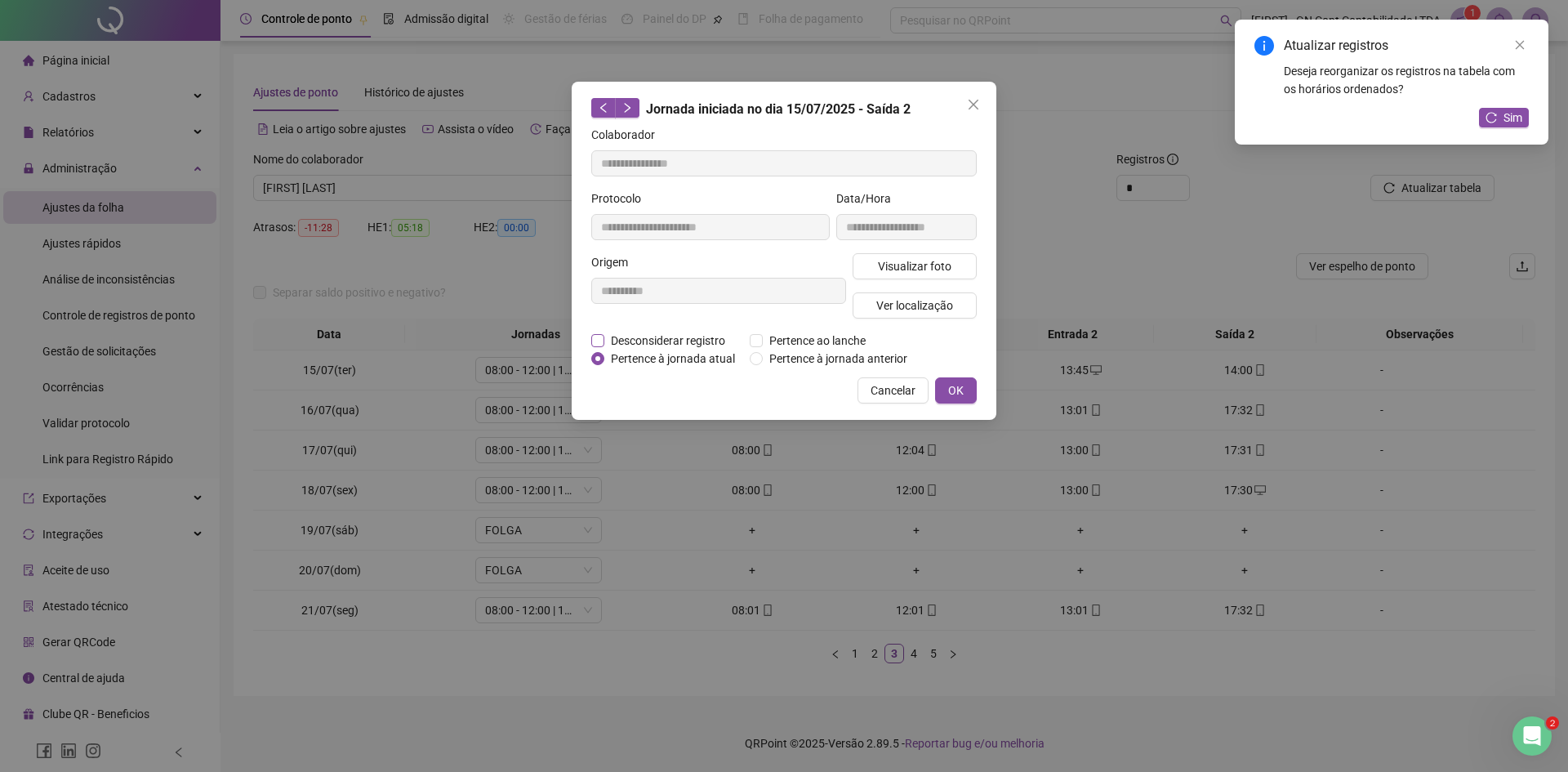 click on "Desconsiderar registro" at bounding box center [668, 341] 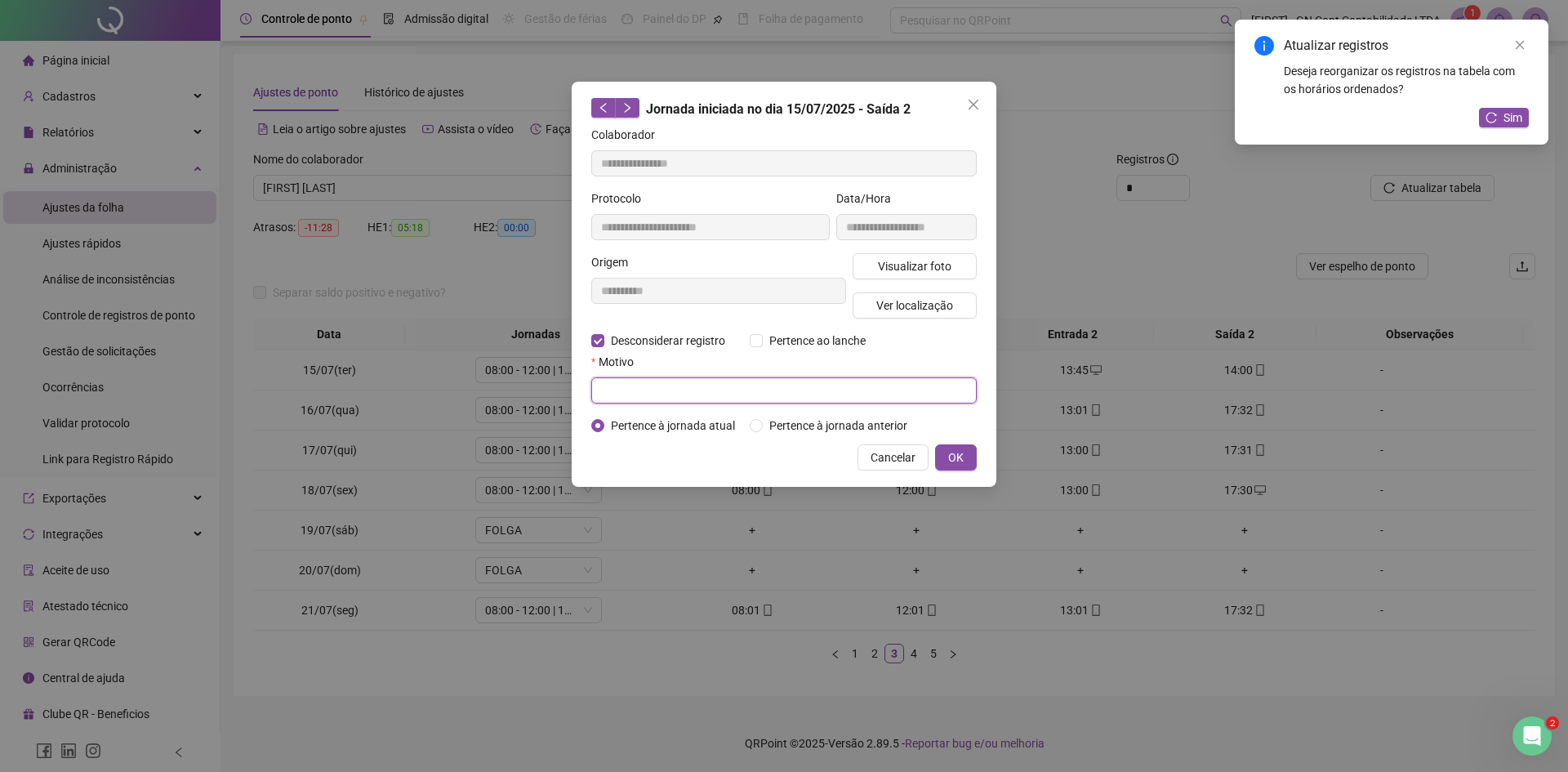 click at bounding box center (784, 390) 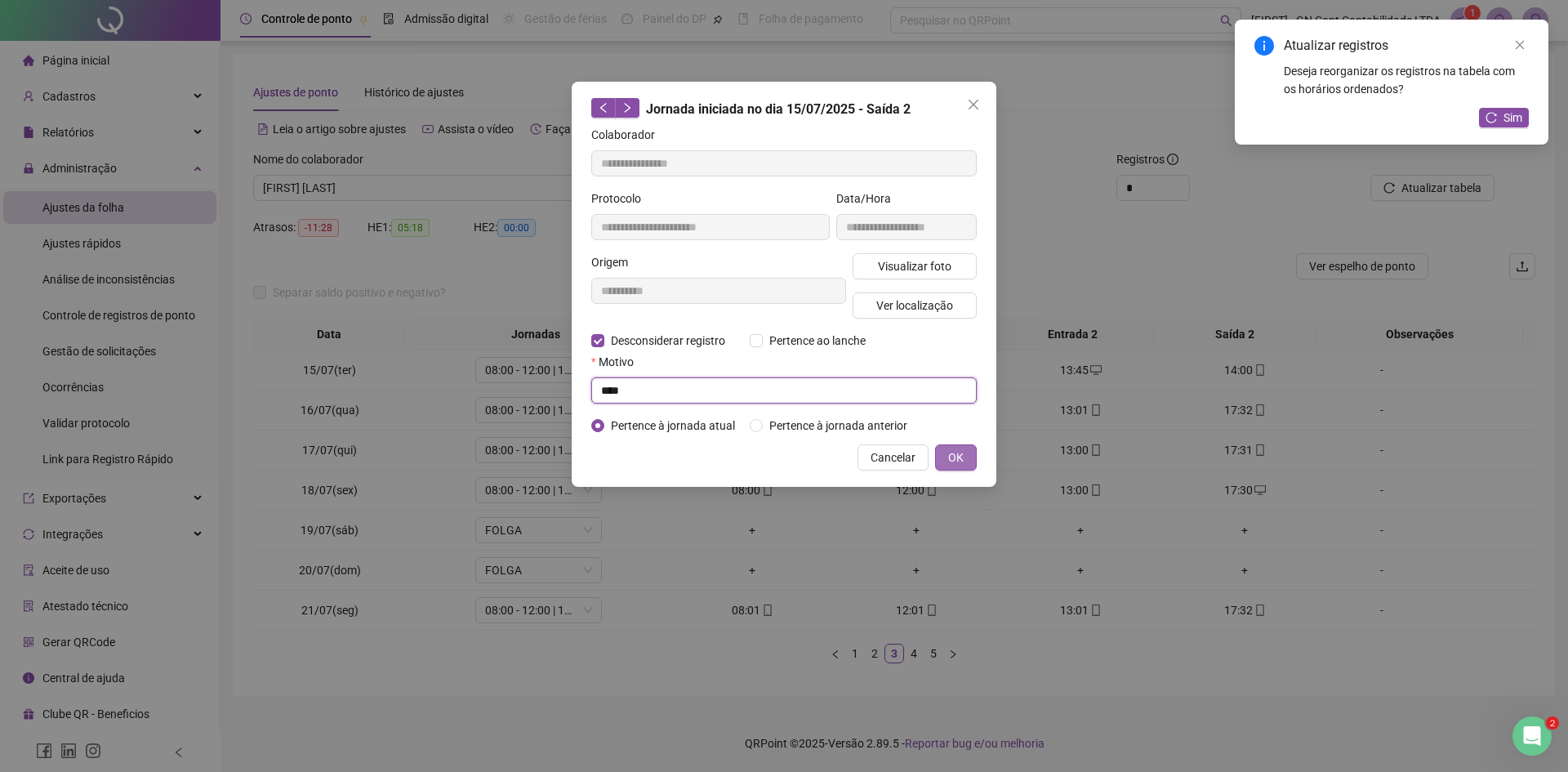 type on "****" 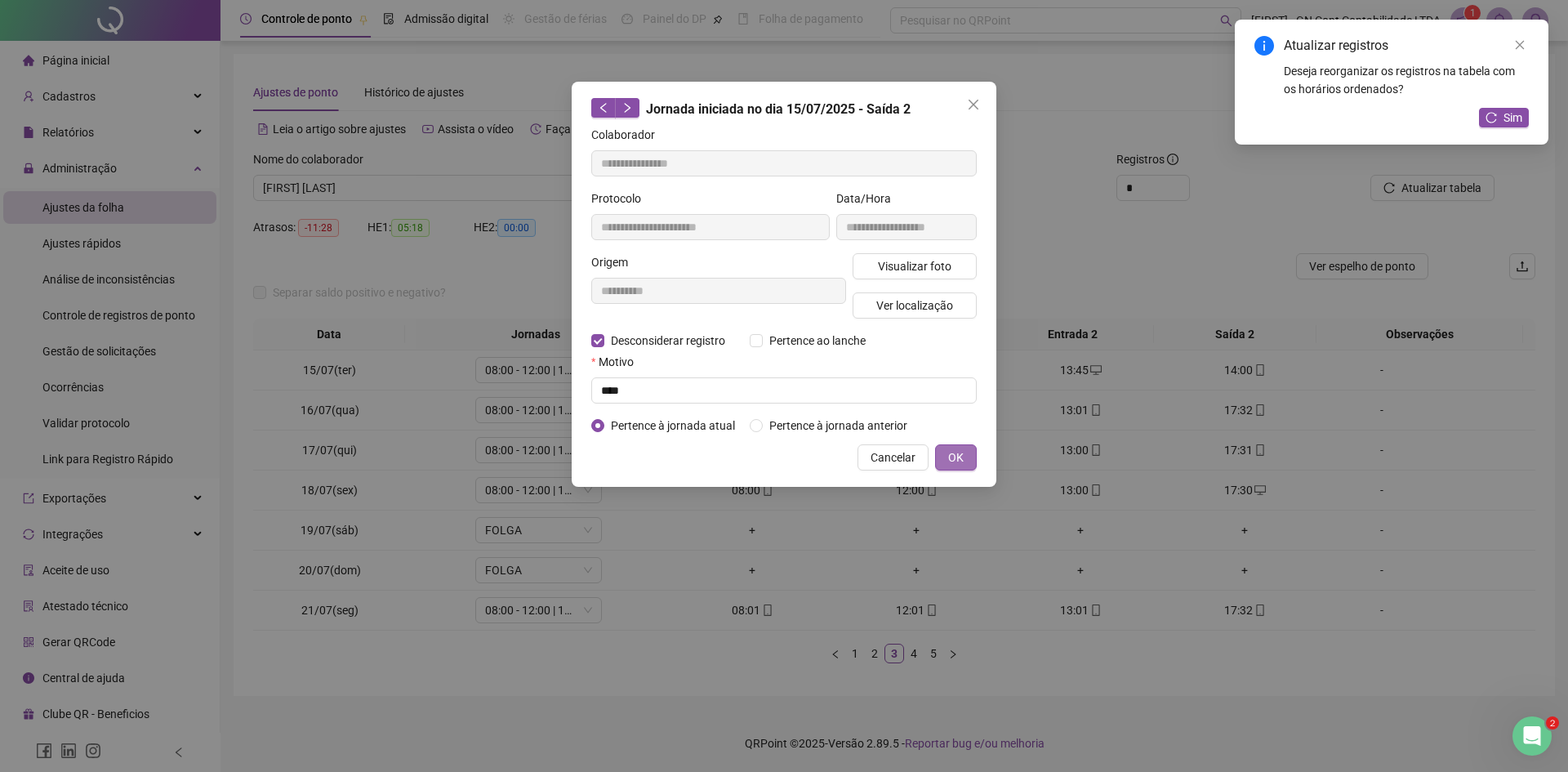 click on "OK" at bounding box center (956, 457) 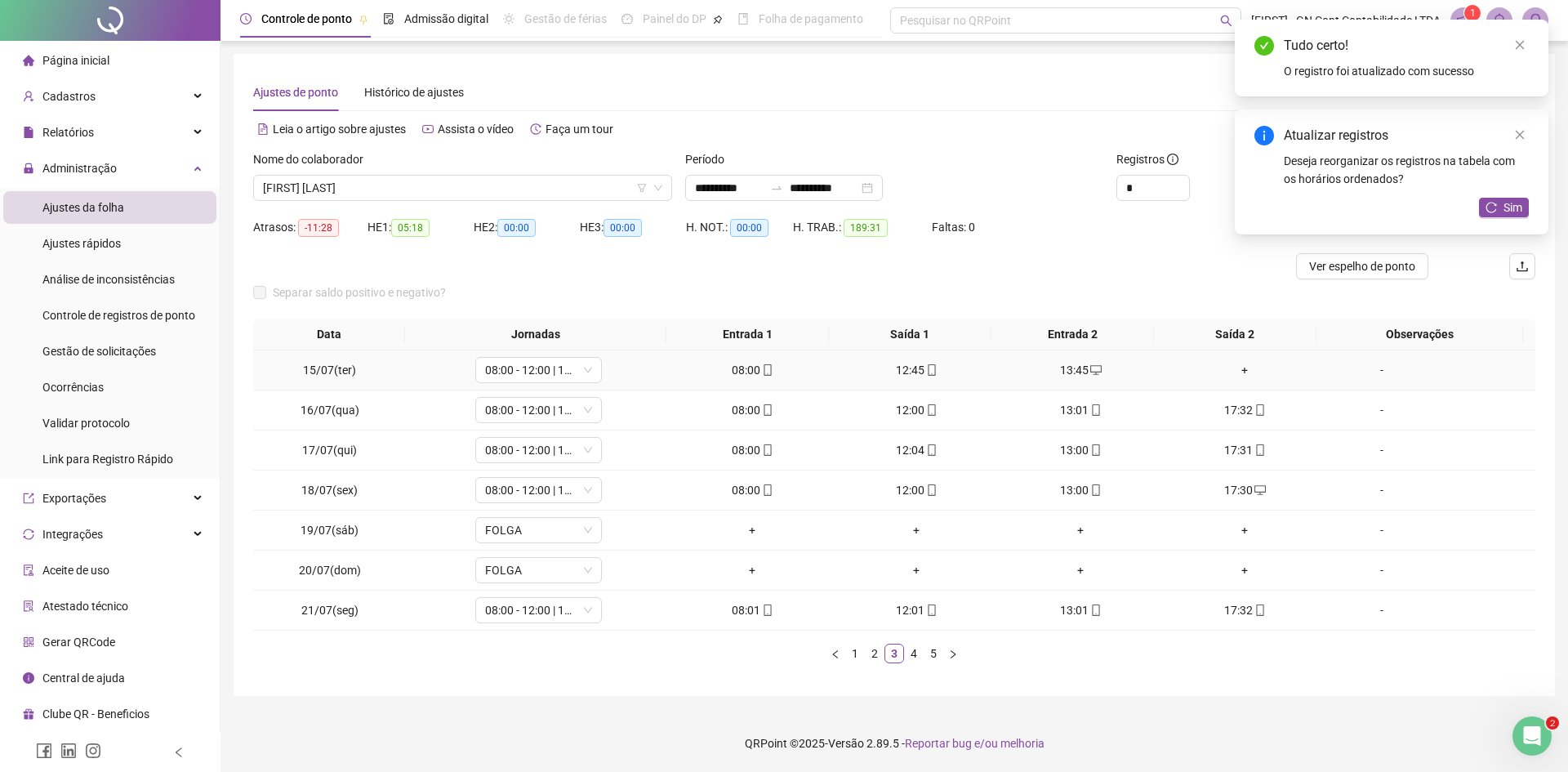 click on "+" at bounding box center [1245, 370] 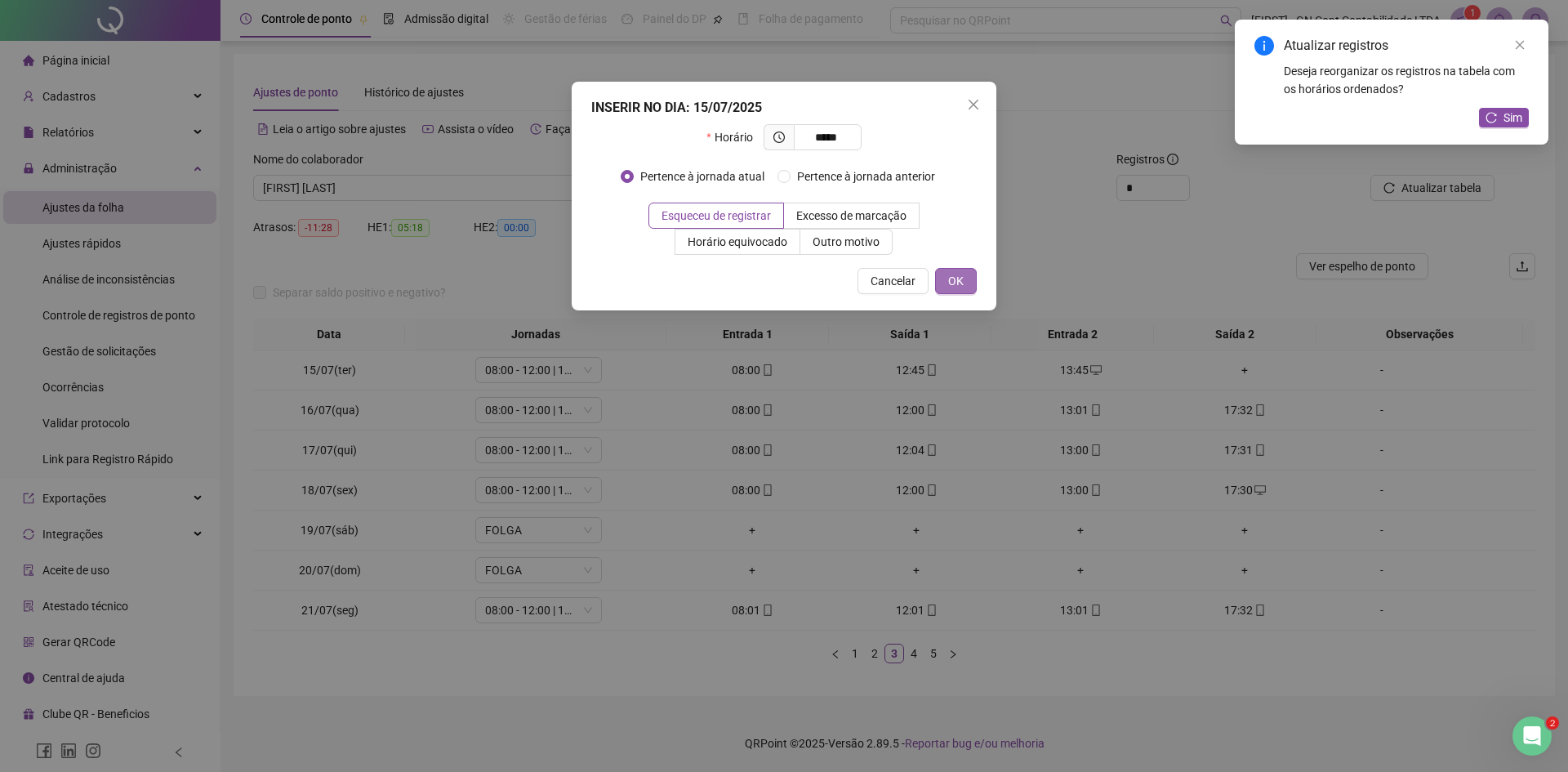 type on "*****" 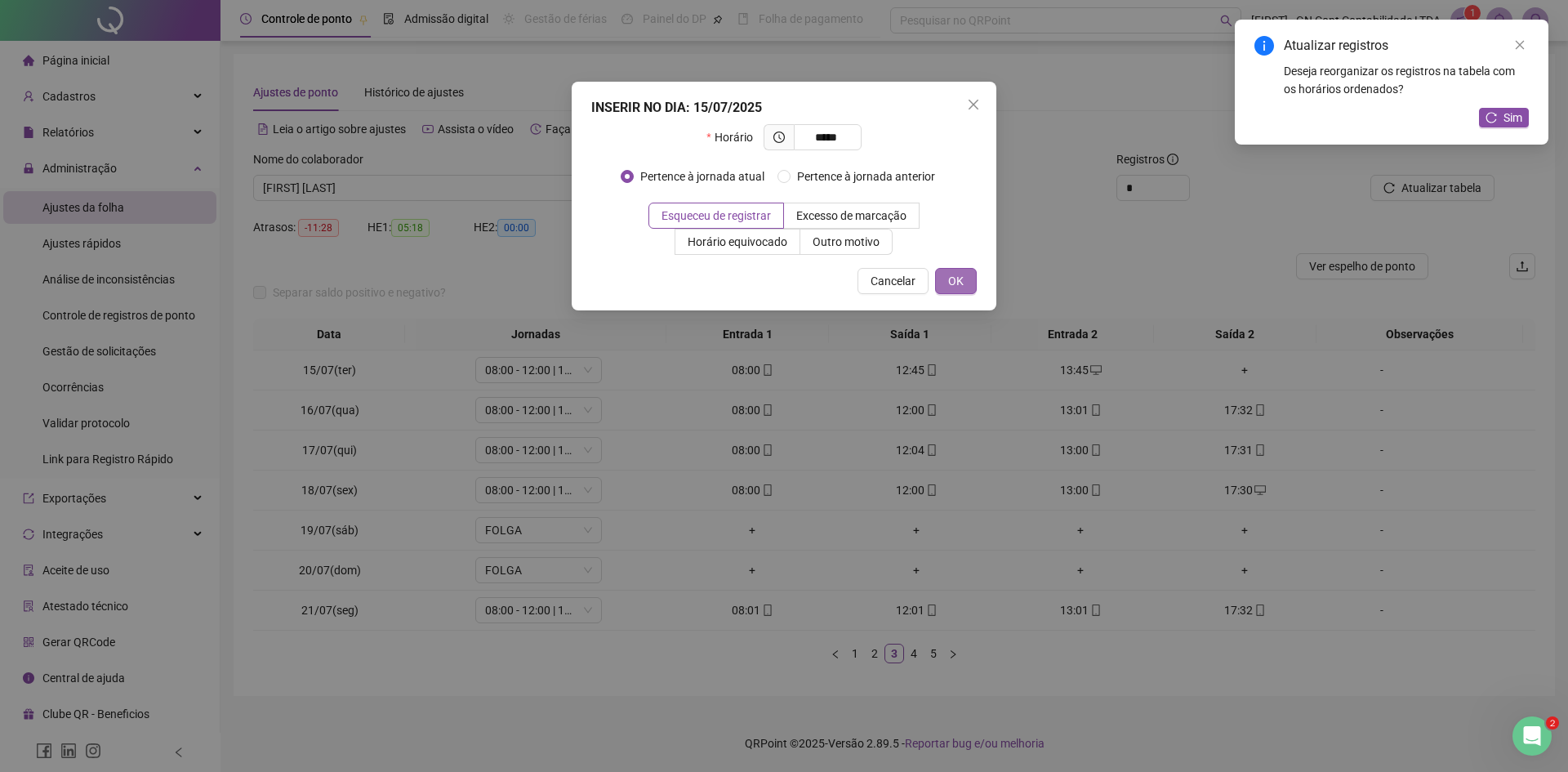 click on "OK" at bounding box center (956, 281) 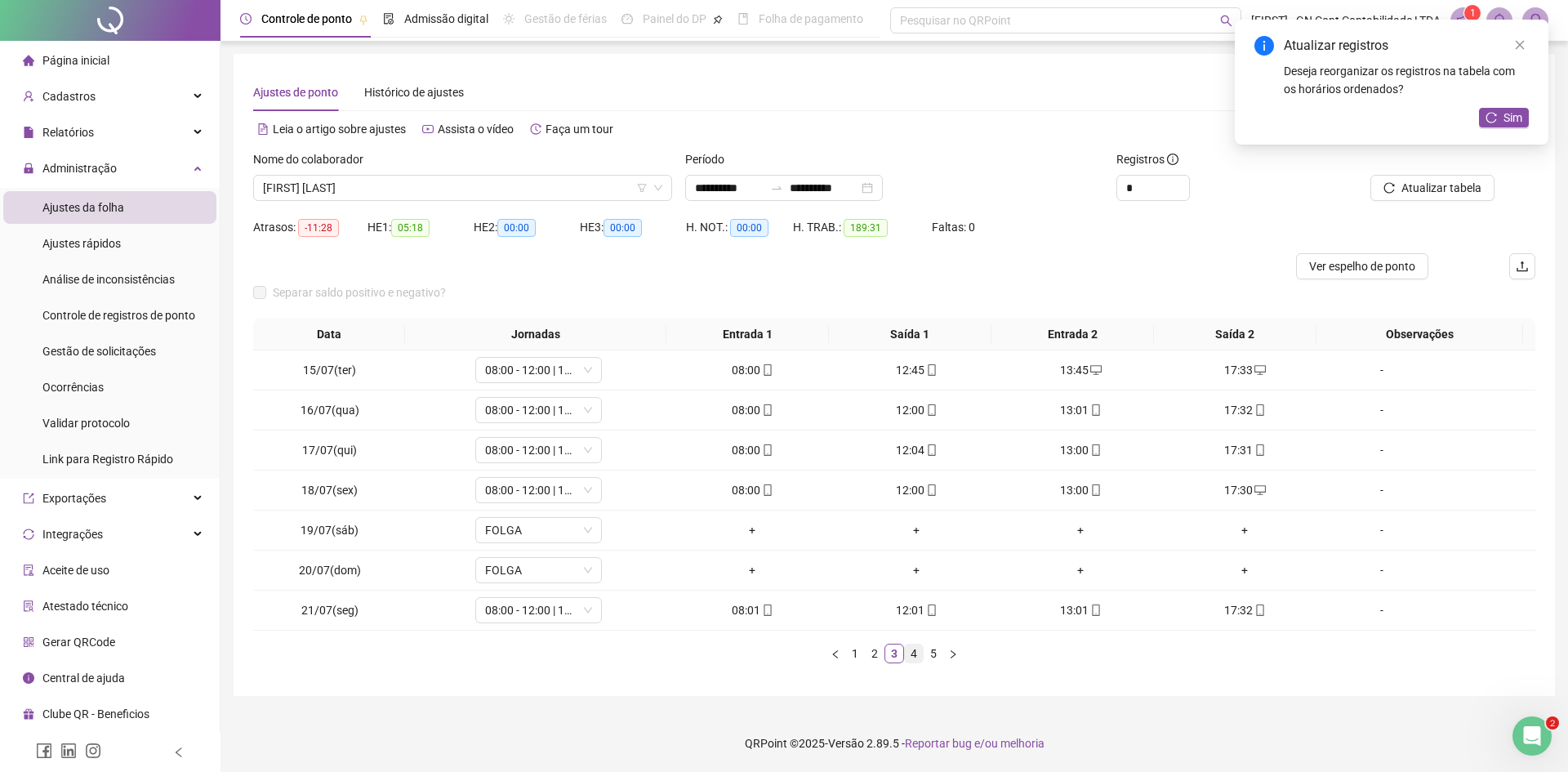 click on "4" at bounding box center [914, 654] 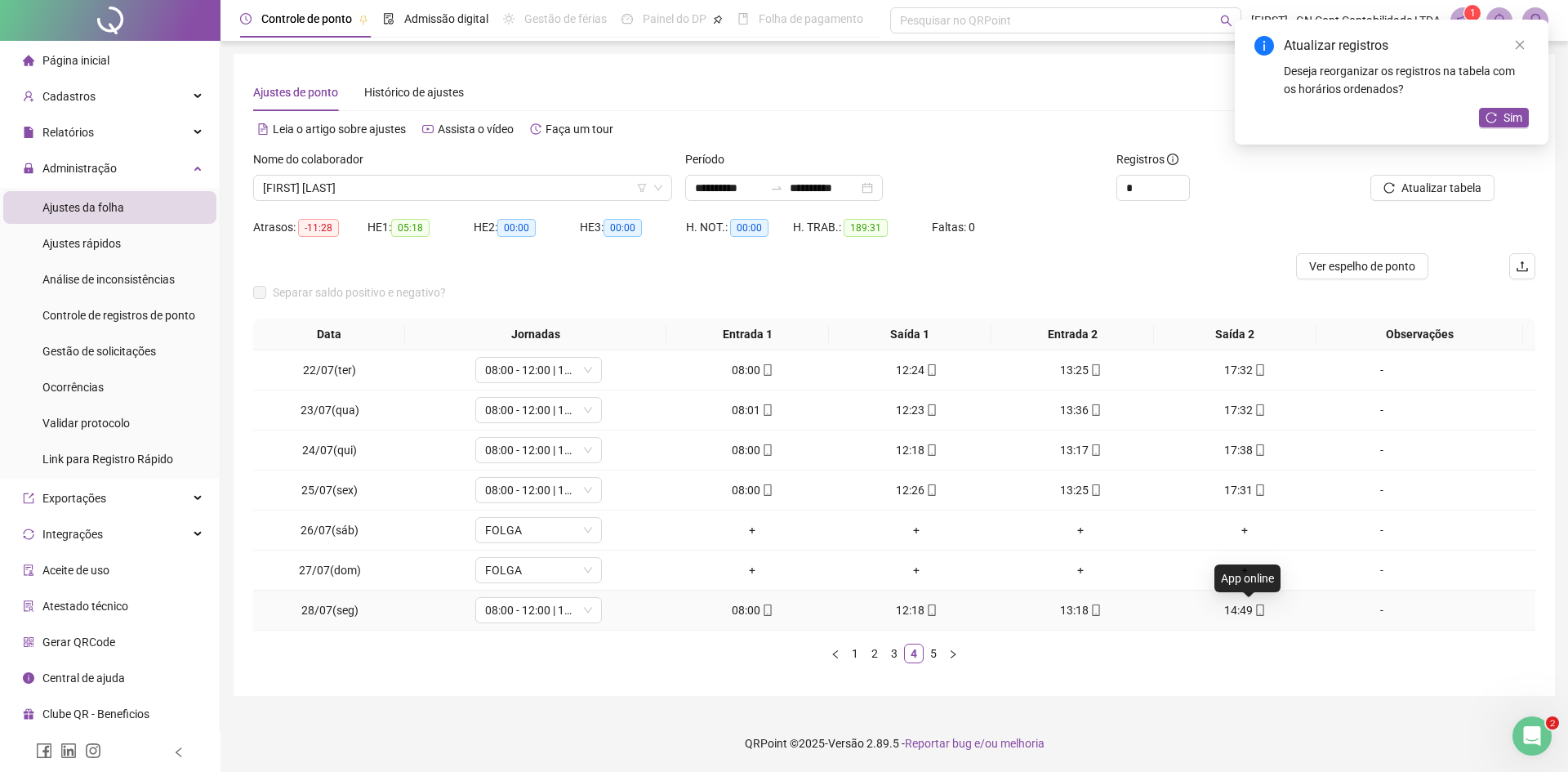 click 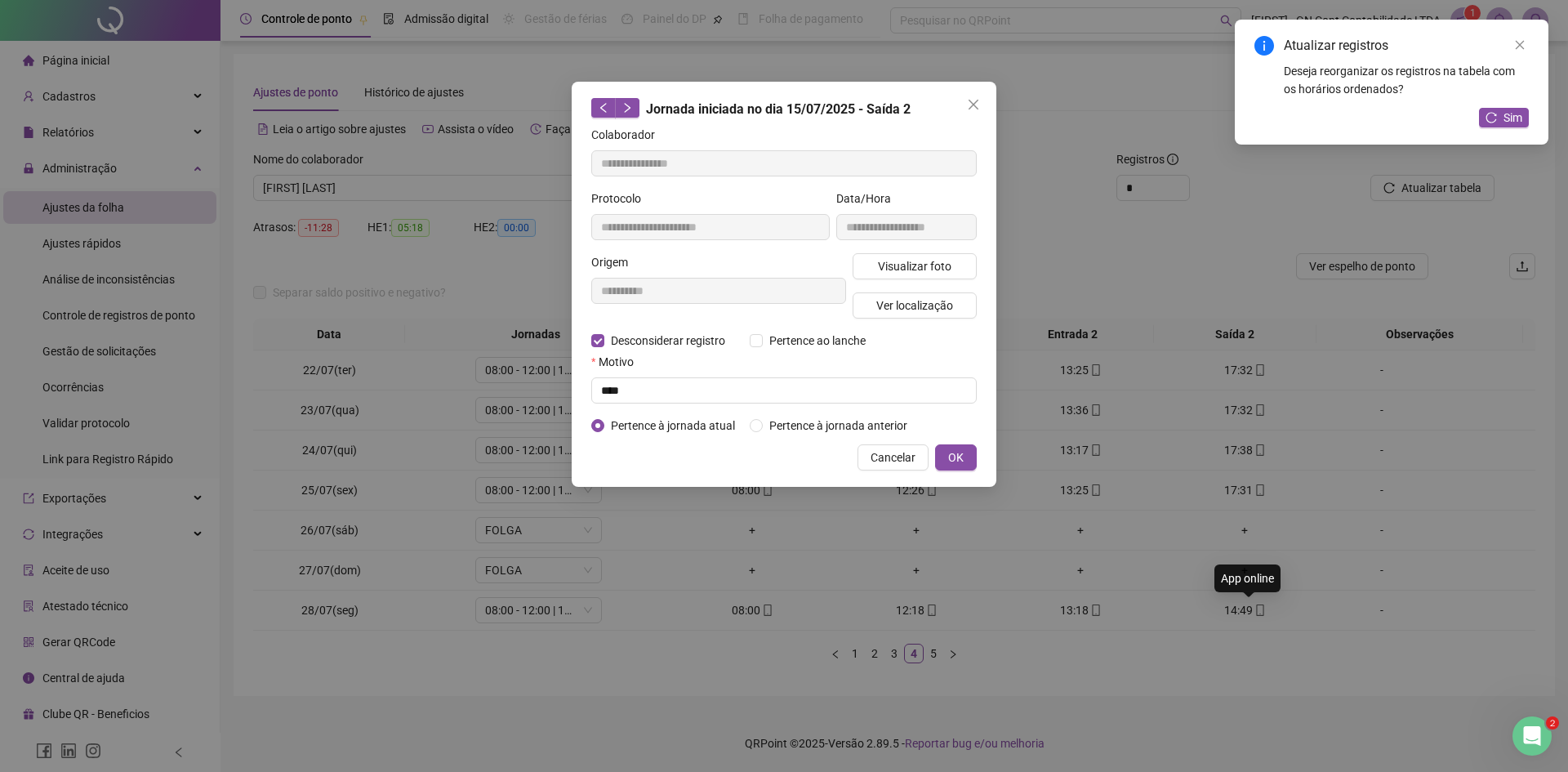 type on "**********" 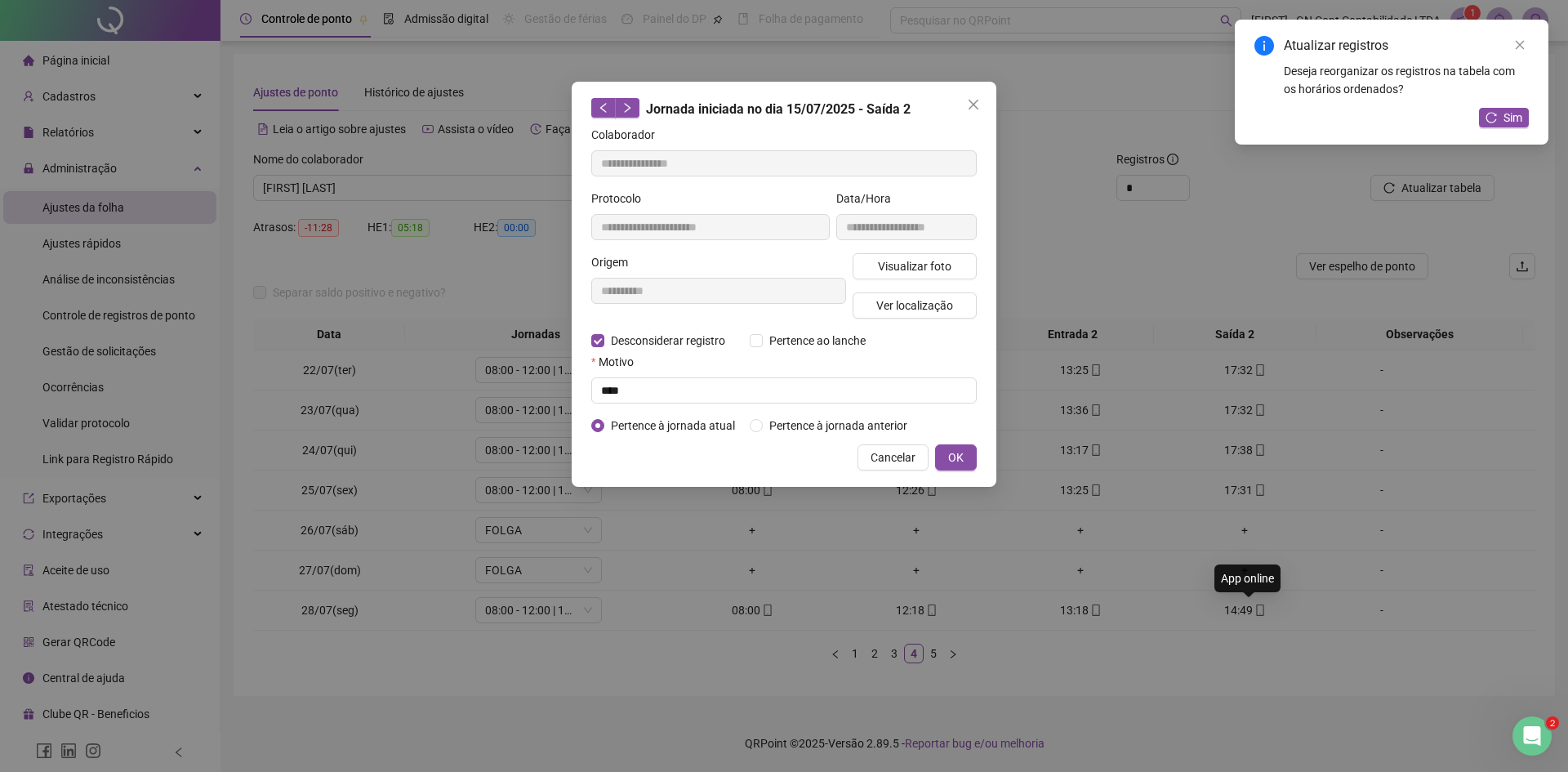type on "**********" 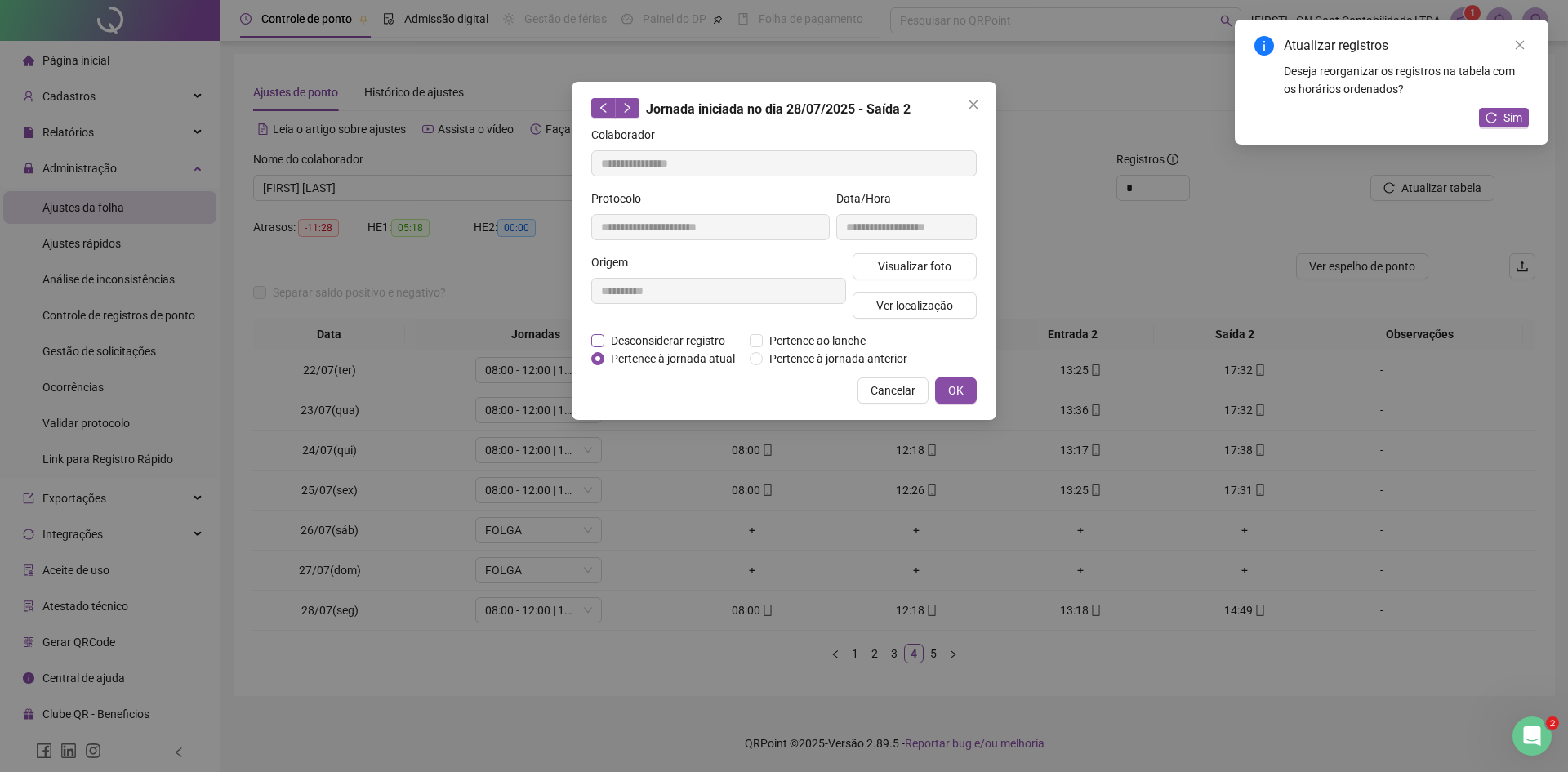 click on "Desconsiderar registro" at bounding box center [668, 341] 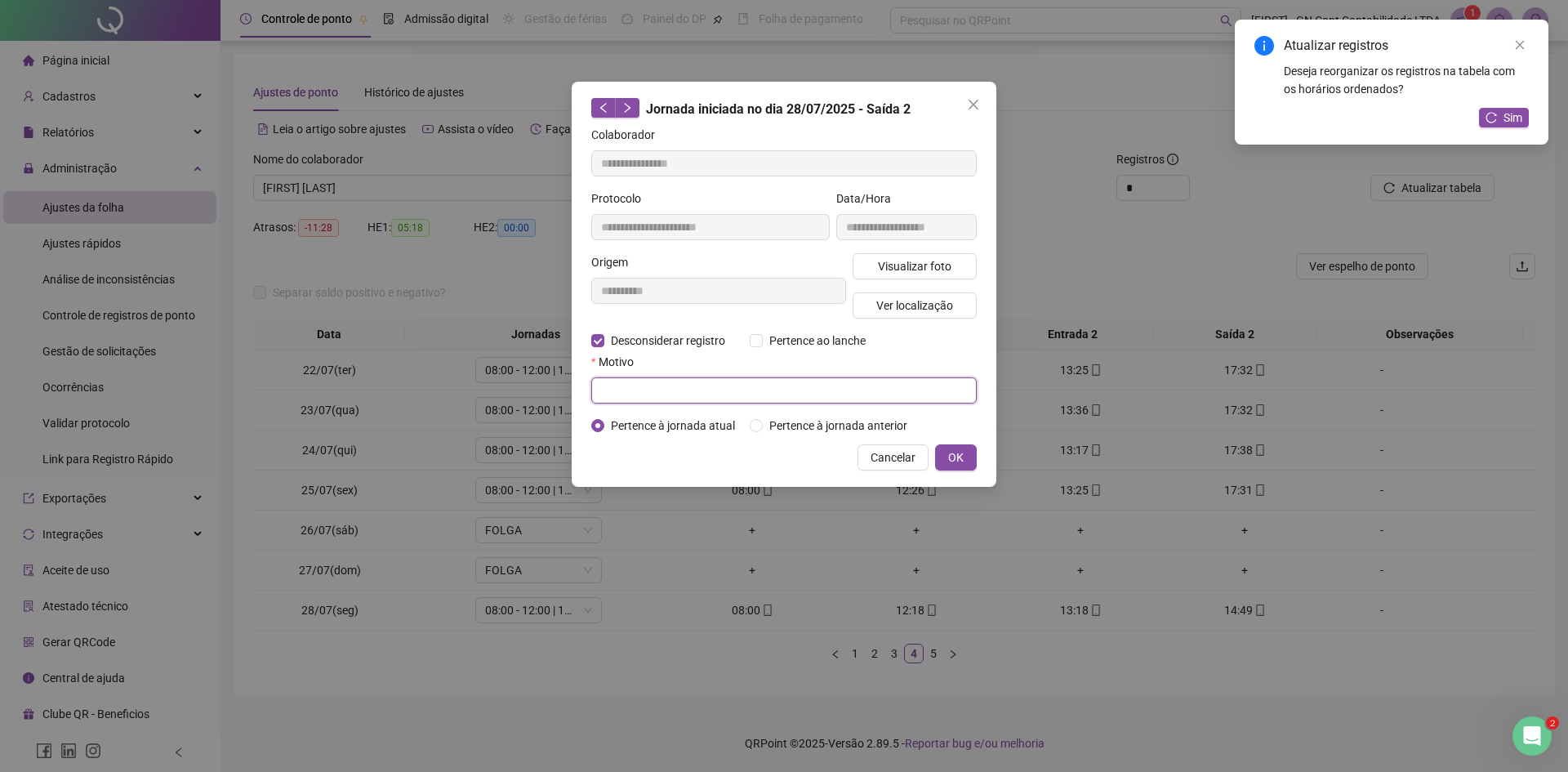 click at bounding box center [784, 390] 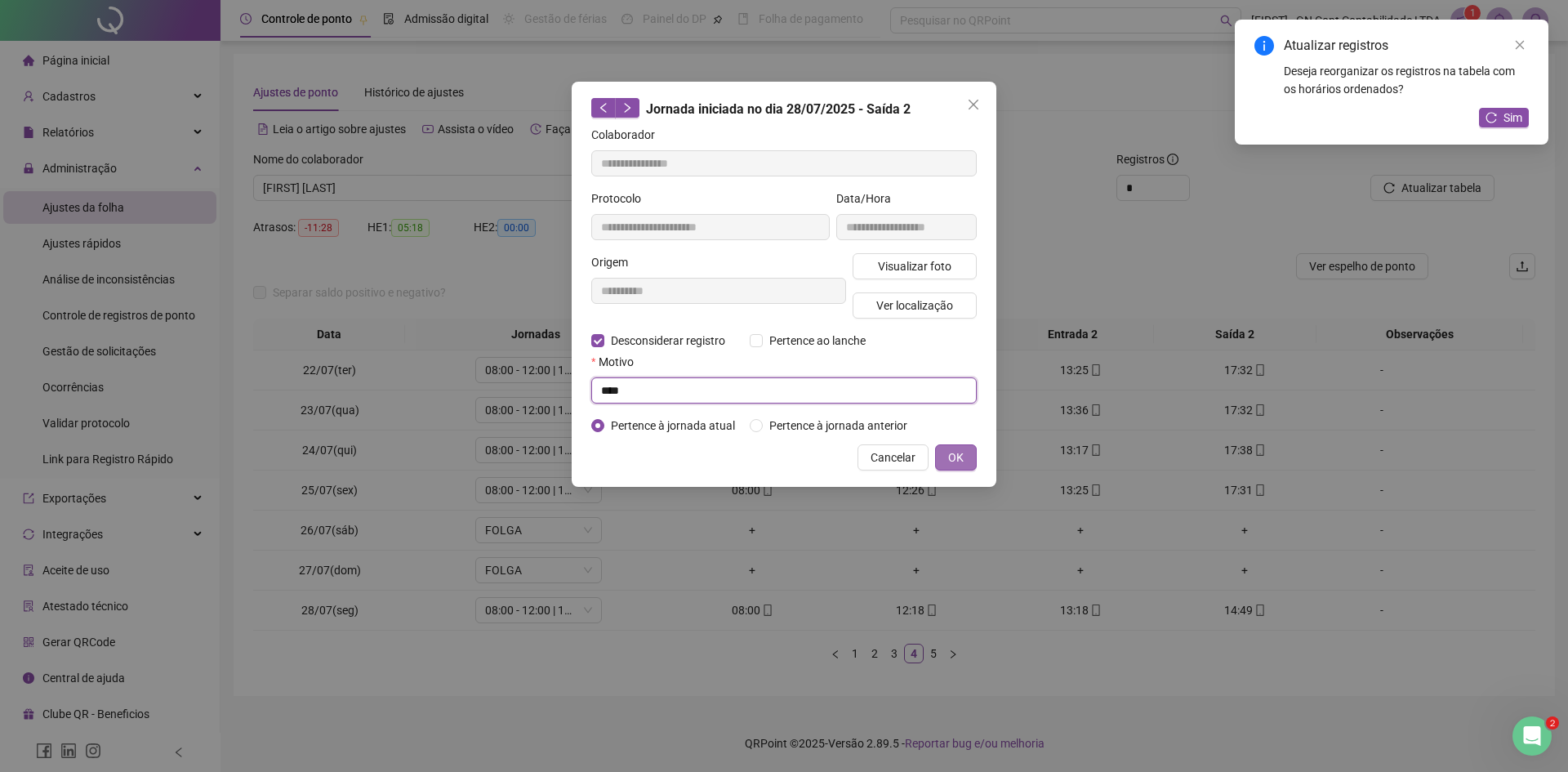 type on "****" 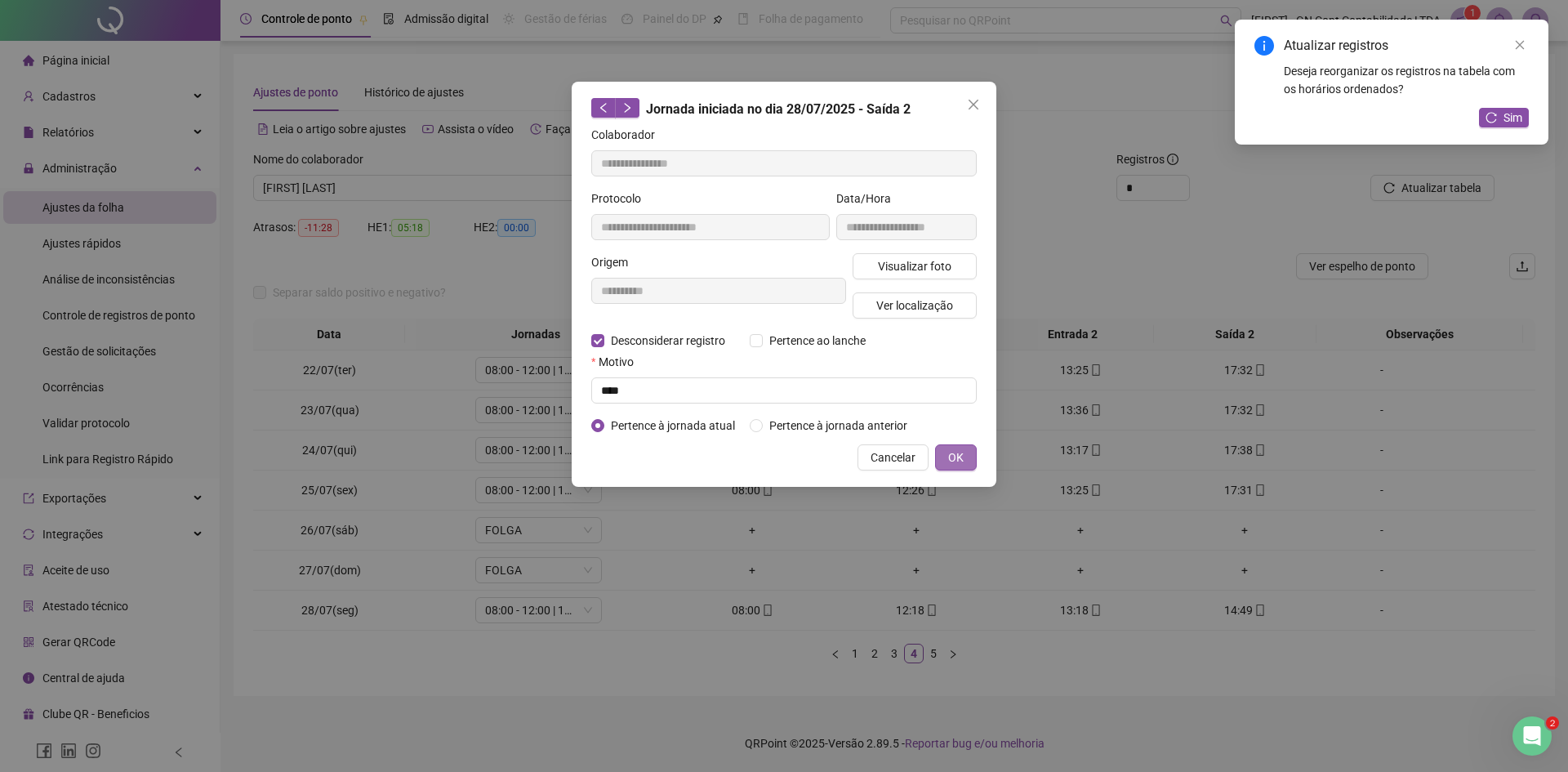 click on "OK" at bounding box center [956, 457] 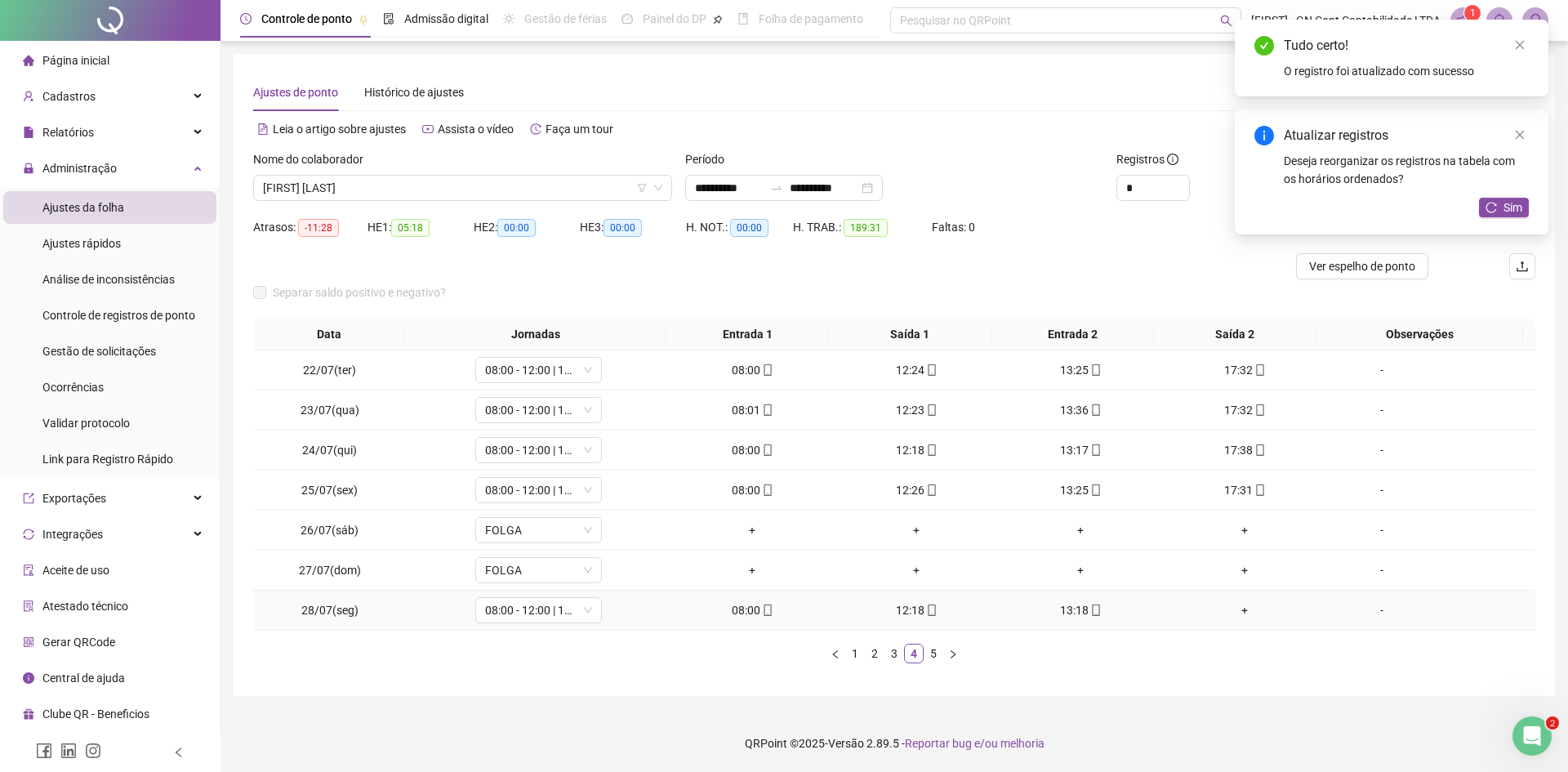 click on "+" at bounding box center (1245, 610) 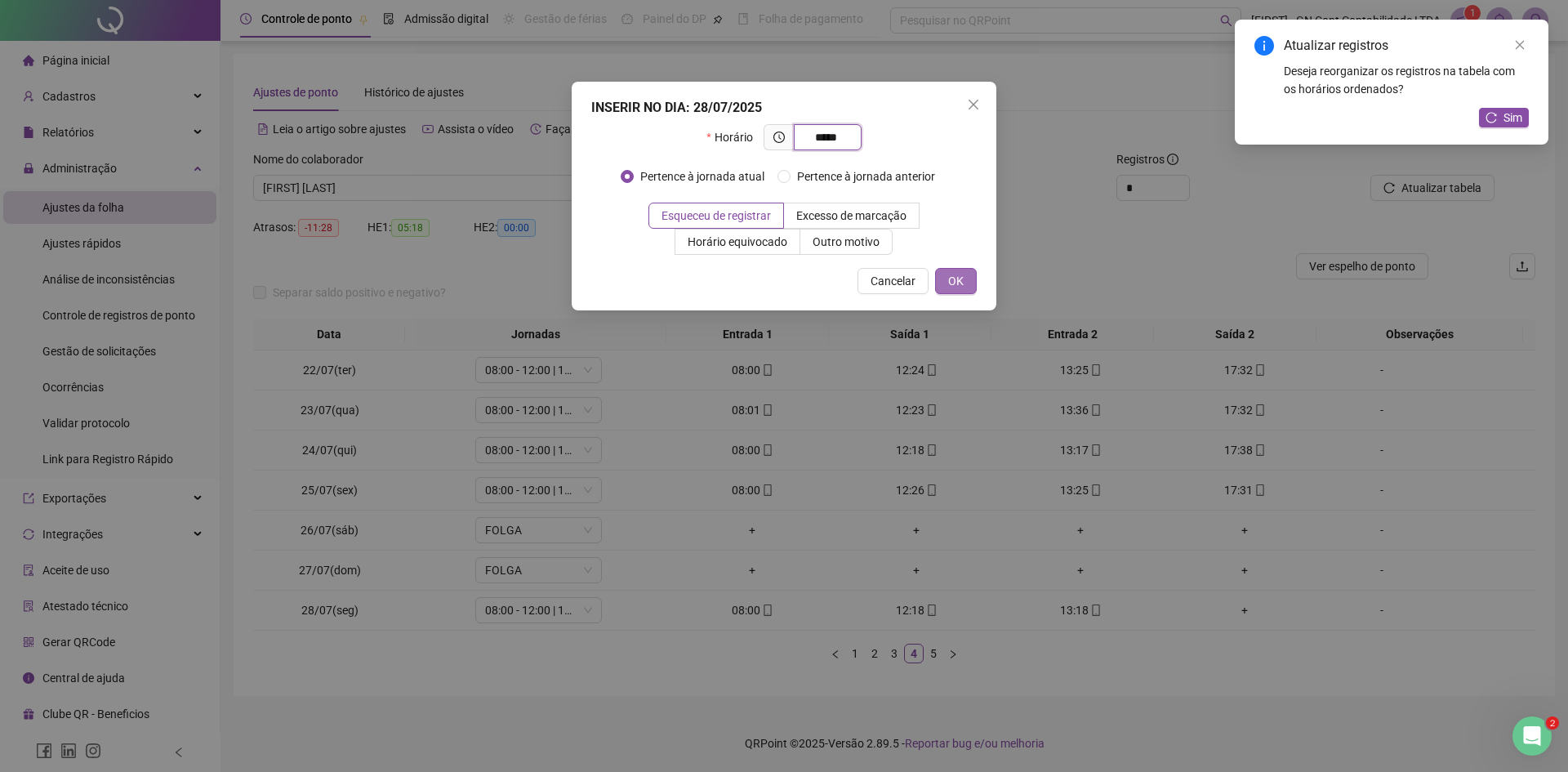 type on "*****" 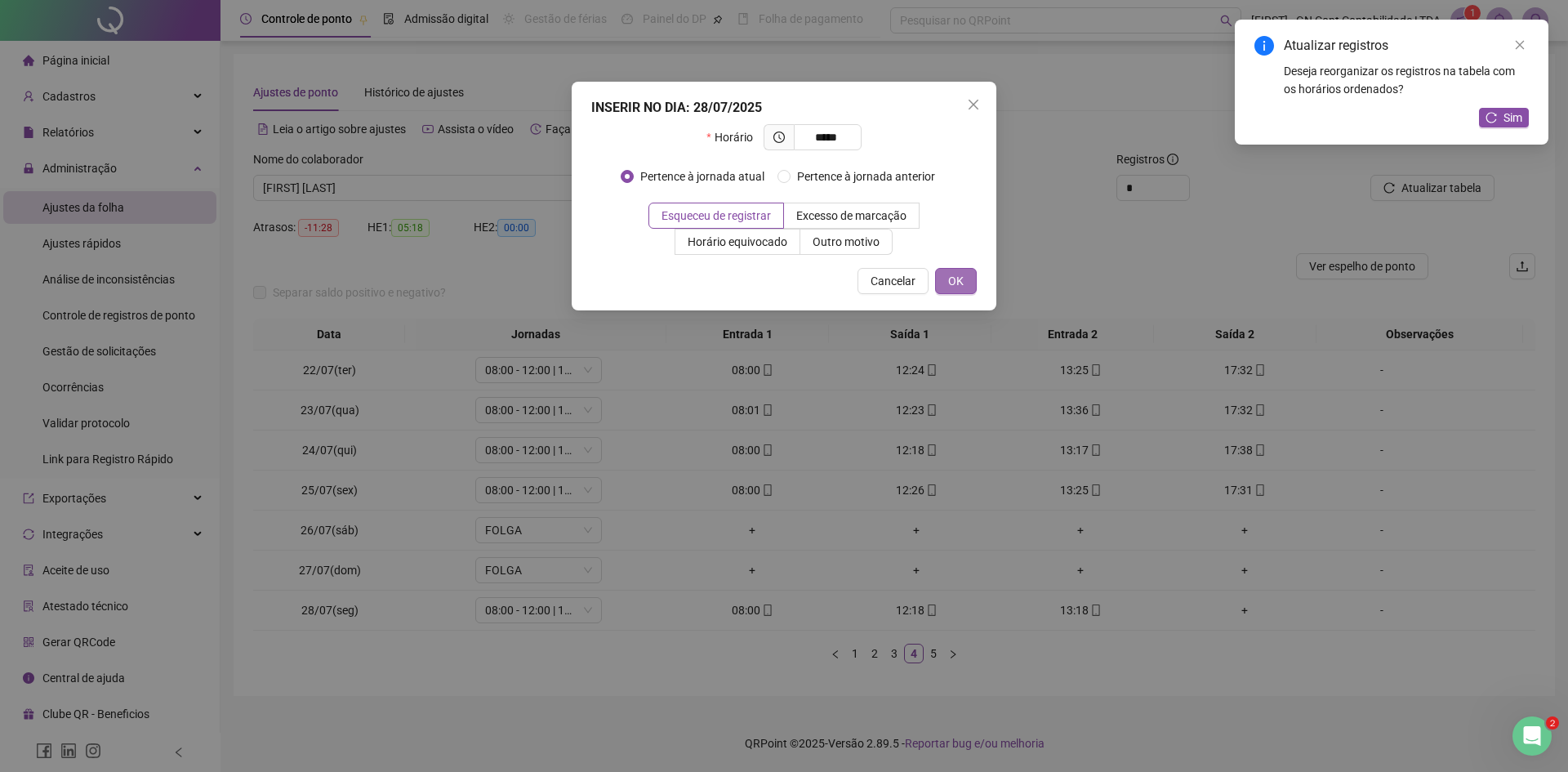 click on "OK" at bounding box center (956, 281) 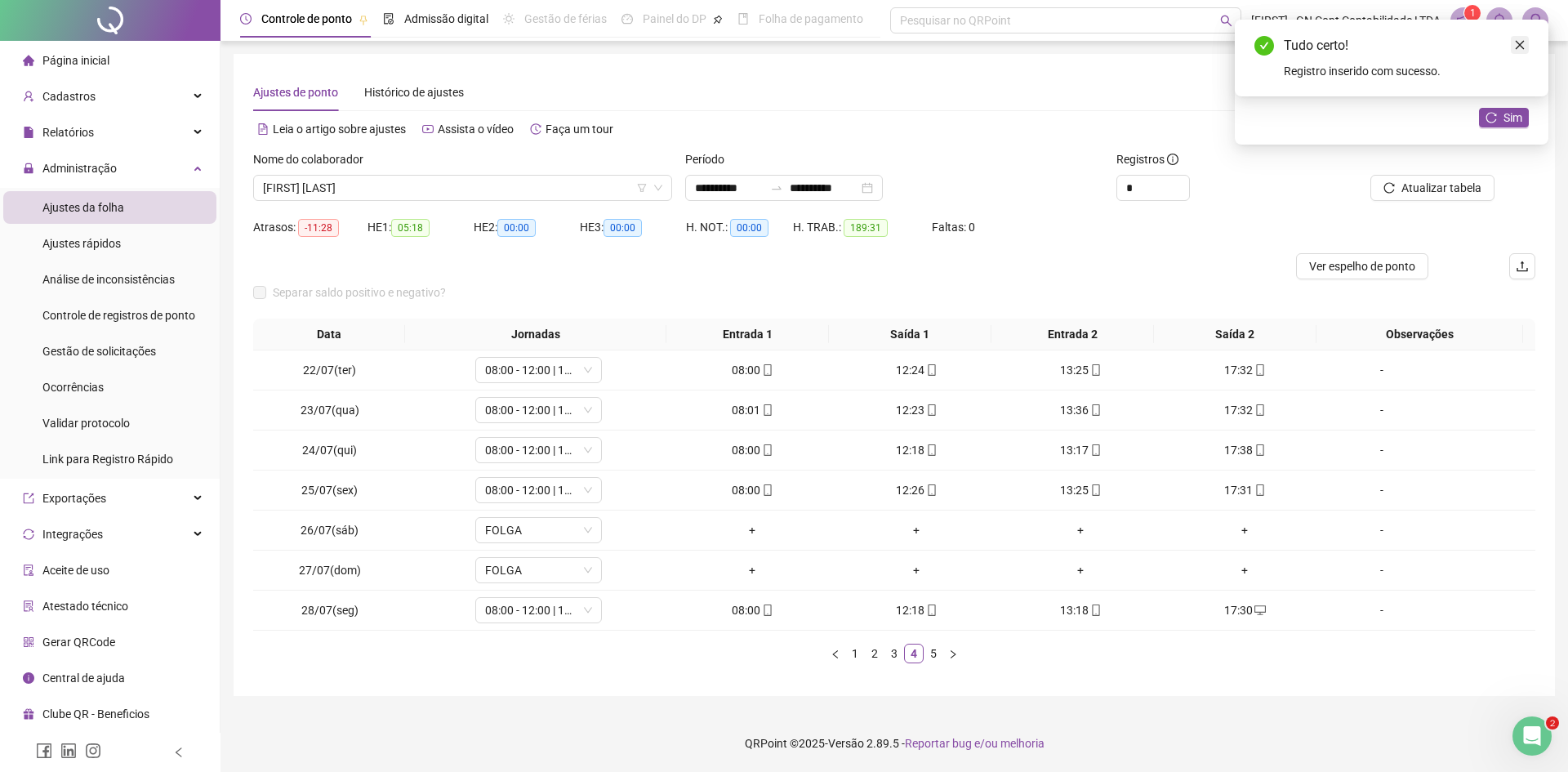 click 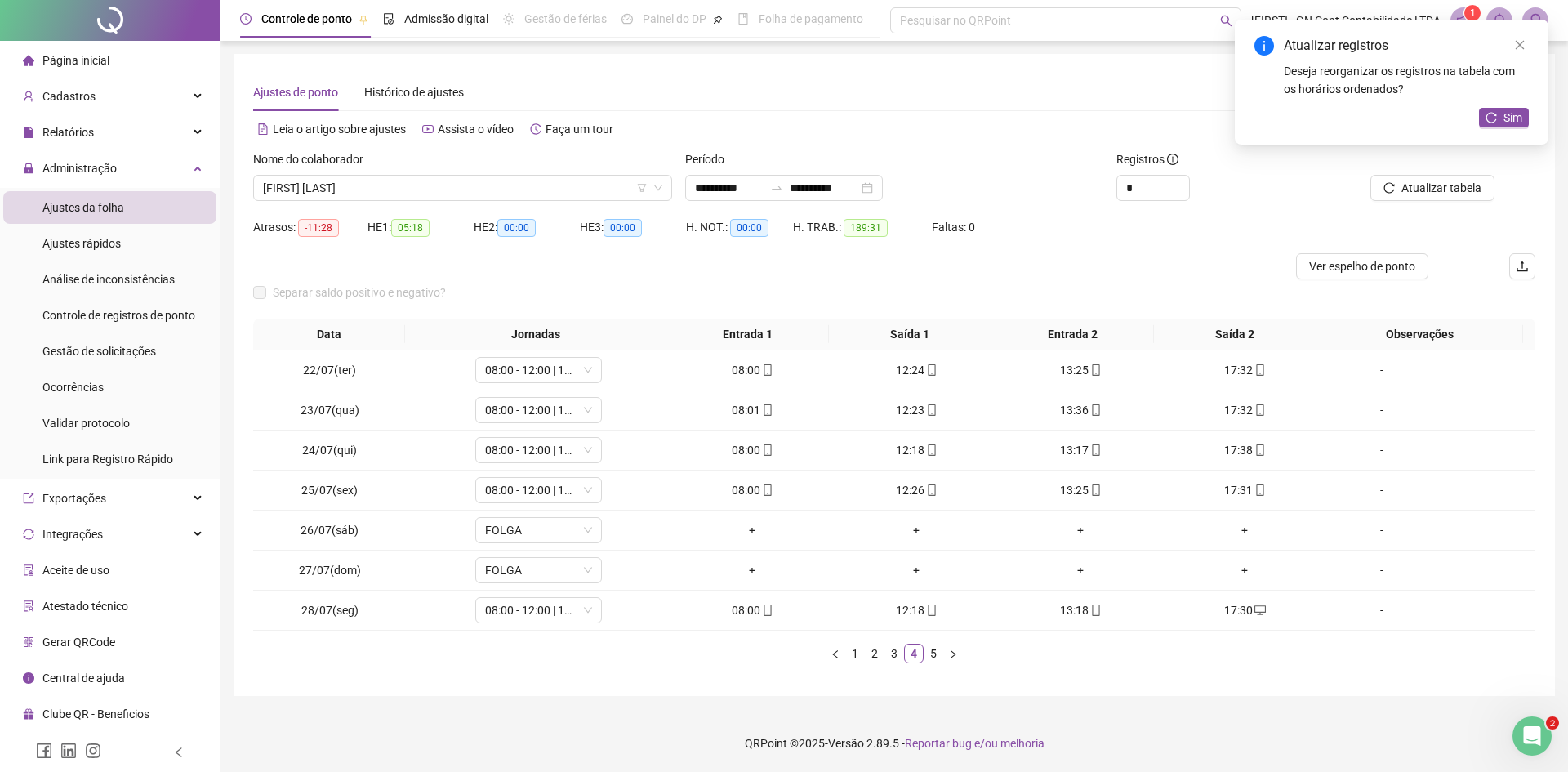 click on "Atualizar registros Deseja reorganizar os registros na tabela com os horários ordenados? Sim" at bounding box center (1392, 82) 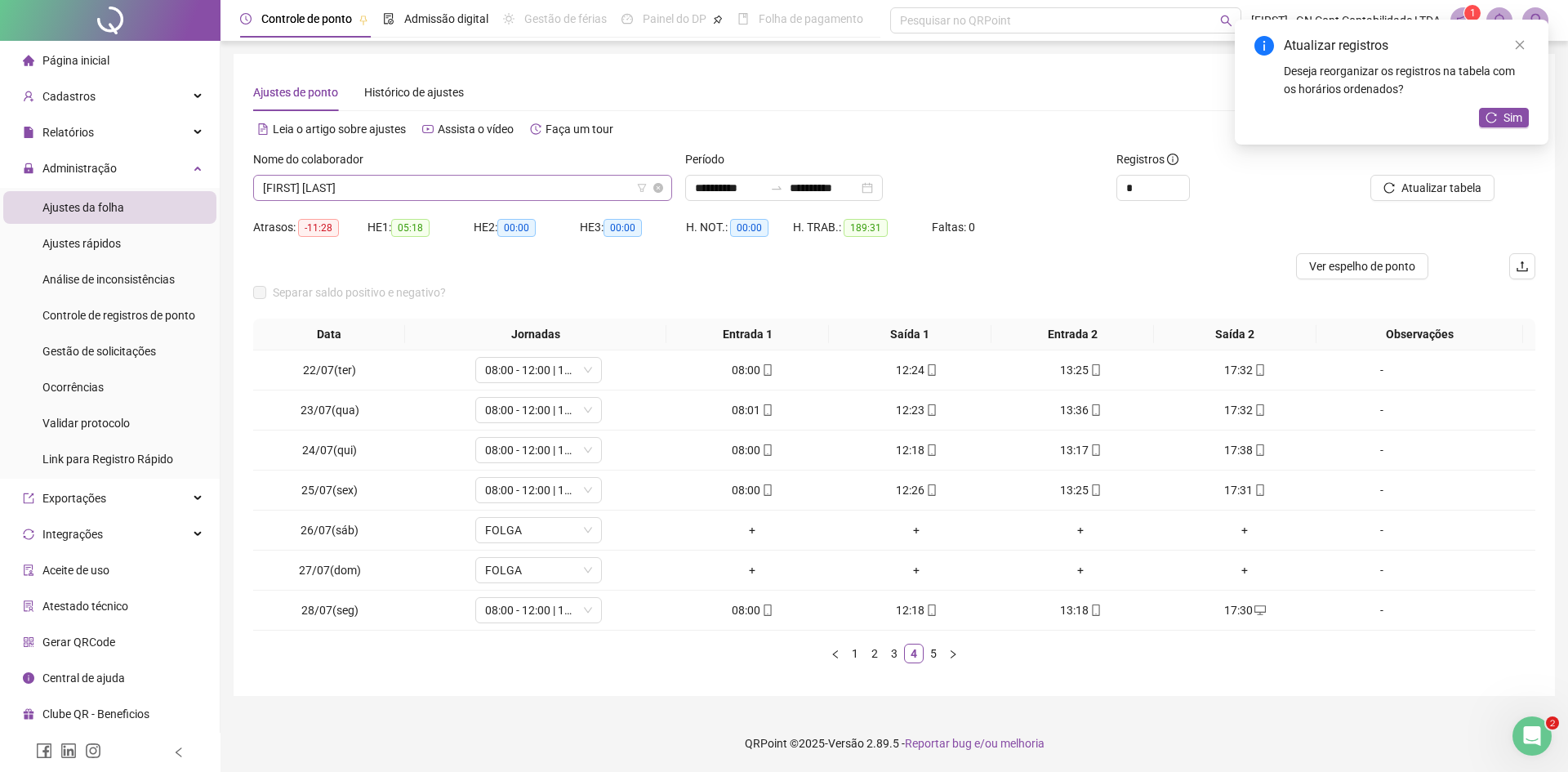 click on "[FIRST] [LAST]" at bounding box center [462, 188] 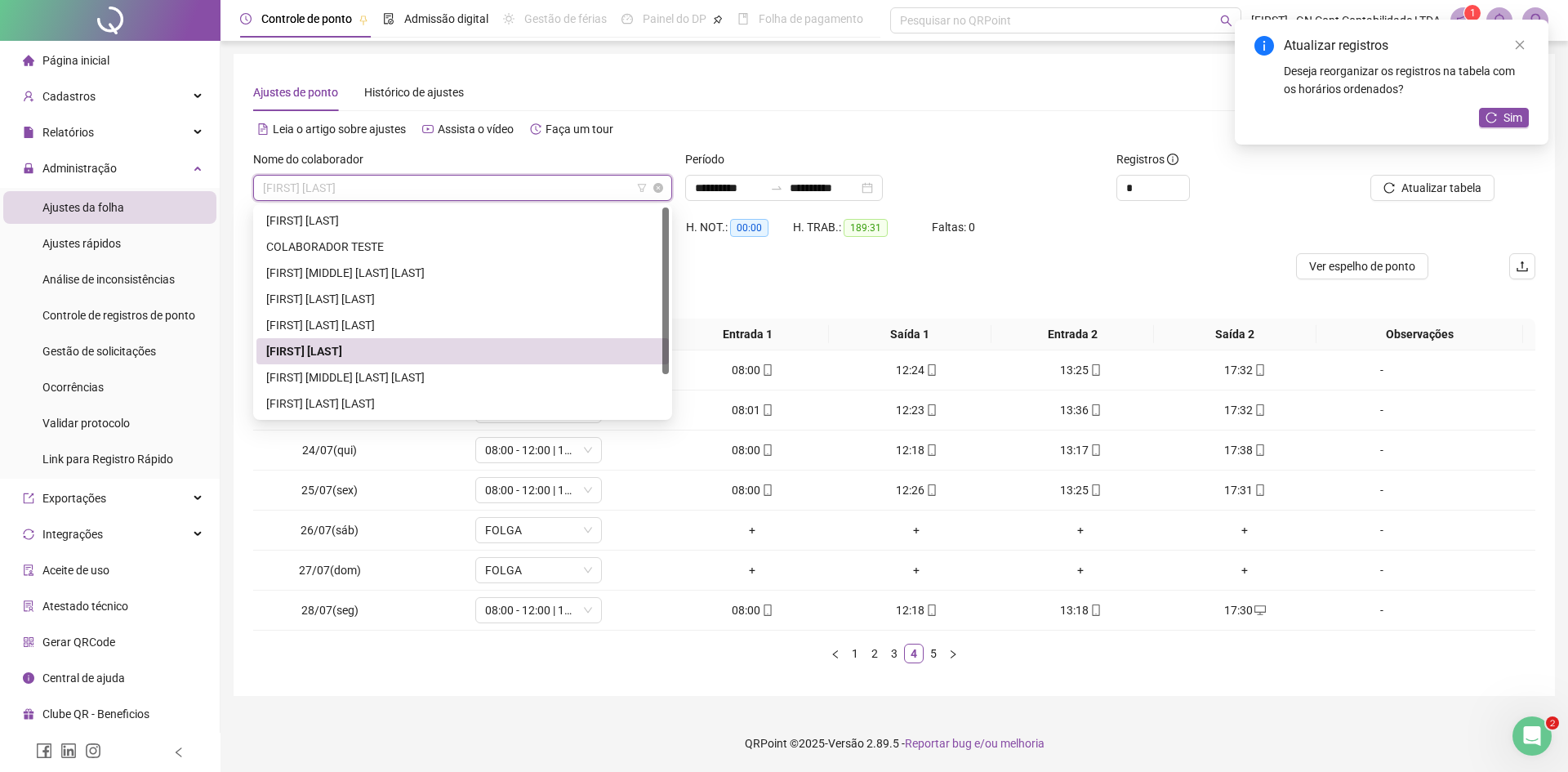 click on "[FIRST] [LAST]" at bounding box center [462, 188] 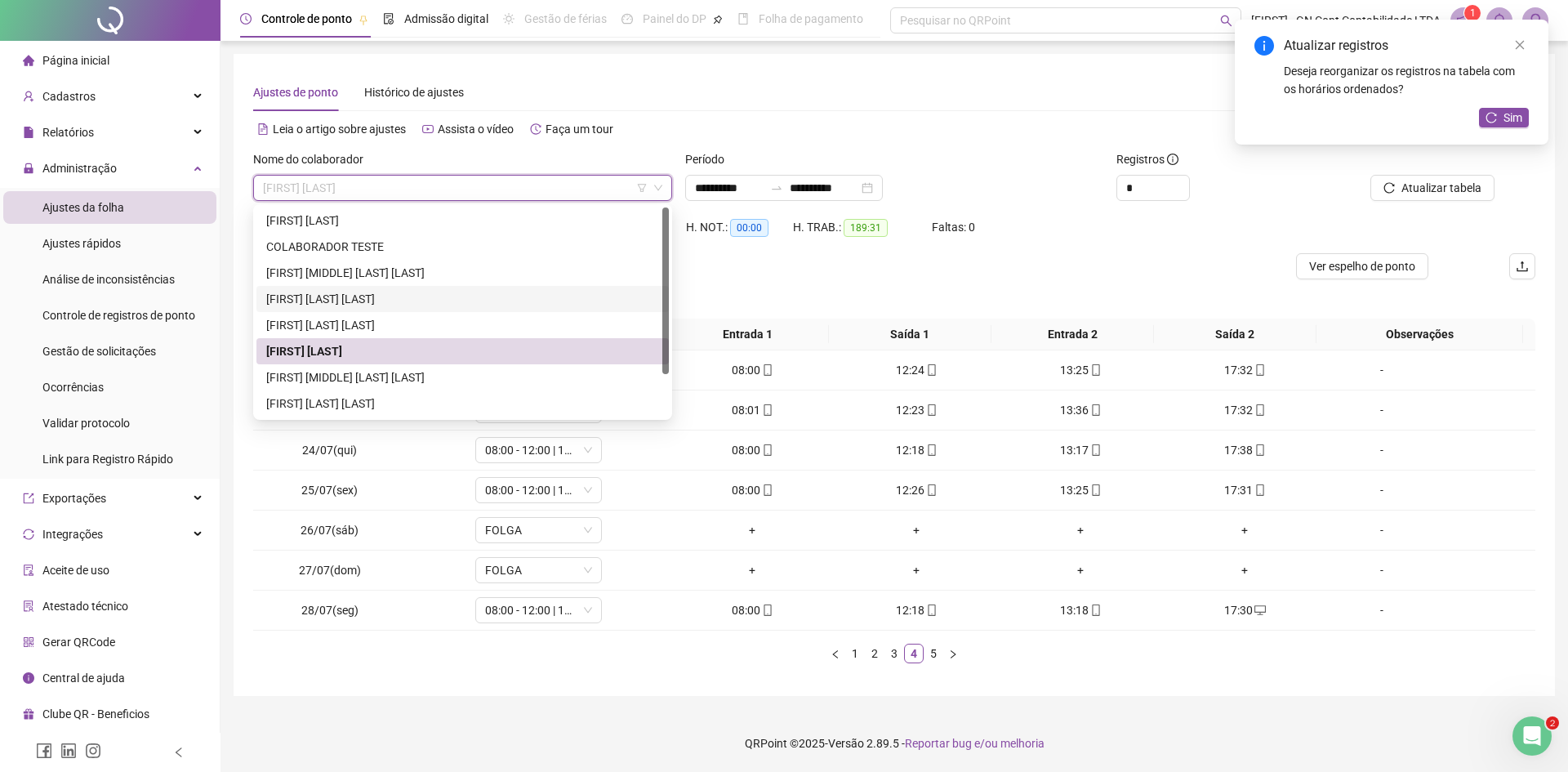 click on "[FIRST] [LAST] [LAST]" at bounding box center (462, 299) 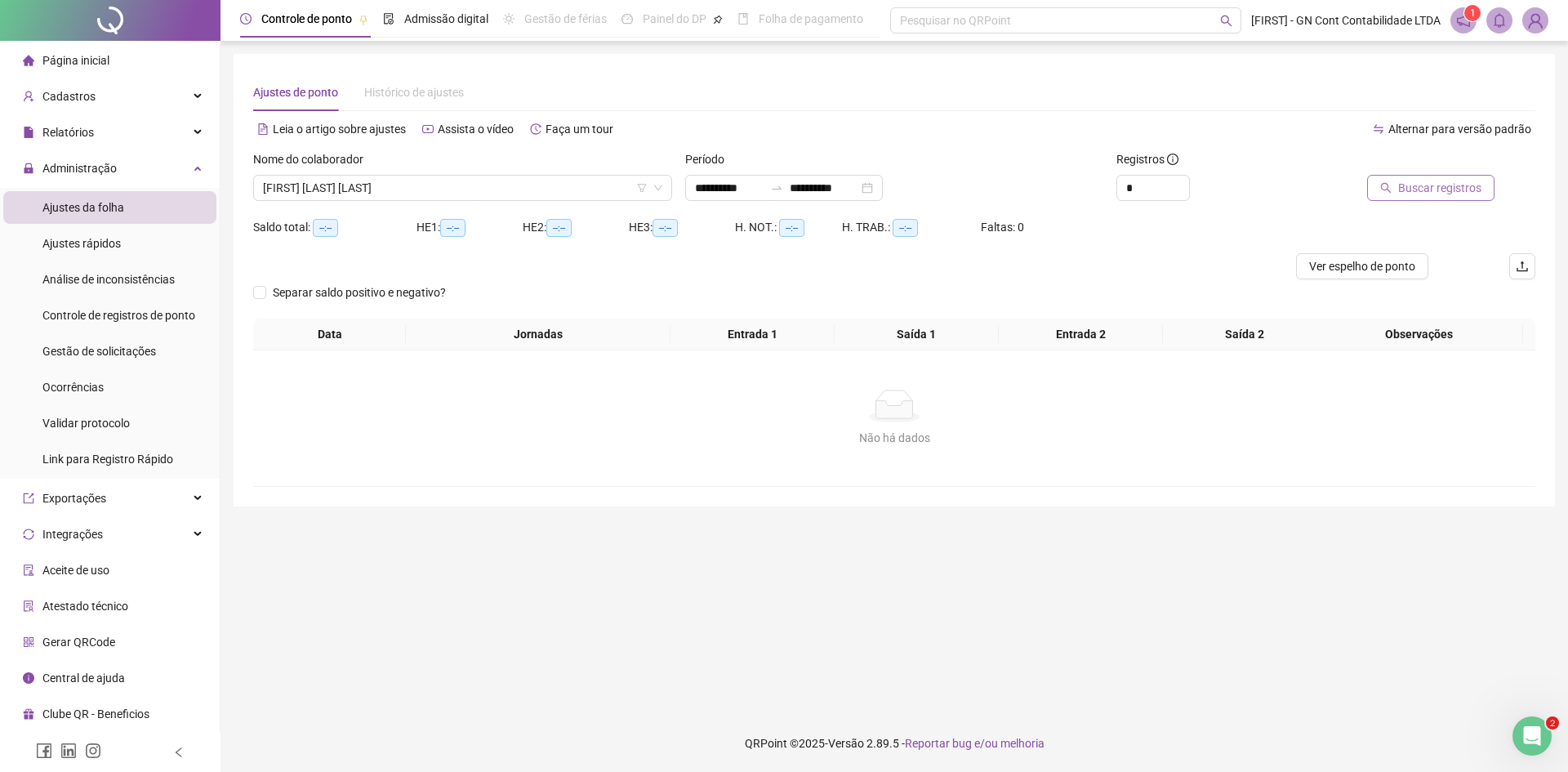 click on "Buscar registros" at bounding box center (1440, 188) 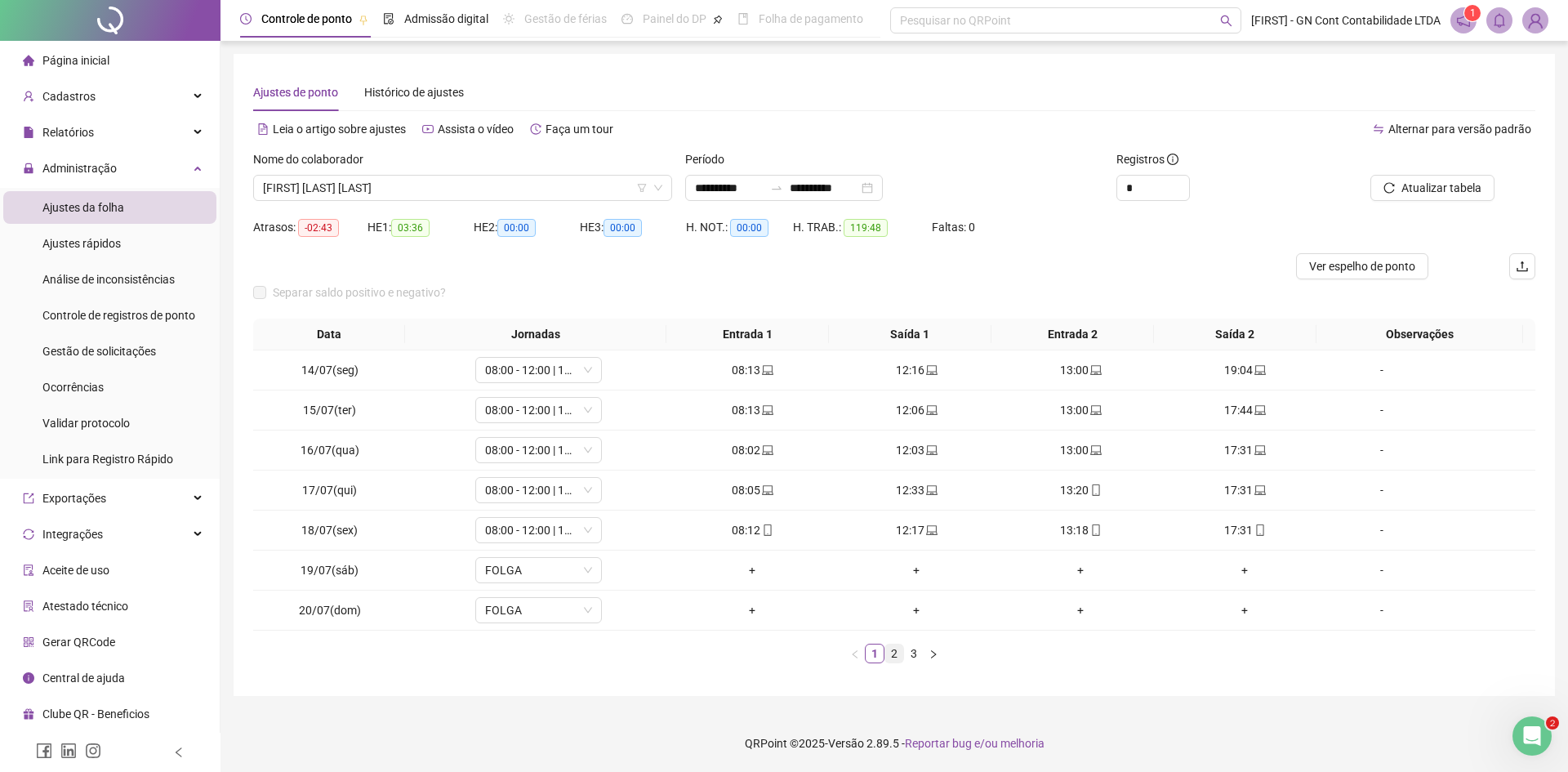 click on "2" at bounding box center [894, 654] 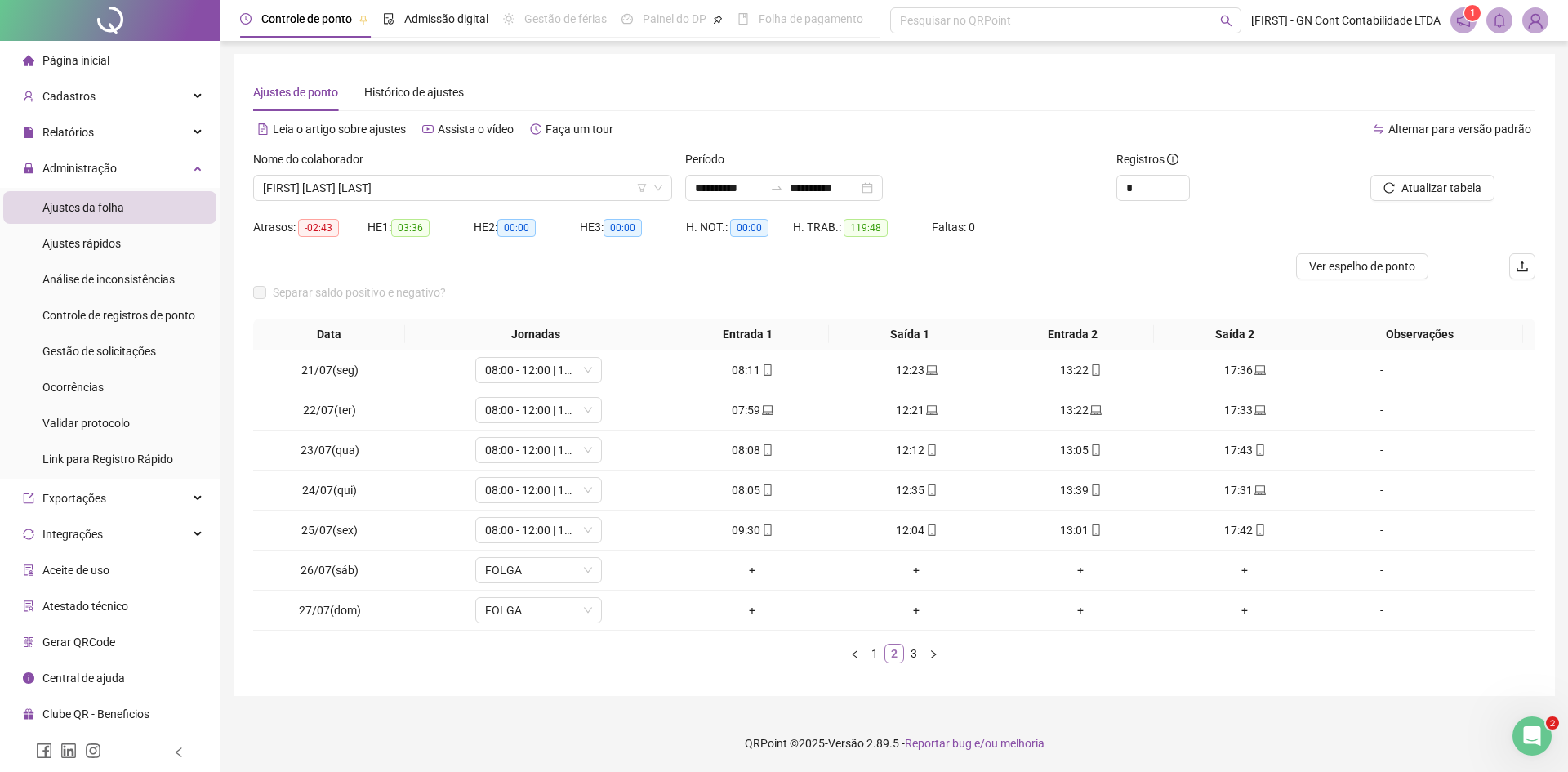 click on "2" at bounding box center (894, 654) 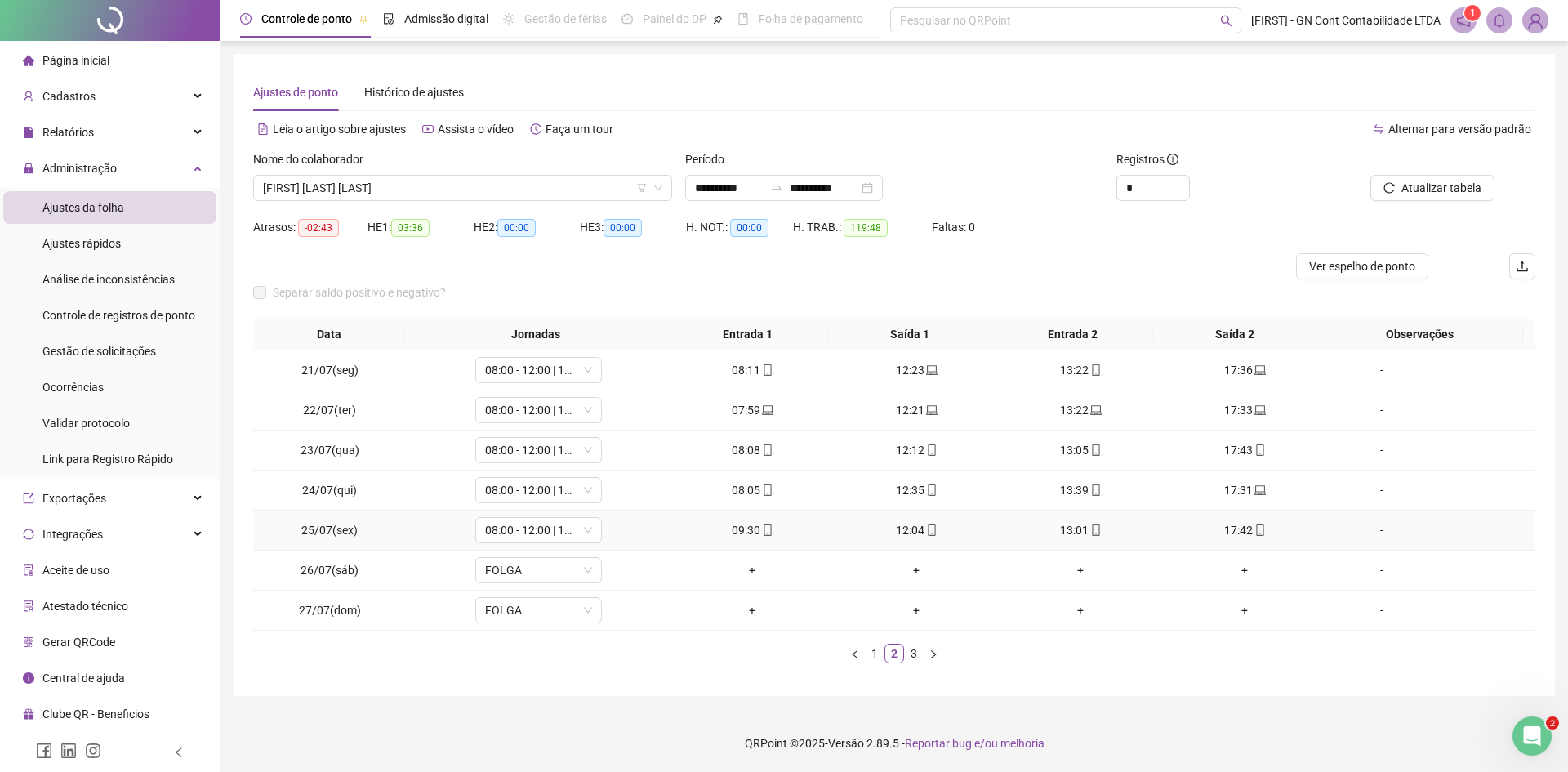 click on "-" at bounding box center [1382, 530] 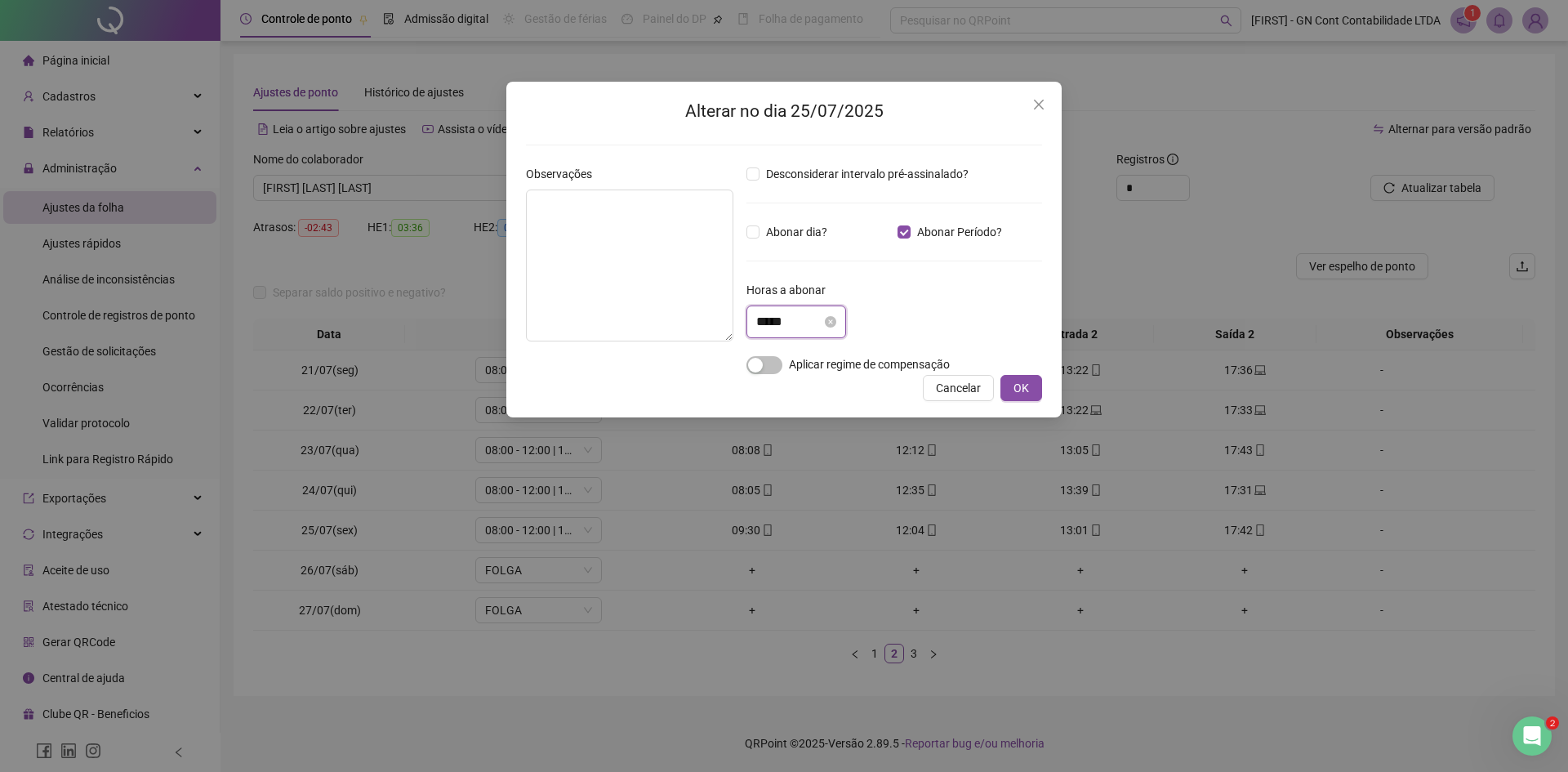 click on "*****" at bounding box center [789, 322] 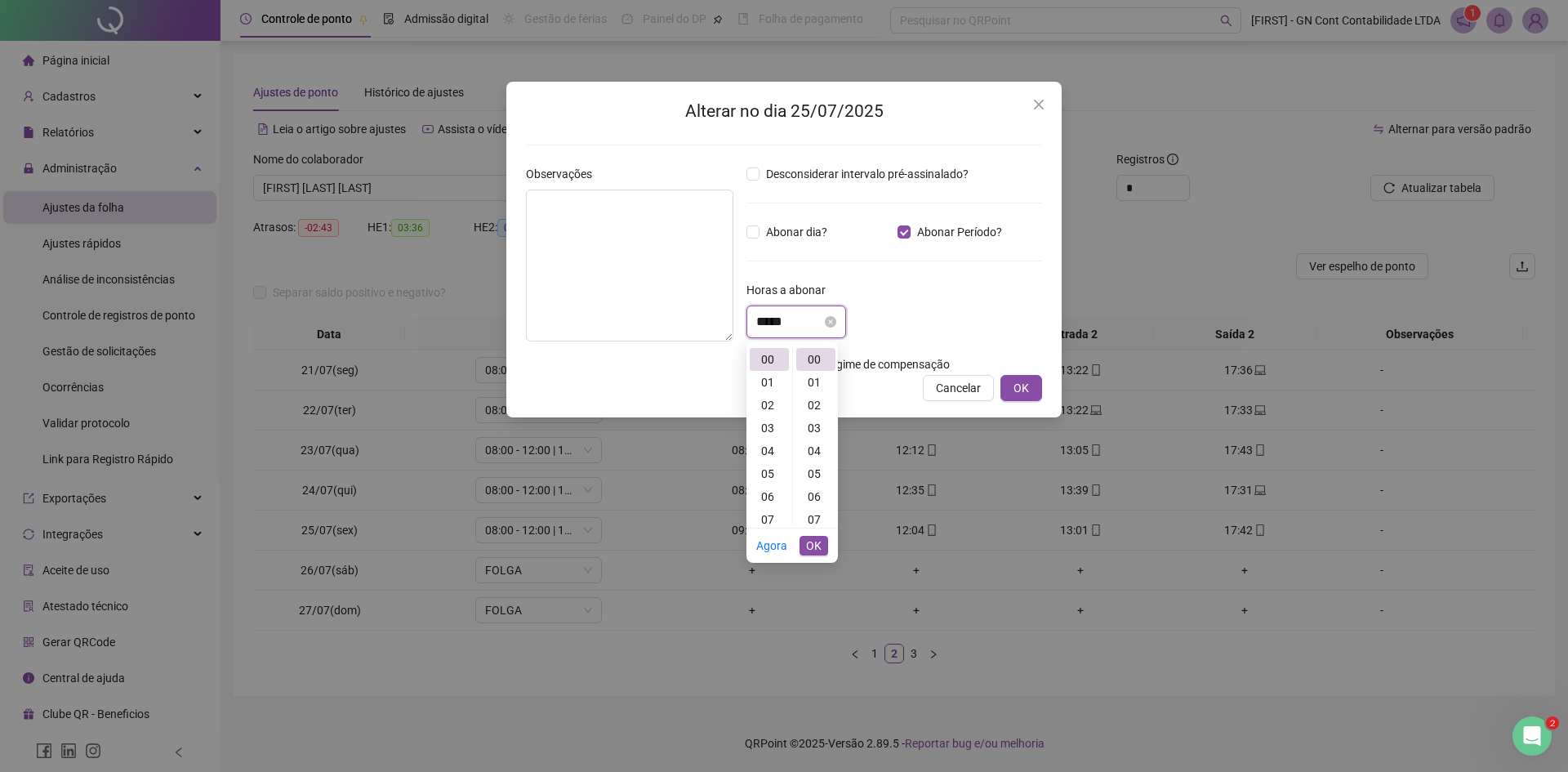drag, startPoint x: 797, startPoint y: 323, endPoint x: 763, endPoint y: 323, distance: 34 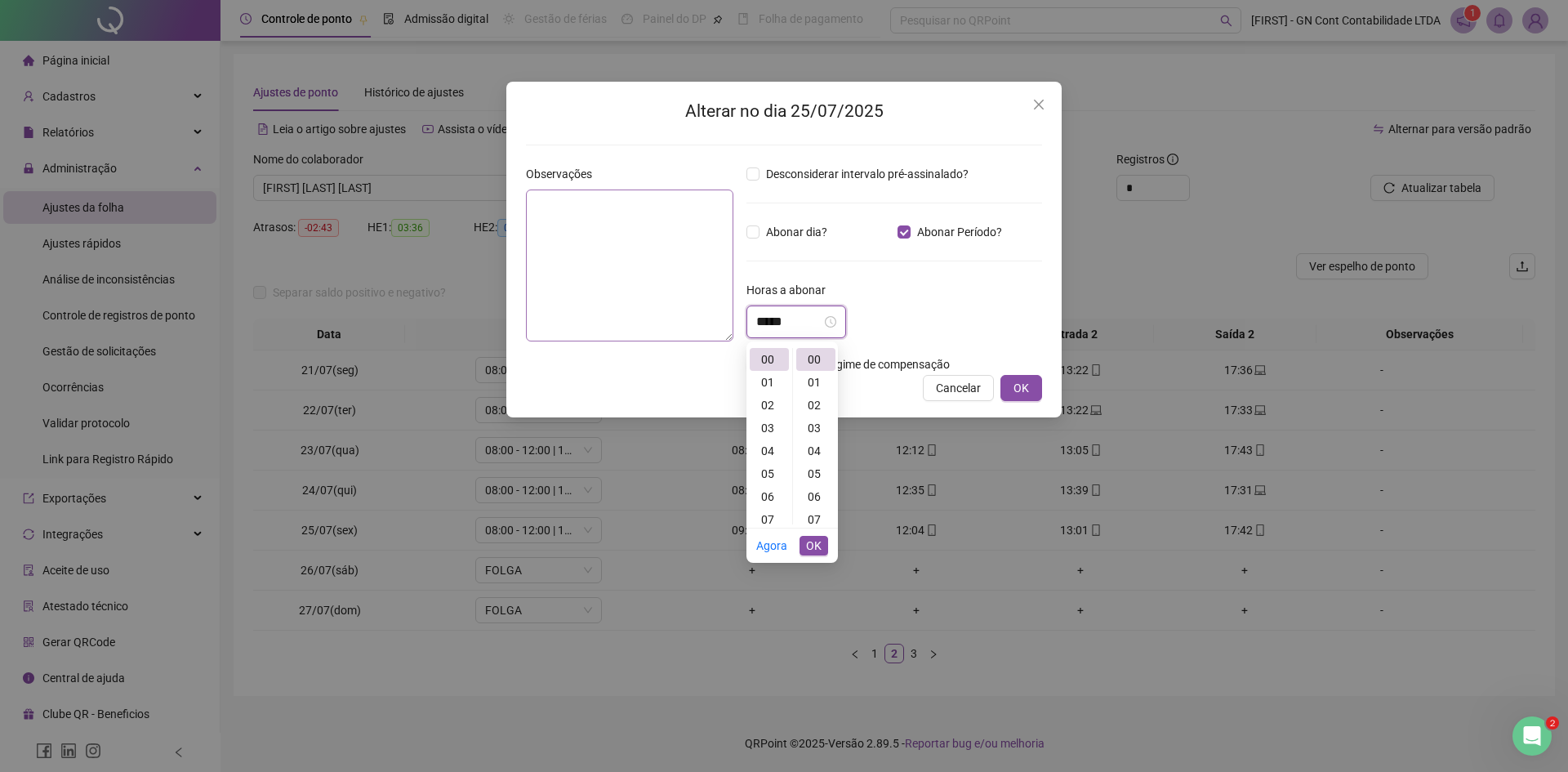drag, startPoint x: 786, startPoint y: 322, endPoint x: 706, endPoint y: 322, distance: 80 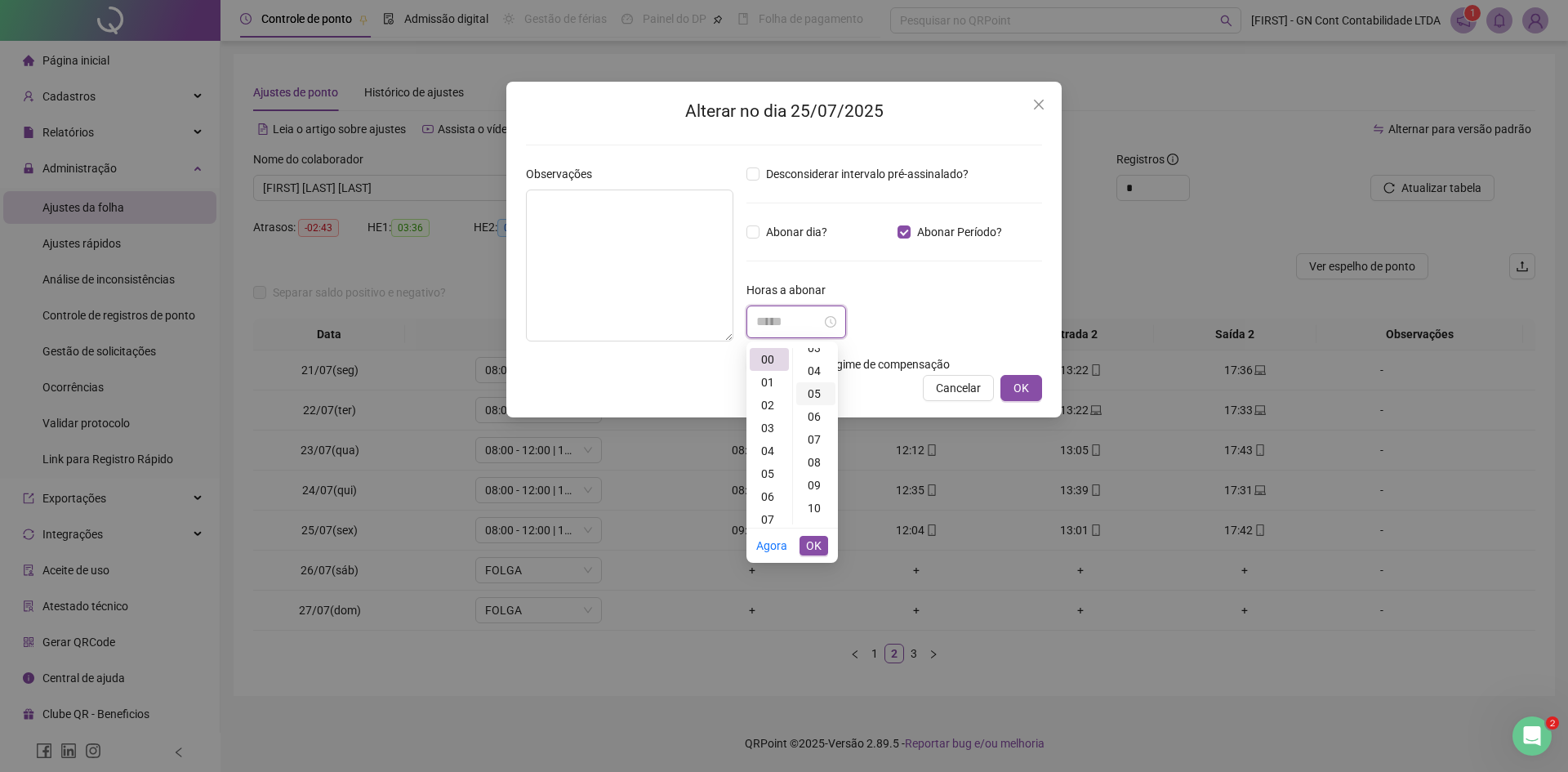 scroll, scrollTop: 82, scrollLeft: 0, axis: vertical 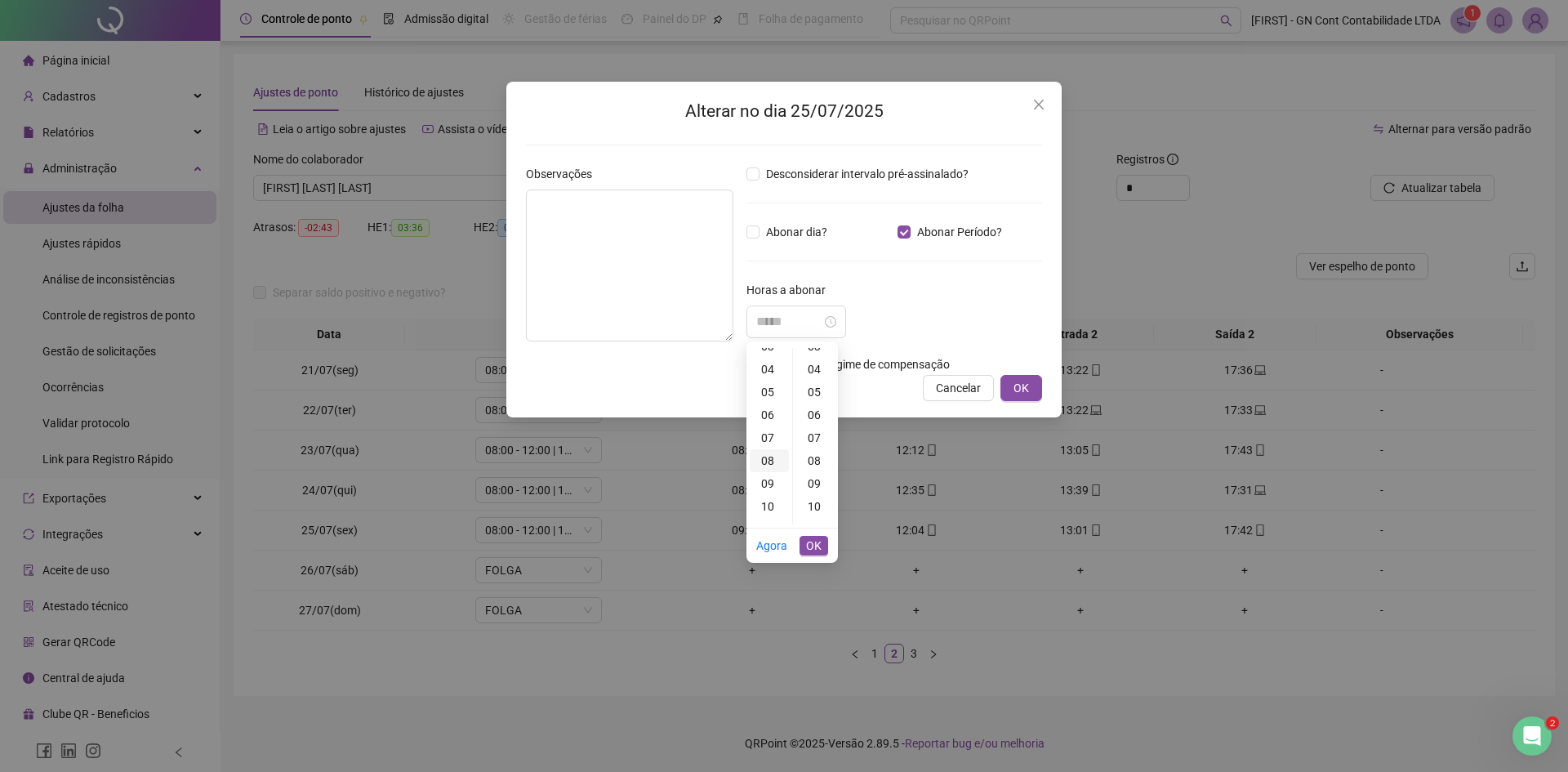 click on "08" at bounding box center (769, 461) 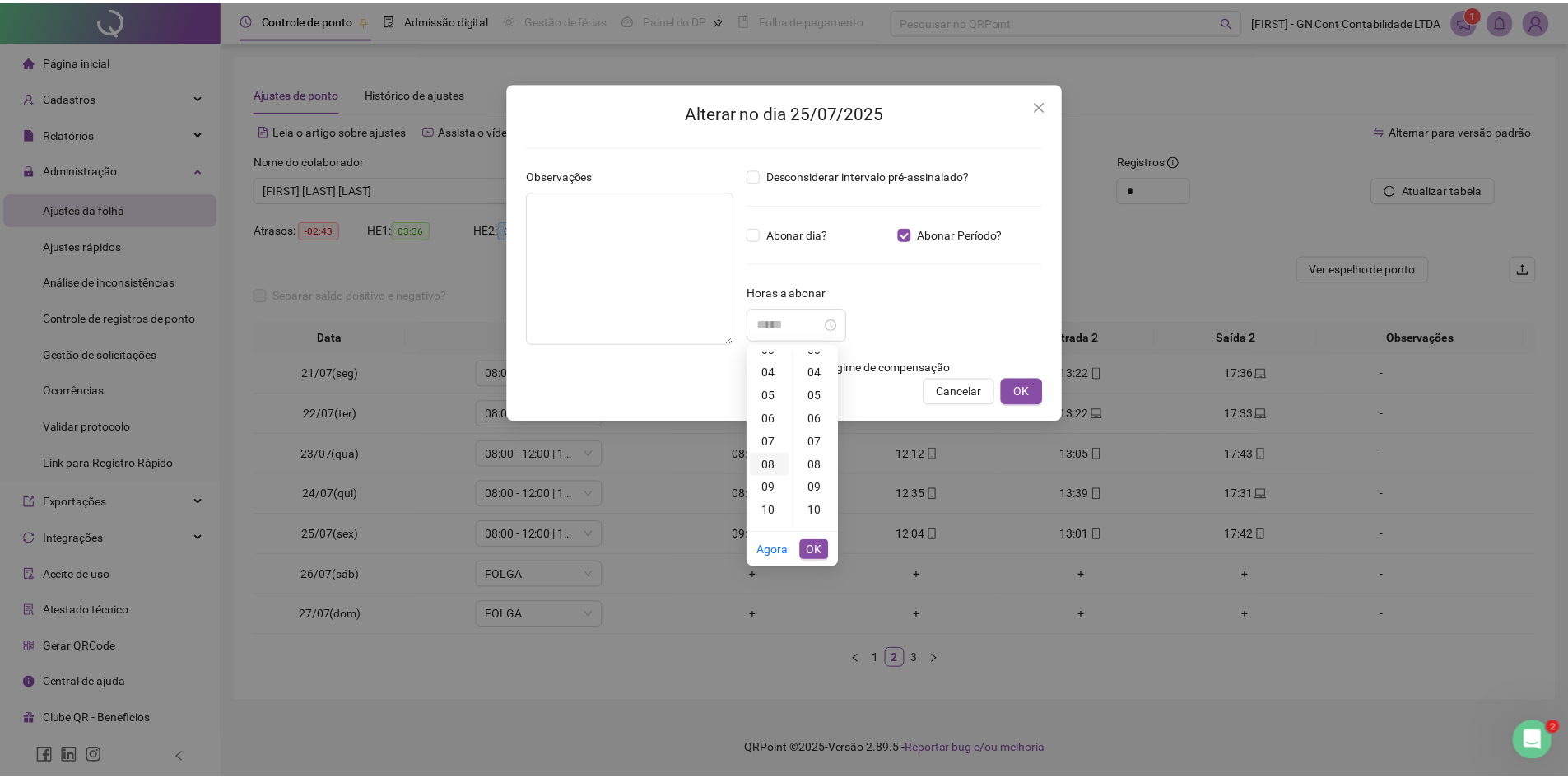 scroll, scrollTop: 0, scrollLeft: 0, axis: both 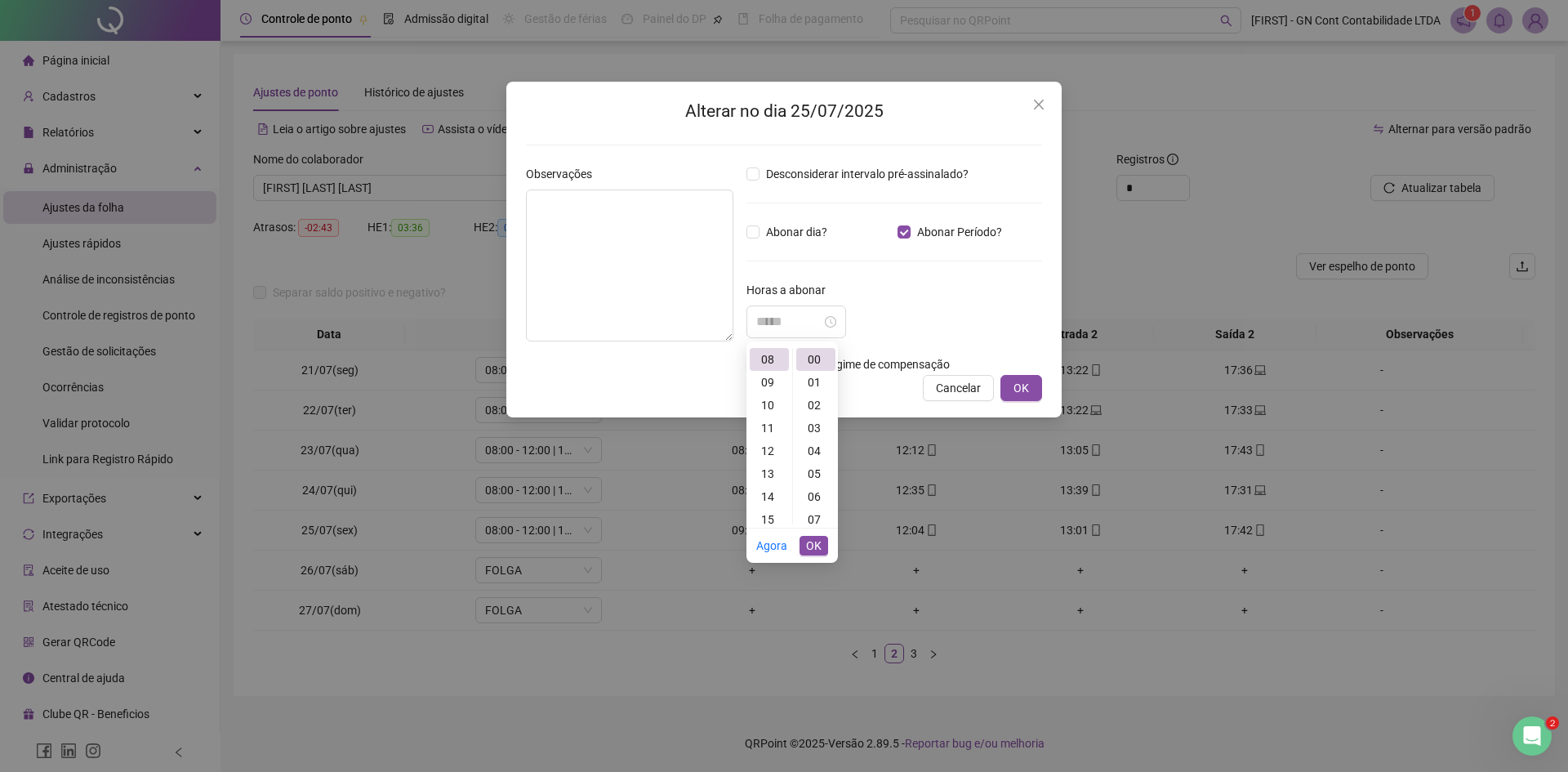 type on "*****" 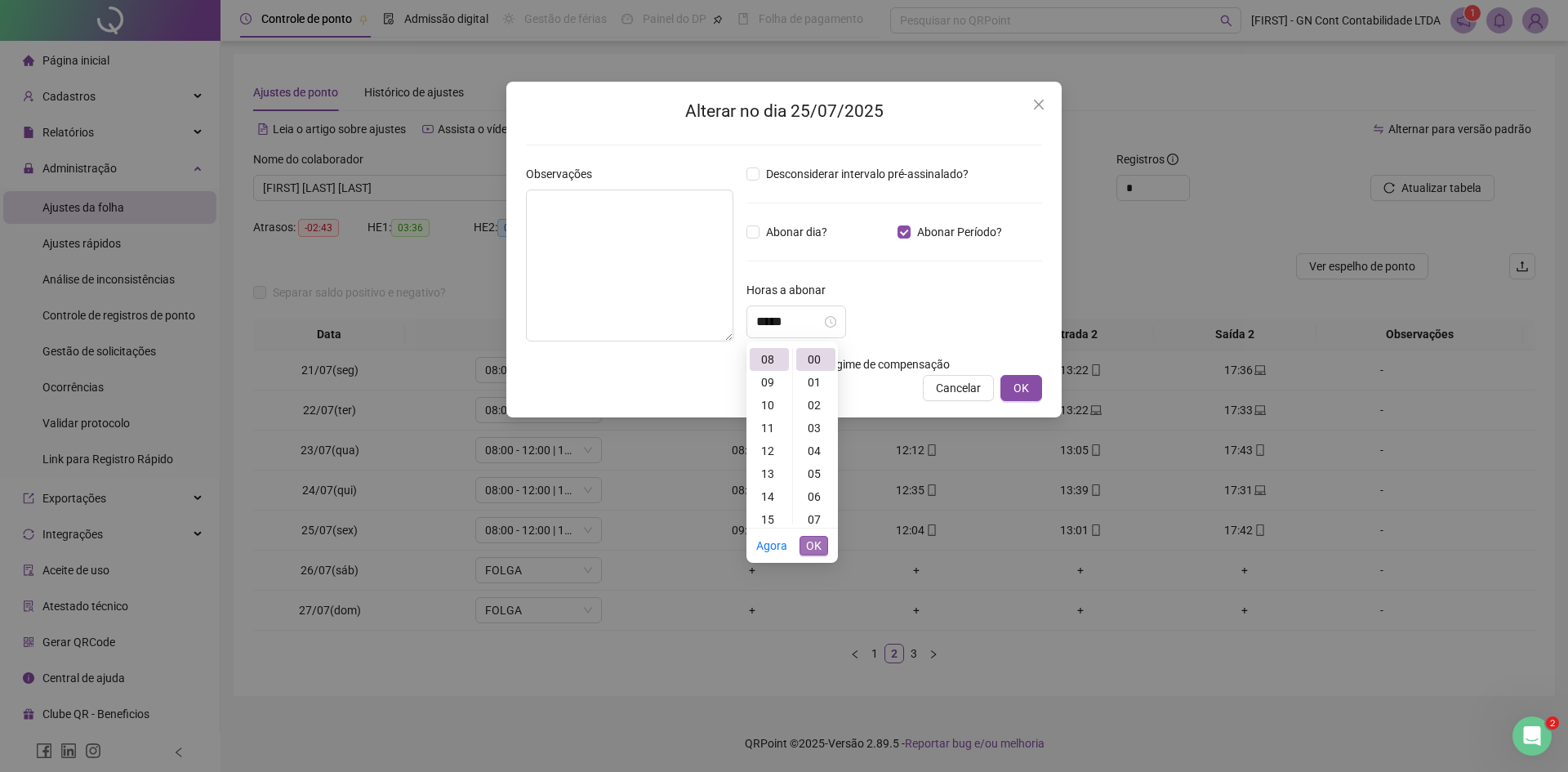 click on "OK" at bounding box center (813, 546) 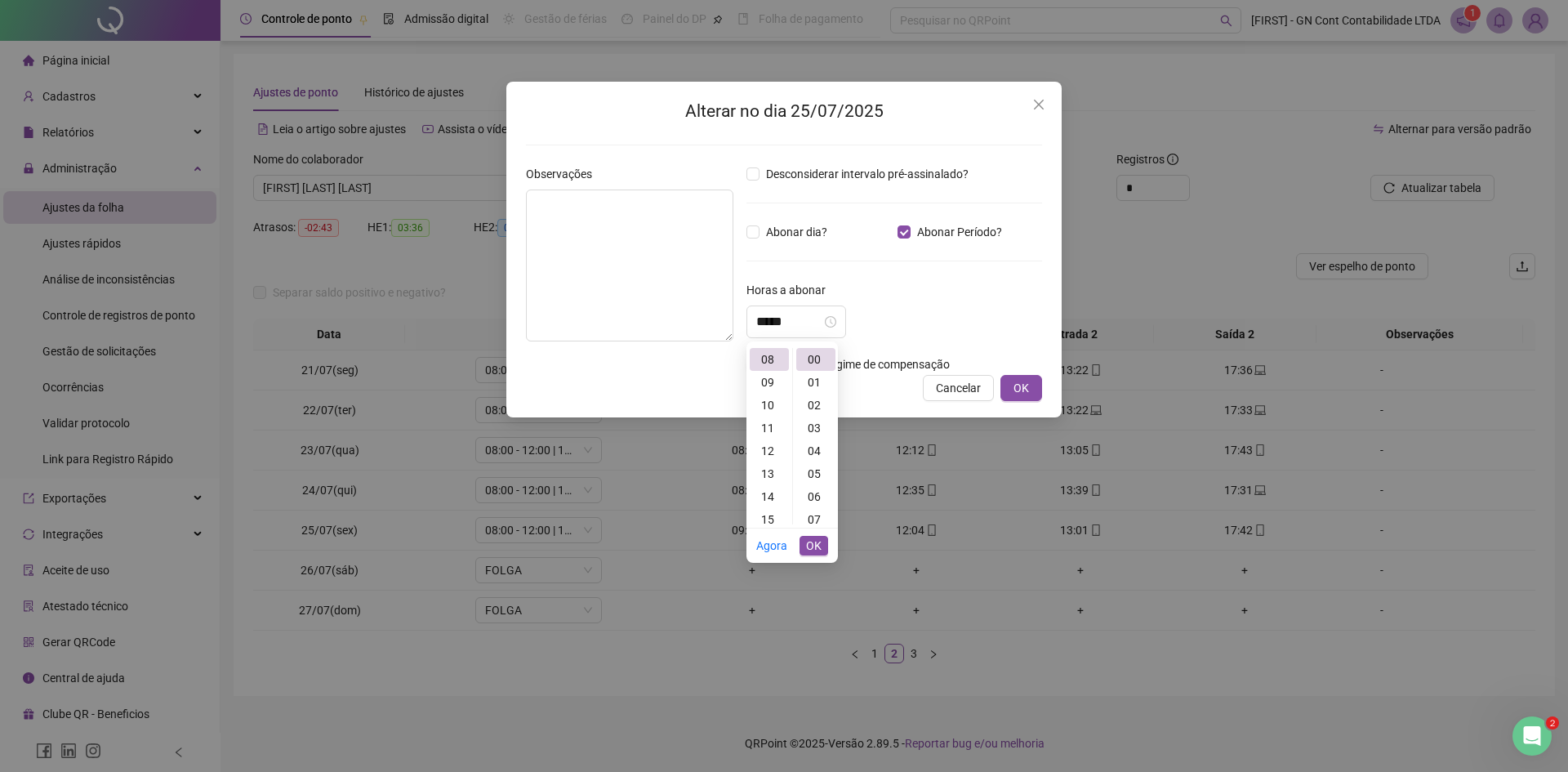 click on "Alterar no dia   25/07/2025 Observações Desconsiderar intervalo pré-assinalado? Abonar dia? Abonar Período? Horas a abonar ***** Aplicar regime de compensação Cancelar OK" at bounding box center (784, 386) 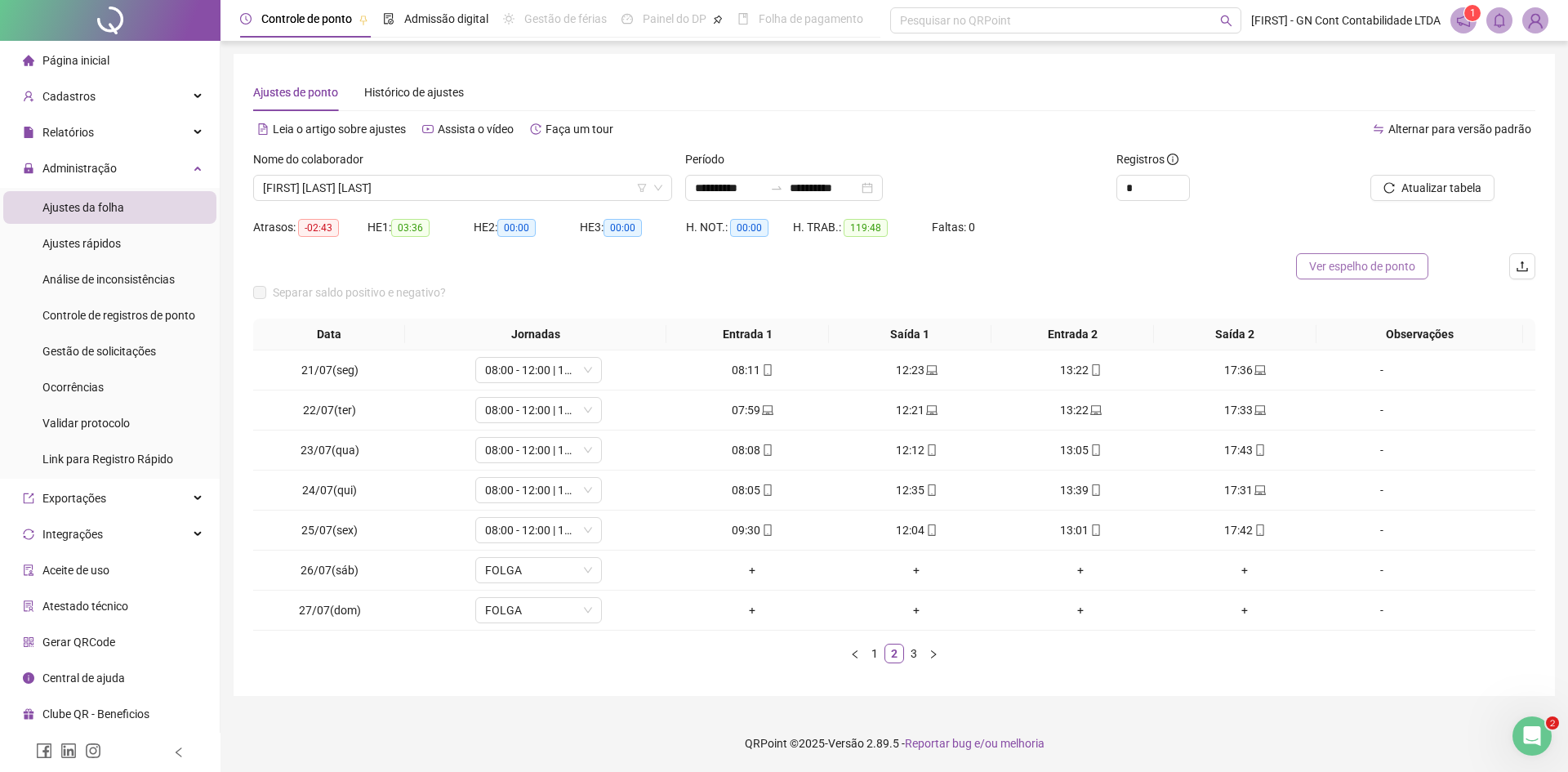 click on "Ver espelho de ponto" at bounding box center (1362, 266) 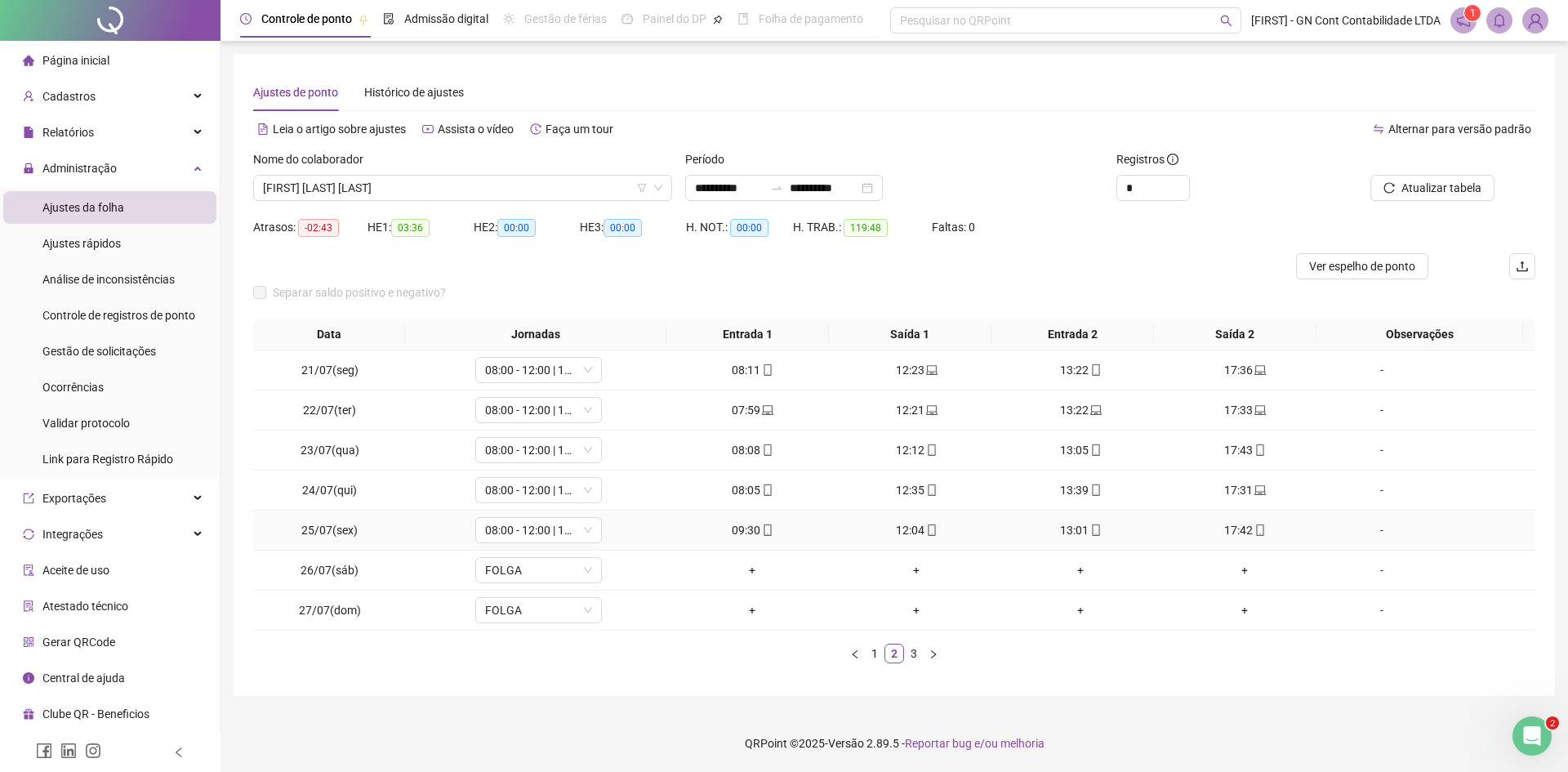 click on "25/07(sex)" at bounding box center (329, 530) 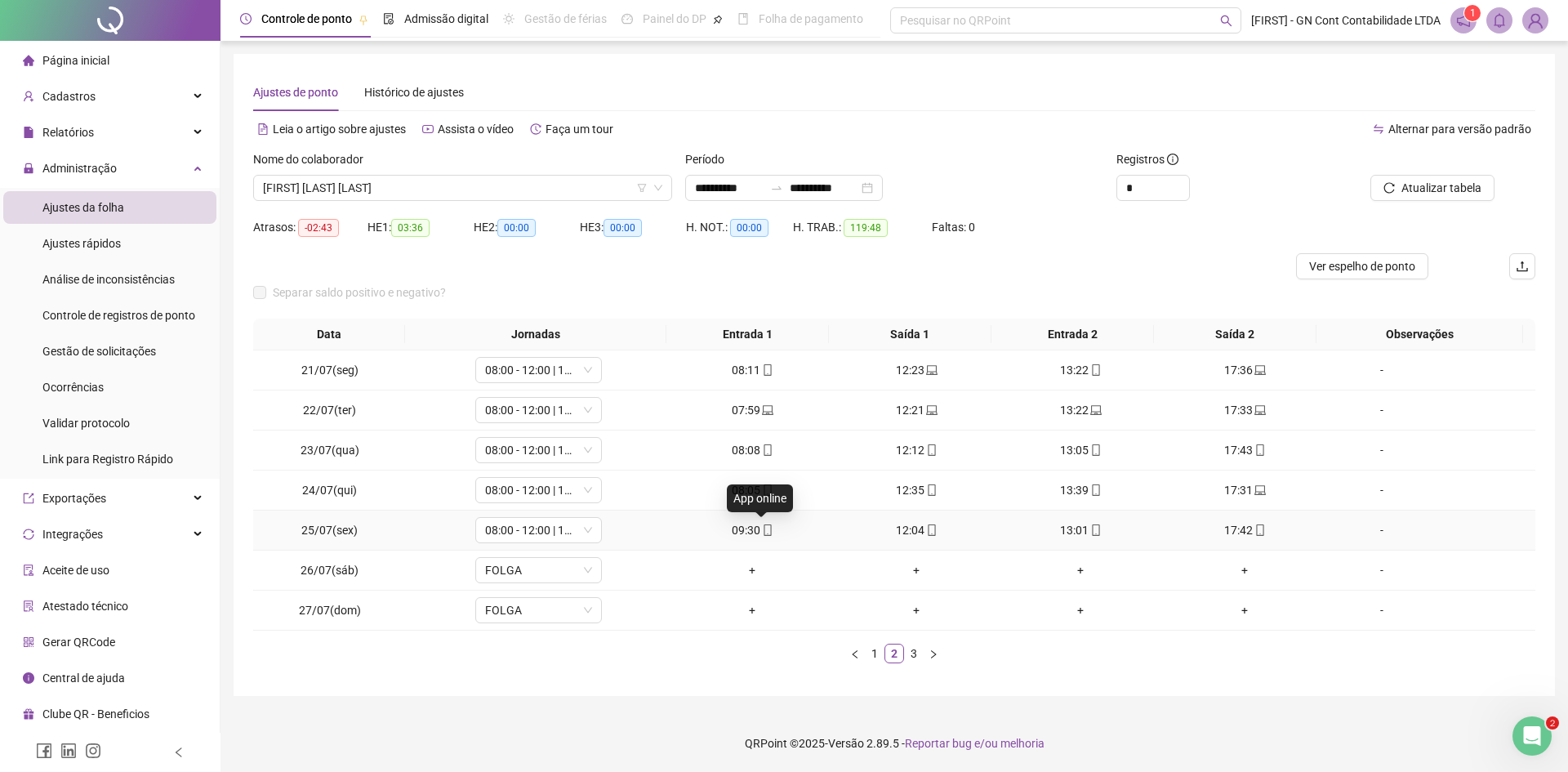 click 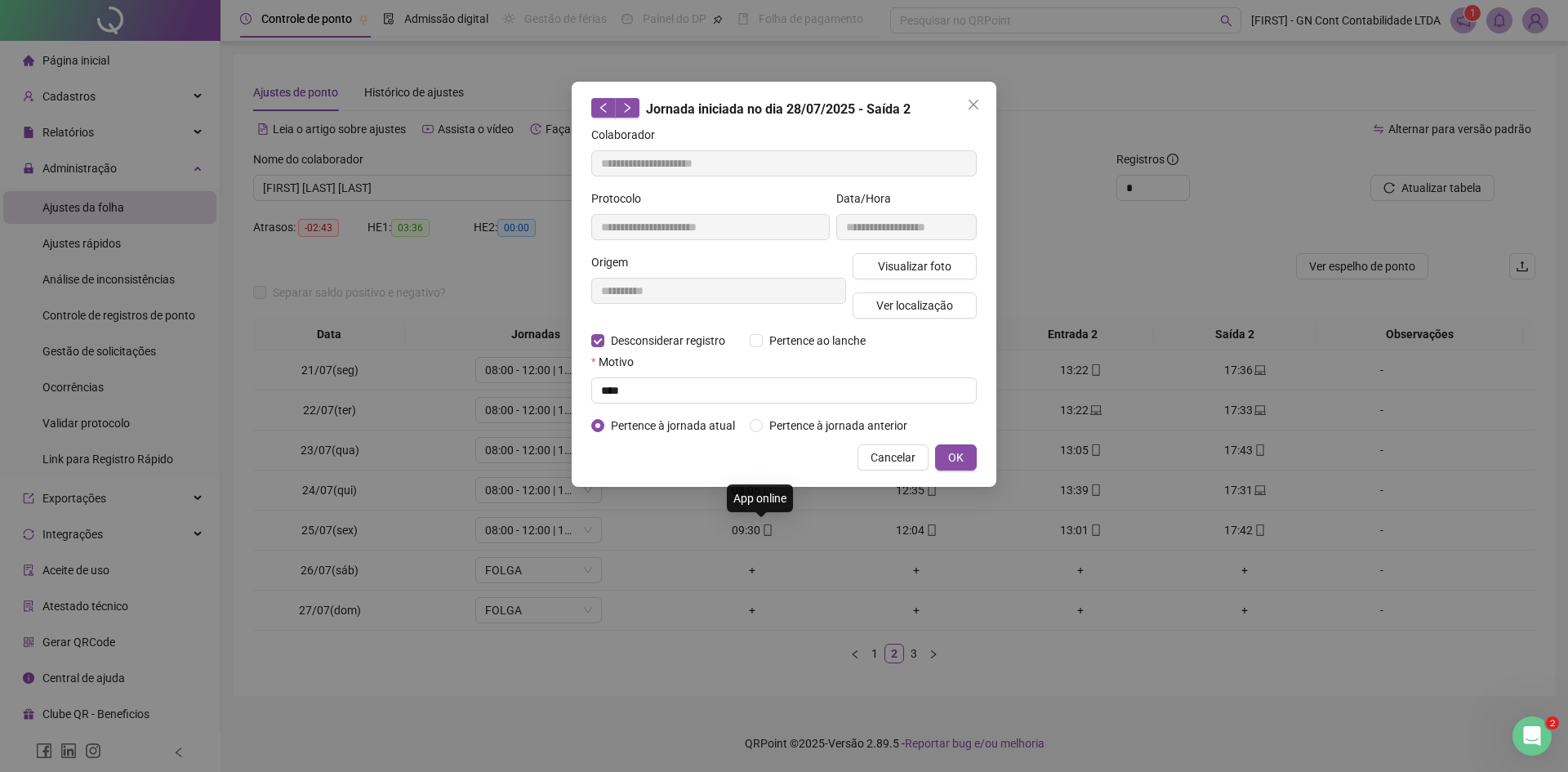 type on "**********" 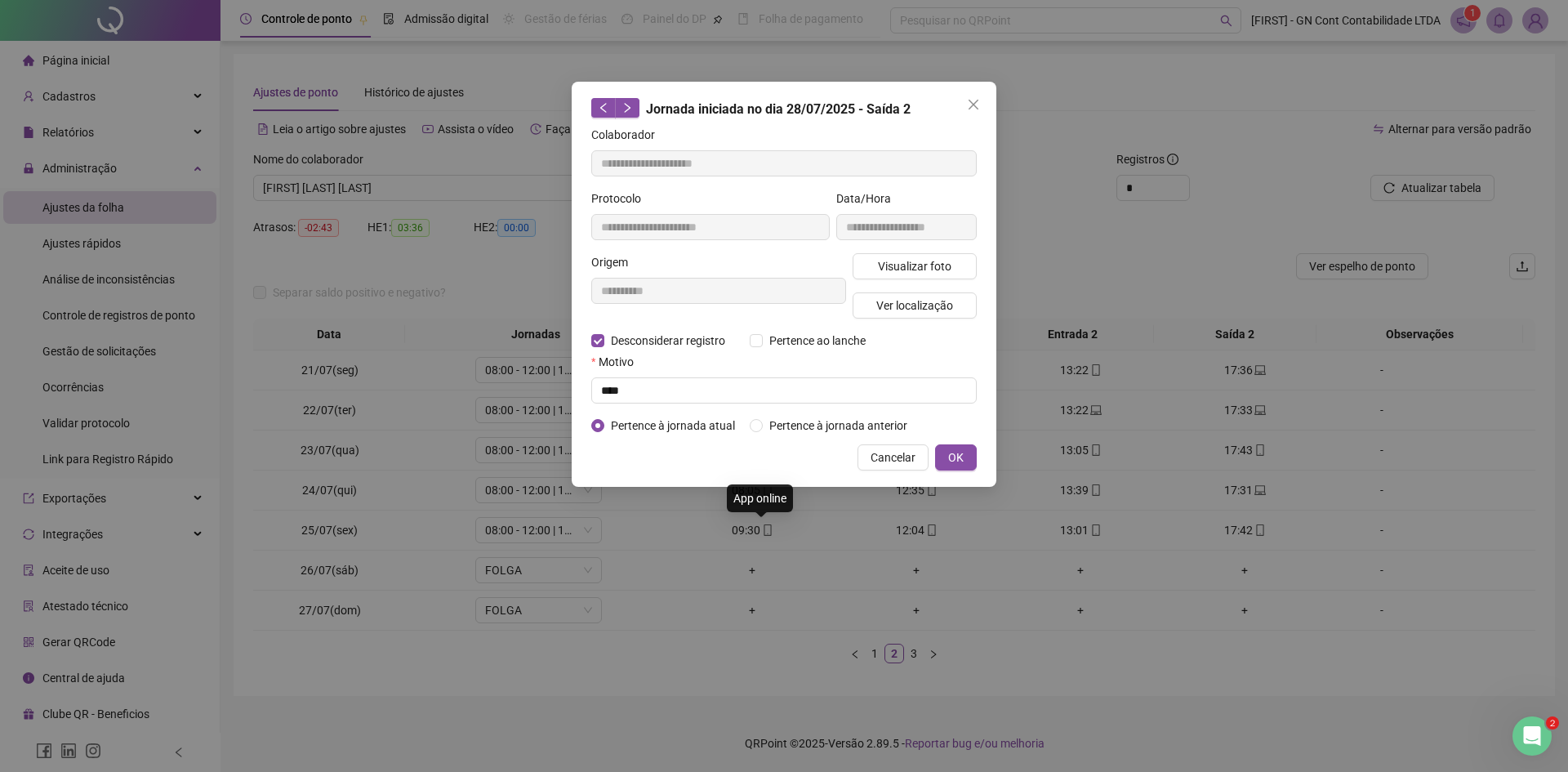 type on "**********" 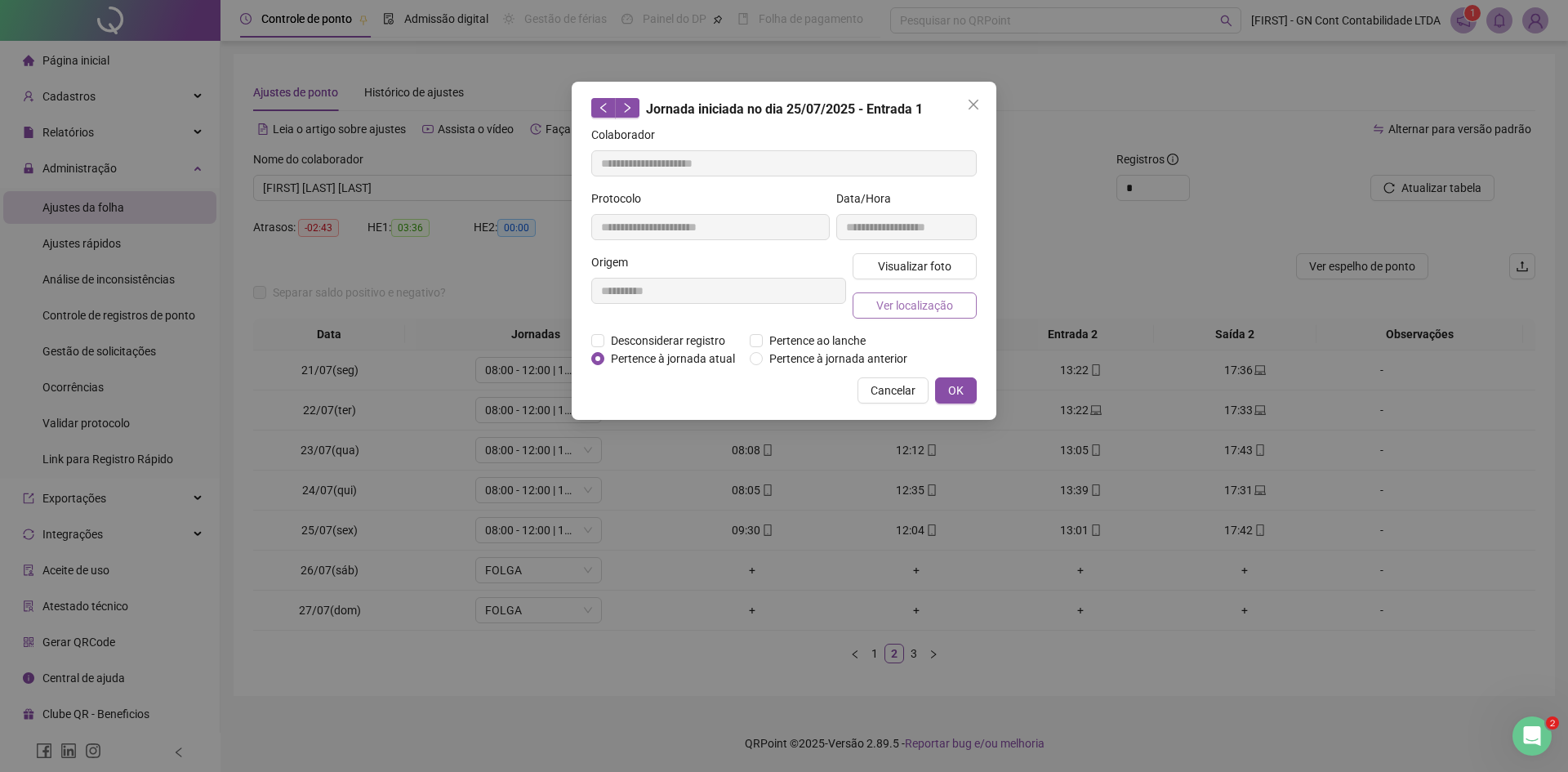 click on "Ver localização" at bounding box center [915, 306] 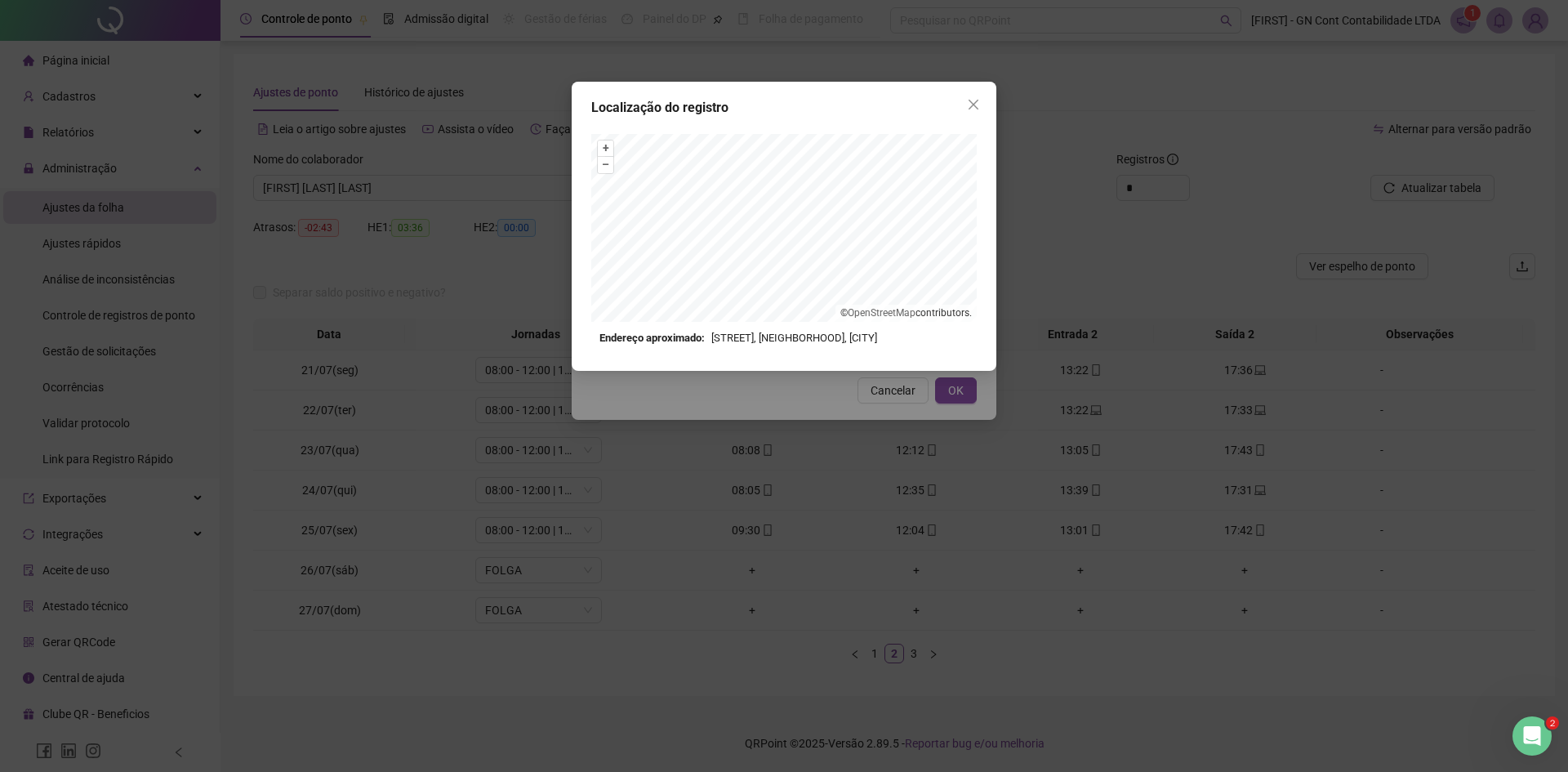 click on "Localização do registro + – ↑ ↣ ©  OpenStreetMap  contributors. Endereço aproximado:   [STREET], [NEIGHBORHOOD], [CITY] *OBS Os registros de ponto executados através da web utilizam uma tecnologia menos precisa para obter a geolocalização do colaborador, o que poderá resultar em localizações distintas." at bounding box center [784, 386] 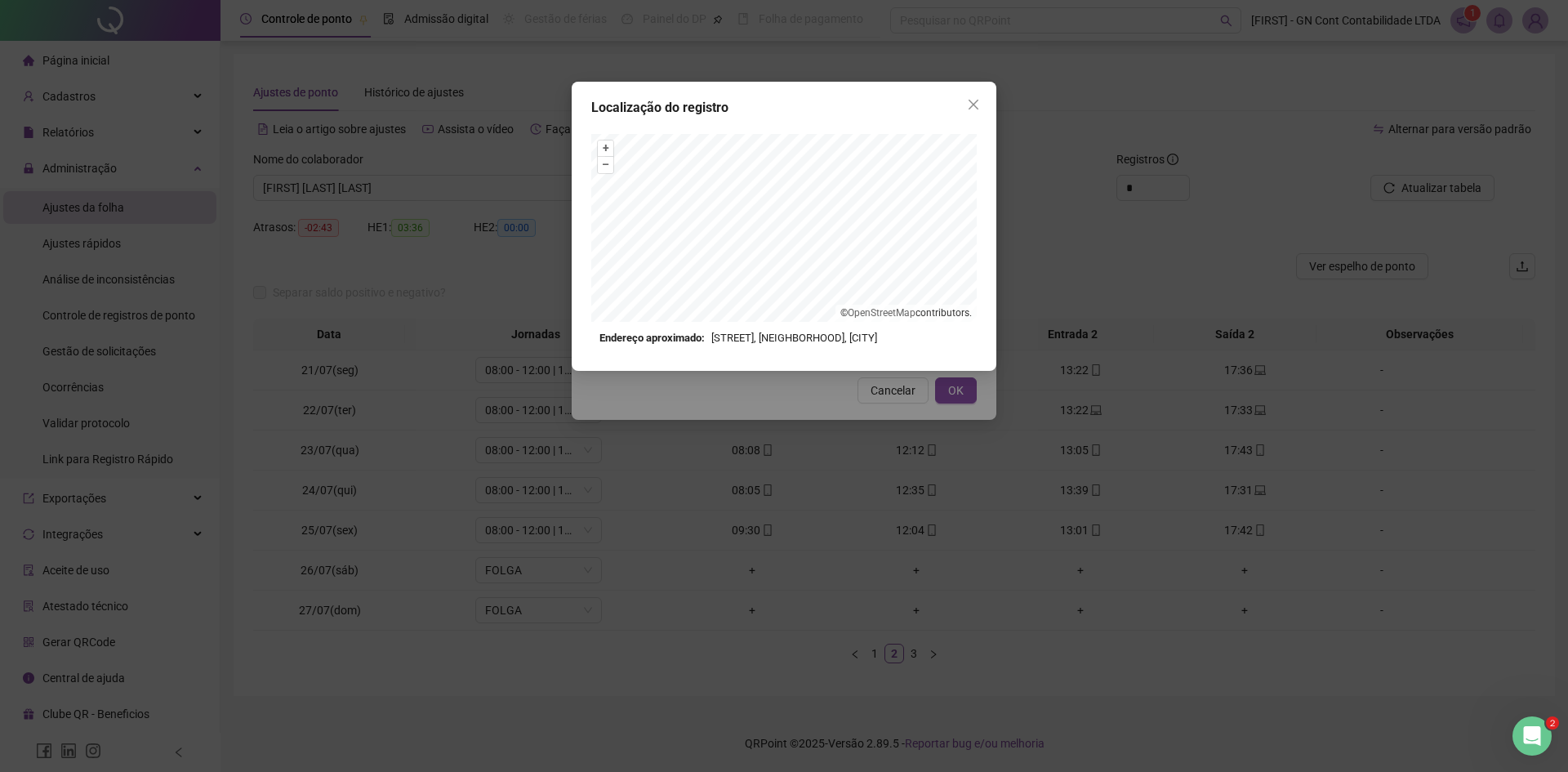 click on "Localização do registro + – ↑ ↣ ©  OpenStreetMap  contributors. Endereço aproximado:   [STREET], [NEIGHBORHOOD], [CITY] *OBS Os registros de ponto executados através da web utilizam uma tecnologia menos precisa para obter a geolocalização do colaborador, o que poderá resultar em localizações distintas." at bounding box center (784, 386) 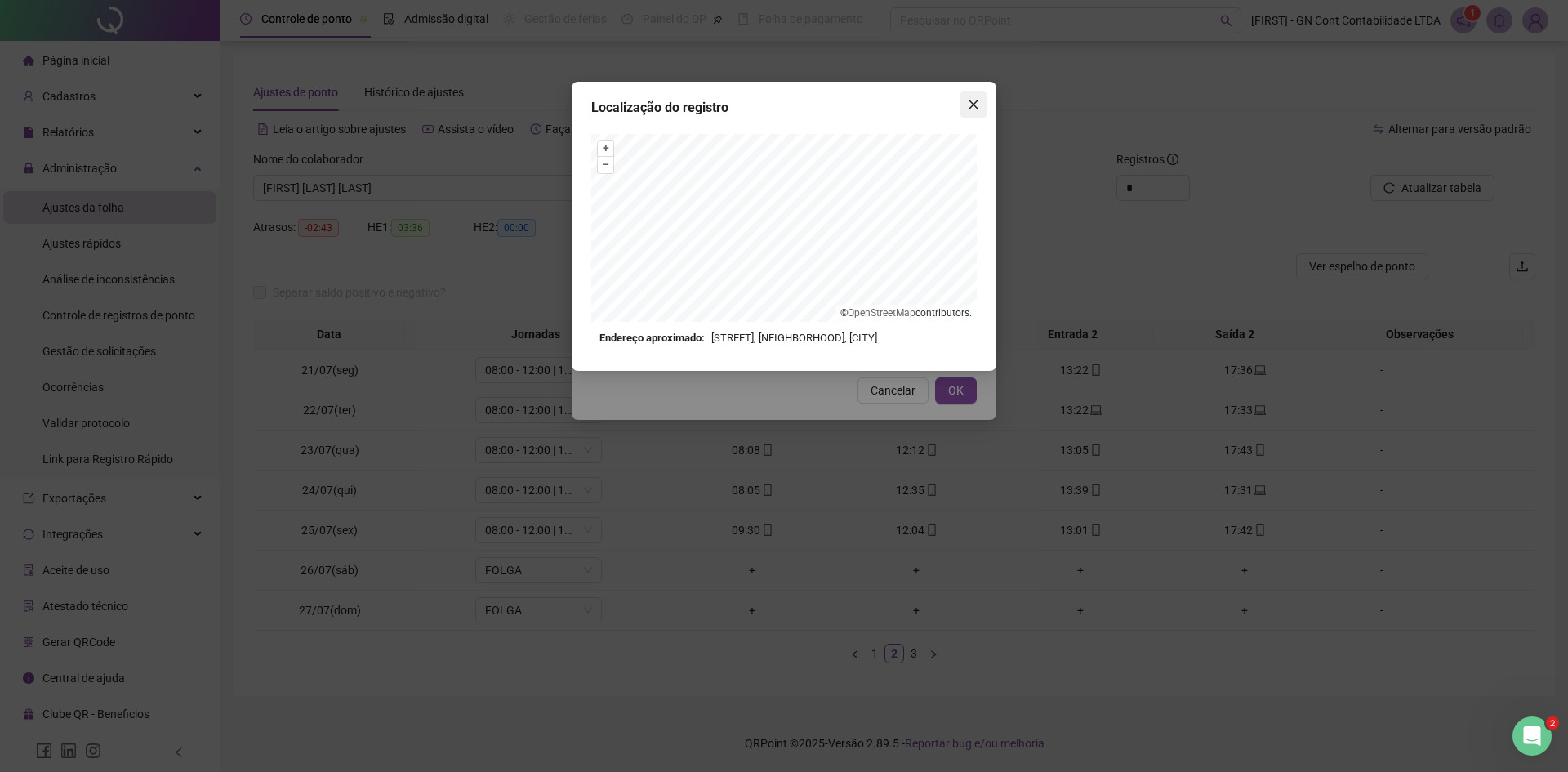 click at bounding box center (973, 105) 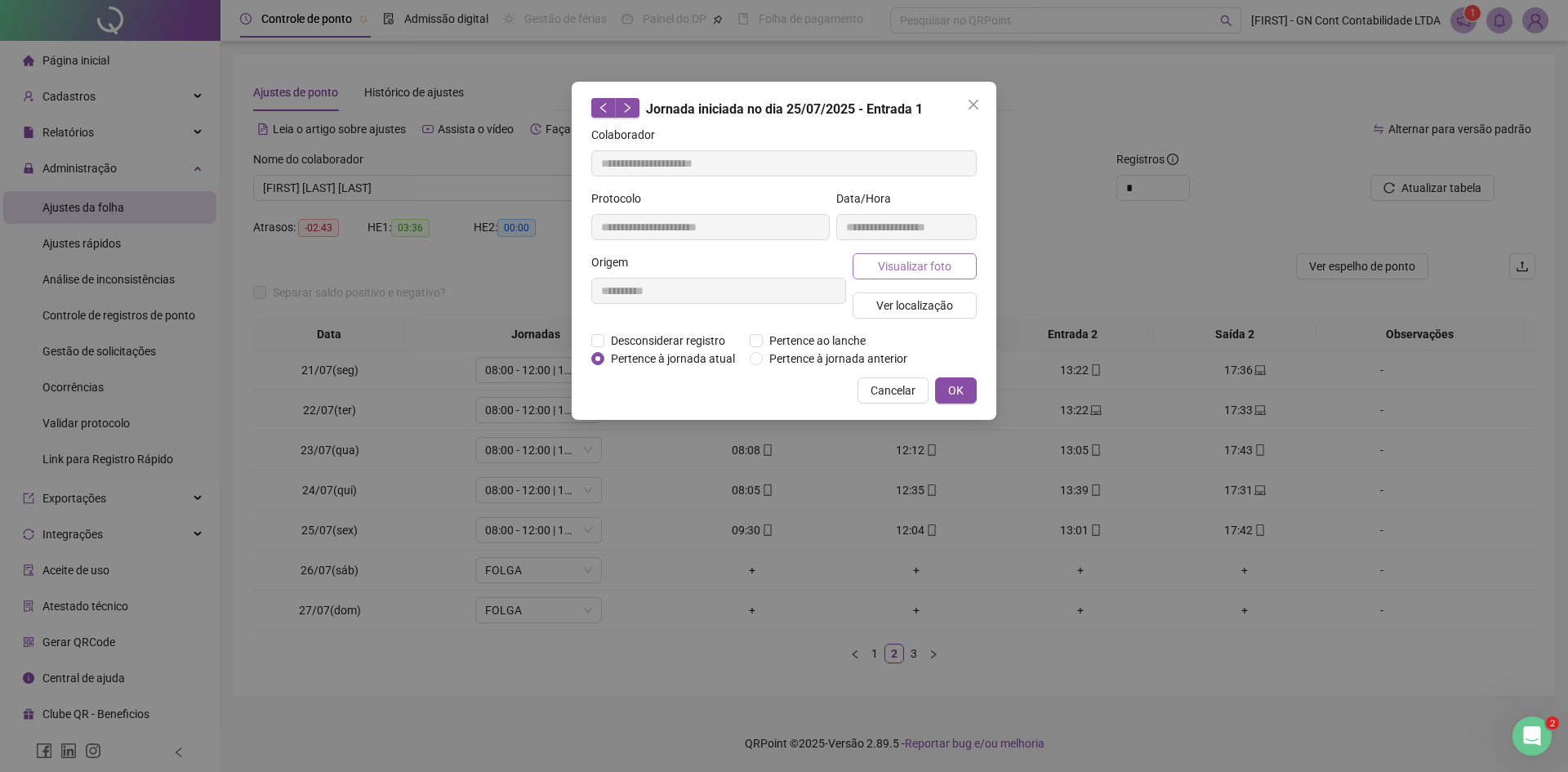 click on "Visualizar foto" at bounding box center (915, 266) 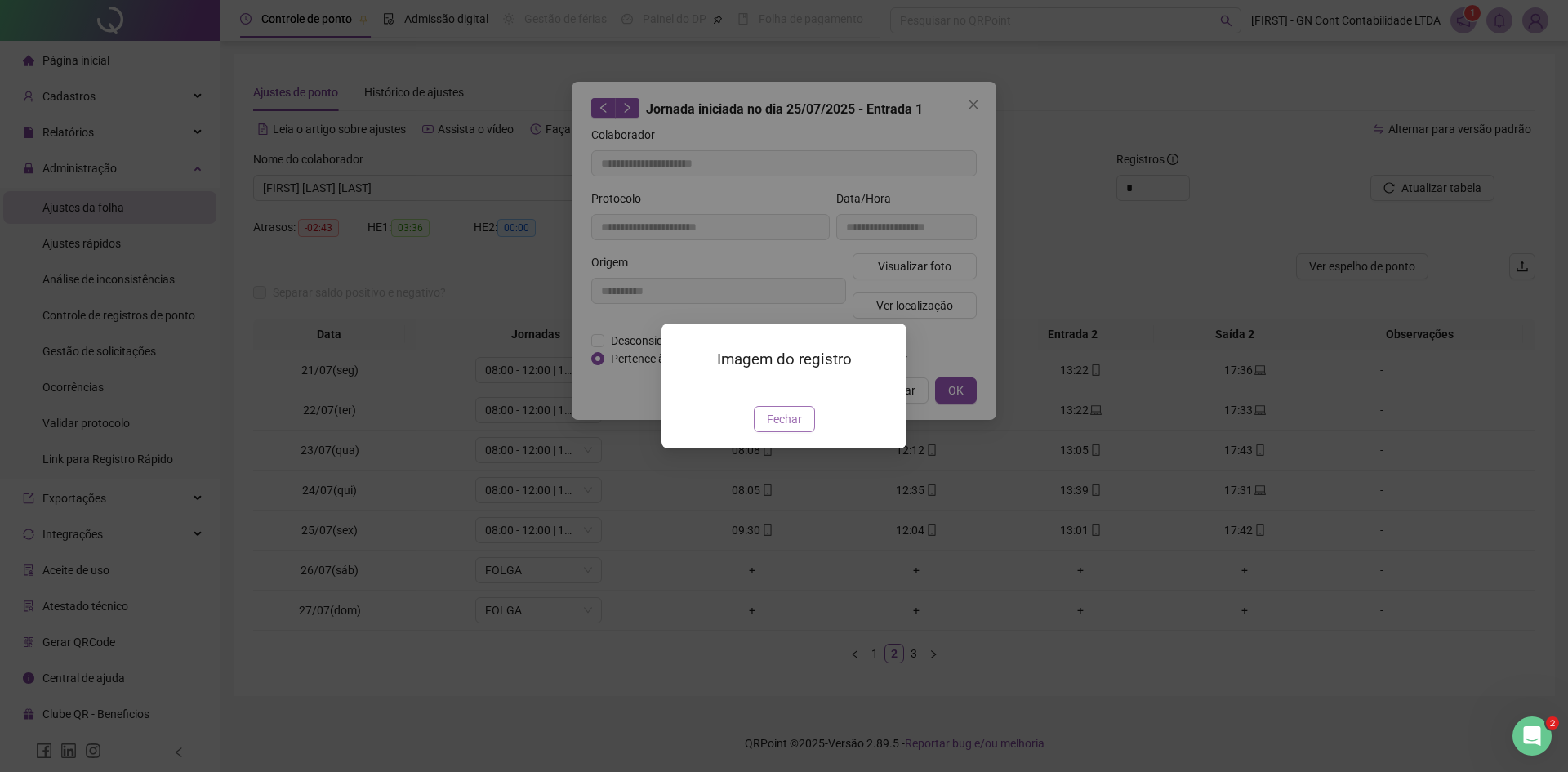 click on "Fechar" at bounding box center [784, 419] 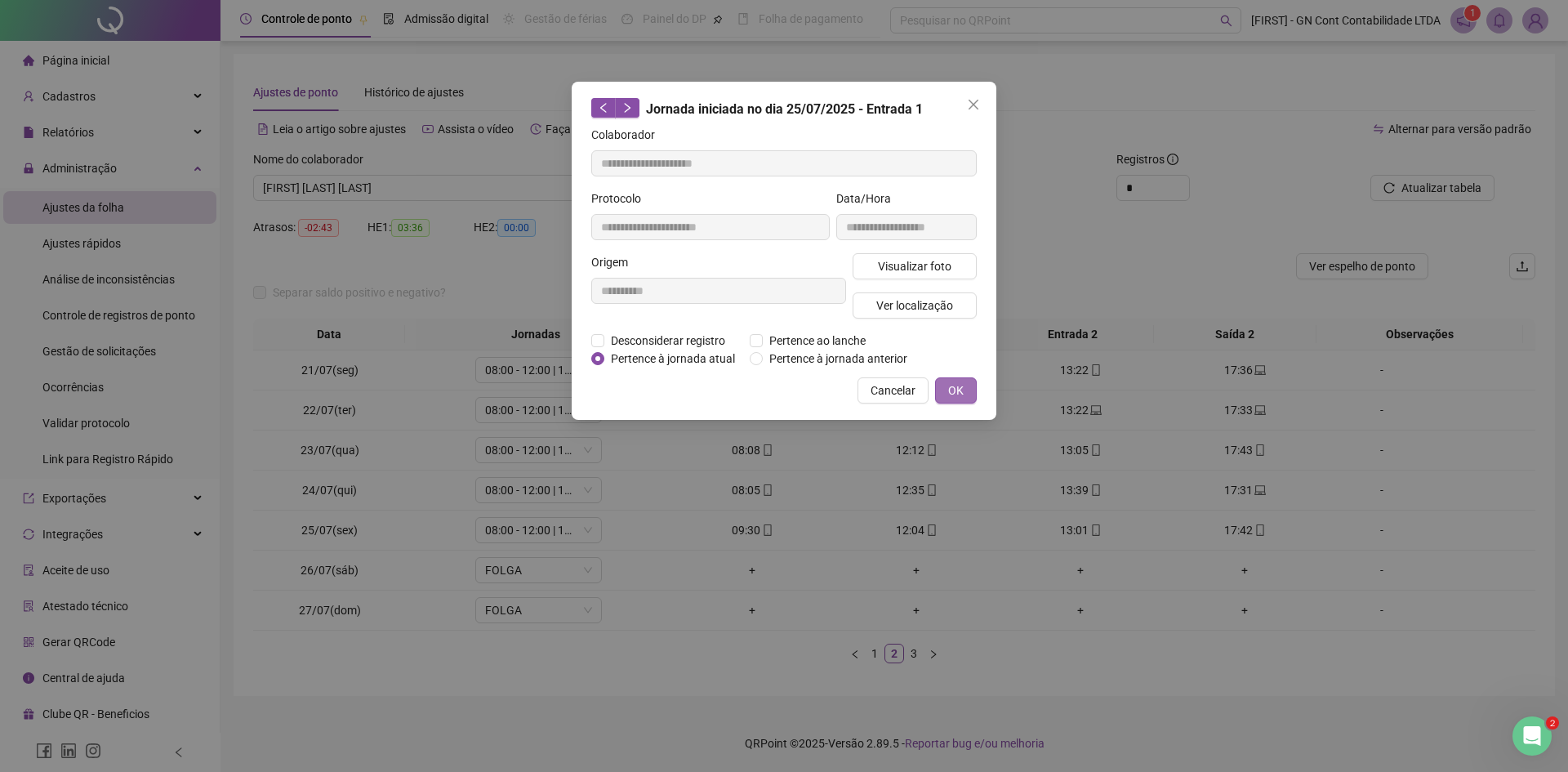 click on "OK" at bounding box center [956, 390] 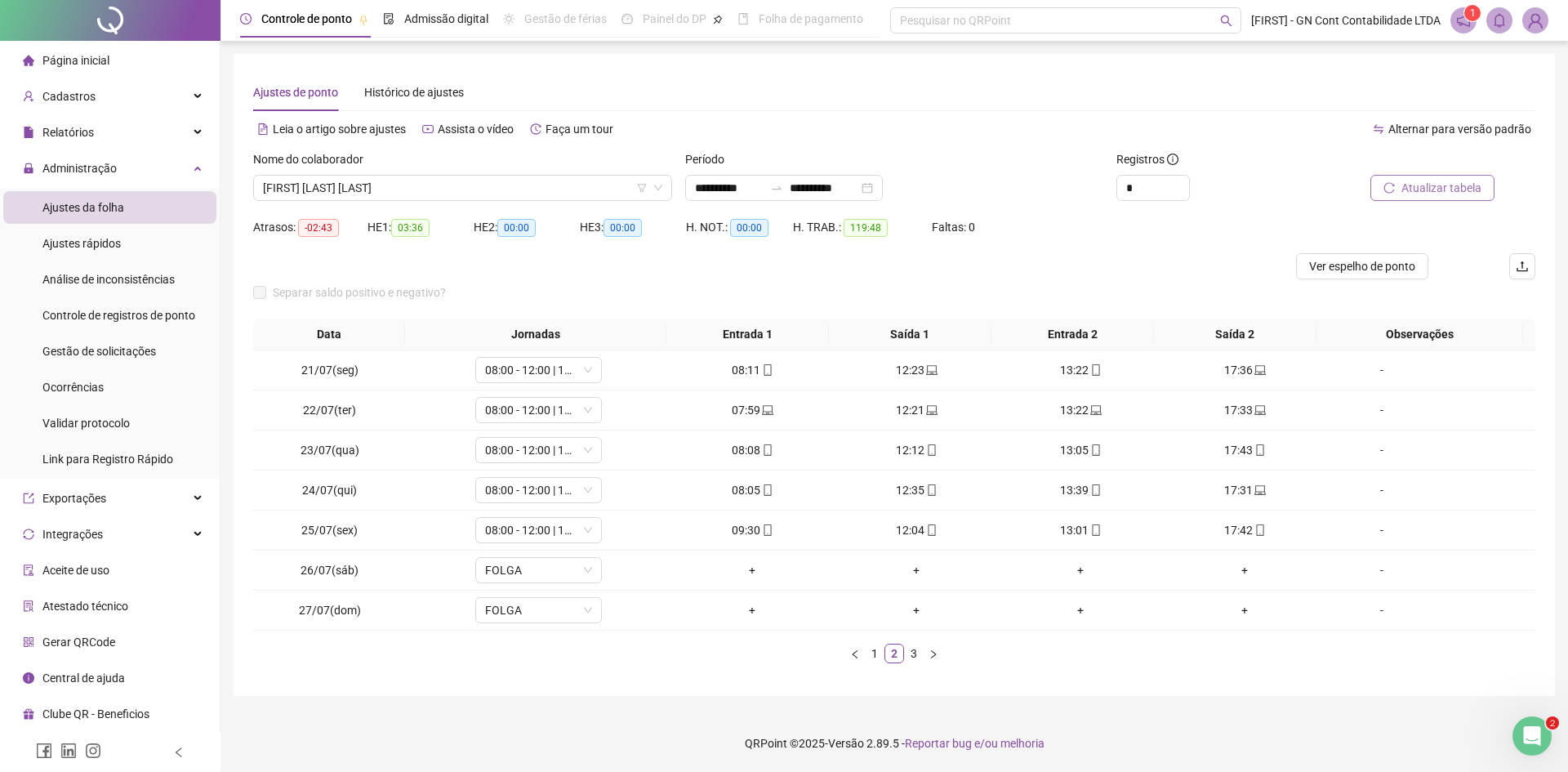 click on "Atualizar tabela" at bounding box center [1432, 188] 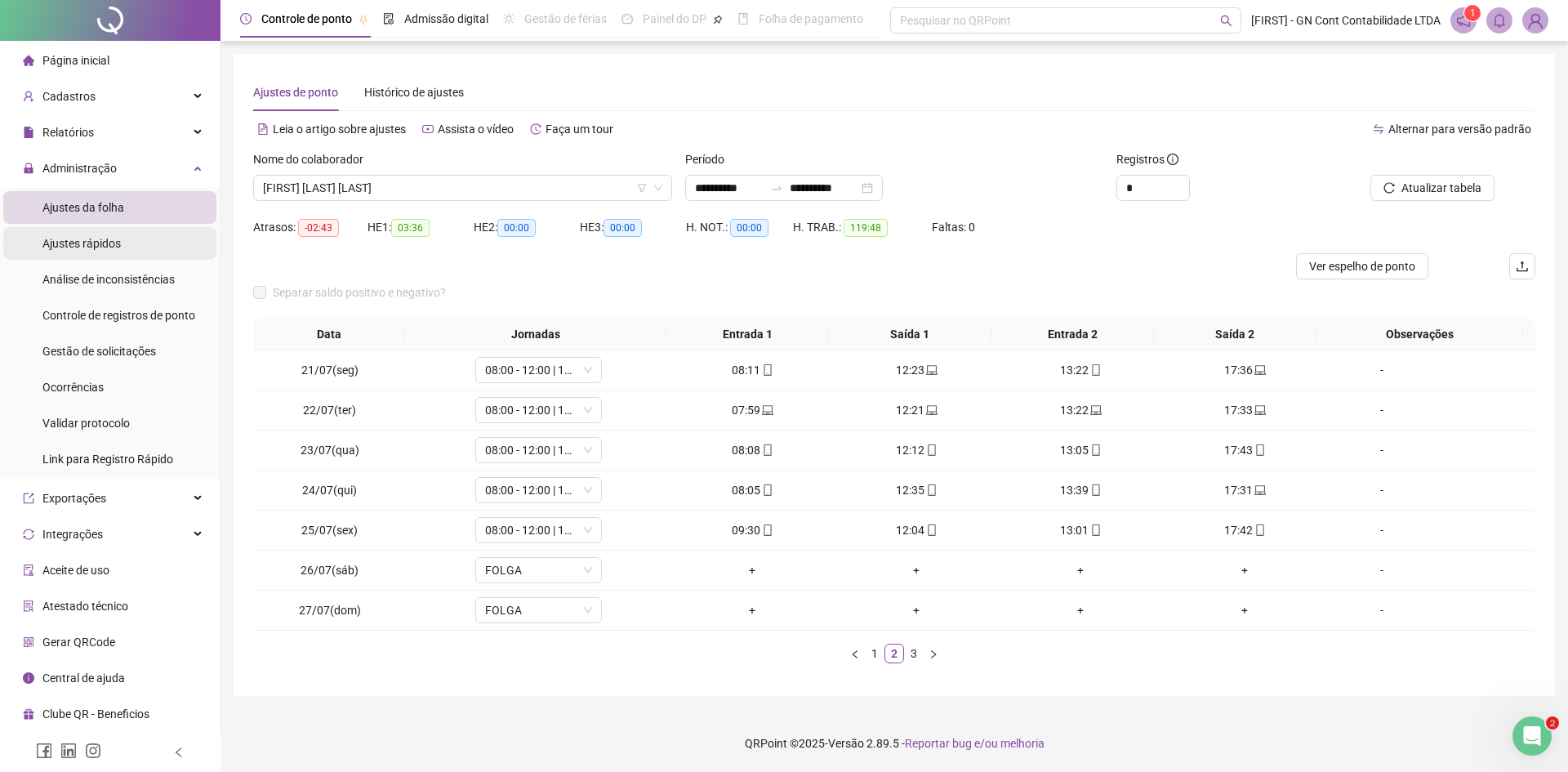 click on "Ajustes rápidos" at bounding box center (82, 243) 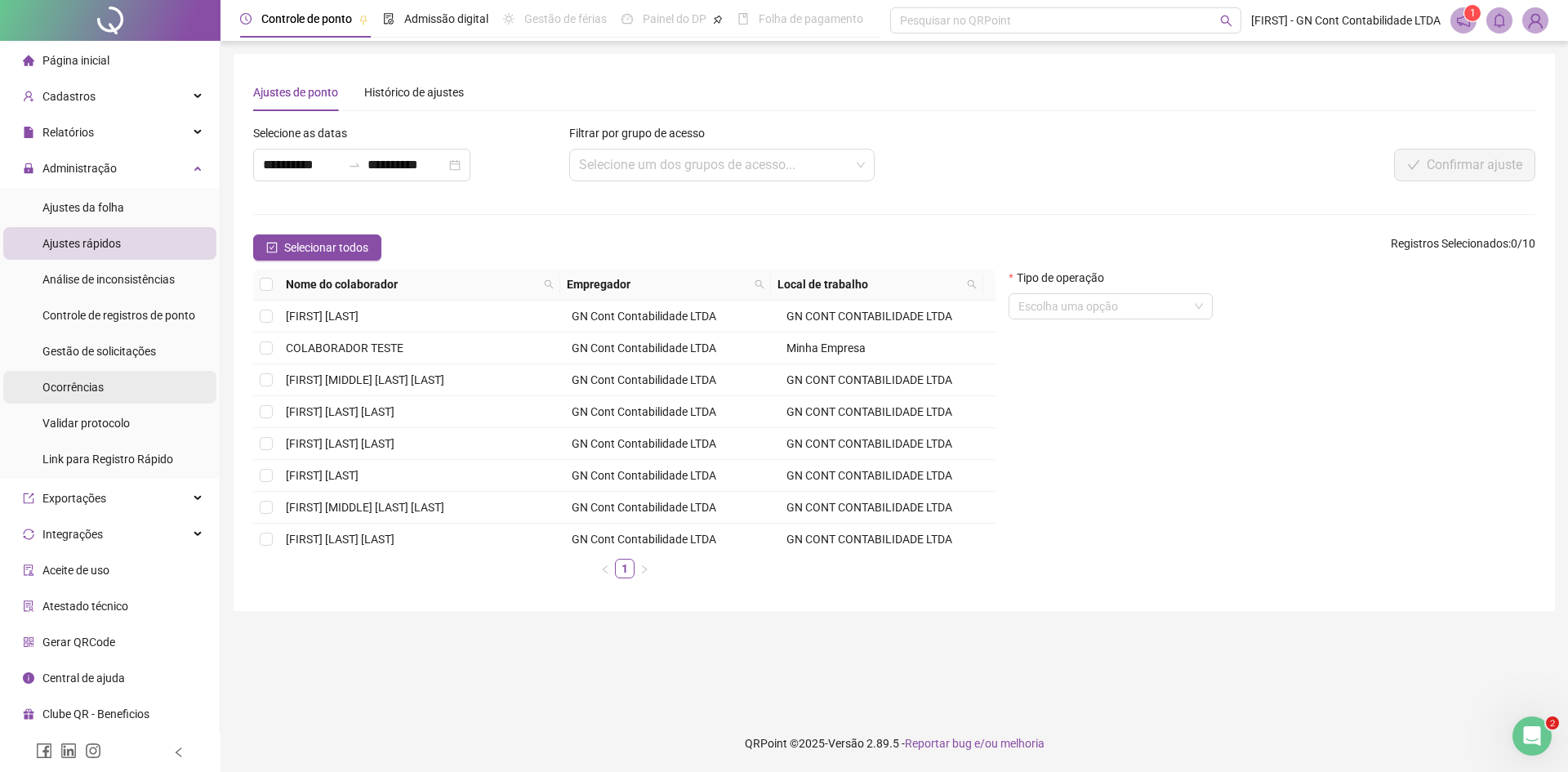 click on "Ocorrências" at bounding box center (73, 387) 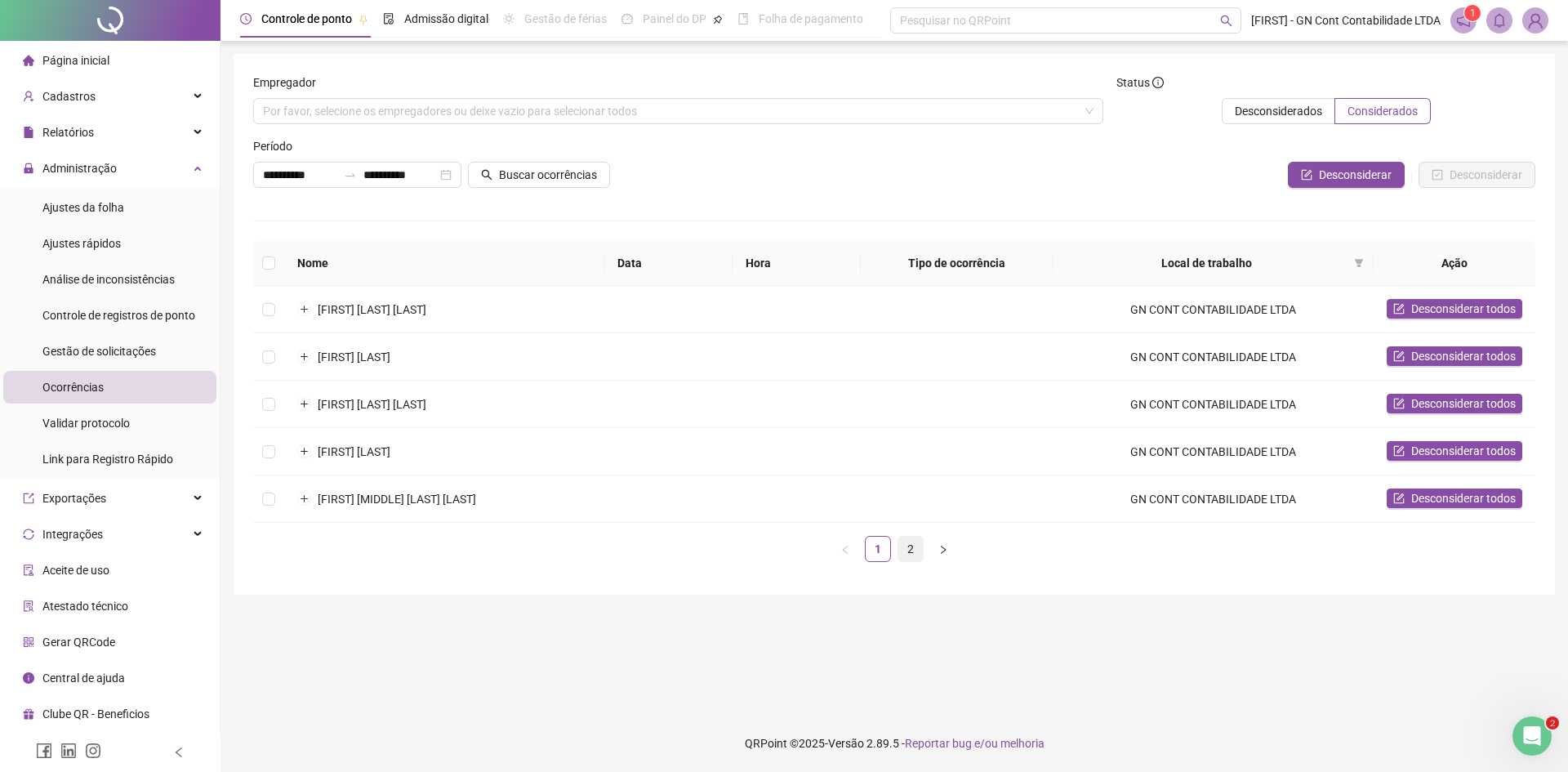 click on "2" at bounding box center [911, 549] 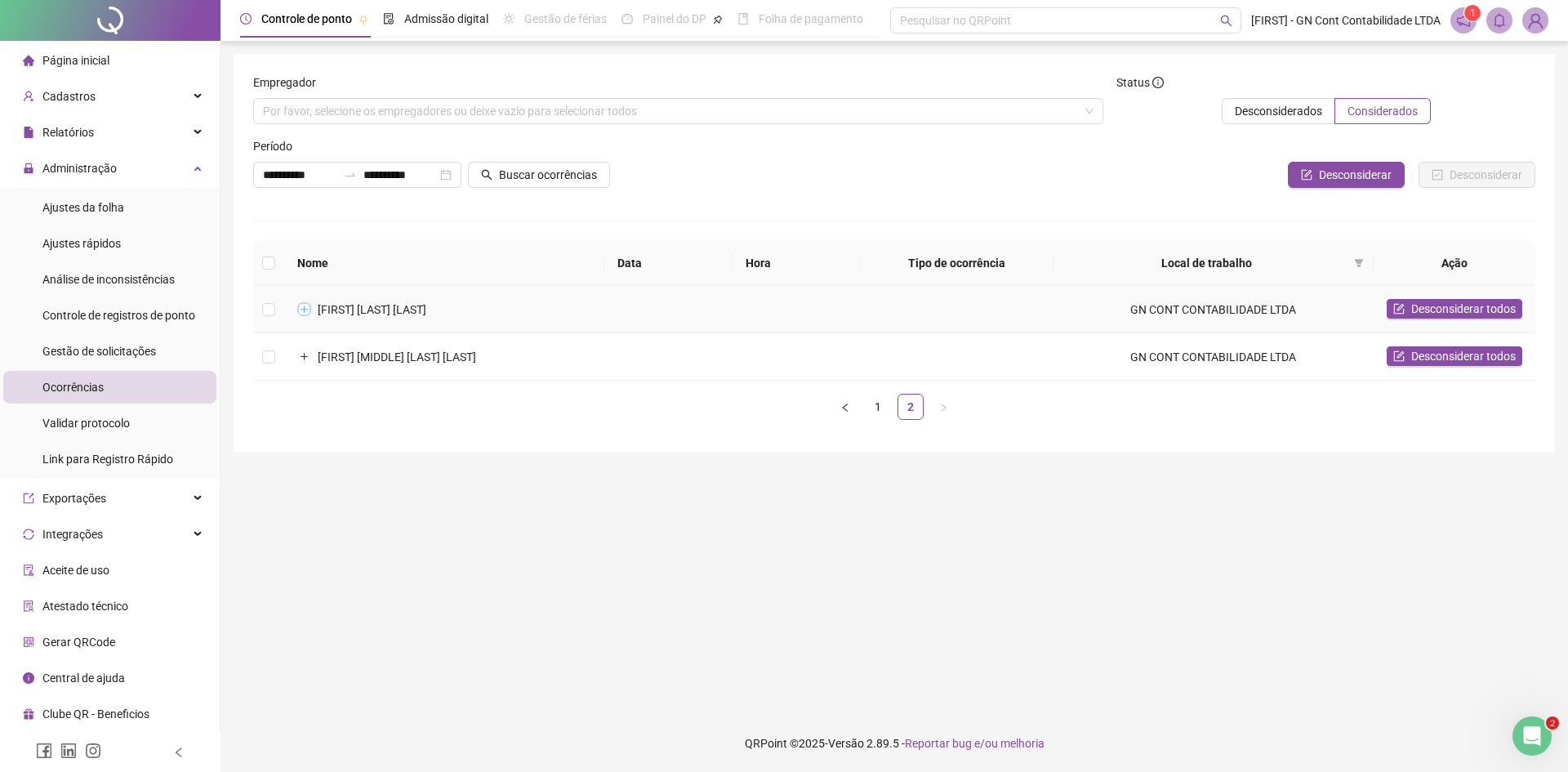 click at bounding box center (304, 310) 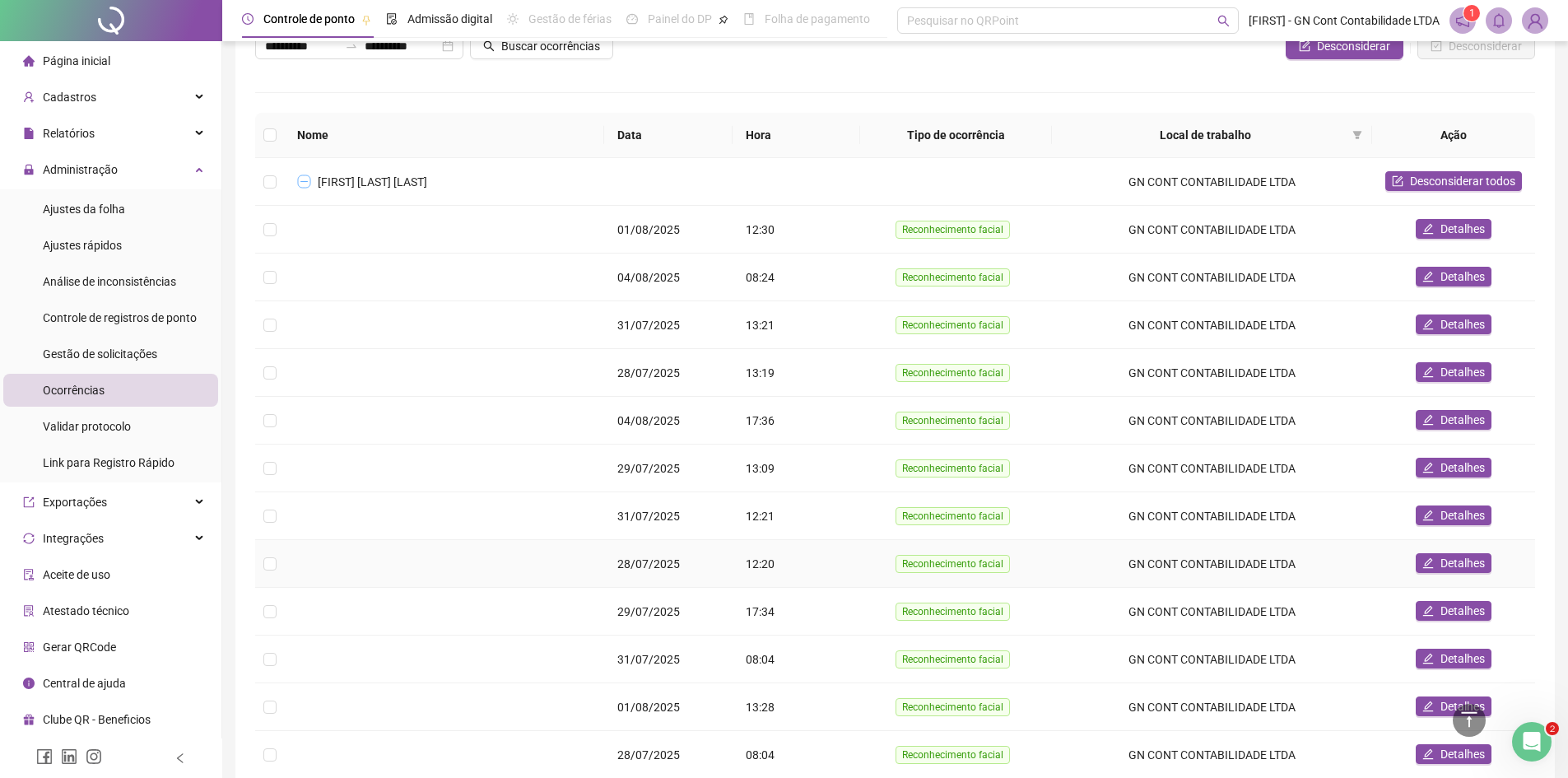 scroll, scrollTop: 123, scrollLeft: 0, axis: vertical 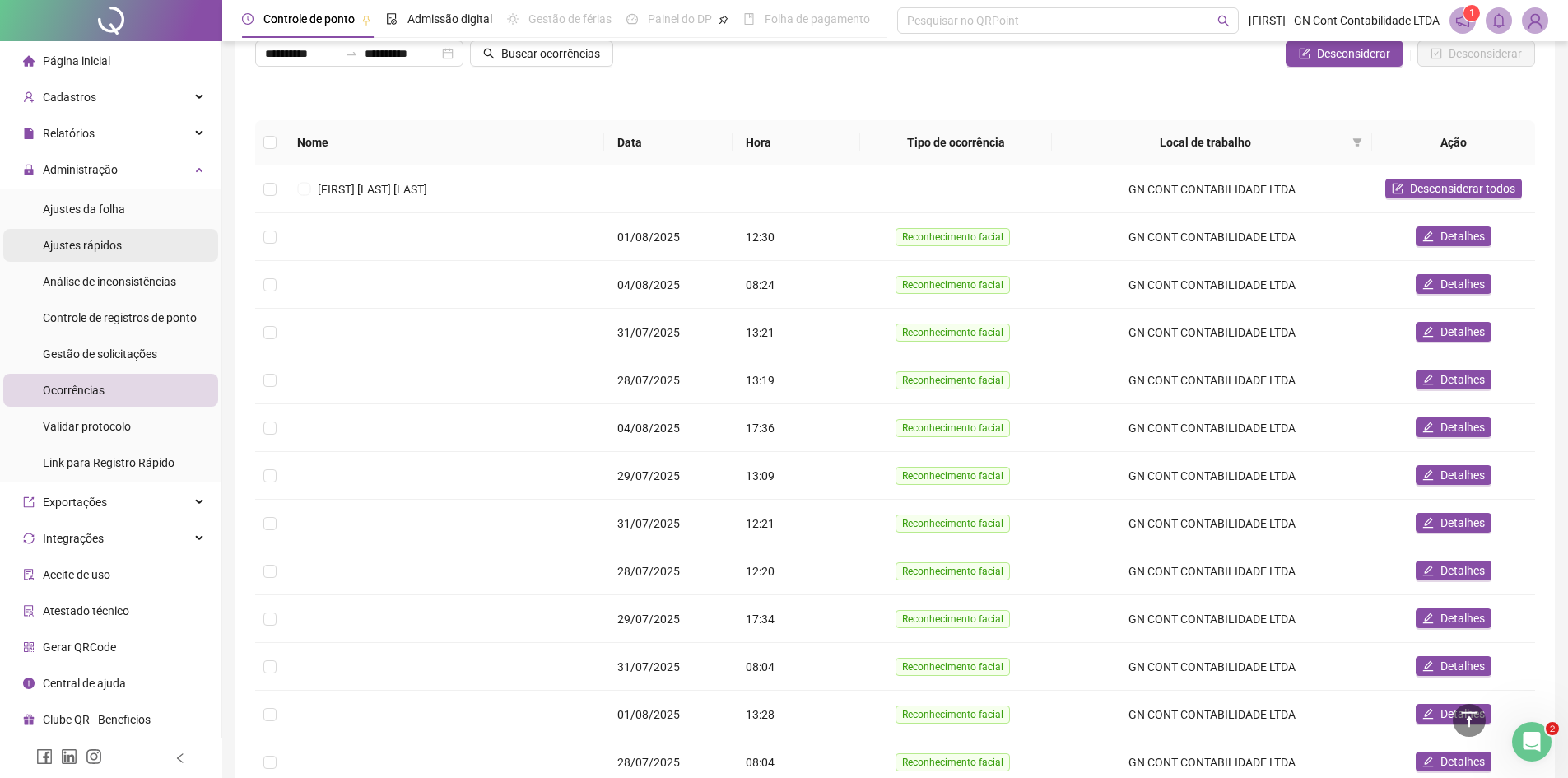 click on "Ajustes rápidos" at bounding box center [82, 245] 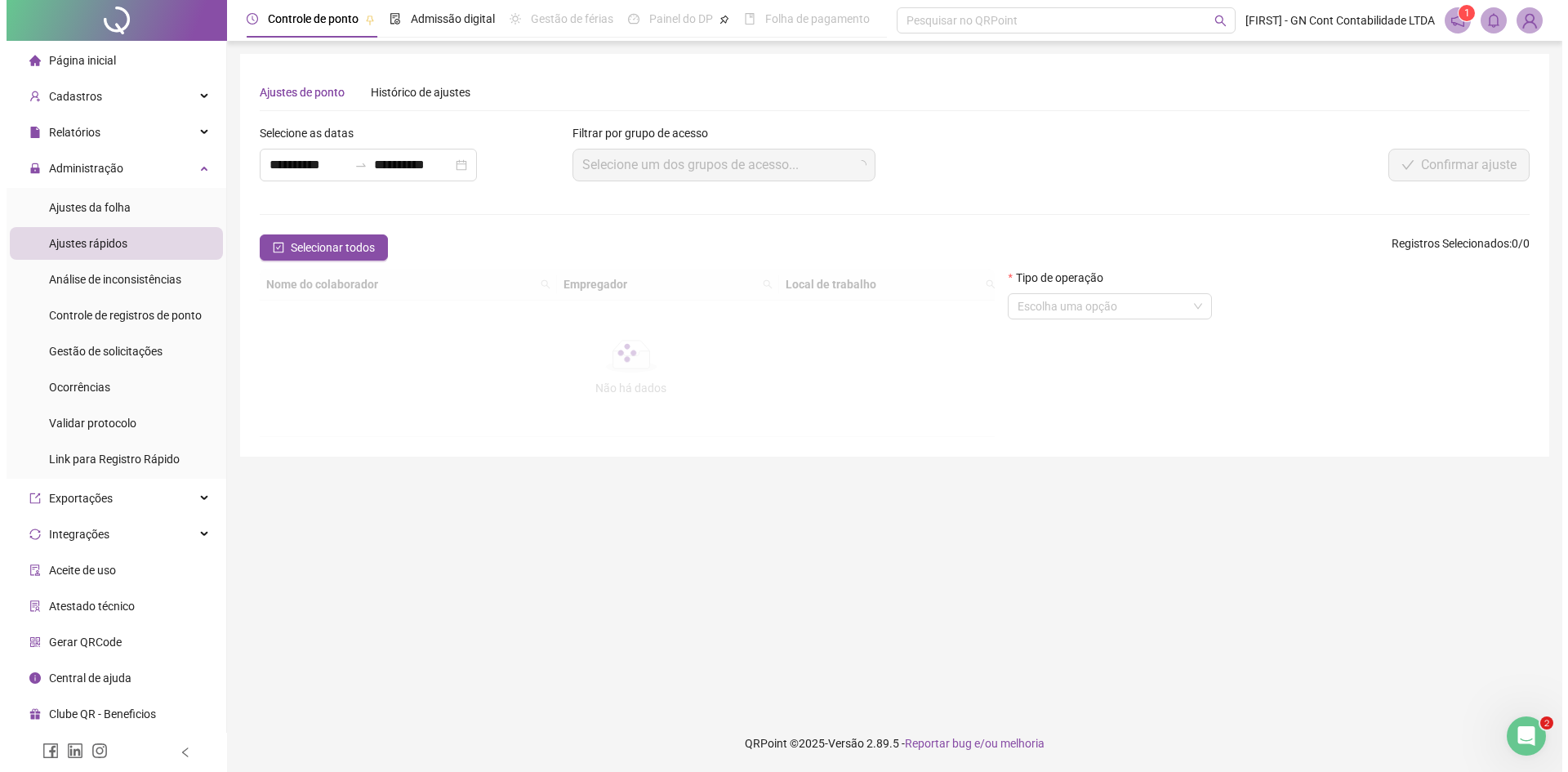 scroll, scrollTop: 0, scrollLeft: 0, axis: both 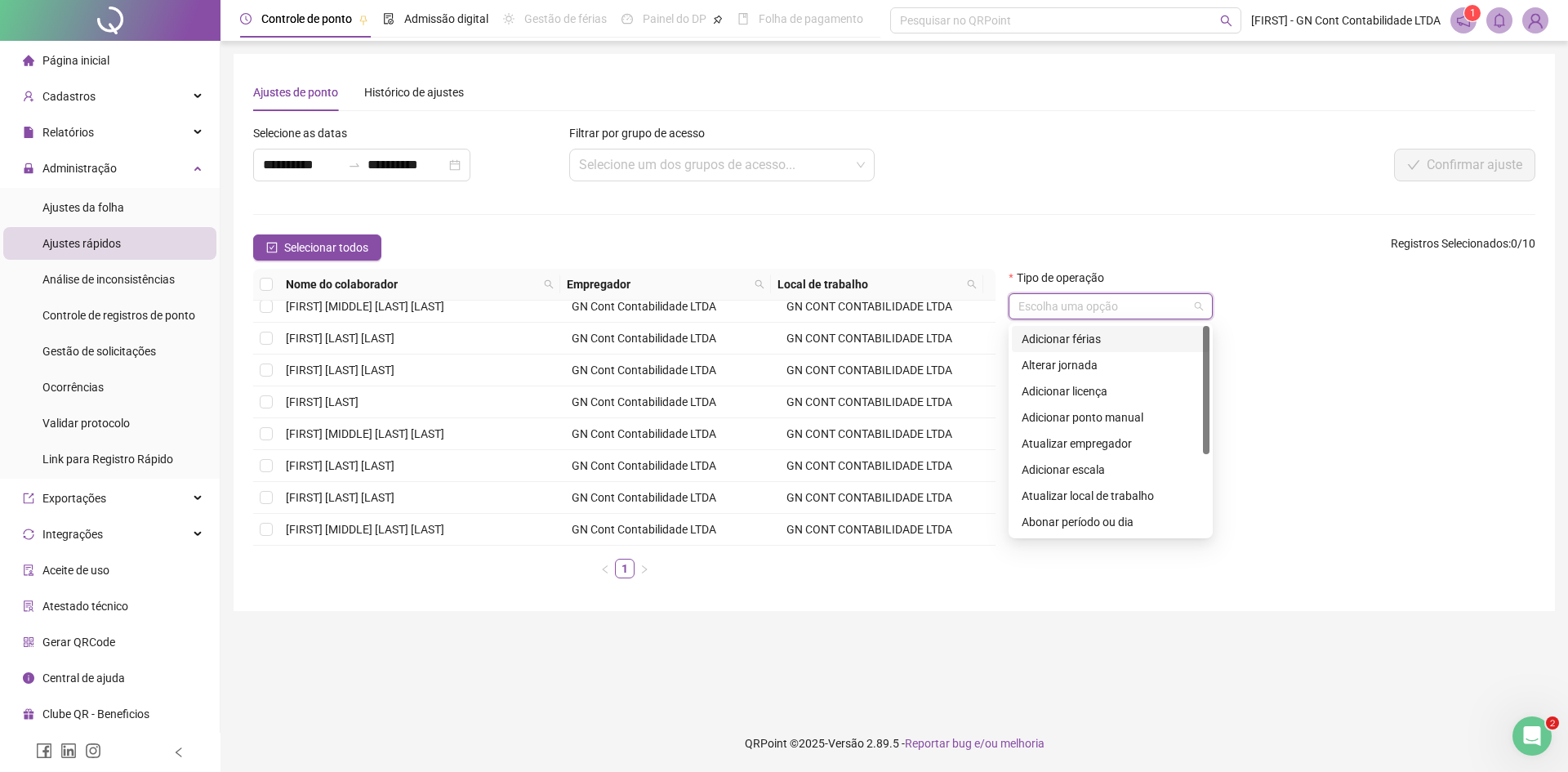 click at bounding box center [1103, 306] 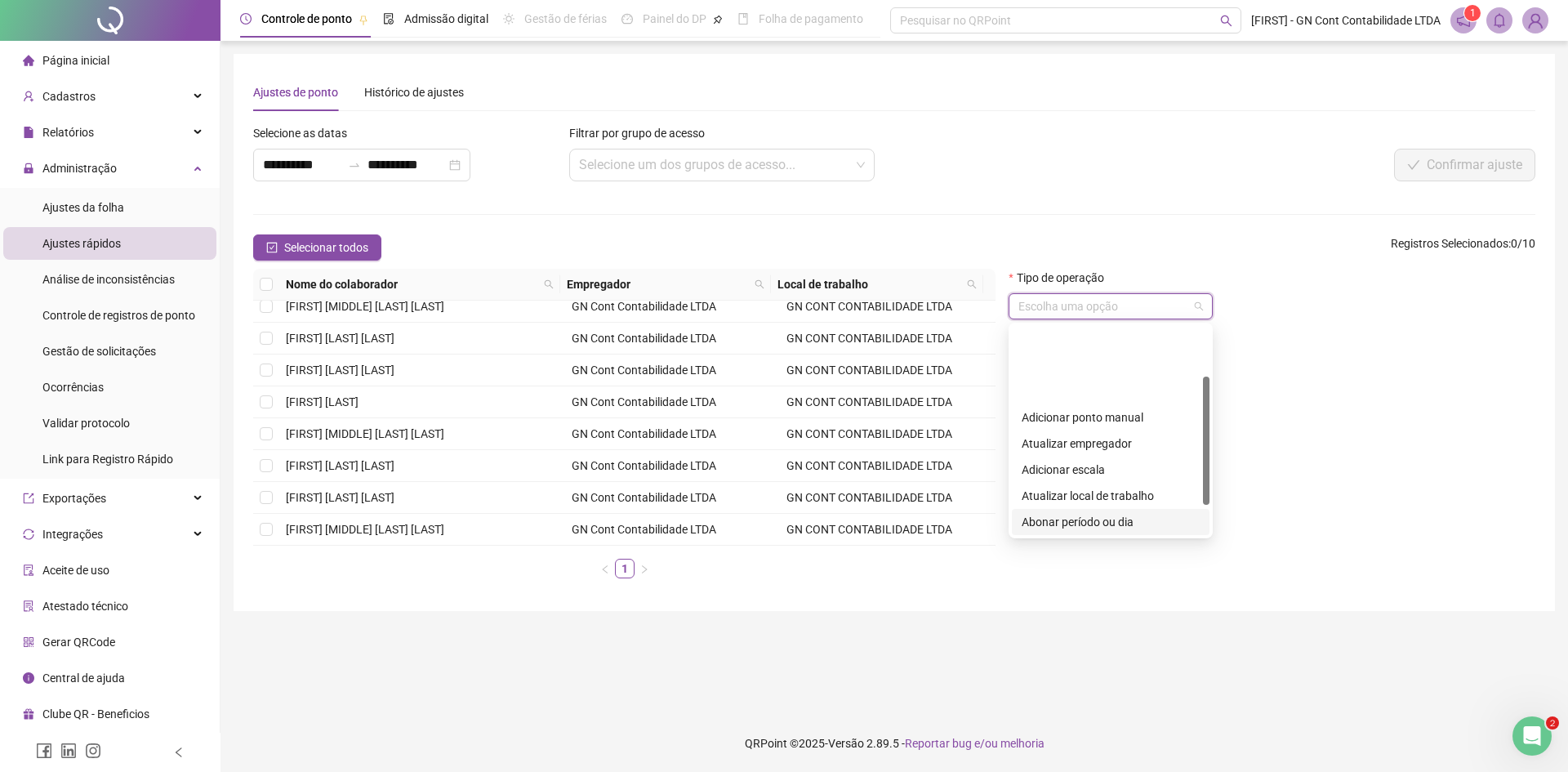 scroll, scrollTop: 131, scrollLeft: 0, axis: vertical 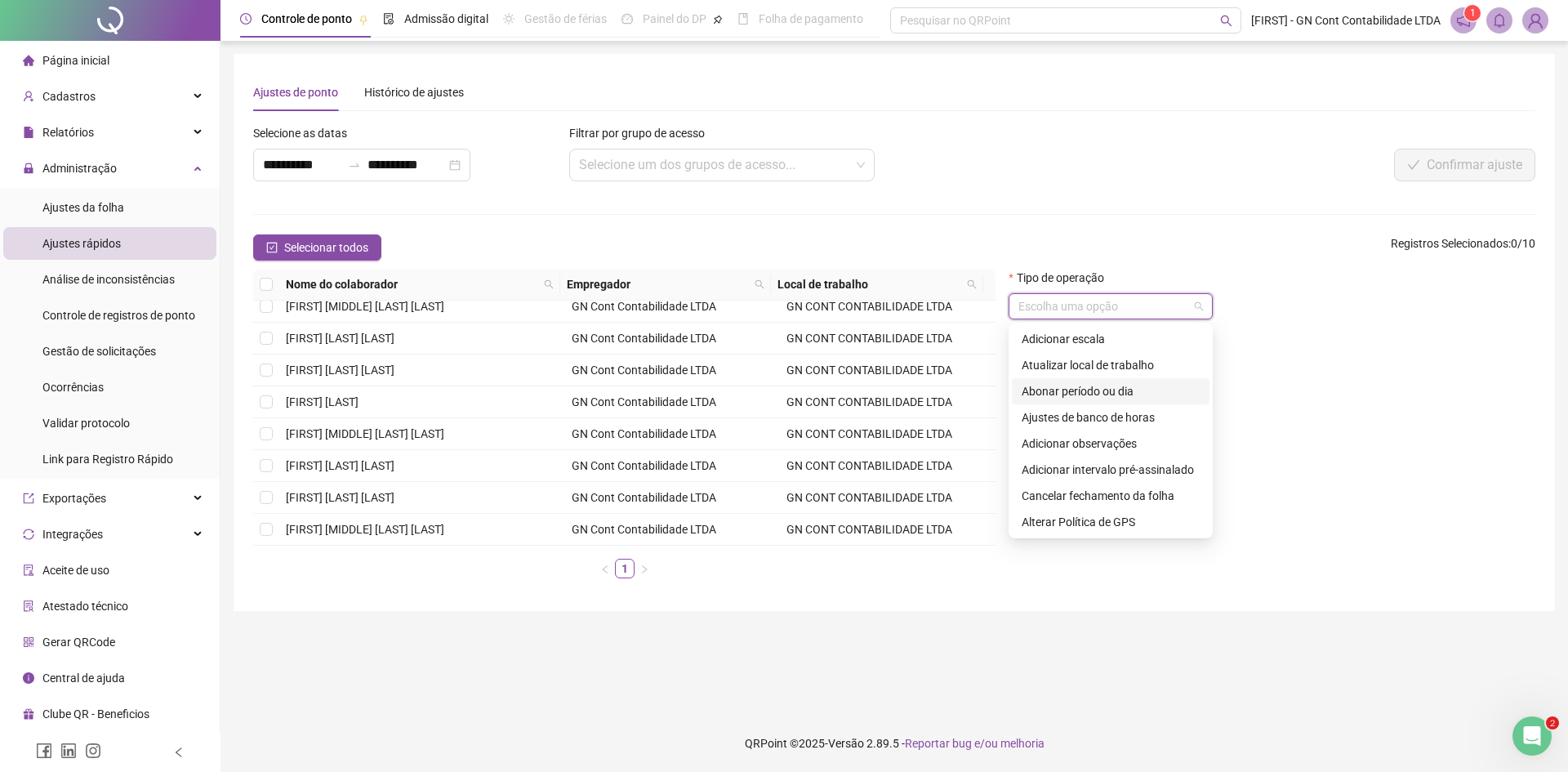 click on "Abonar período ou dia" at bounding box center [1111, 391] 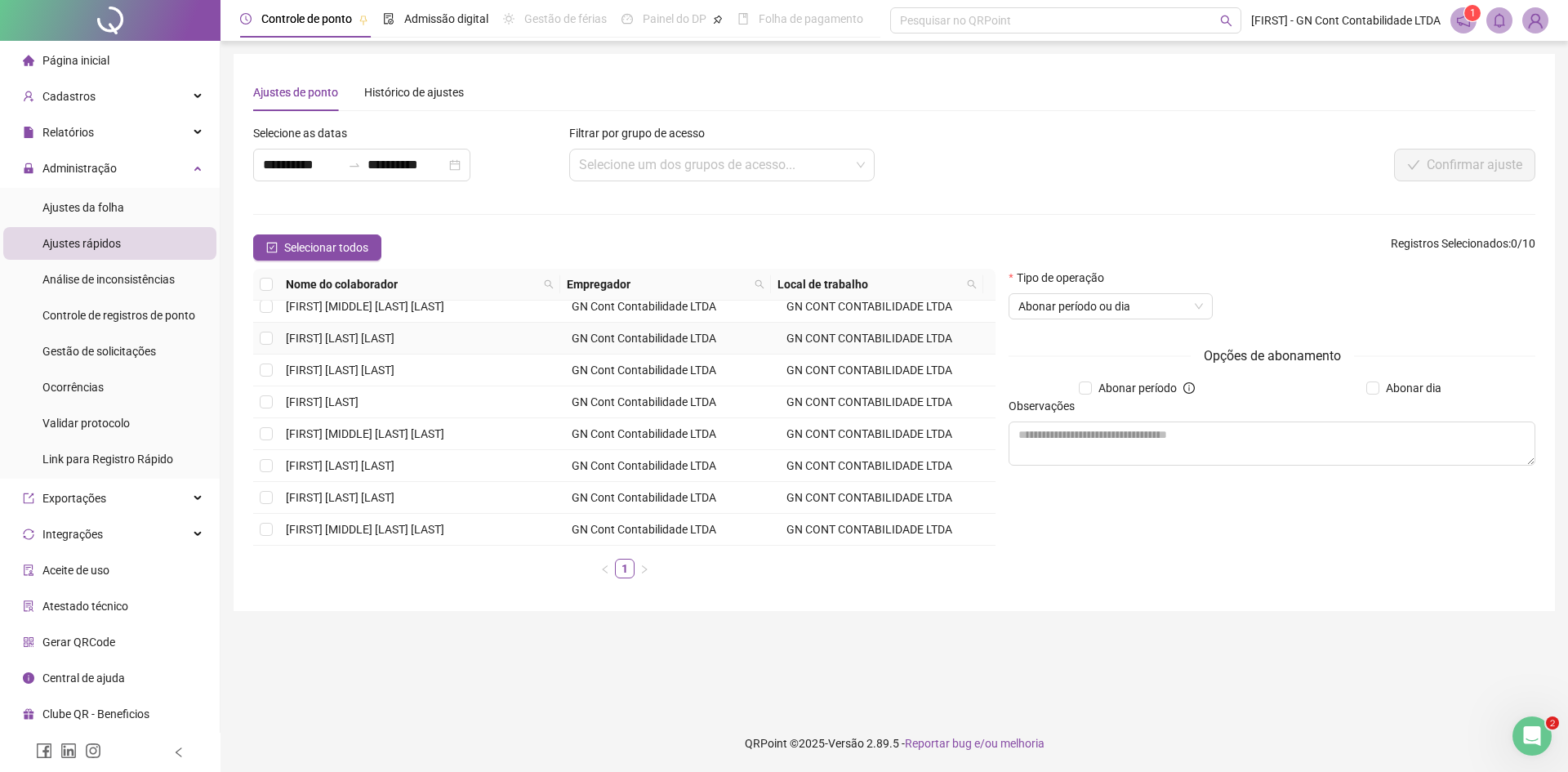 drag, startPoint x: 456, startPoint y: 447, endPoint x: 321, endPoint y: 341, distance: 171.64207 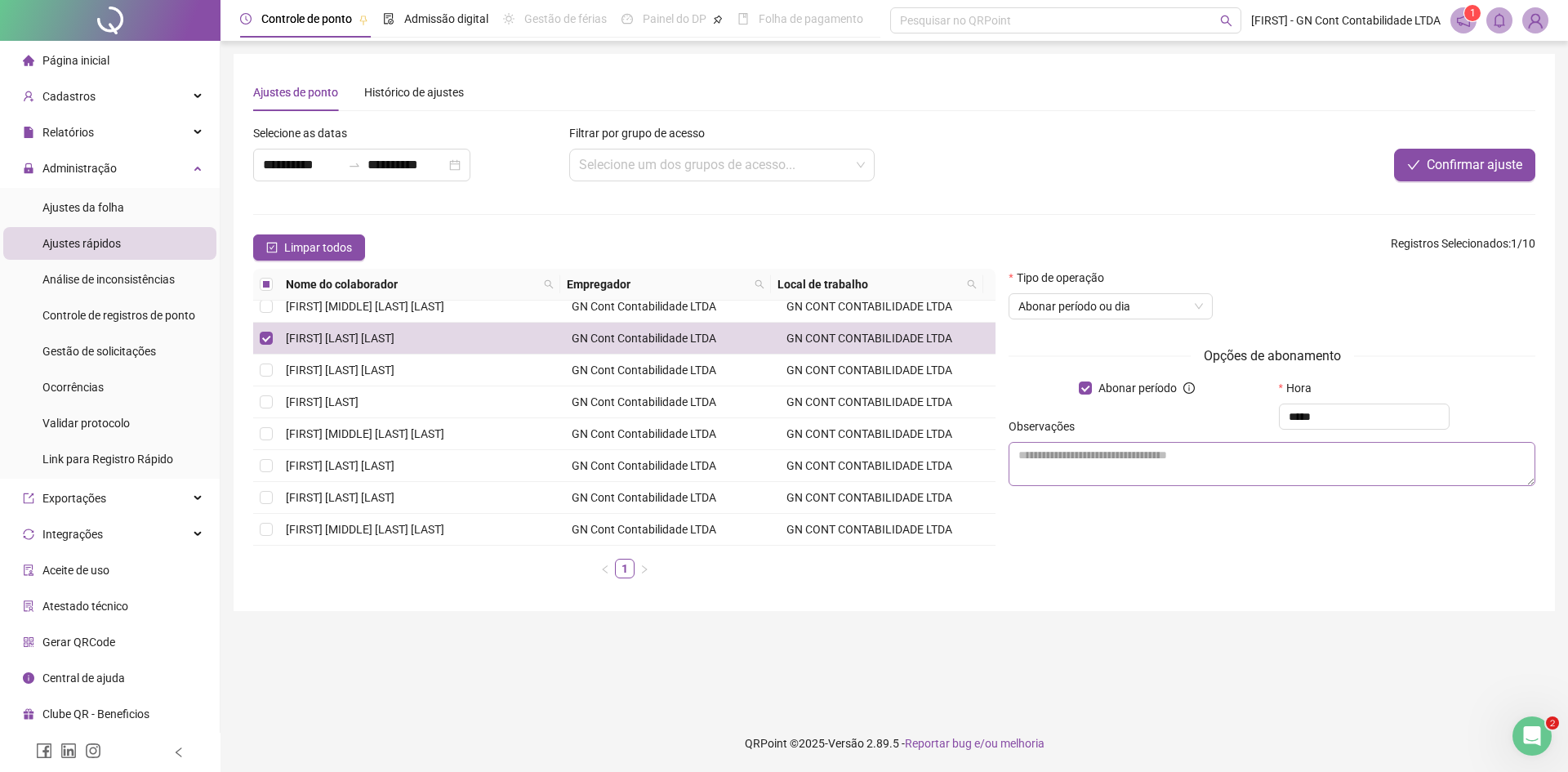 type on "*****" 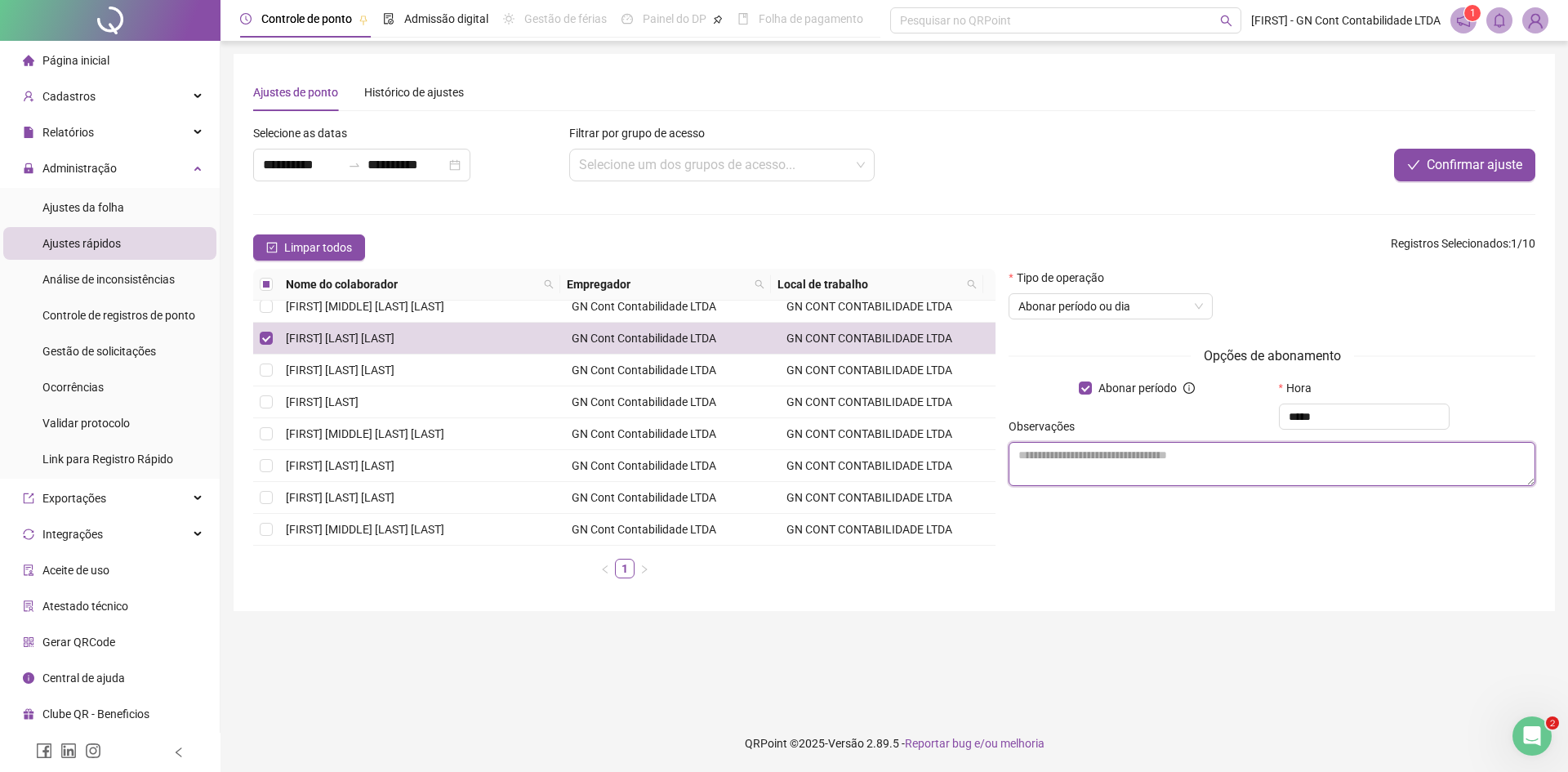 type 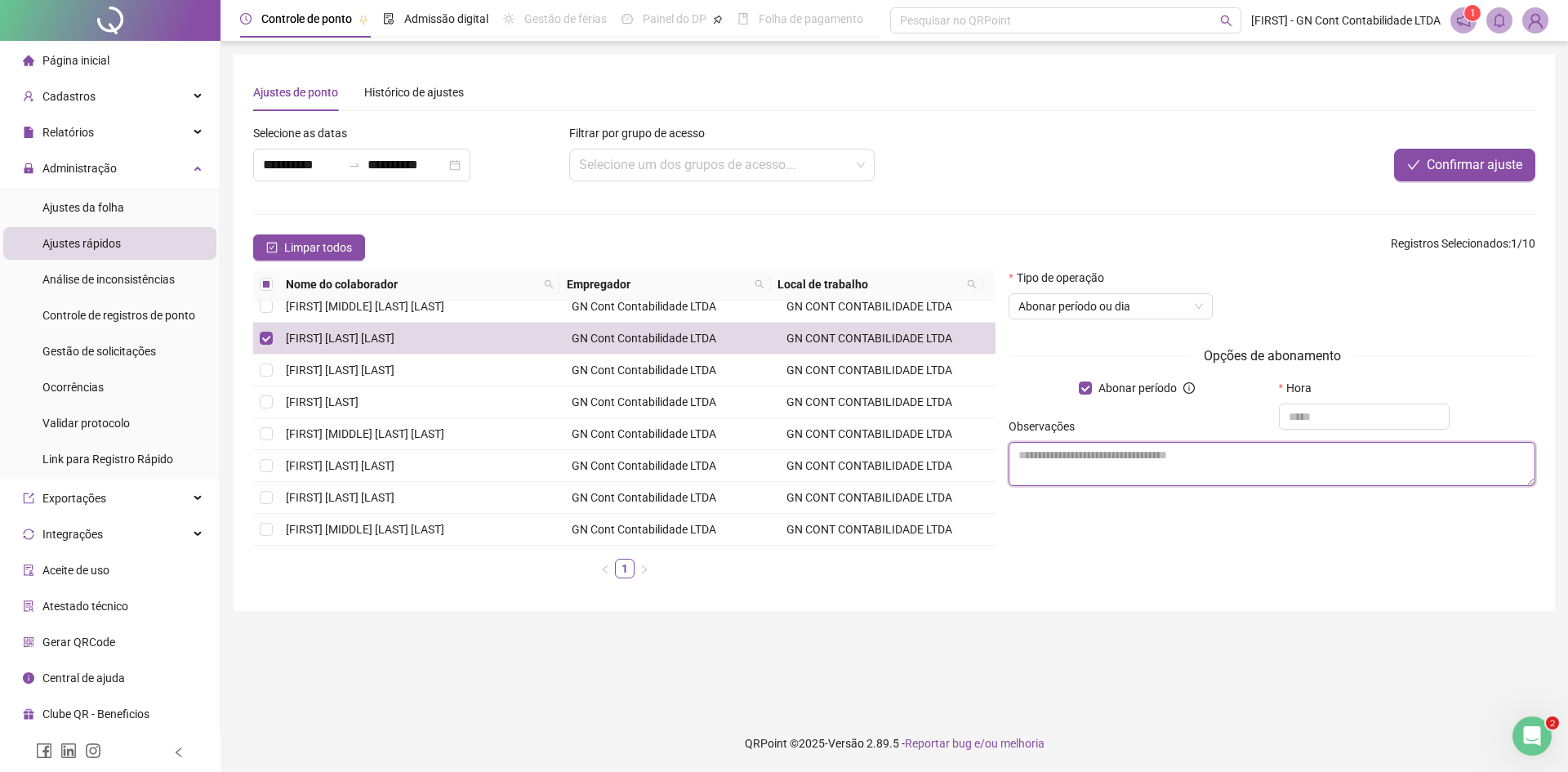 click at bounding box center [1272, 464] 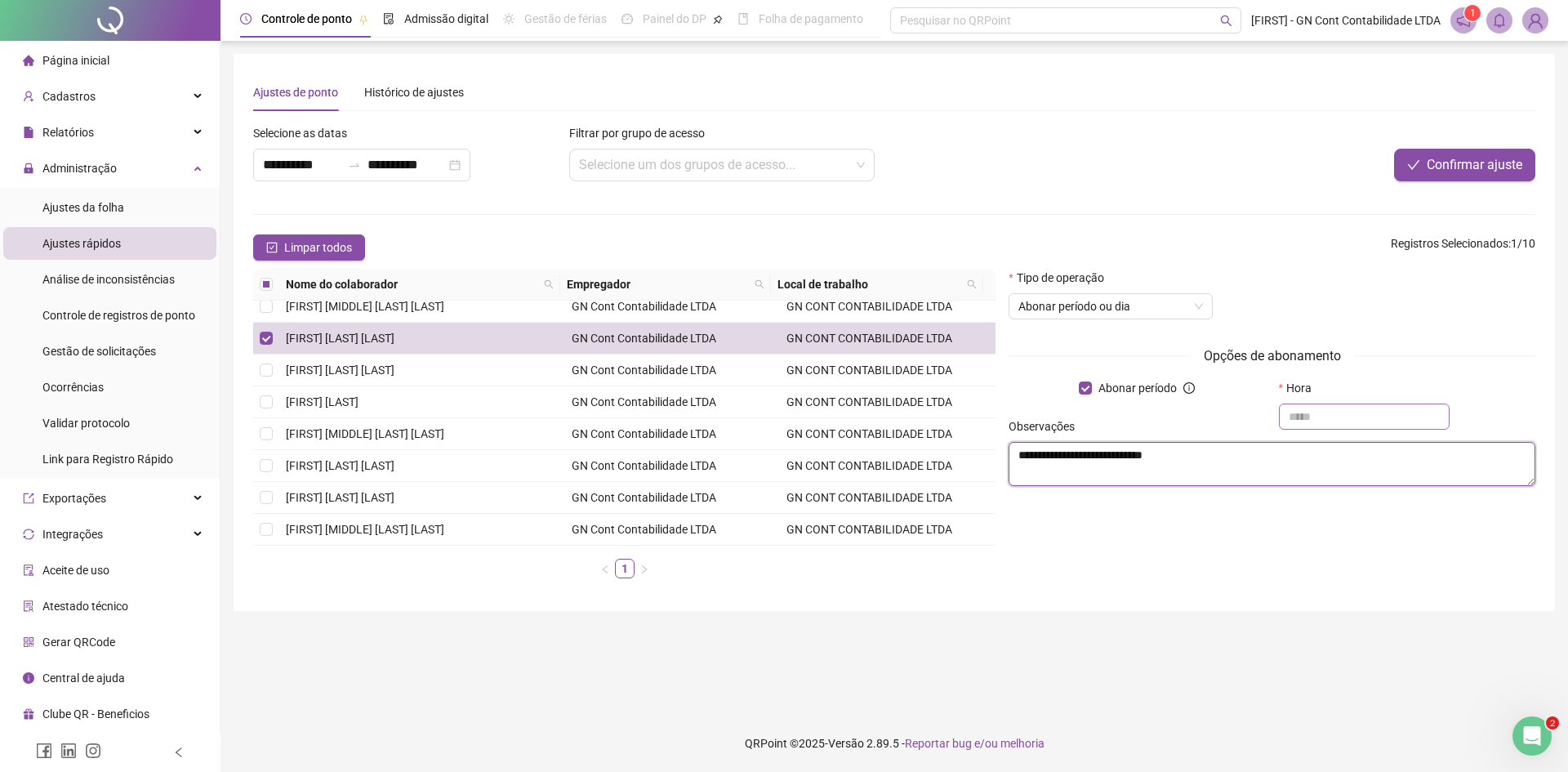 type on "**********" 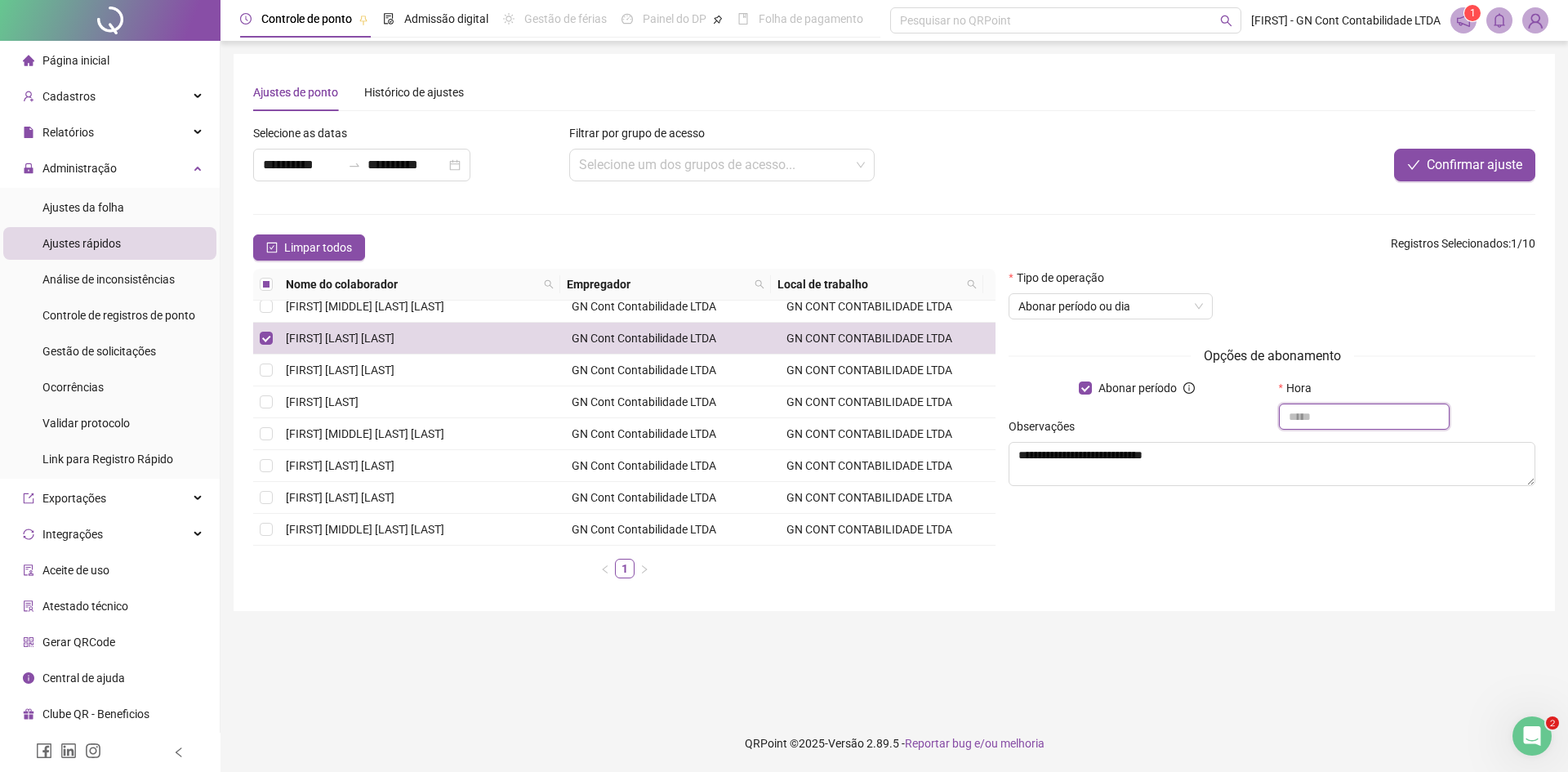 click at bounding box center (1365, 417) 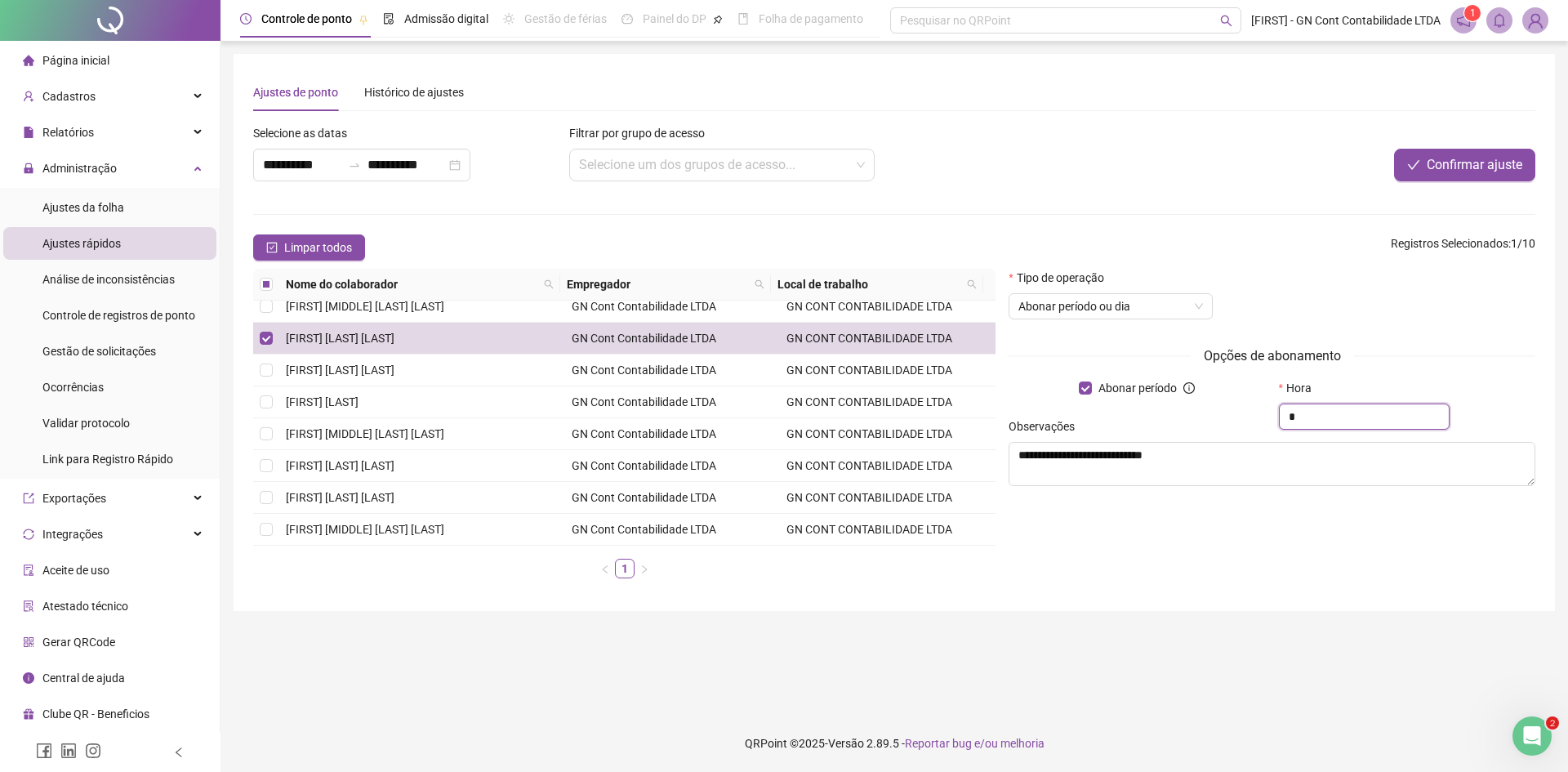 type on "***" 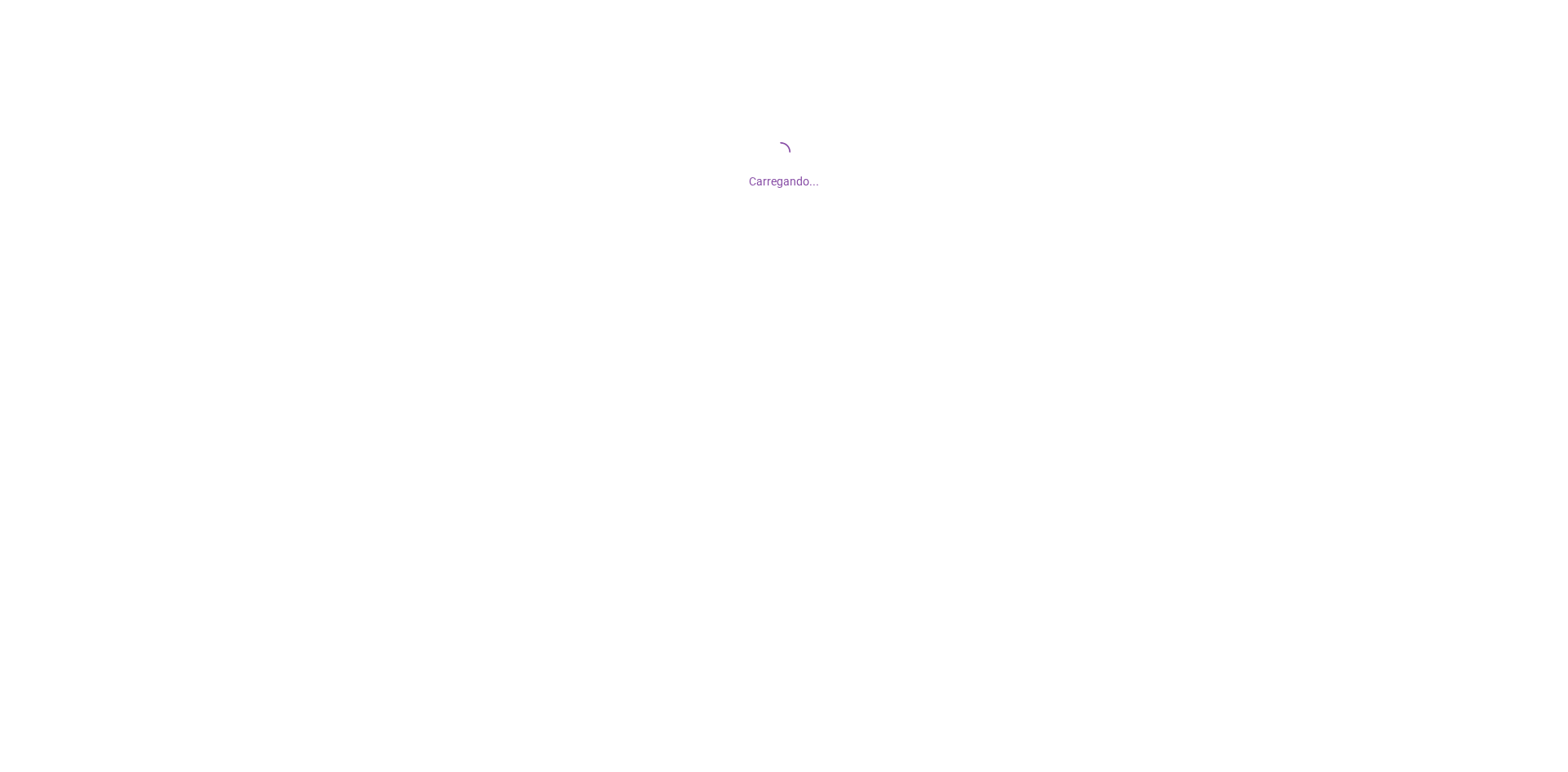 scroll, scrollTop: 0, scrollLeft: 0, axis: both 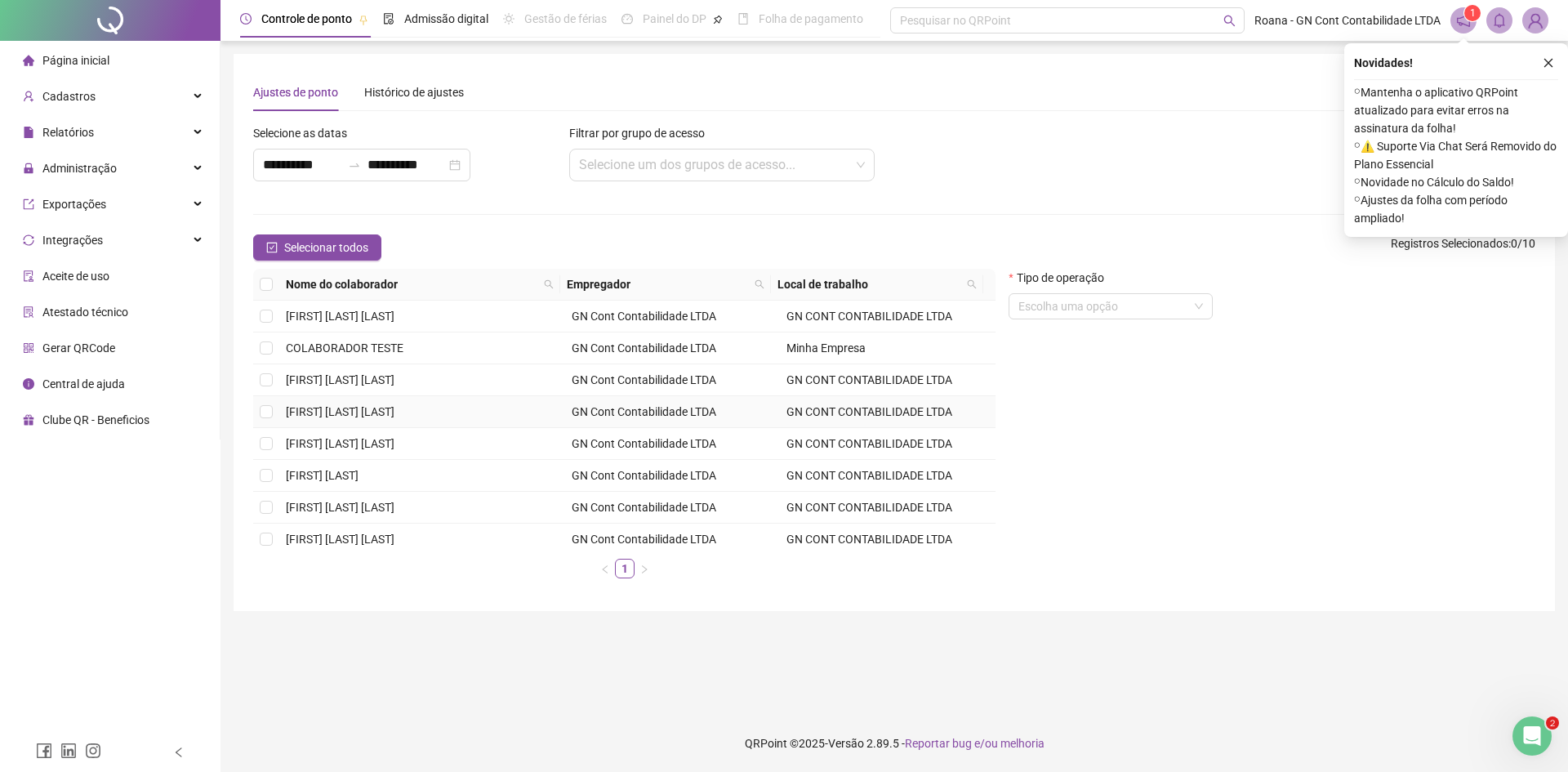 click on "[FIRST] [LAST] [LAST]" at bounding box center (340, 412) 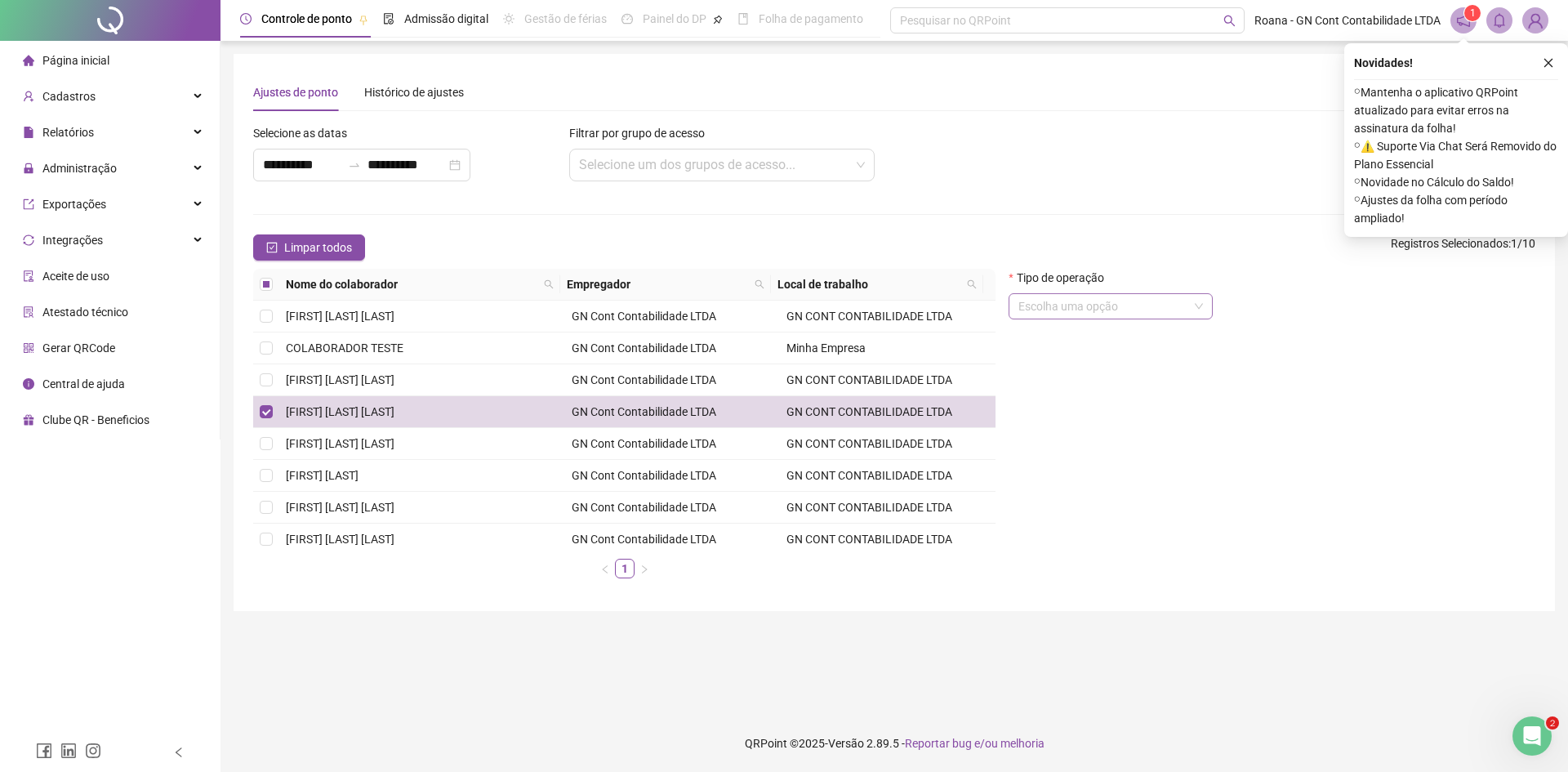 click at bounding box center [1103, 306] 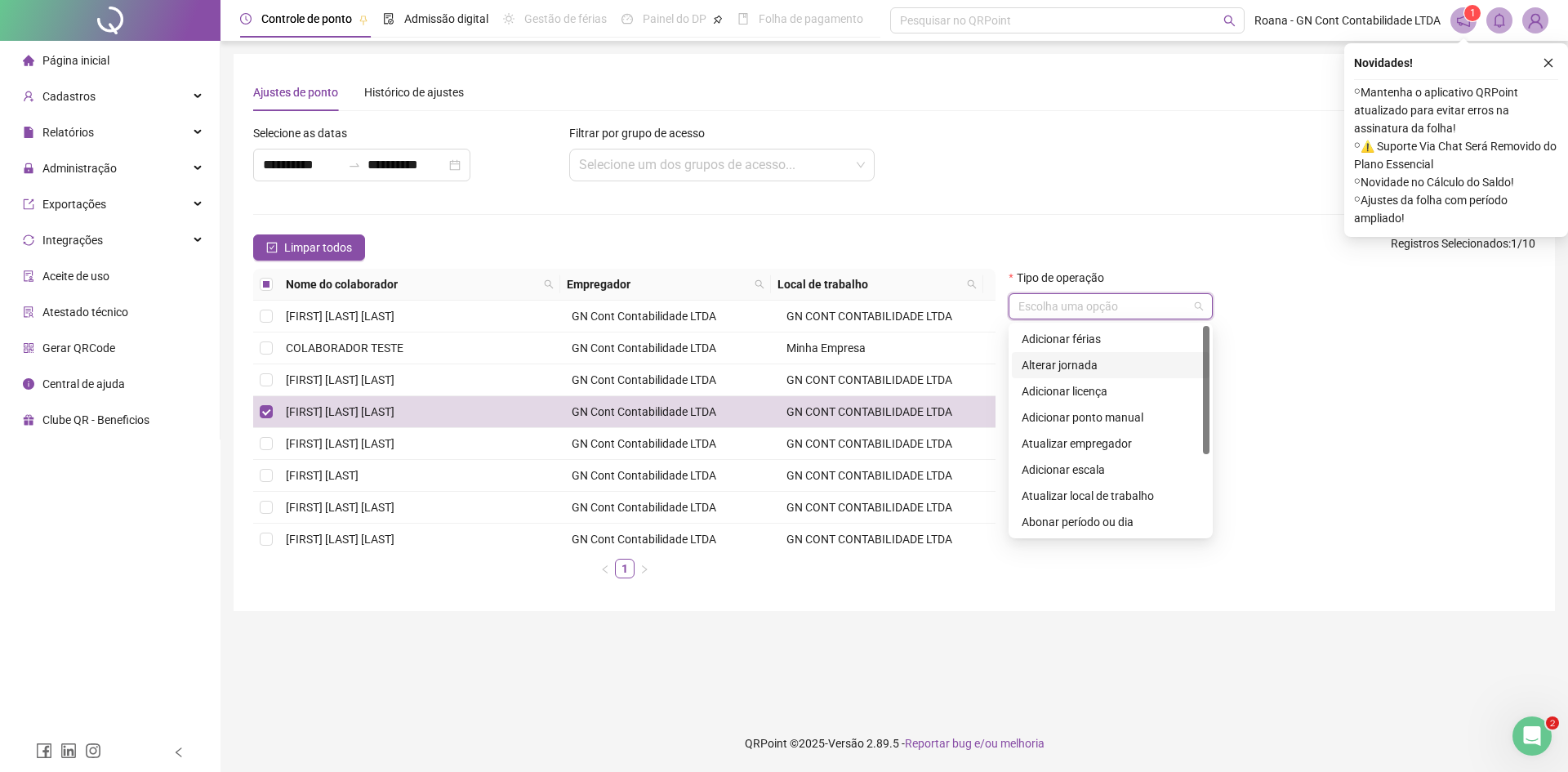 scroll, scrollTop: 131, scrollLeft: 0, axis: vertical 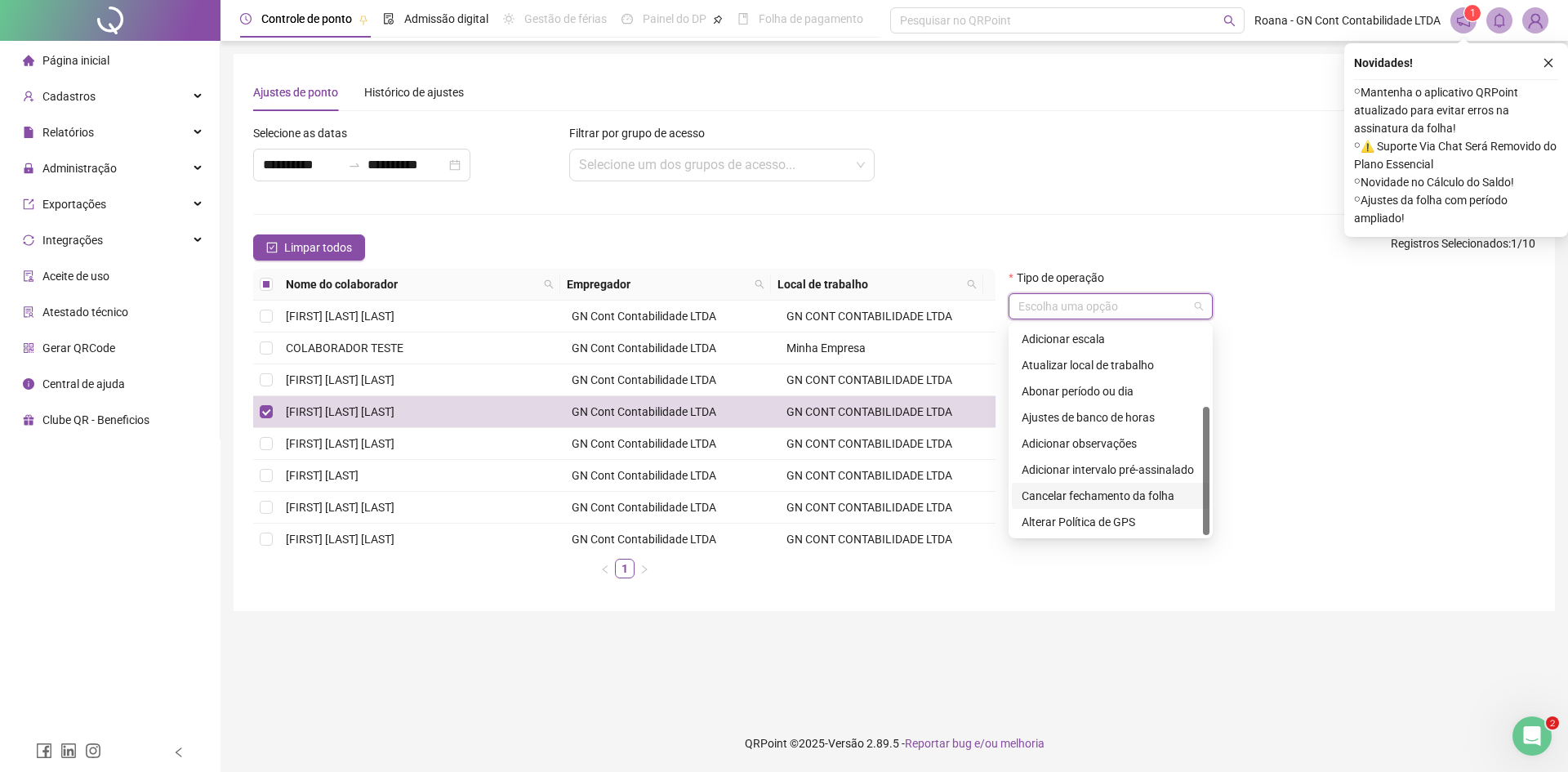 drag, startPoint x: 1209, startPoint y: 497, endPoint x: 1204, endPoint y: 466, distance: 31.40064 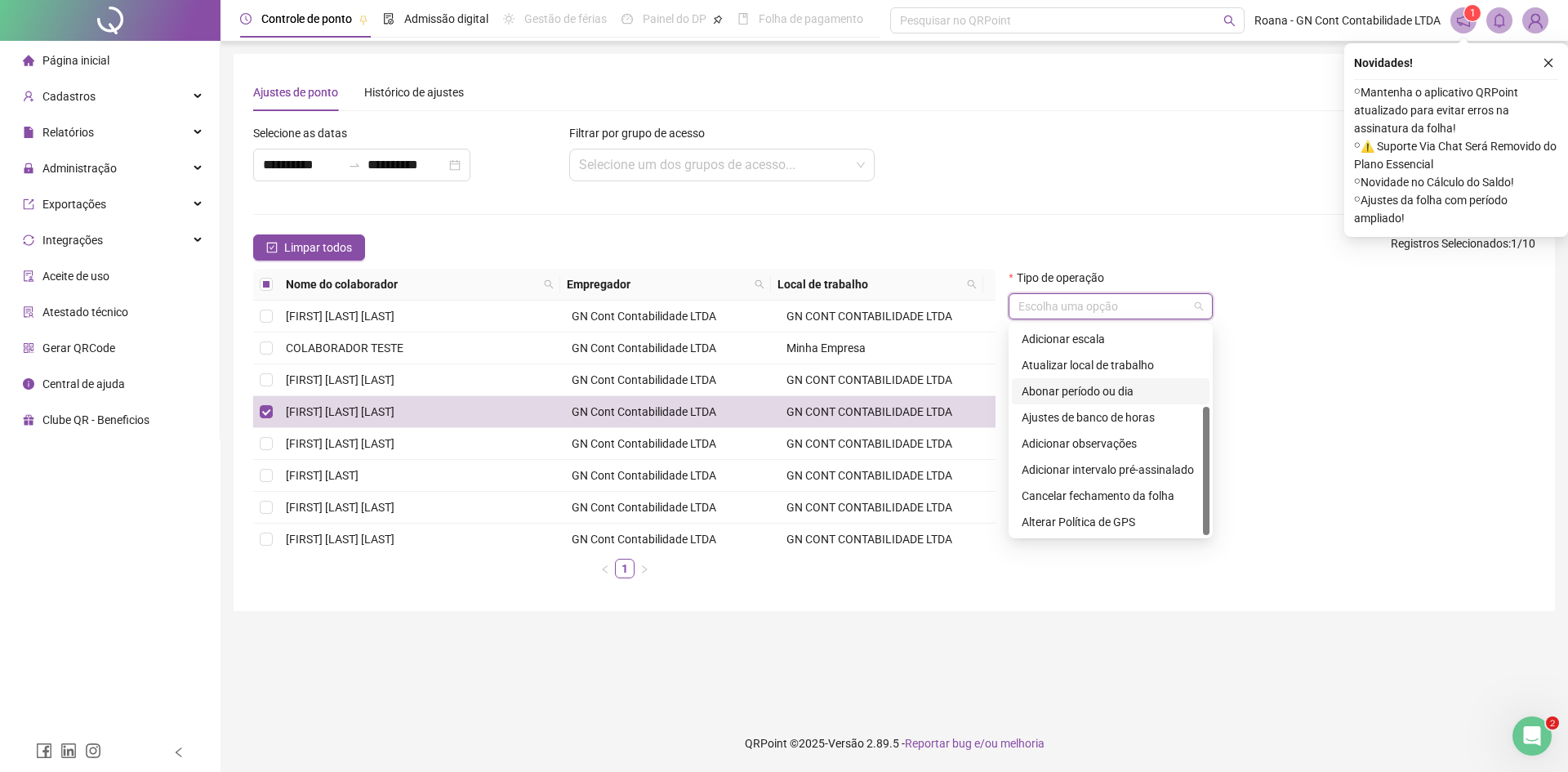 click on "Abonar período ou dia" at bounding box center (1111, 391) 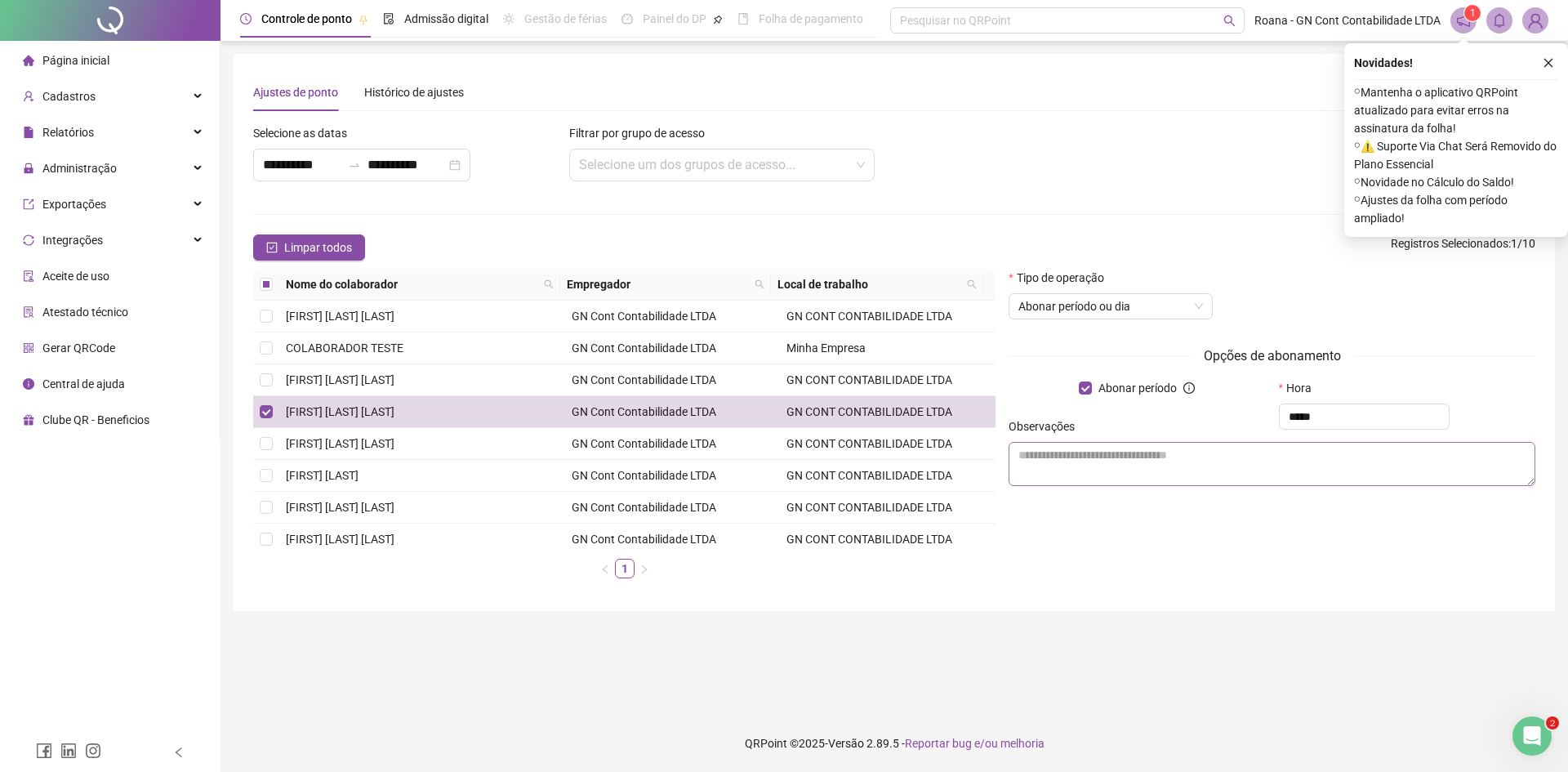 type on "*****" 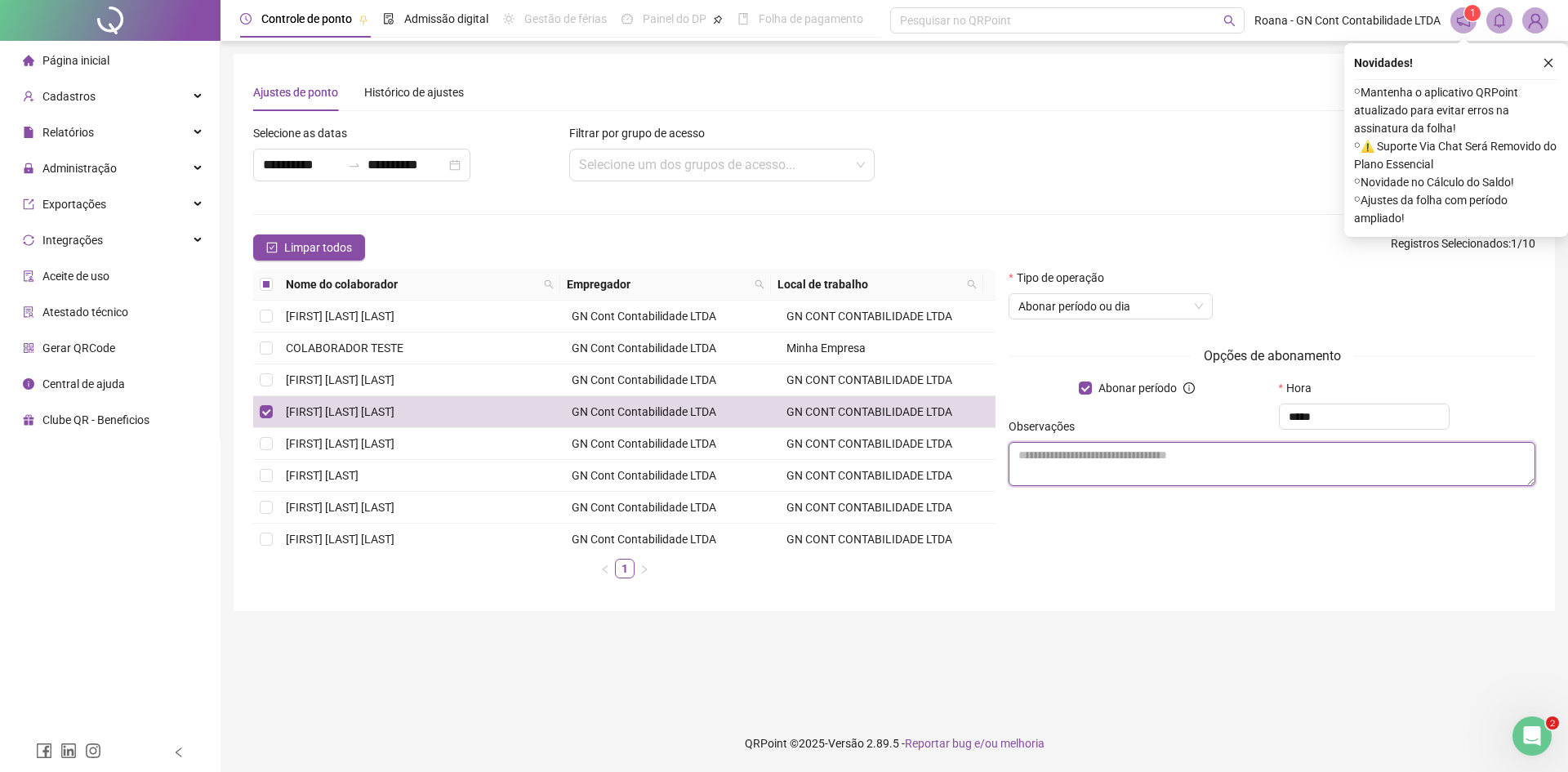 click at bounding box center [1272, 464] 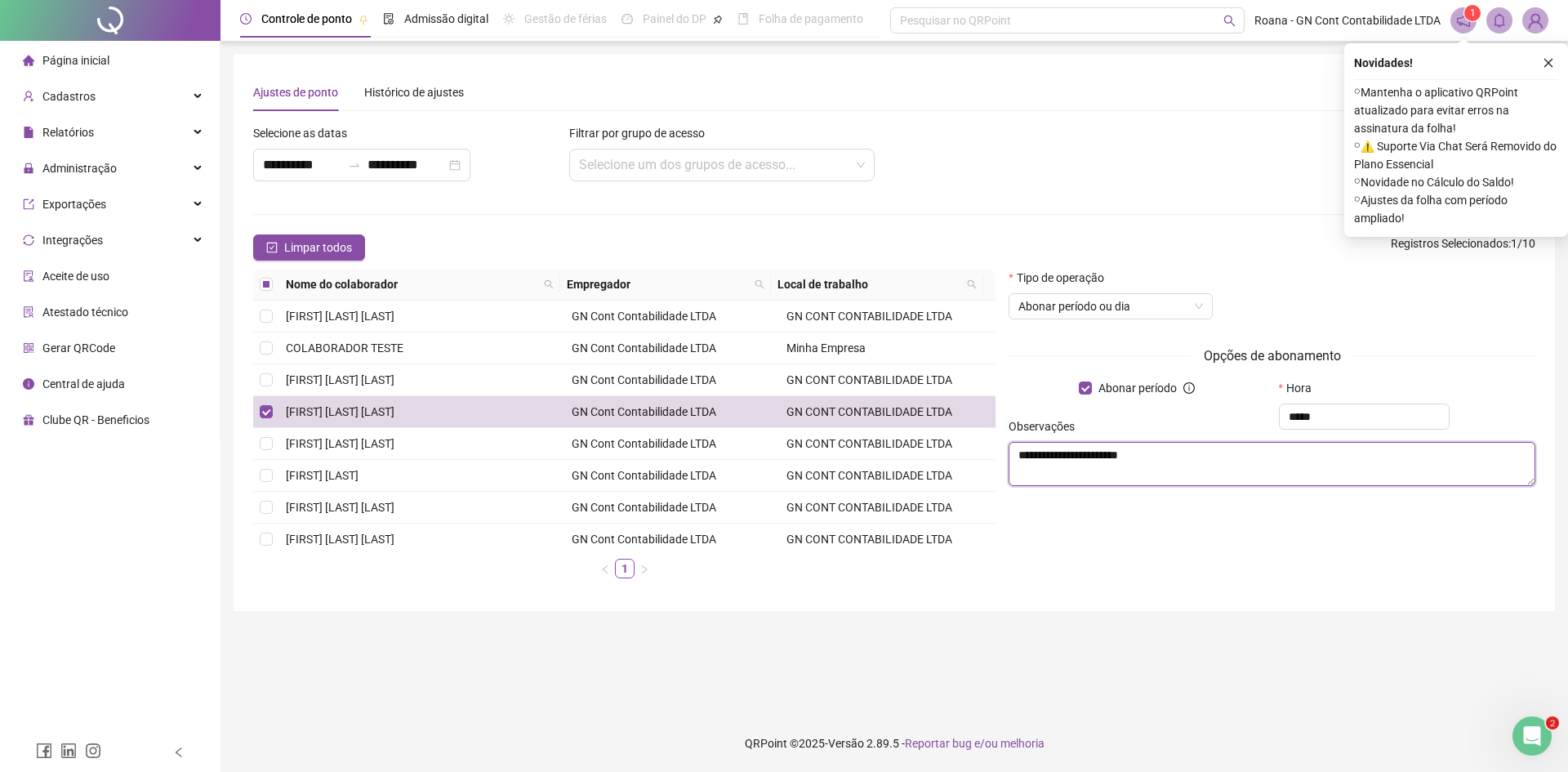 type on "**********" 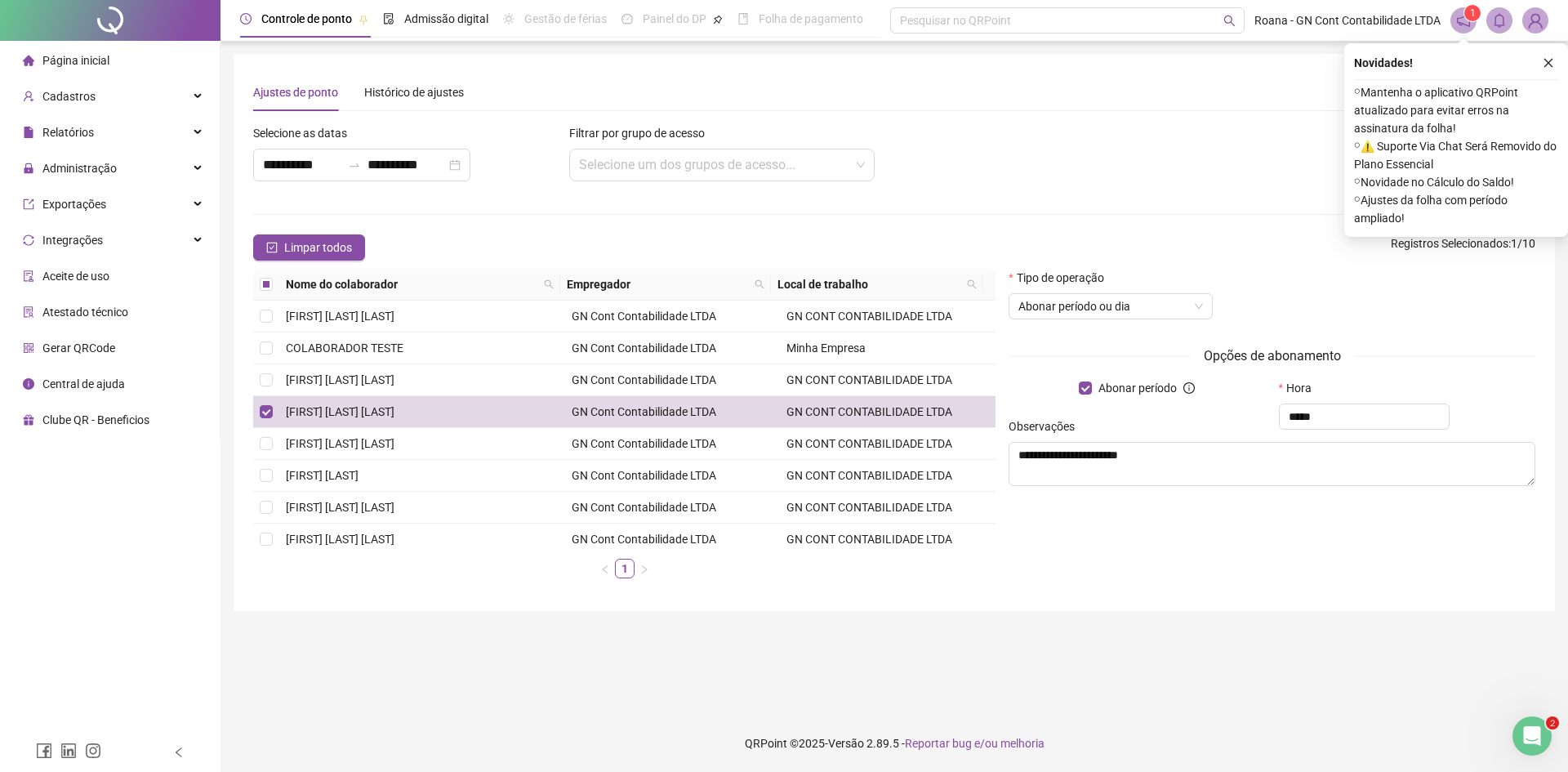 click on "**********" at bounding box center (894, 332) 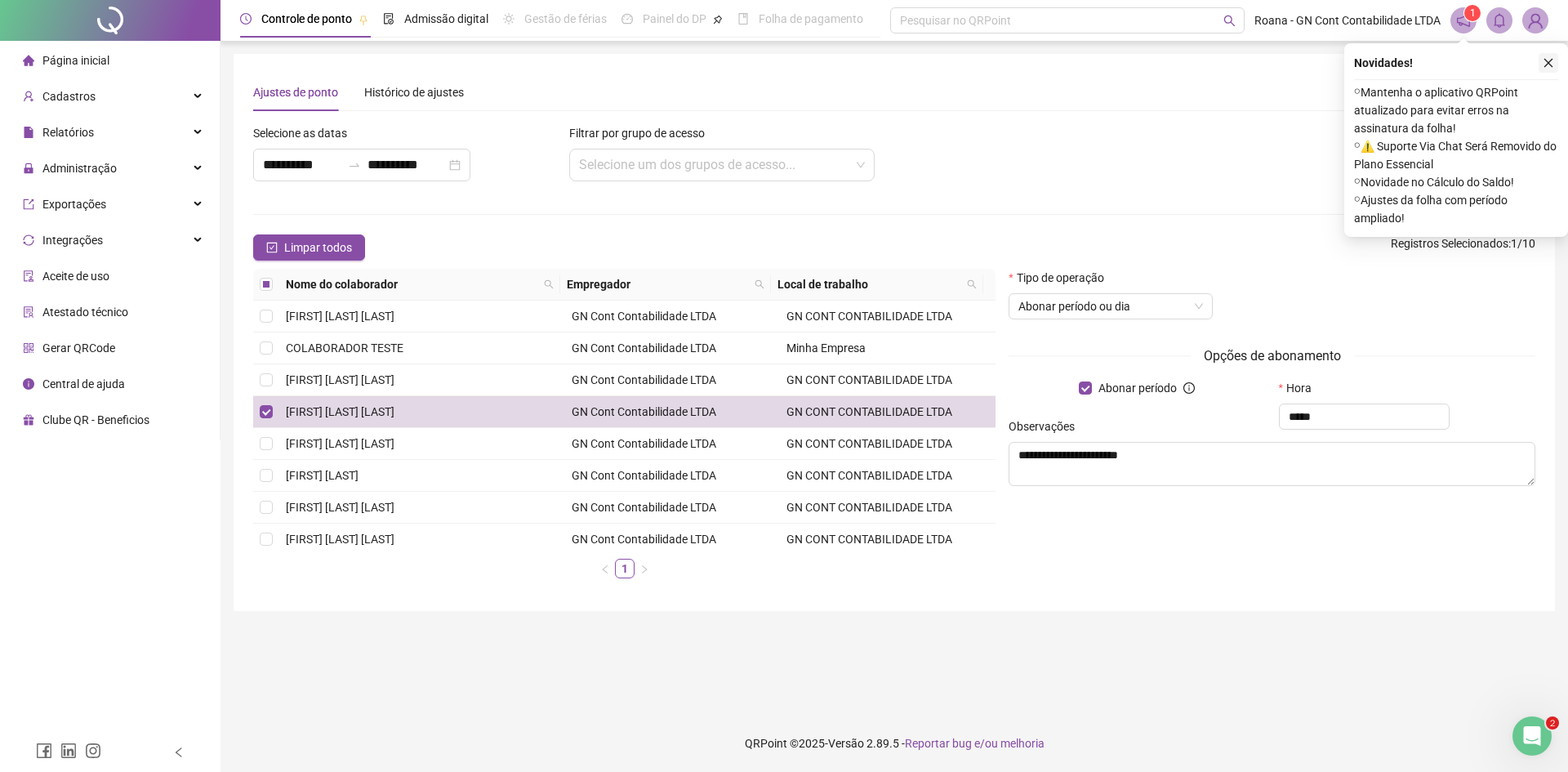 click at bounding box center (1548, 63) 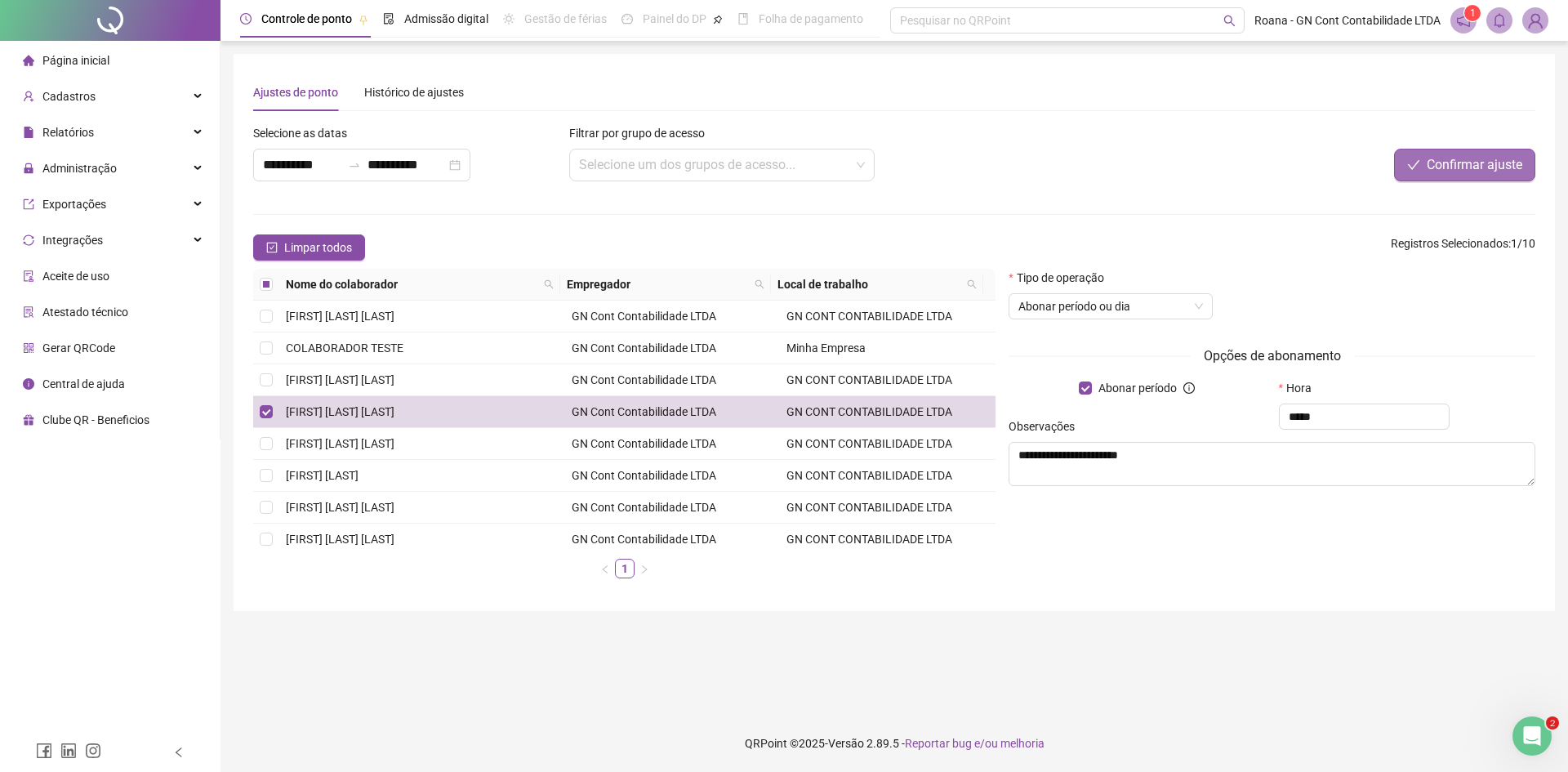 click on "Confirmar ajuste" at bounding box center (1474, 165) 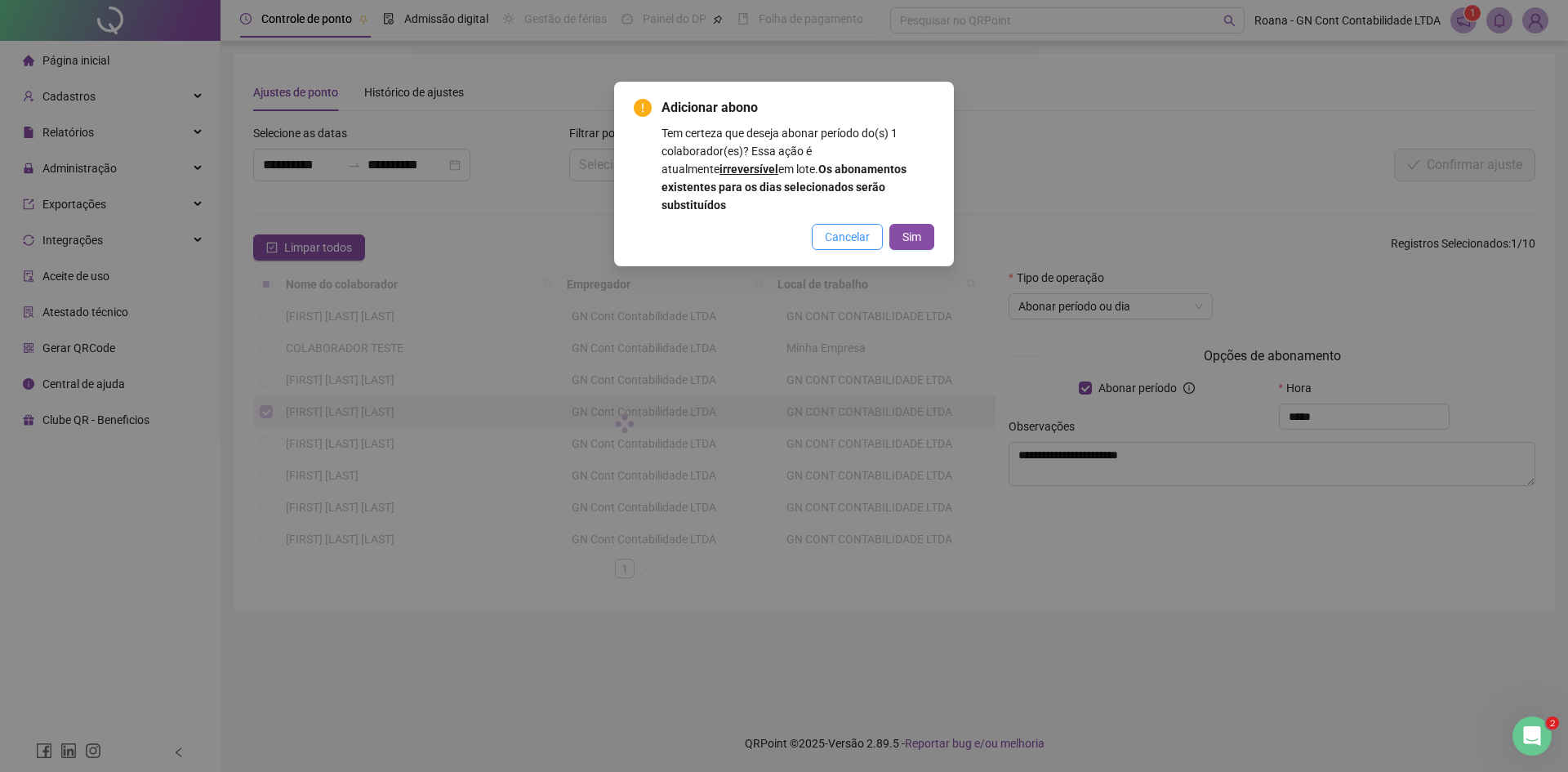 click on "Cancelar" at bounding box center [847, 237] 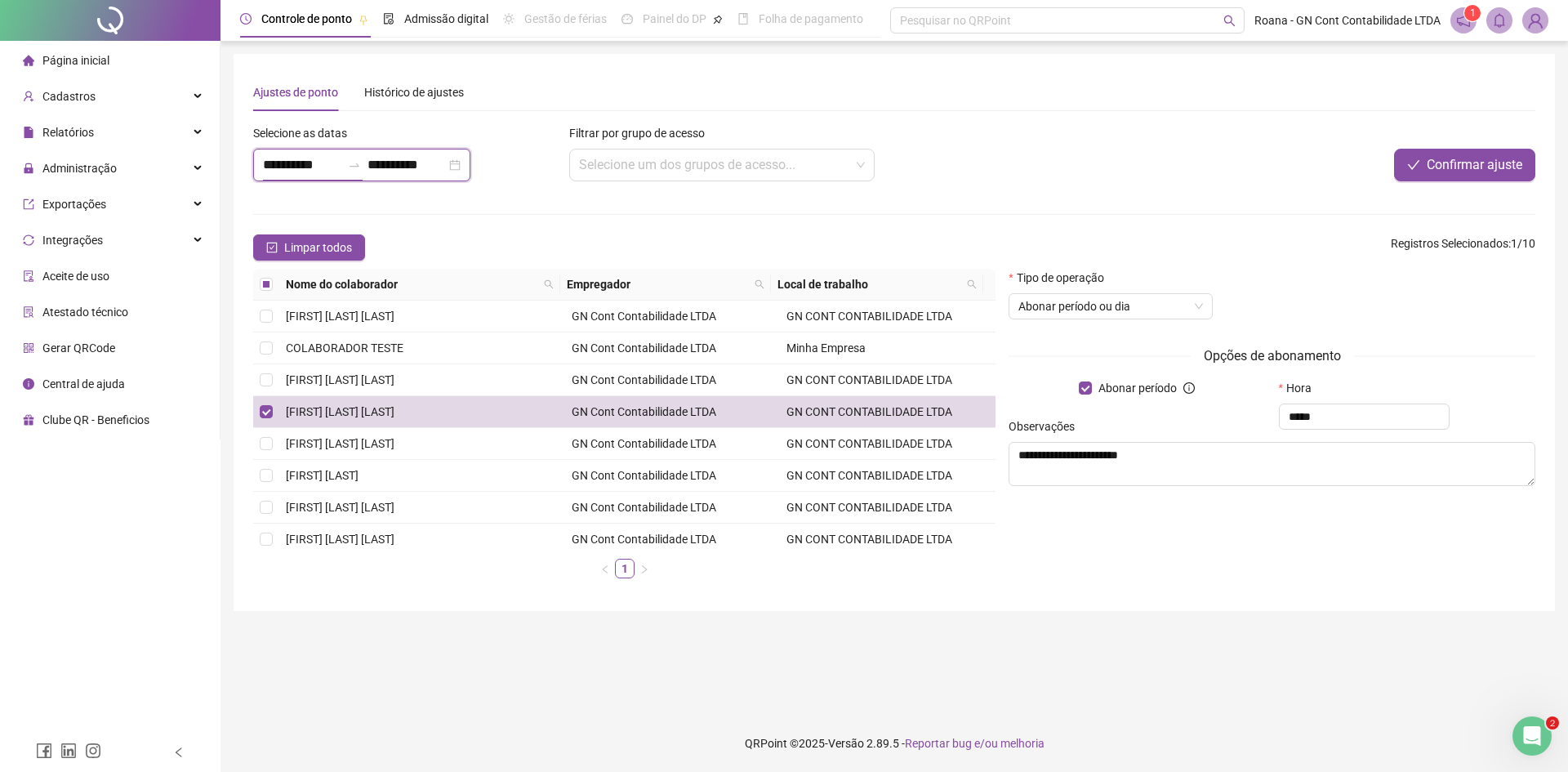 click on "**********" at bounding box center (302, 165) 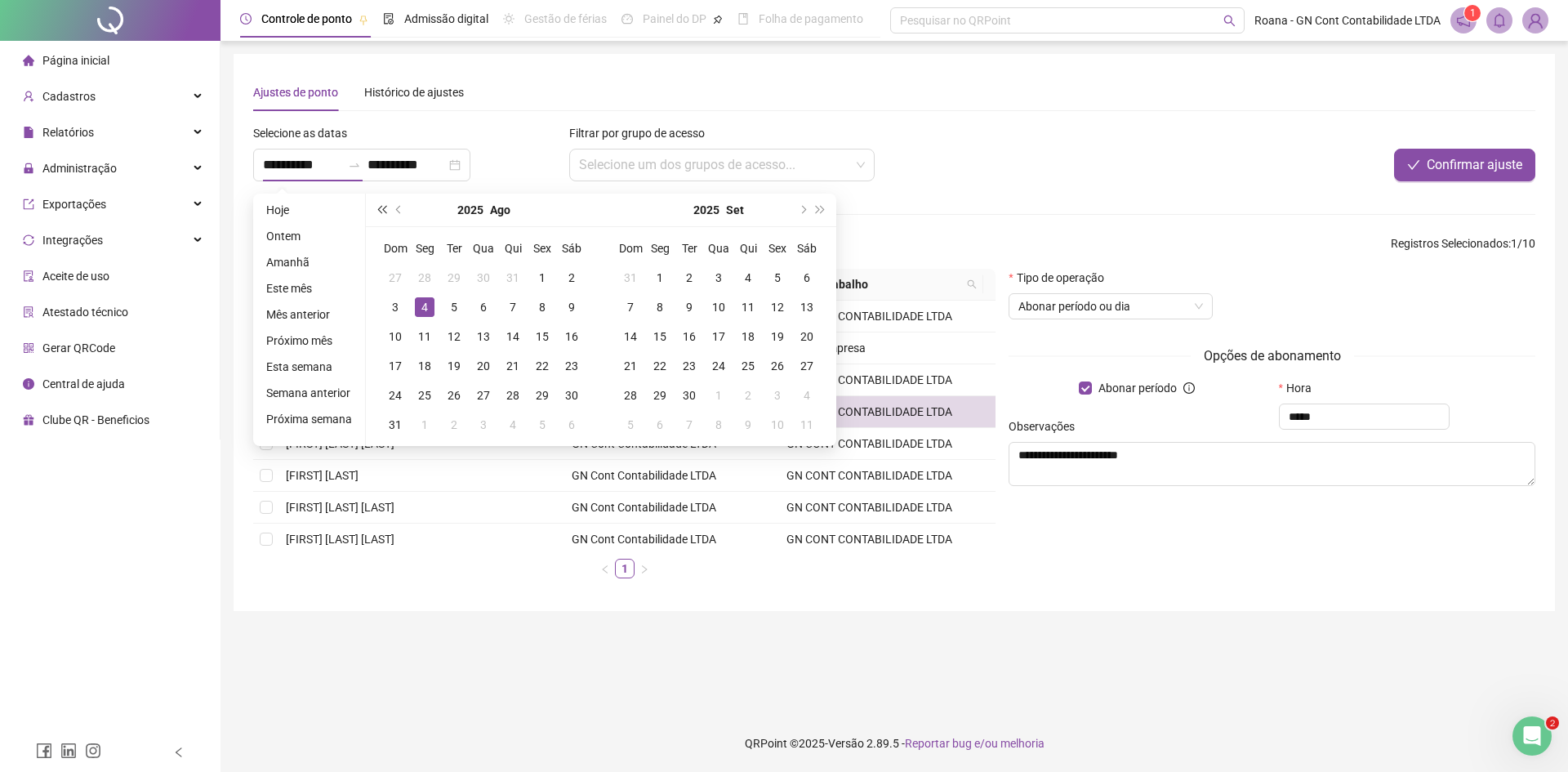 click at bounding box center (381, 210) 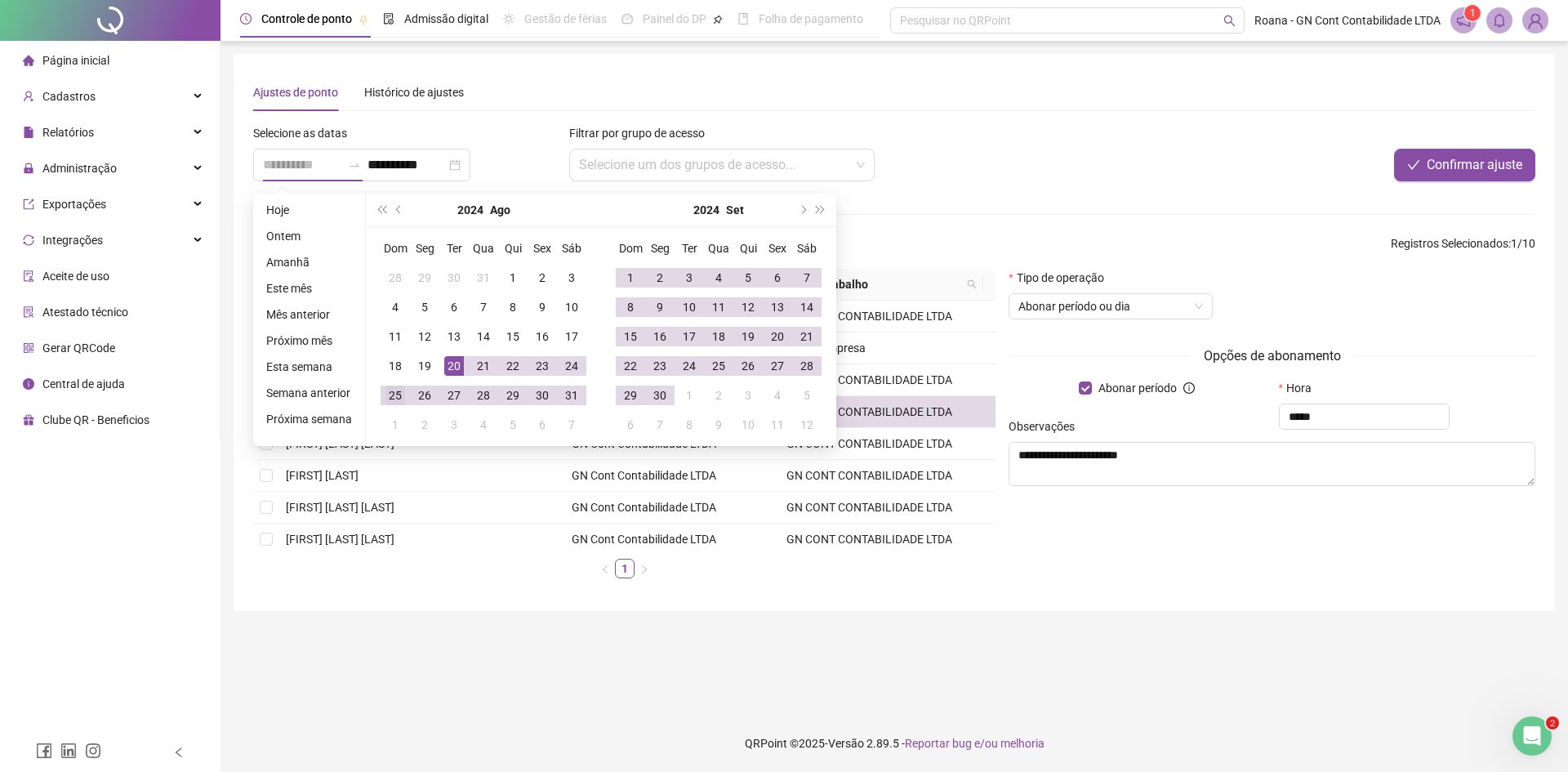 type on "**********" 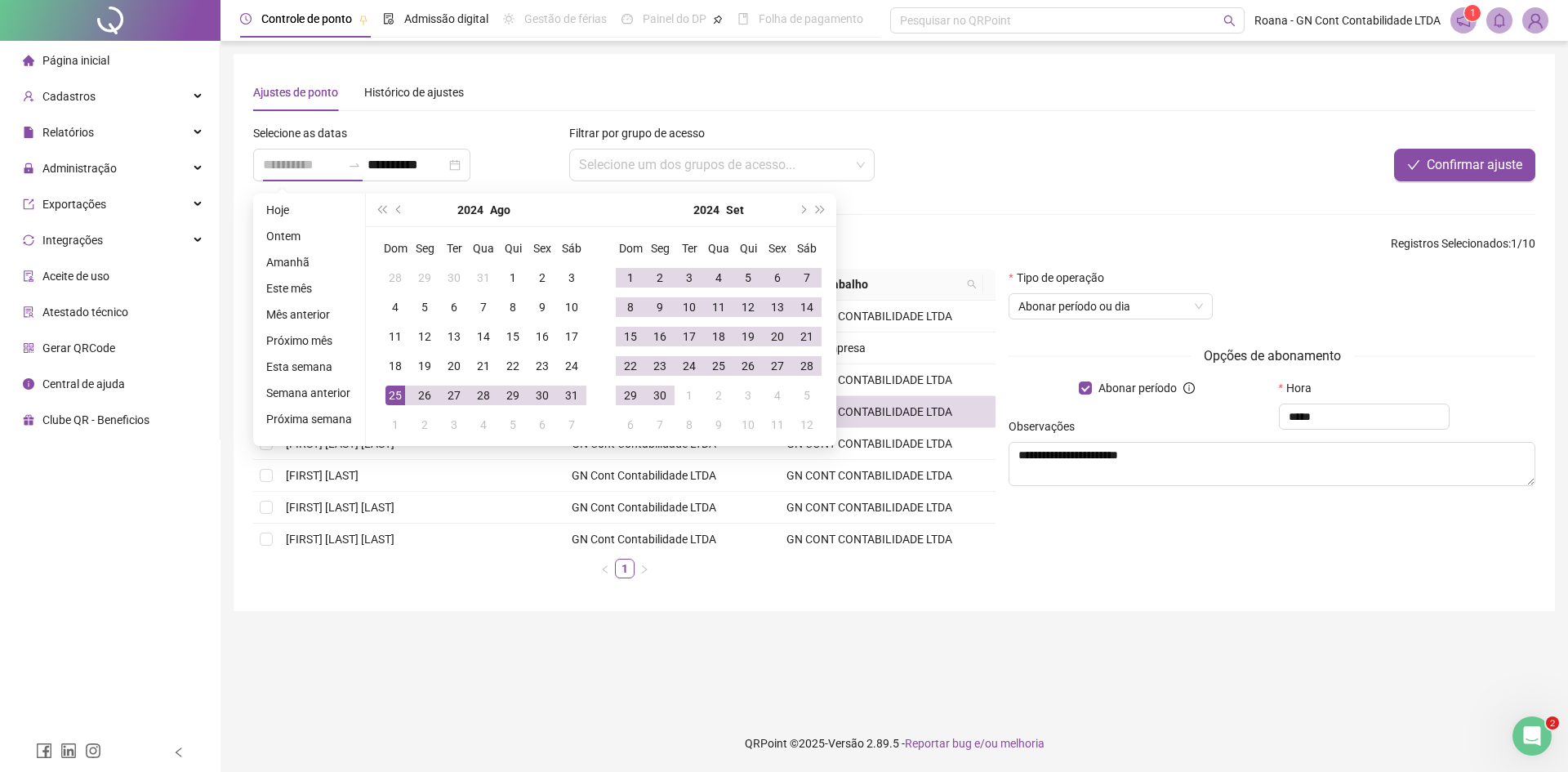 click on "25" at bounding box center (395, 395) 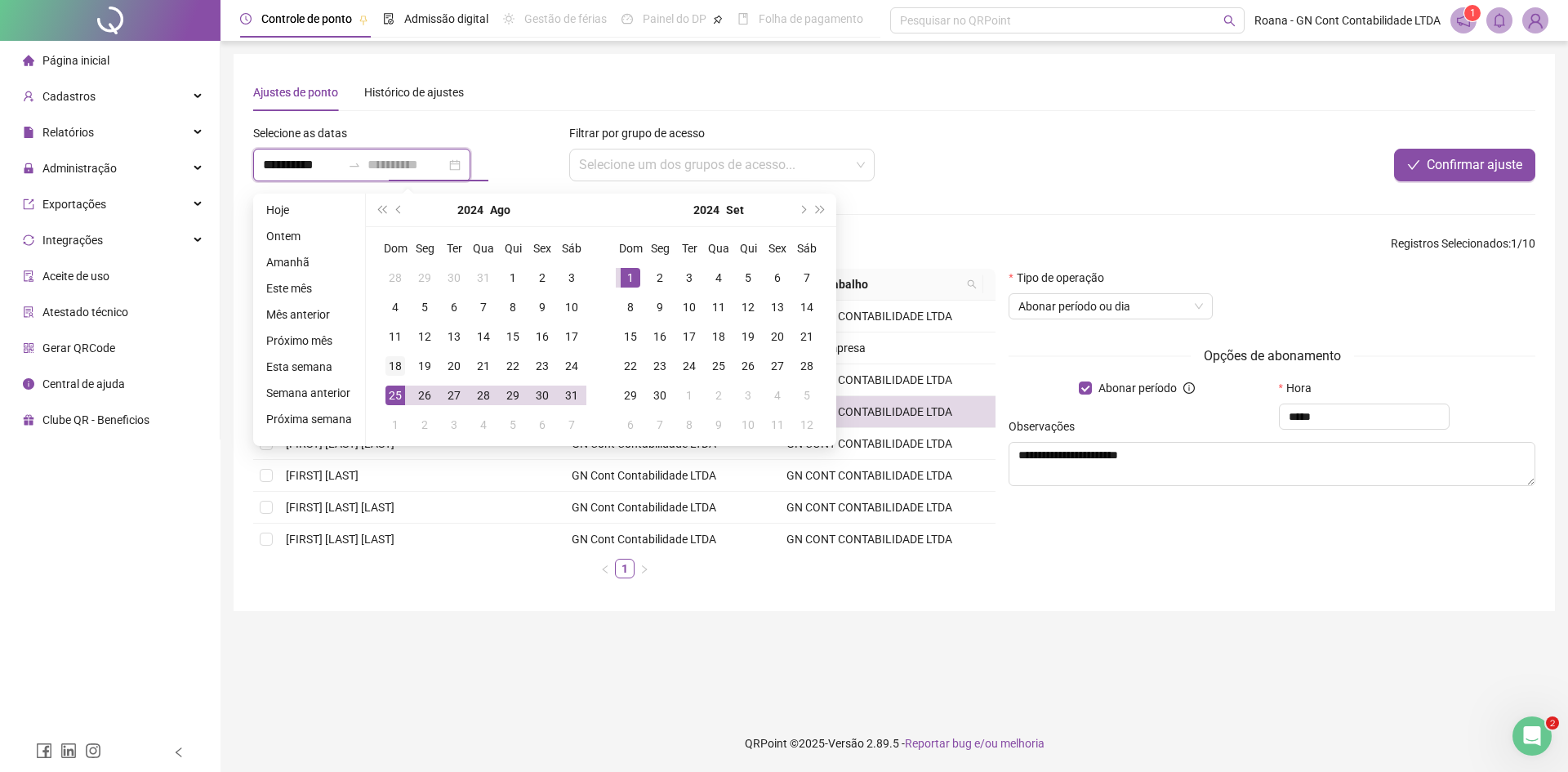 type on "**********" 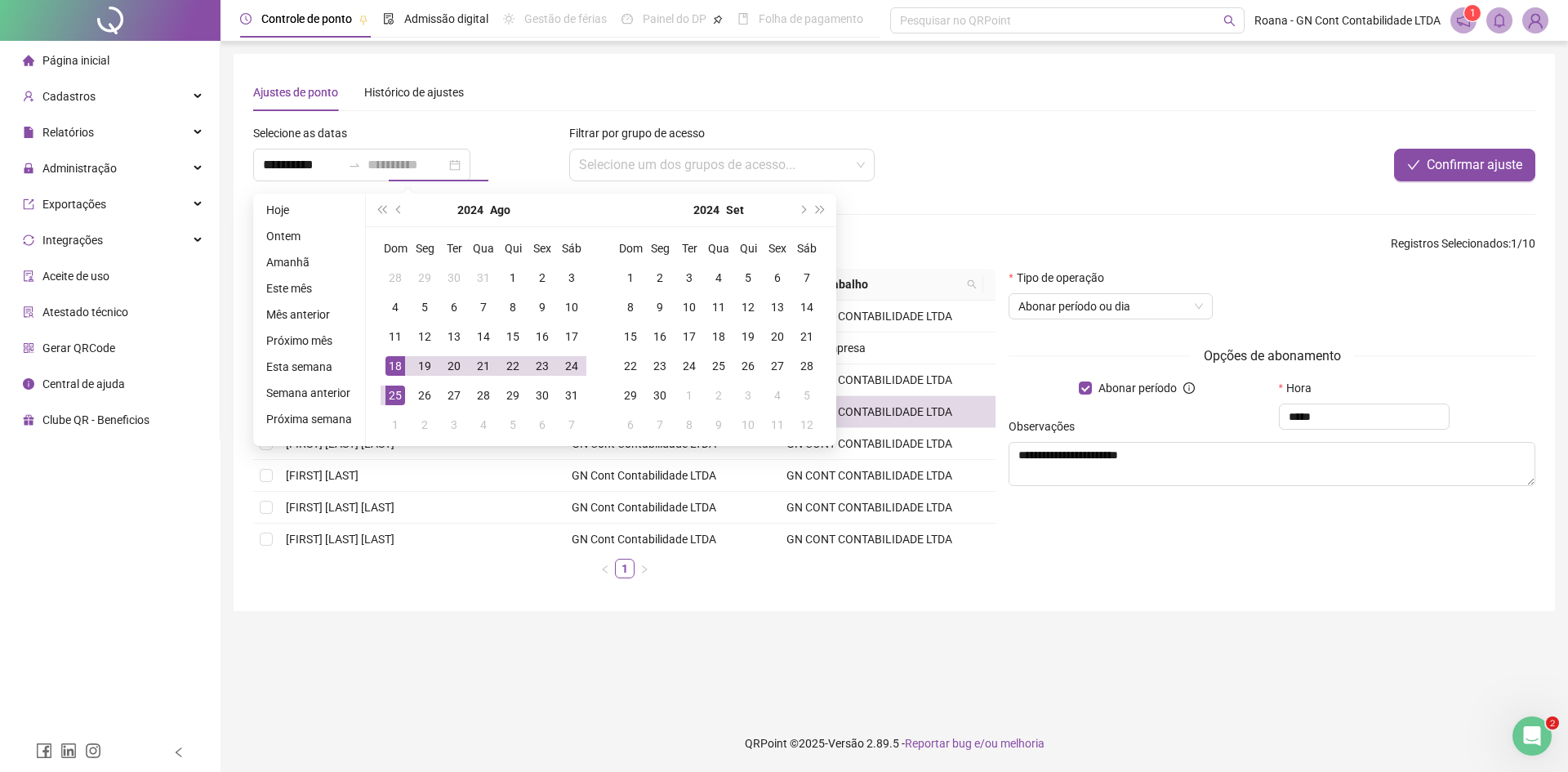 click on "18" at bounding box center [395, 366] 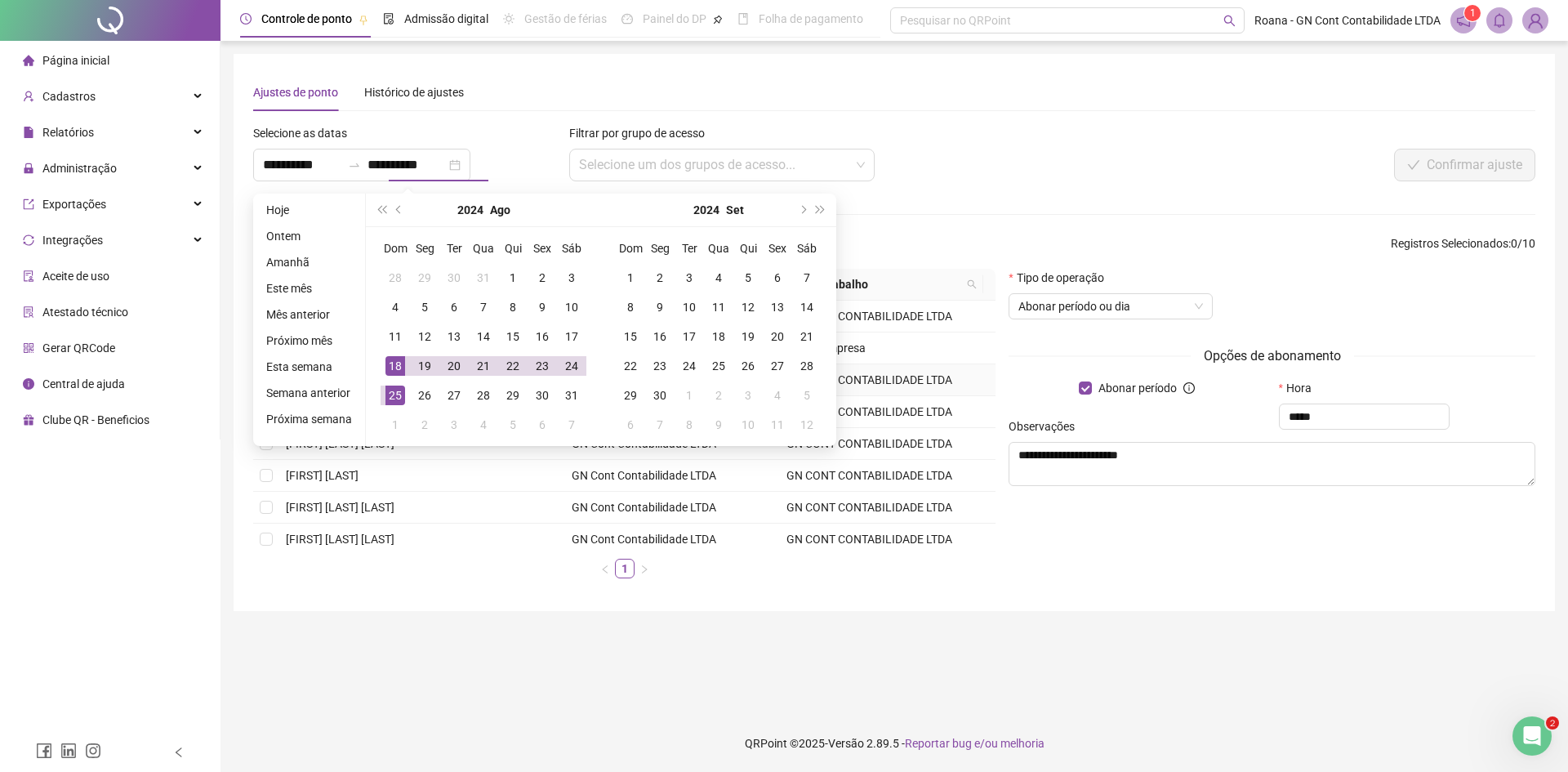 type on "**********" 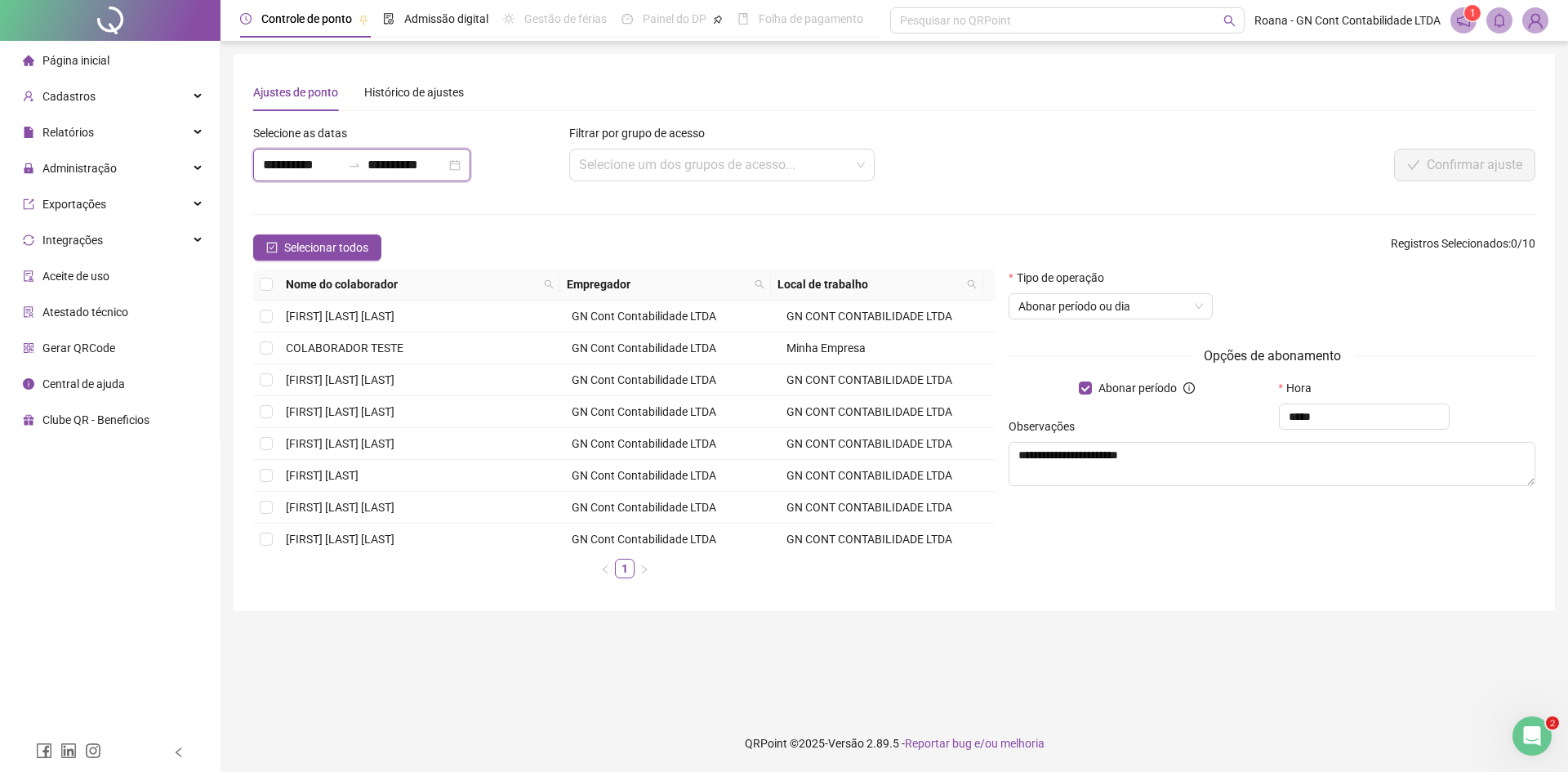 click on "**********" at bounding box center [302, 165] 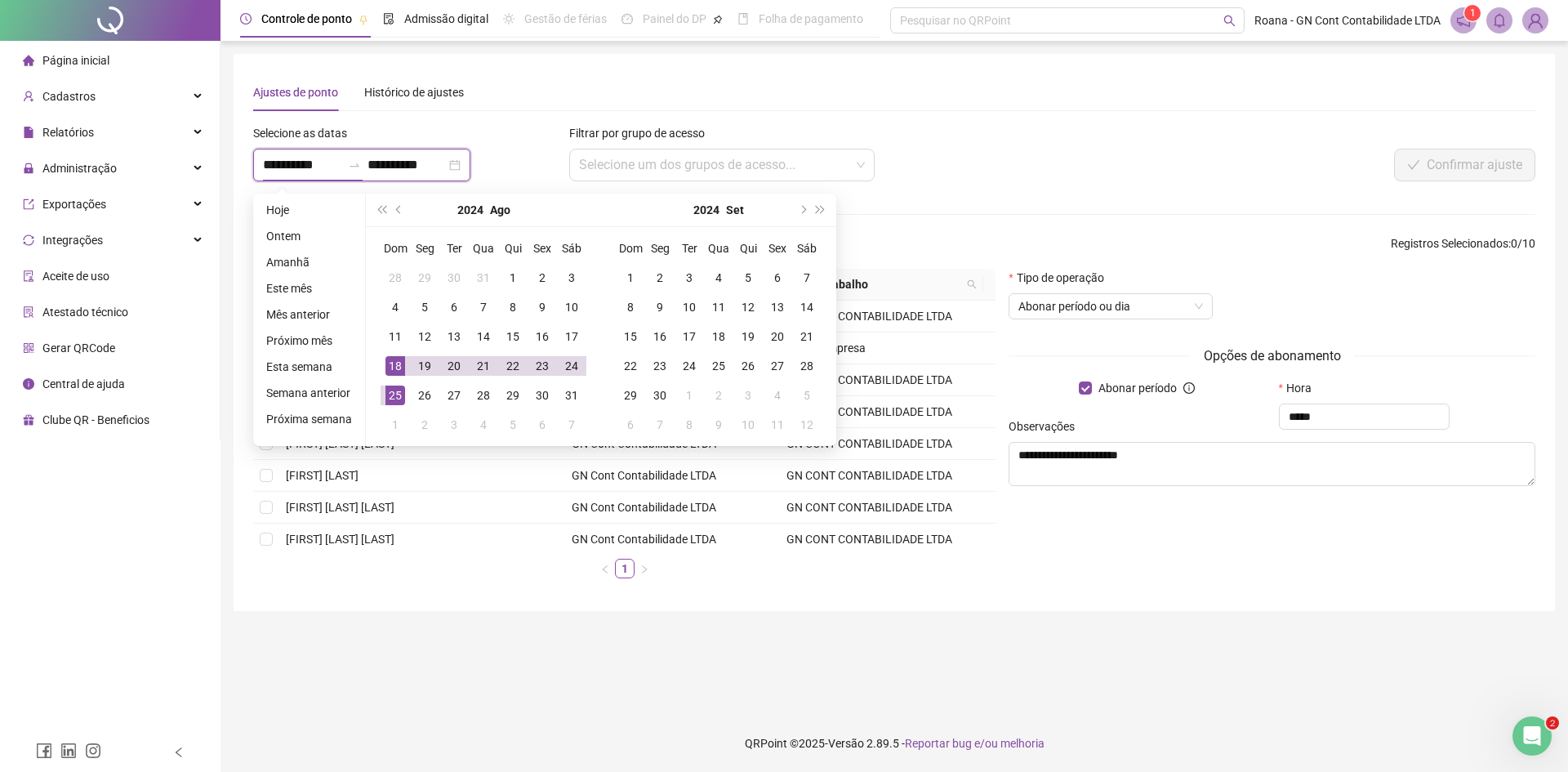 type on "**********" 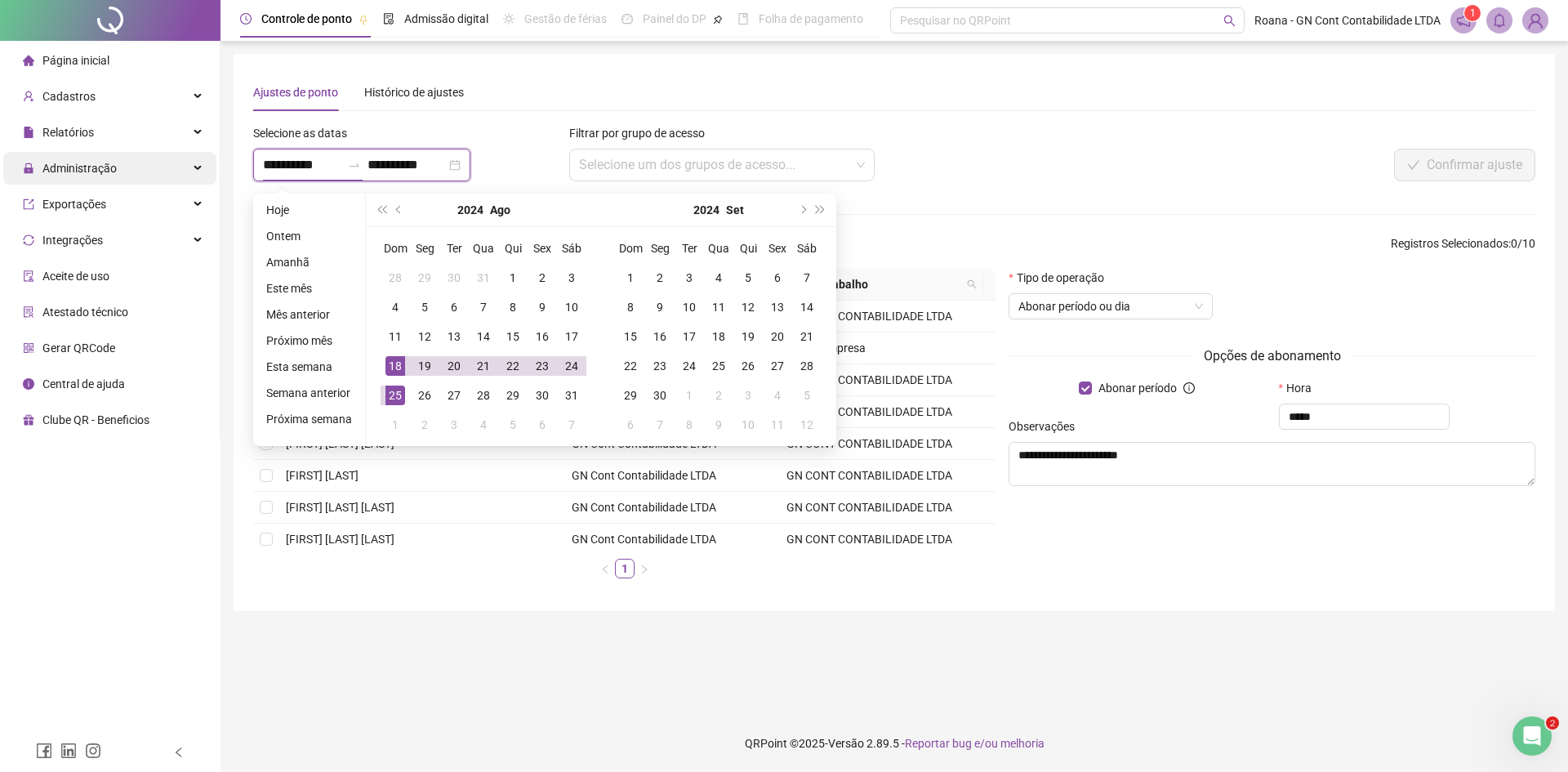 drag, startPoint x: 355, startPoint y: 166, endPoint x: 203, endPoint y: 163, distance: 152.0296 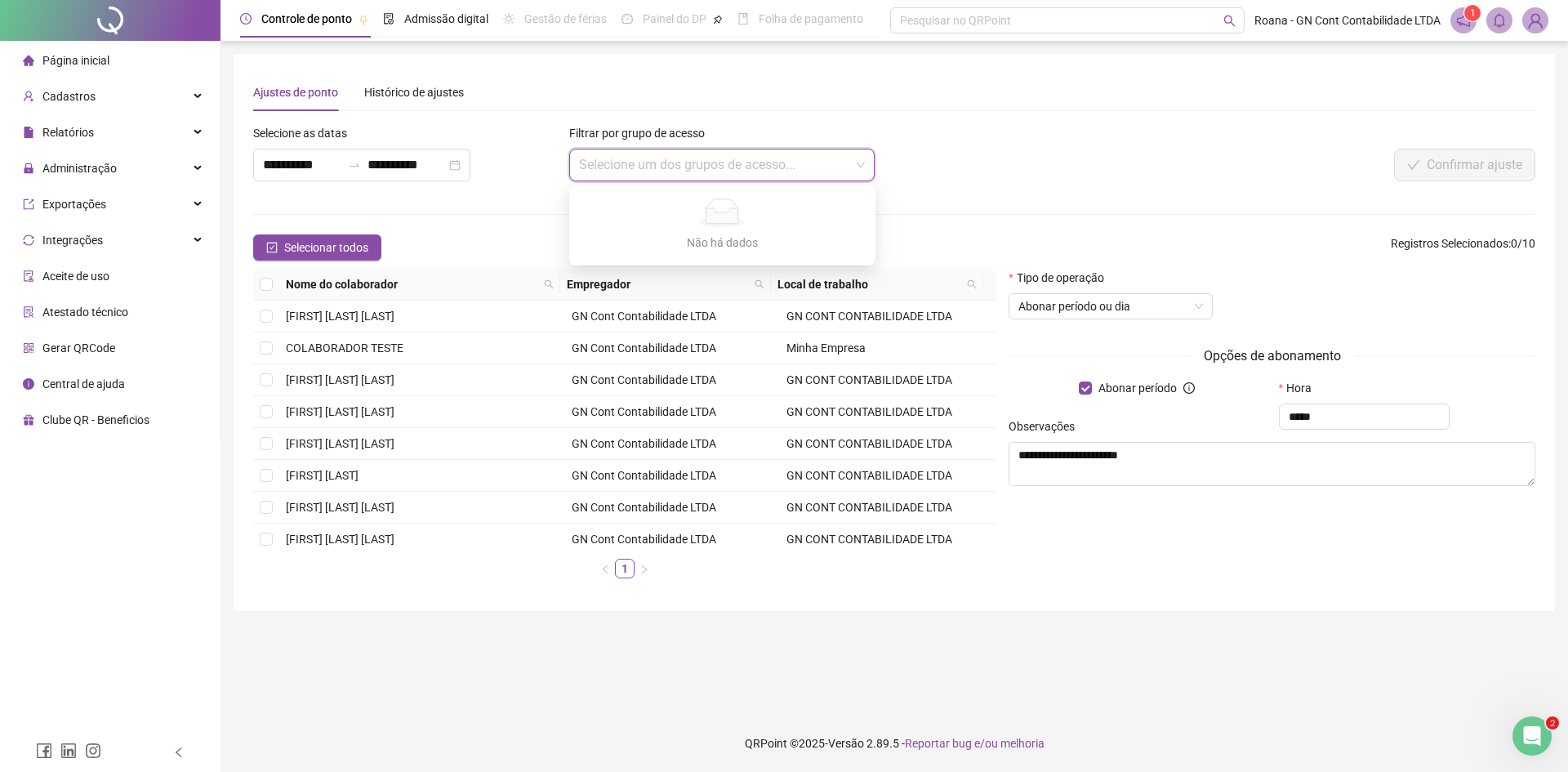 click at bounding box center [715, 165] 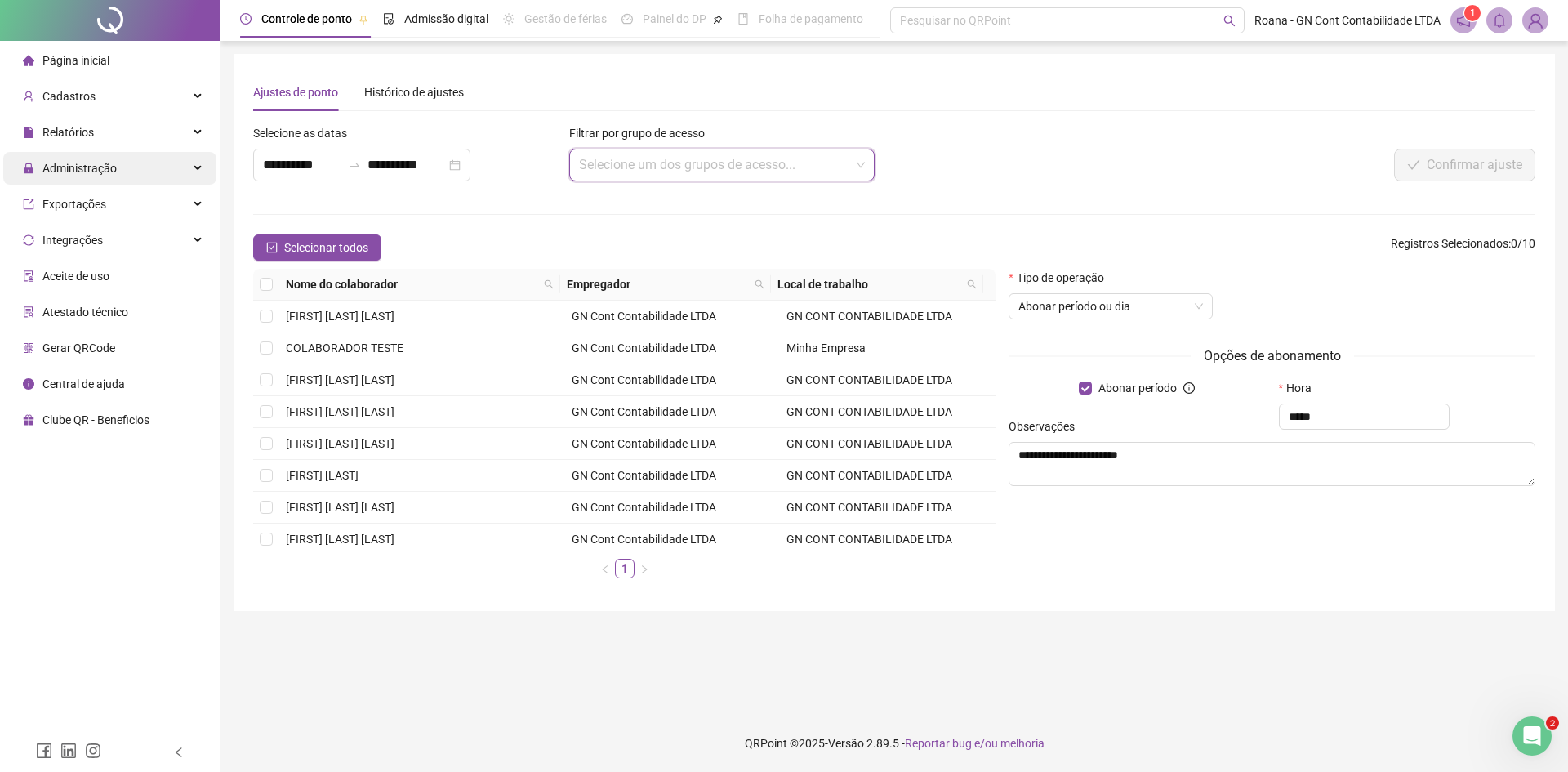 click on "Administração" at bounding box center [69, 168] 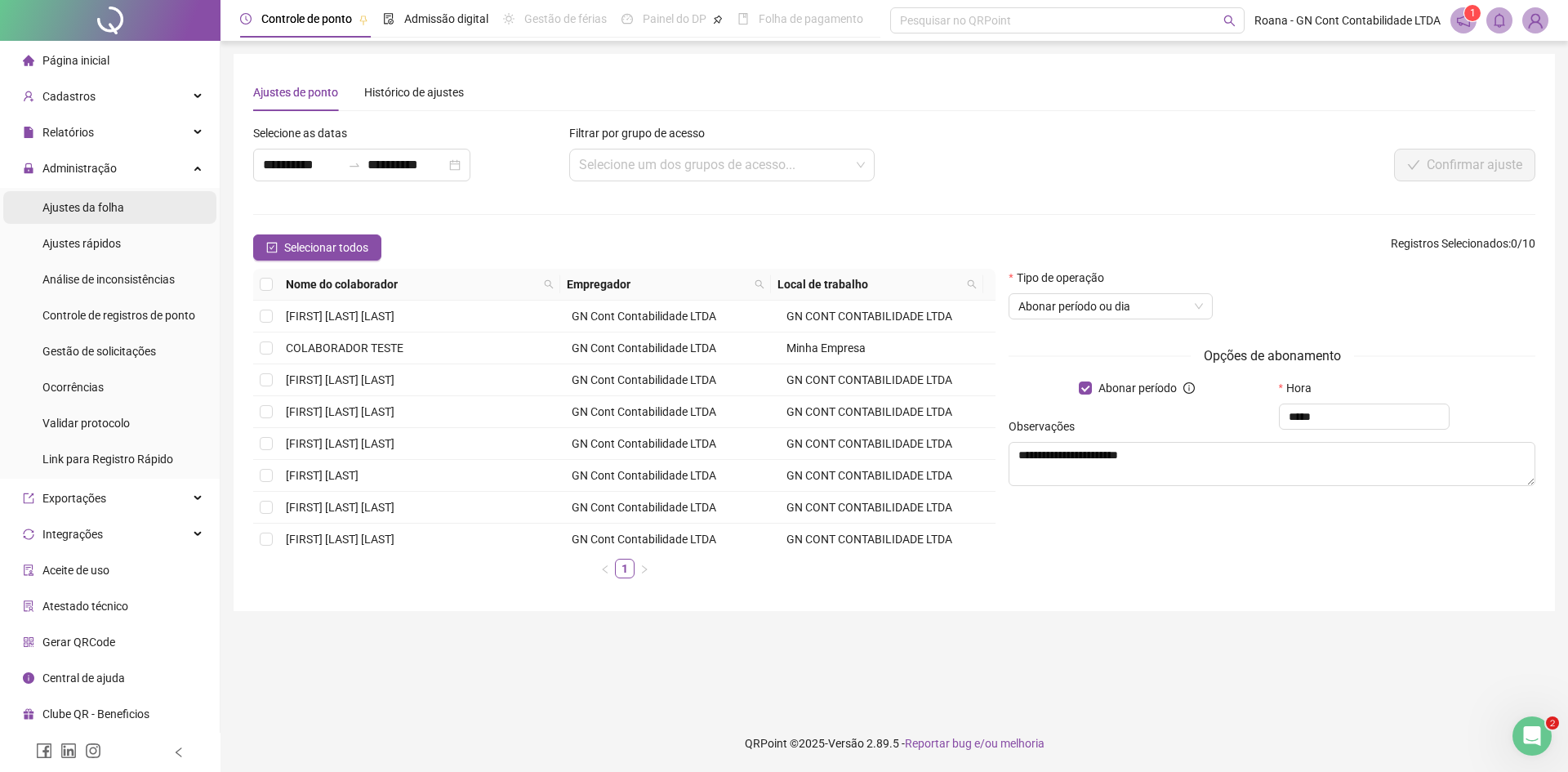 click on "Ajustes da folha" at bounding box center [83, 208] 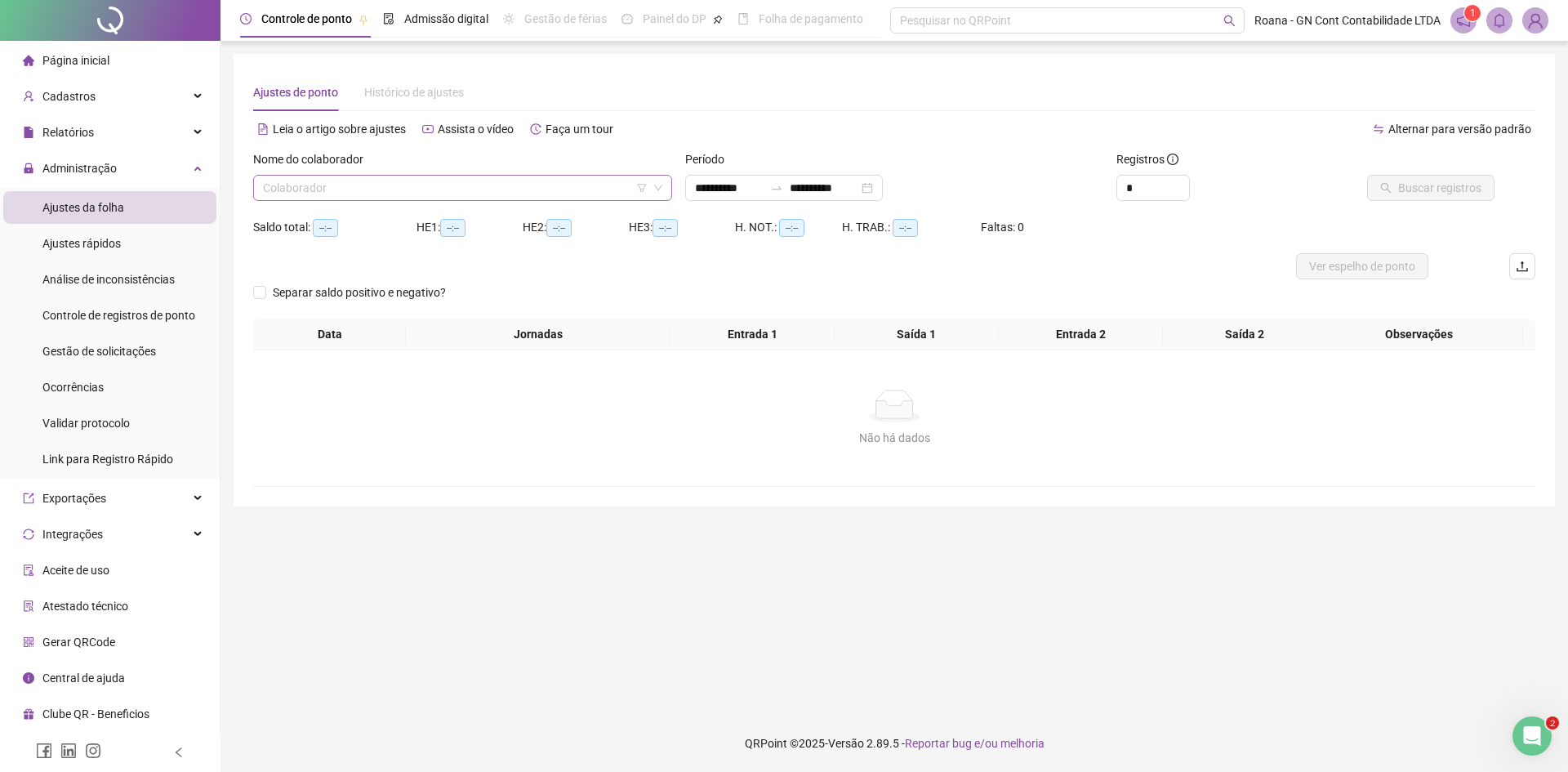 click at bounding box center (455, 188) 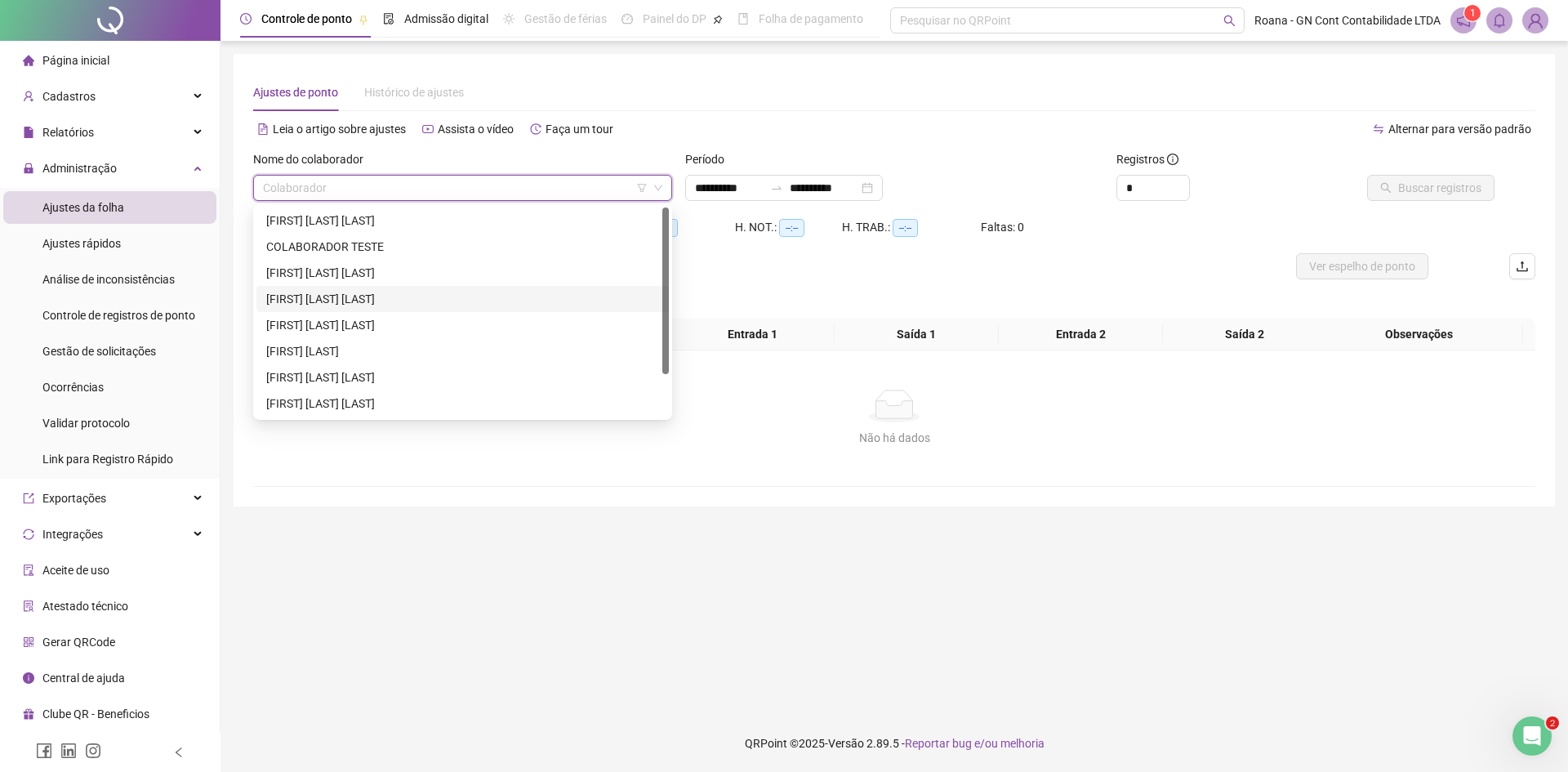 click on "[FIRST] [LAST] [LAST]" at bounding box center [462, 299] 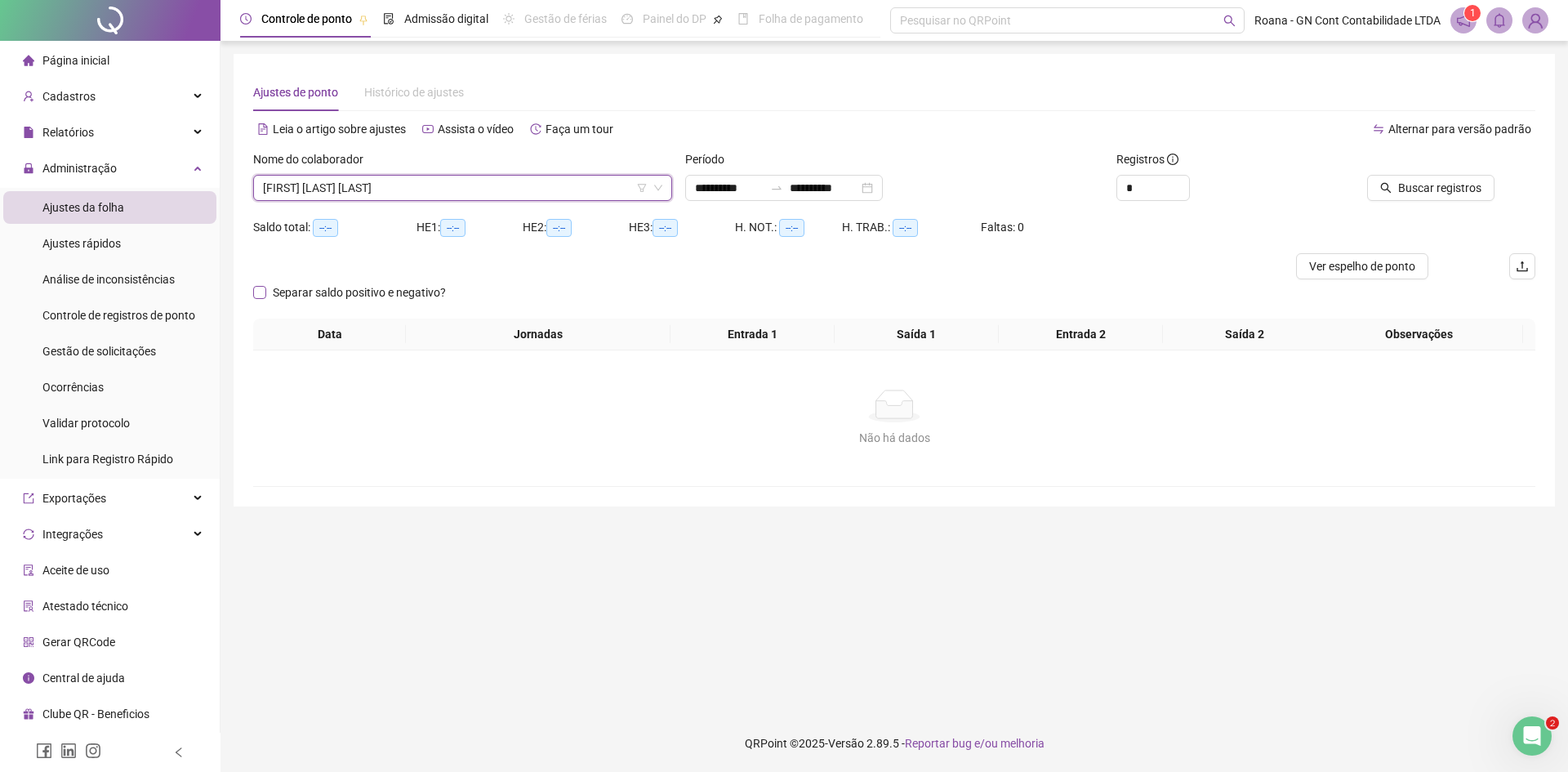 click on "Separar saldo positivo e negativo?" at bounding box center [359, 292] 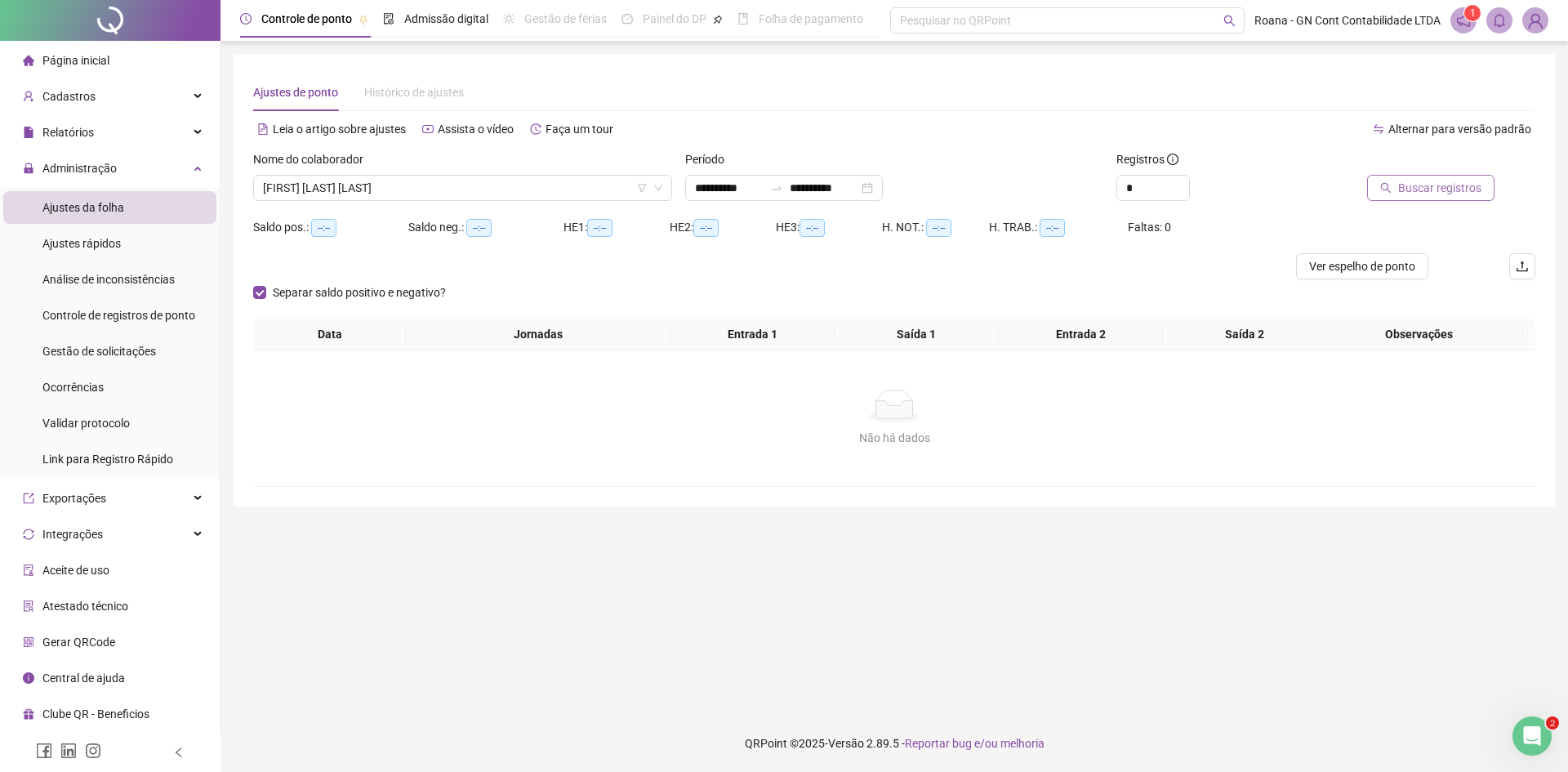 click on "Buscar registros" at bounding box center [1440, 188] 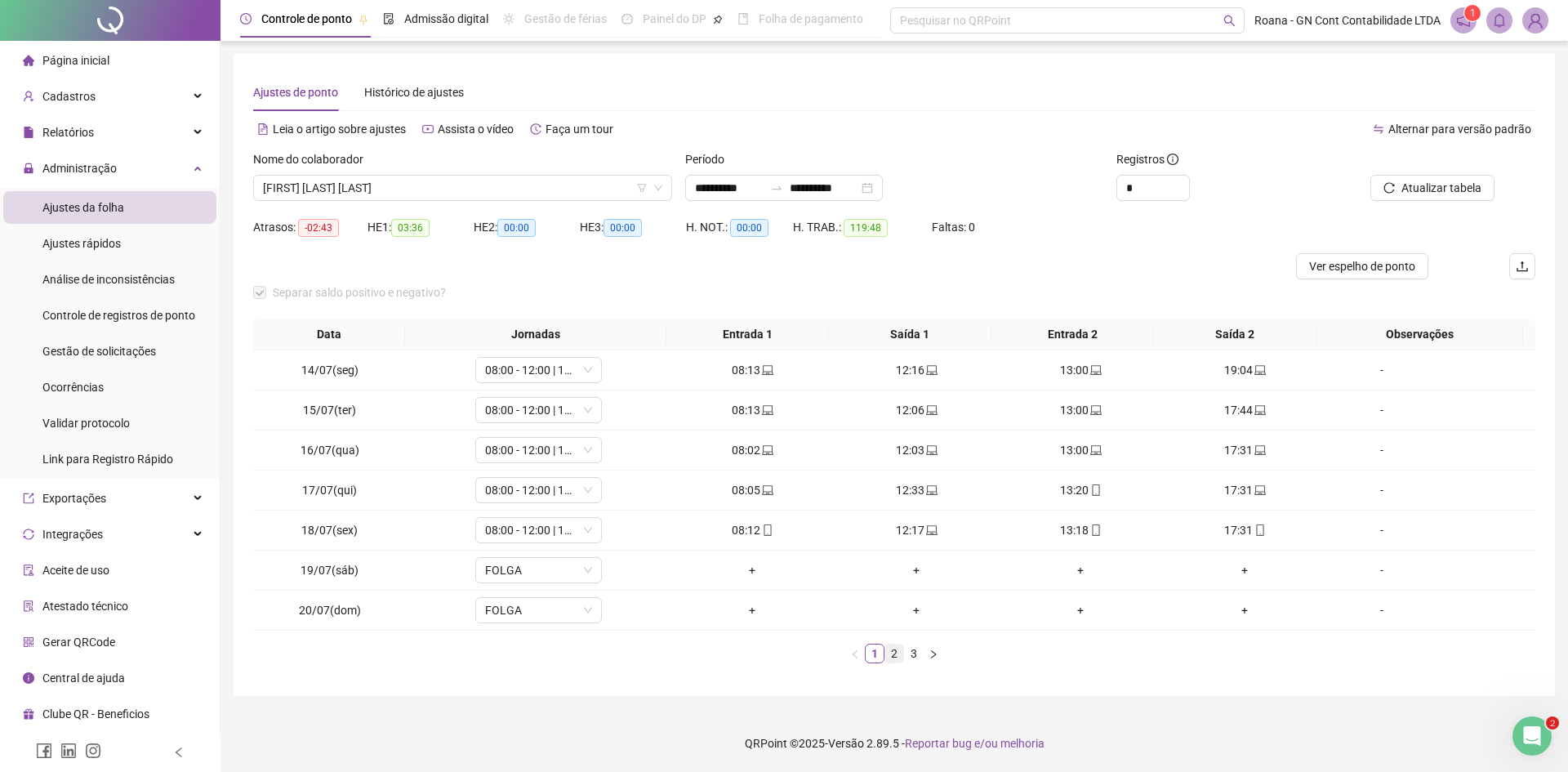 click on "2" at bounding box center (894, 654) 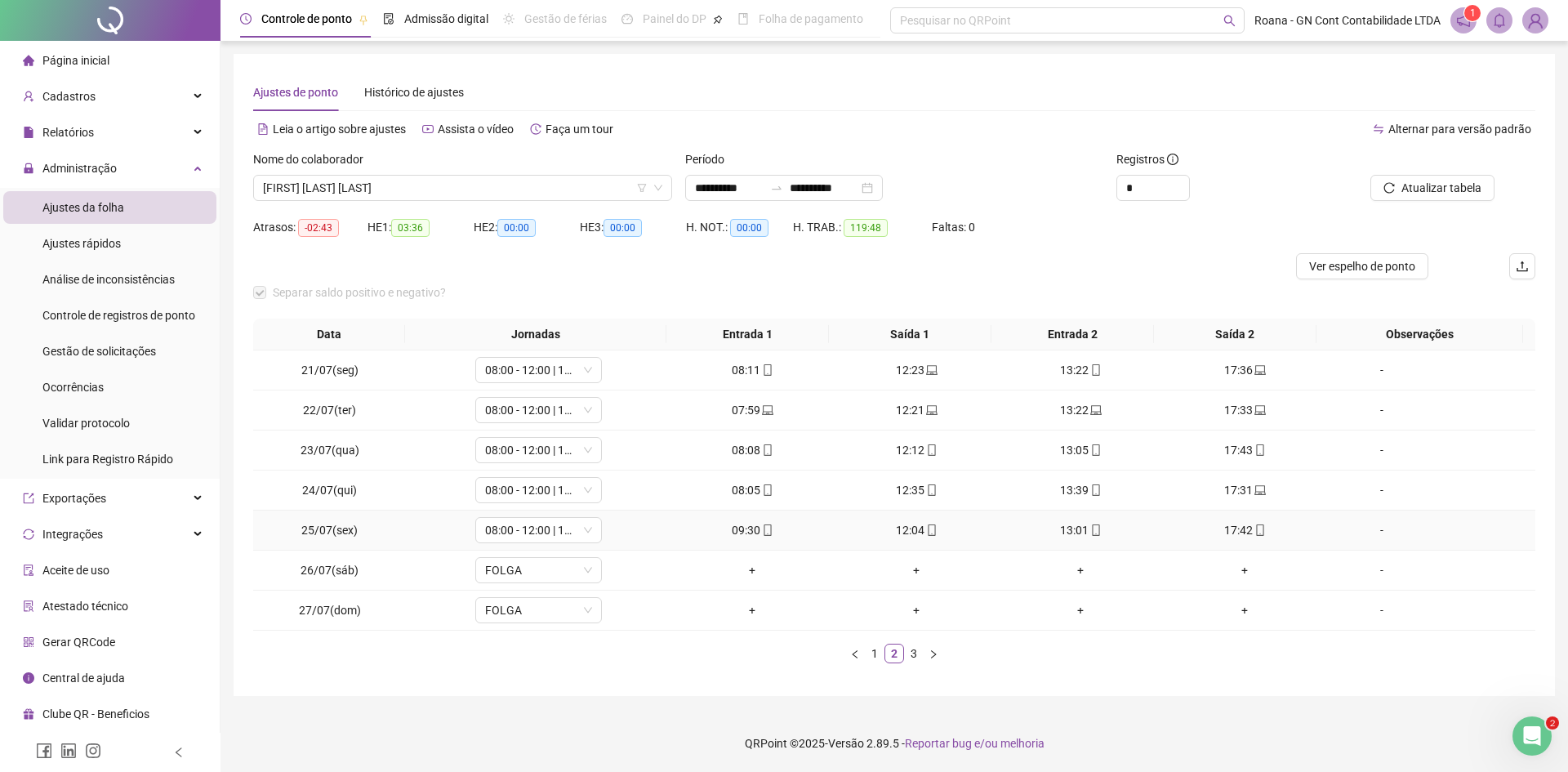 click on "-" at bounding box center [1382, 530] 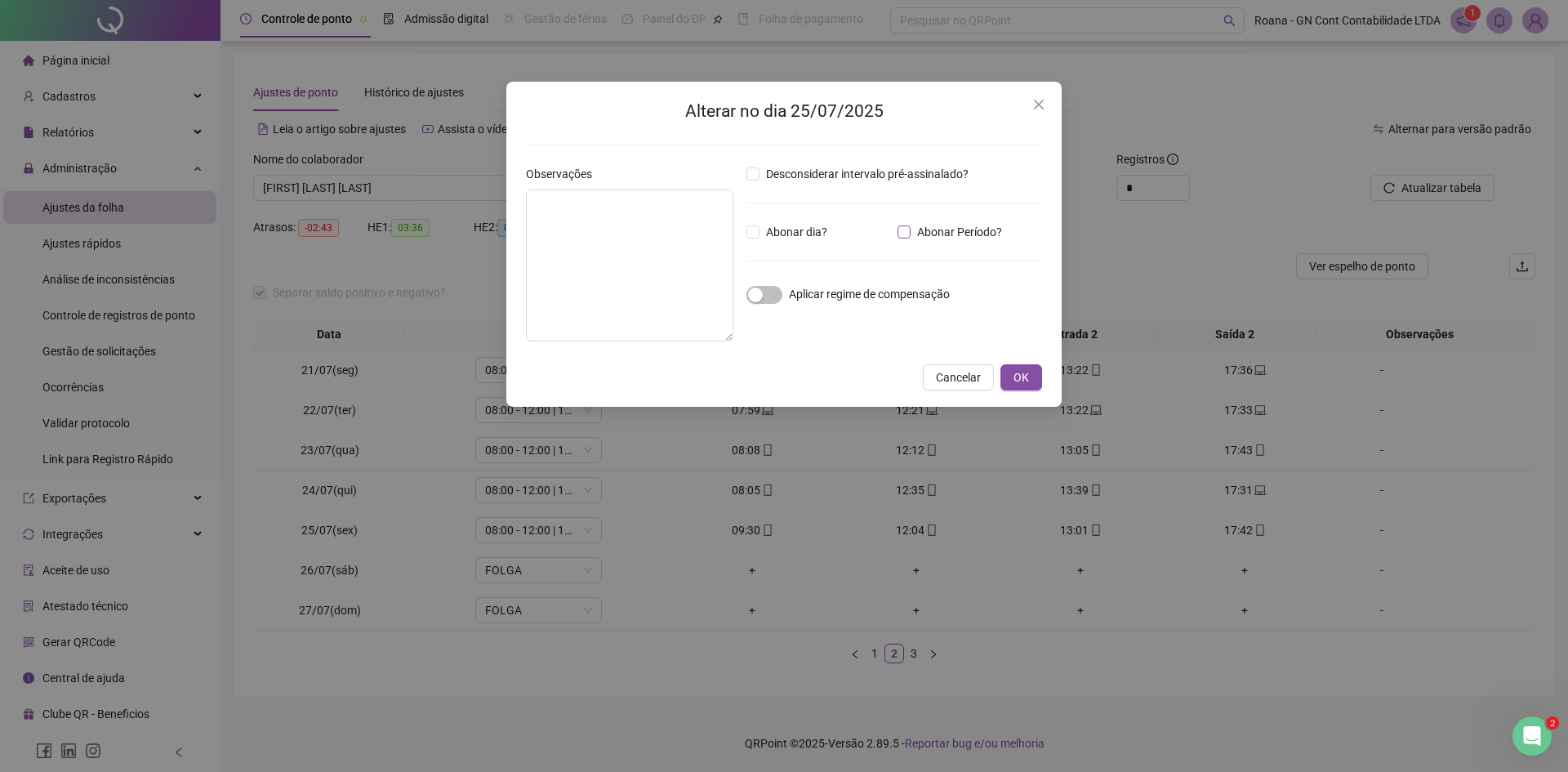 click on "Abonar Período?" at bounding box center (960, 232) 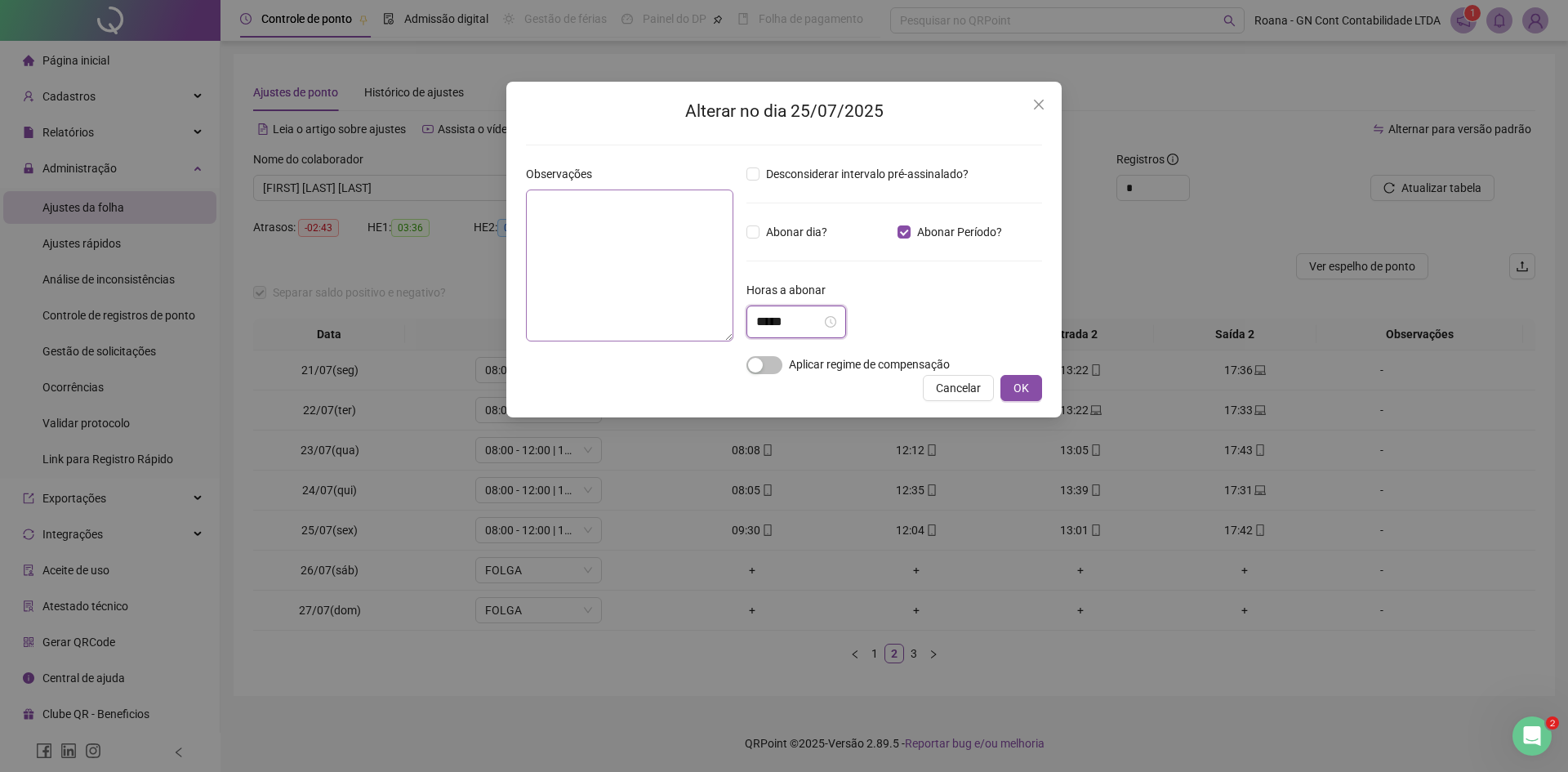 drag, startPoint x: 793, startPoint y: 323, endPoint x: 730, endPoint y: 324, distance: 63.00794 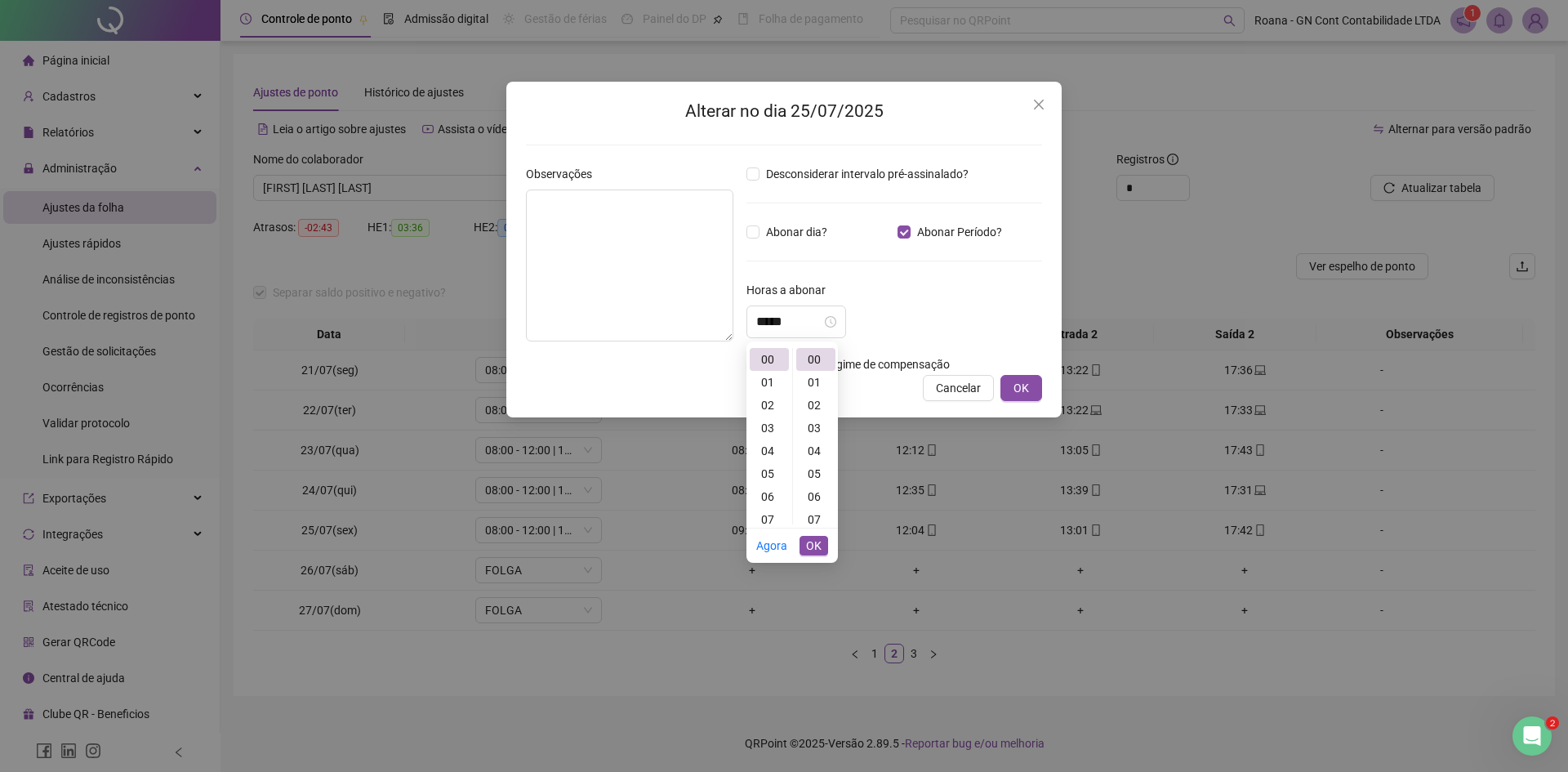 click on "Horas a abonar" at bounding box center [894, 293] 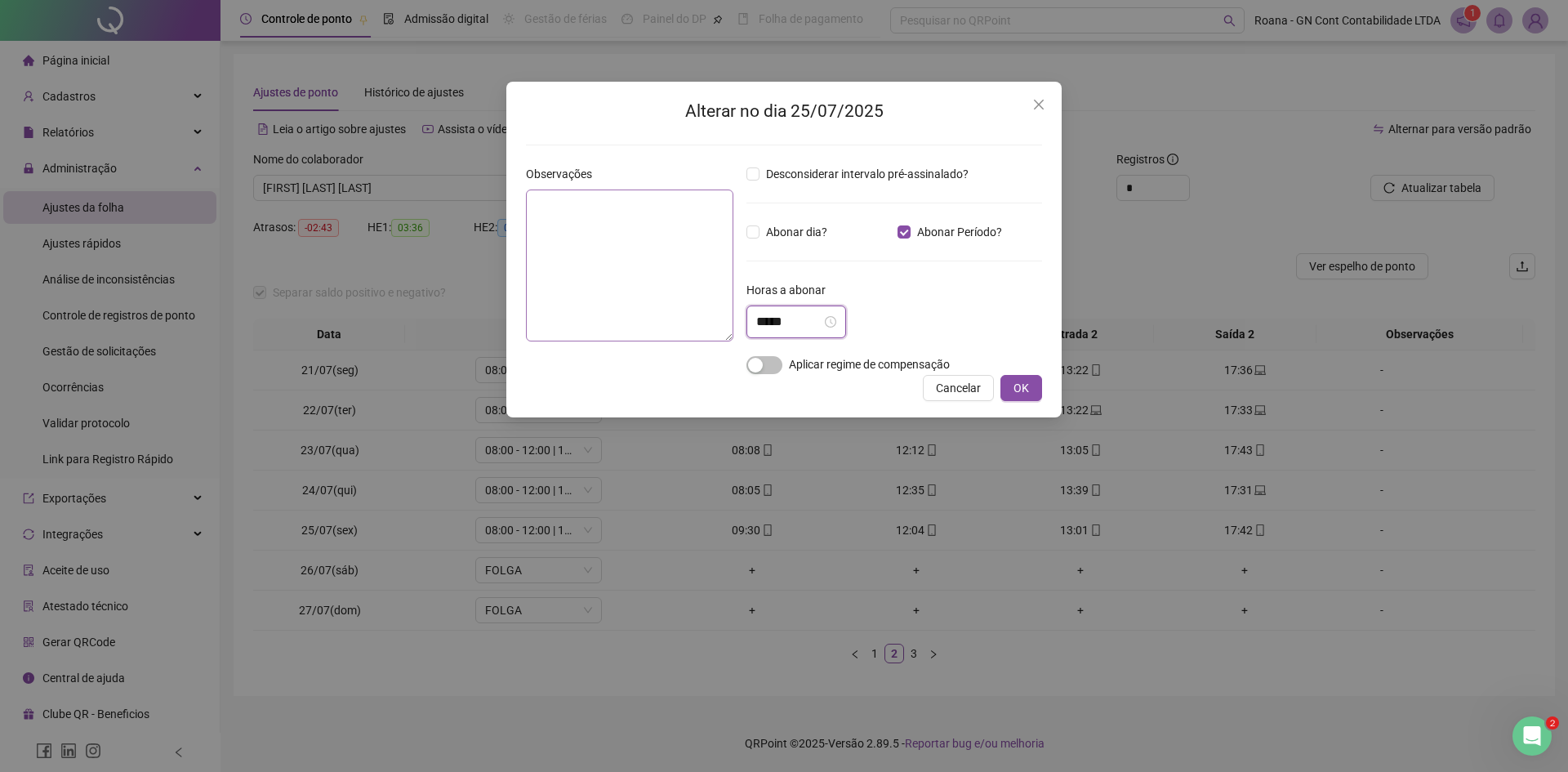 drag, startPoint x: 812, startPoint y: 329, endPoint x: 708, endPoint y: 338, distance: 104.3887 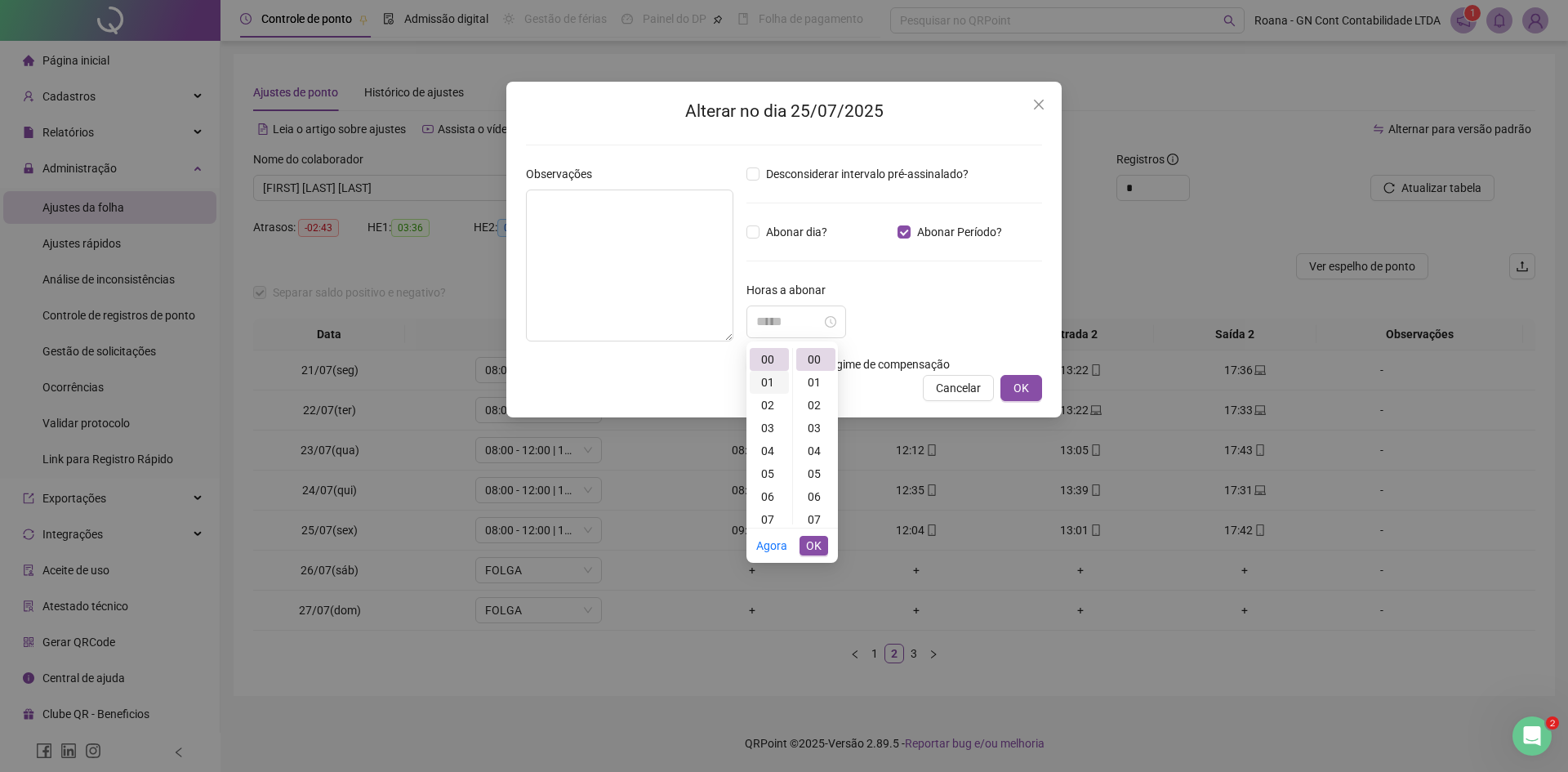 click on "01" at bounding box center [769, 382] 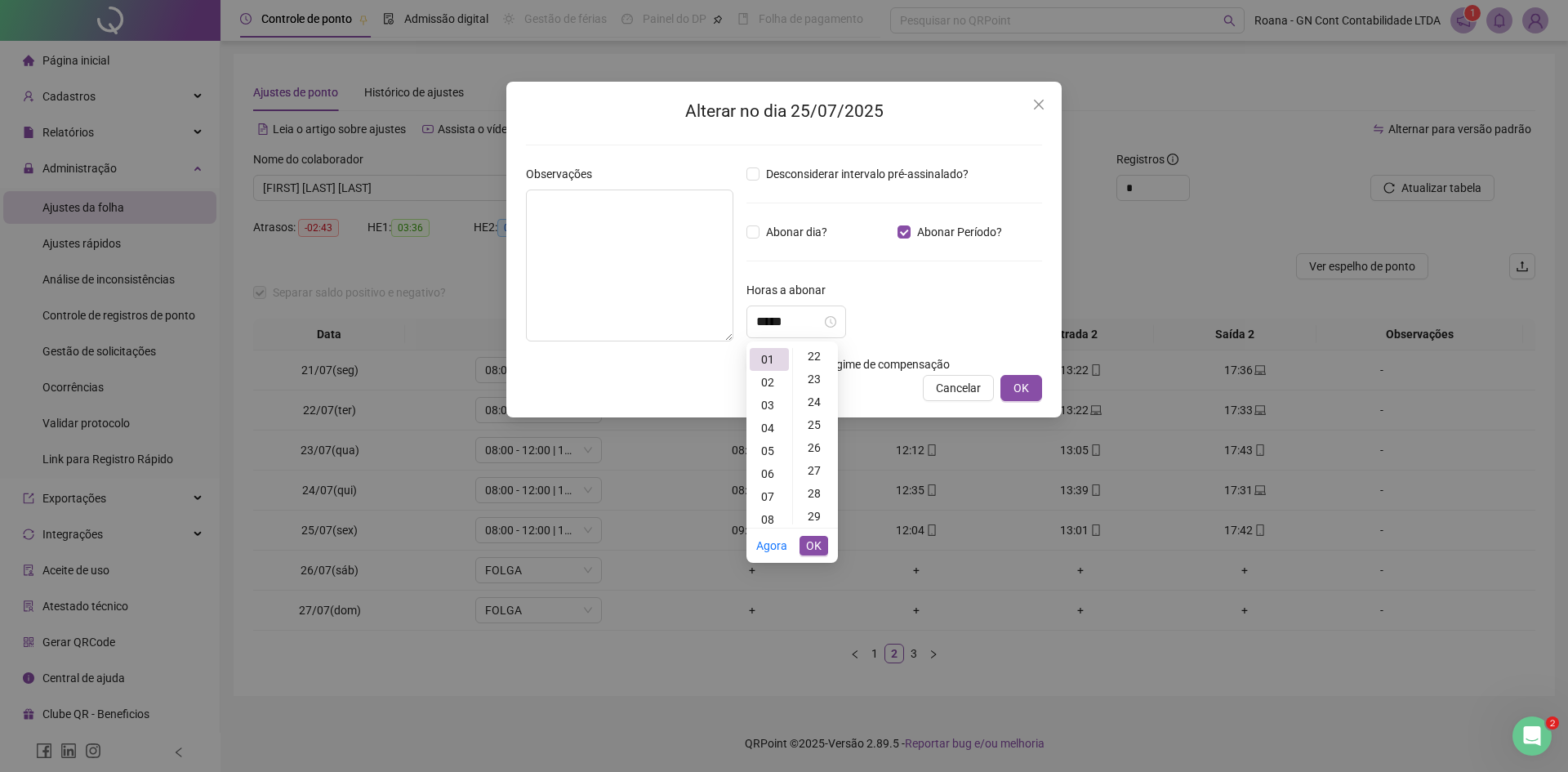 scroll, scrollTop: 506, scrollLeft: 0, axis: vertical 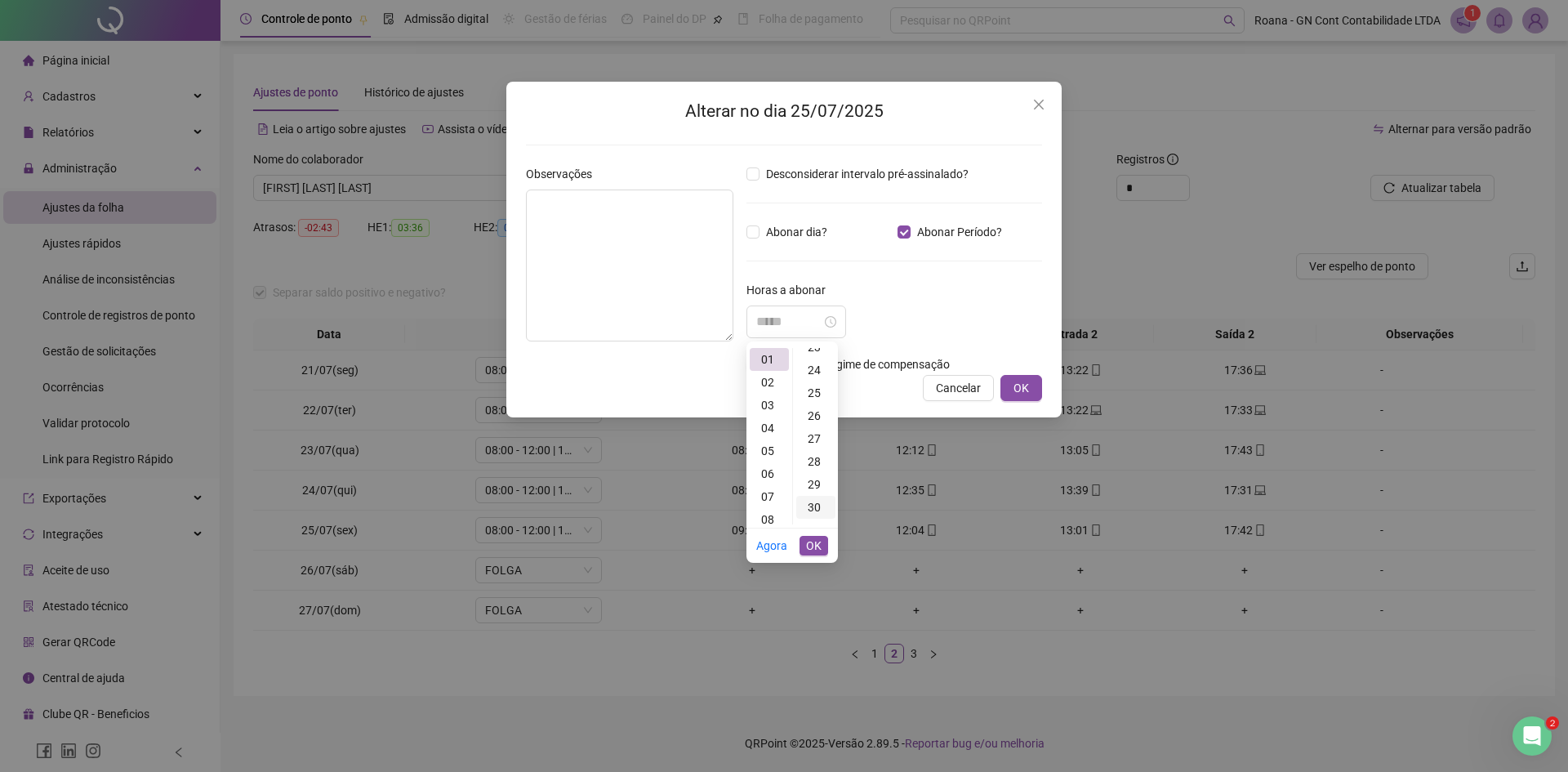 click on "30" at bounding box center [816, 507] 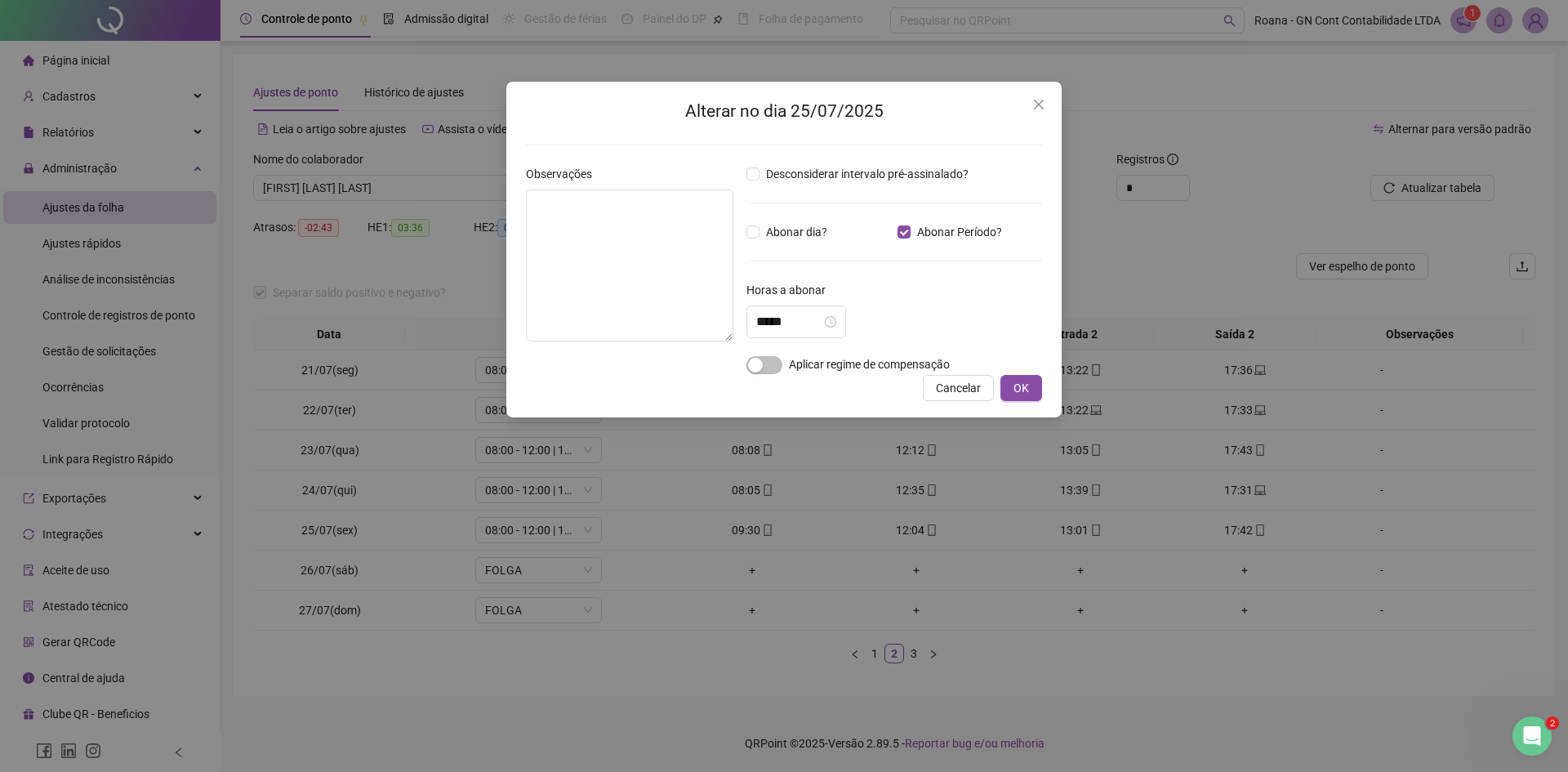 click on "Horas a abonar" at bounding box center (894, 293) 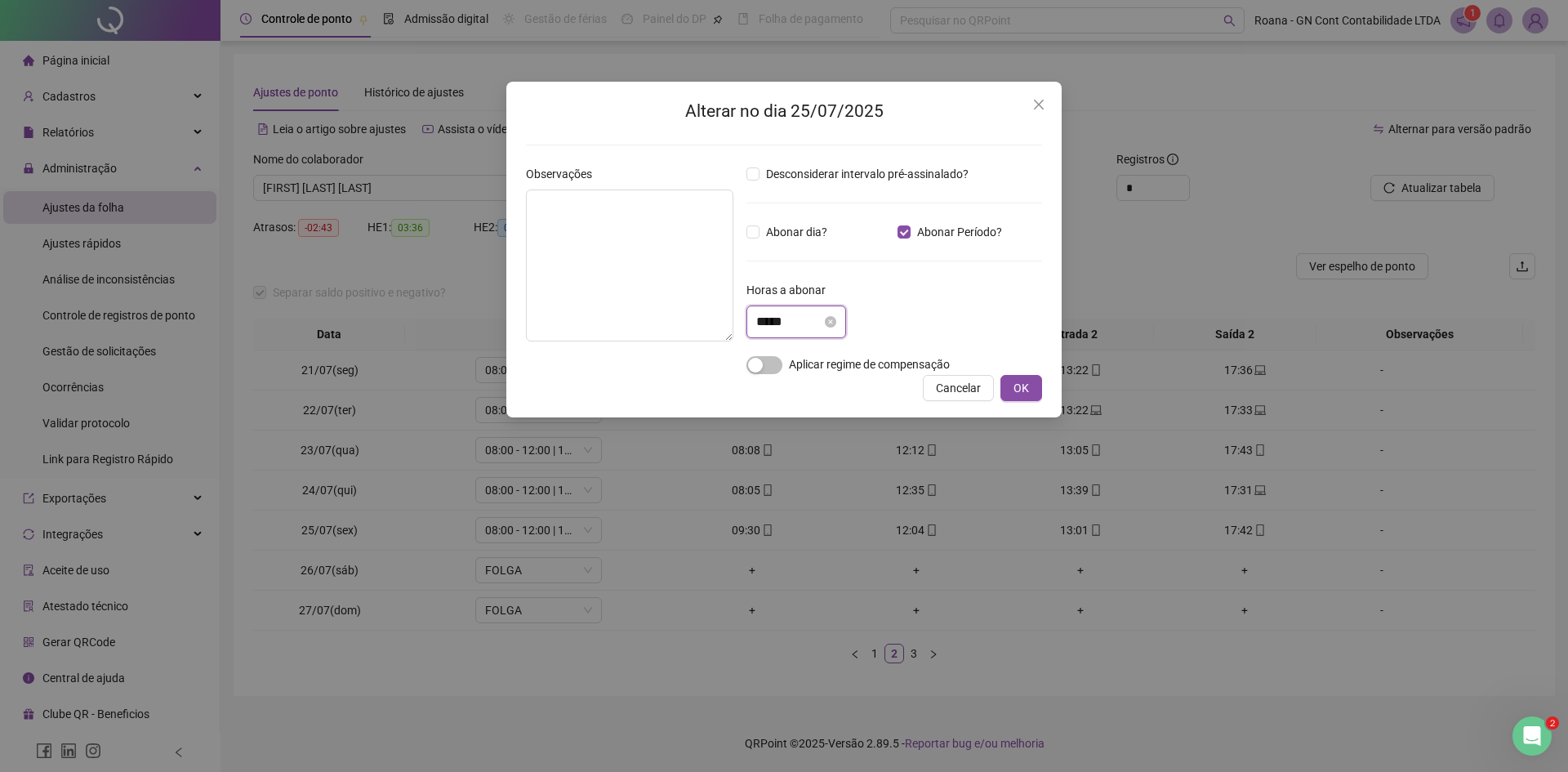 click on "*****" at bounding box center (789, 322) 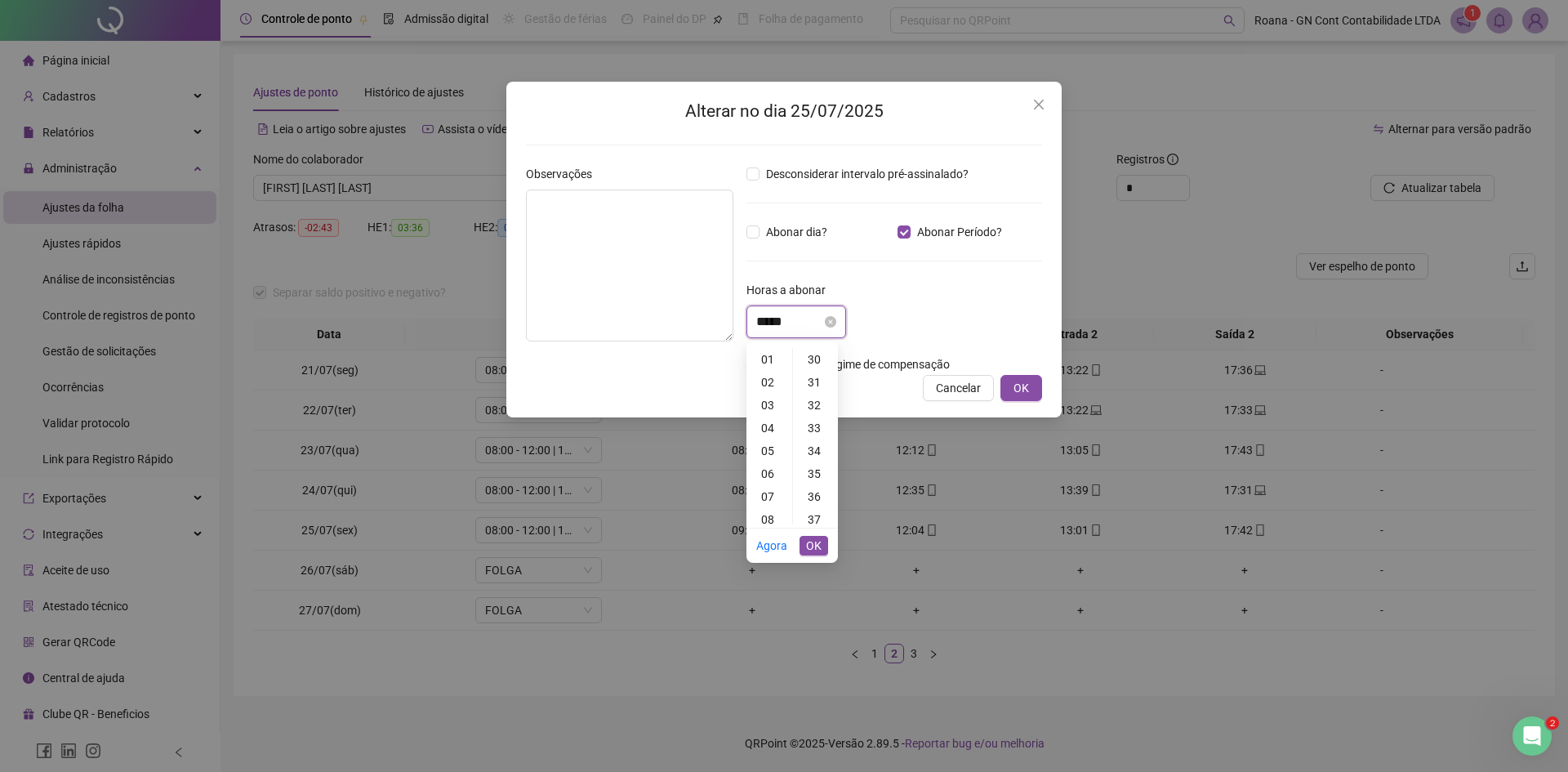 scroll, scrollTop: 0, scrollLeft: 0, axis: both 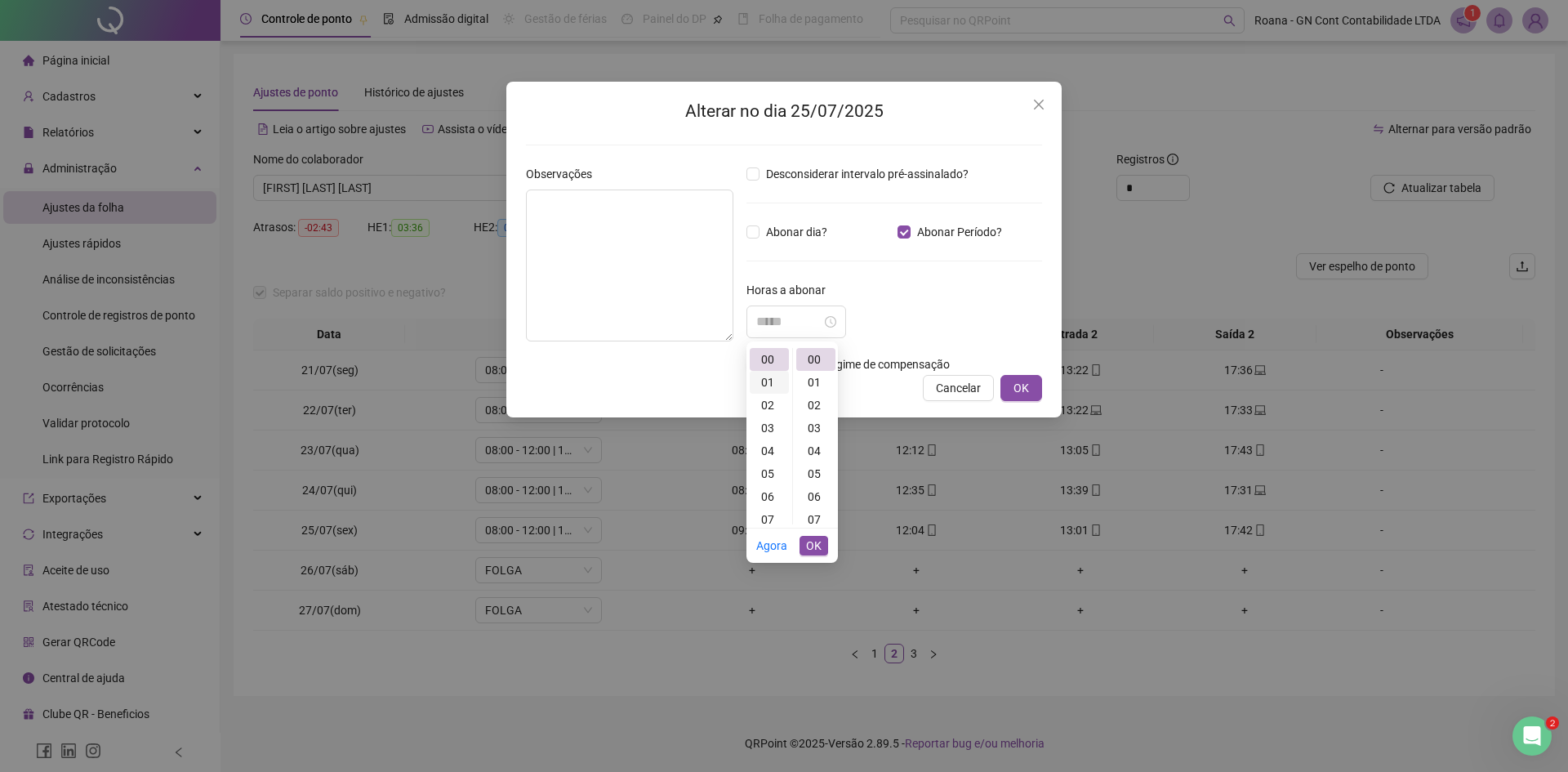click on "01" at bounding box center [769, 382] 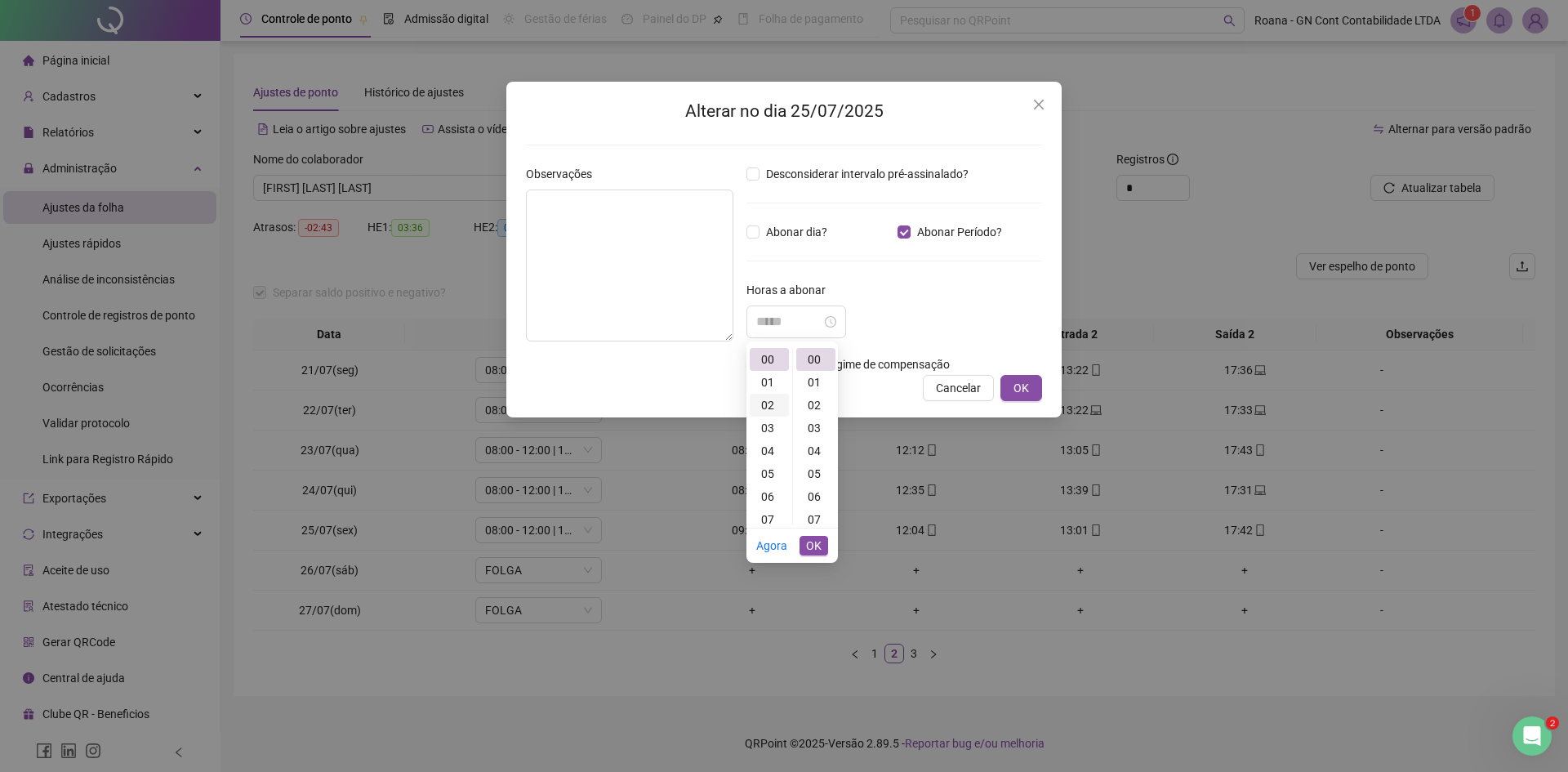 scroll, scrollTop: 23, scrollLeft: 0, axis: vertical 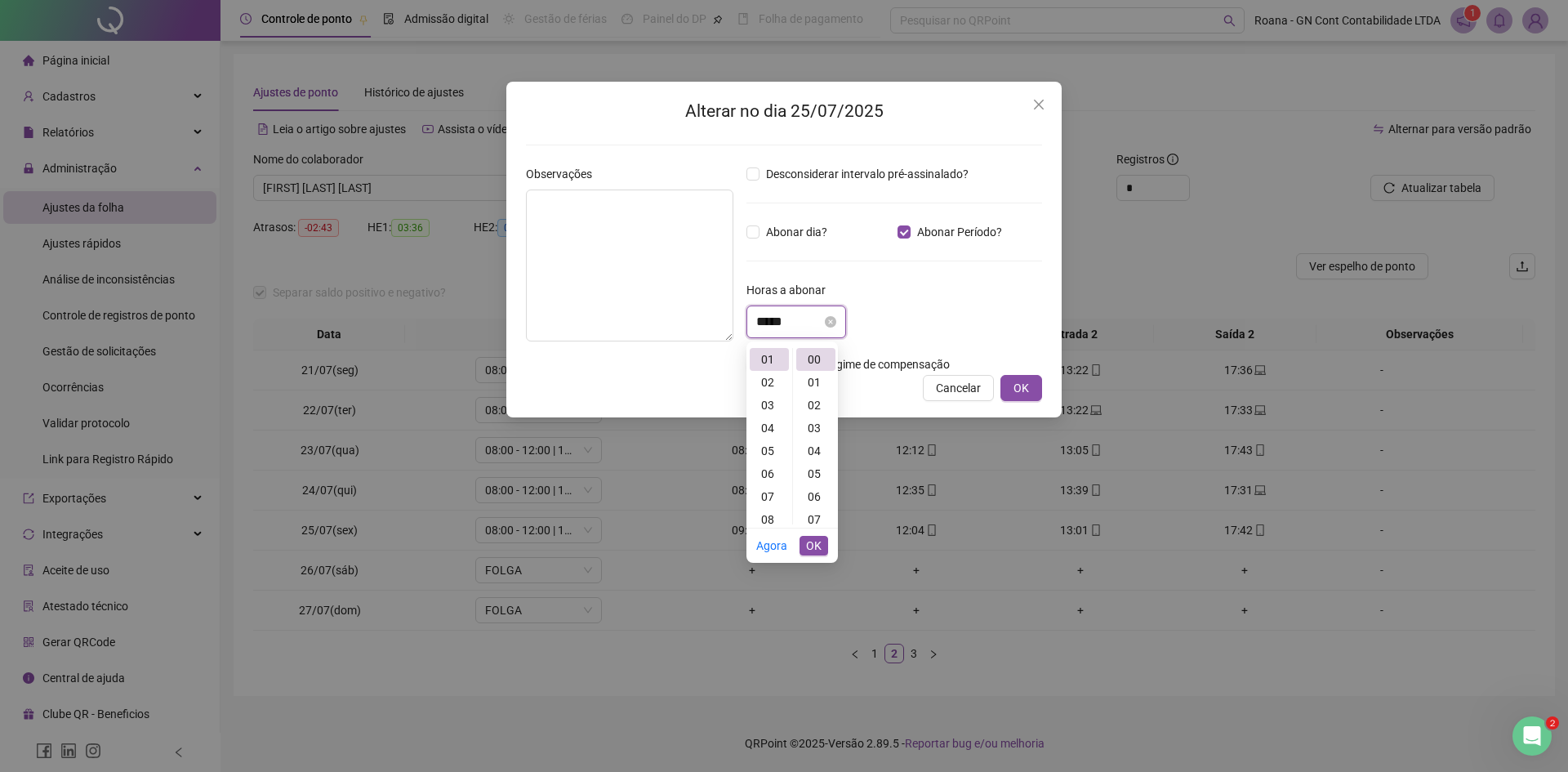 drag, startPoint x: 804, startPoint y: 321, endPoint x: 774, endPoint y: 328, distance: 30.805844 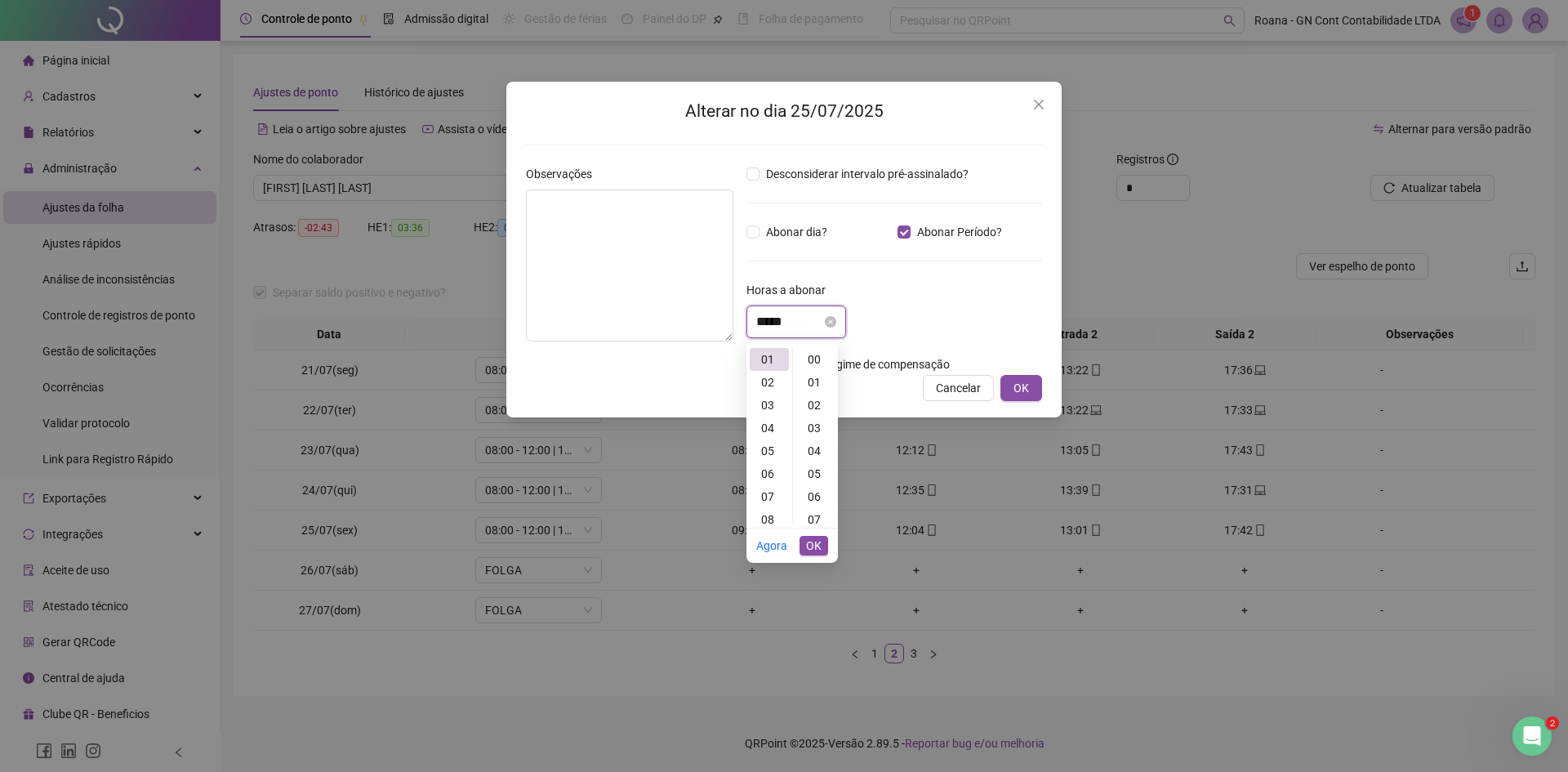 scroll, scrollTop: 686, scrollLeft: 0, axis: vertical 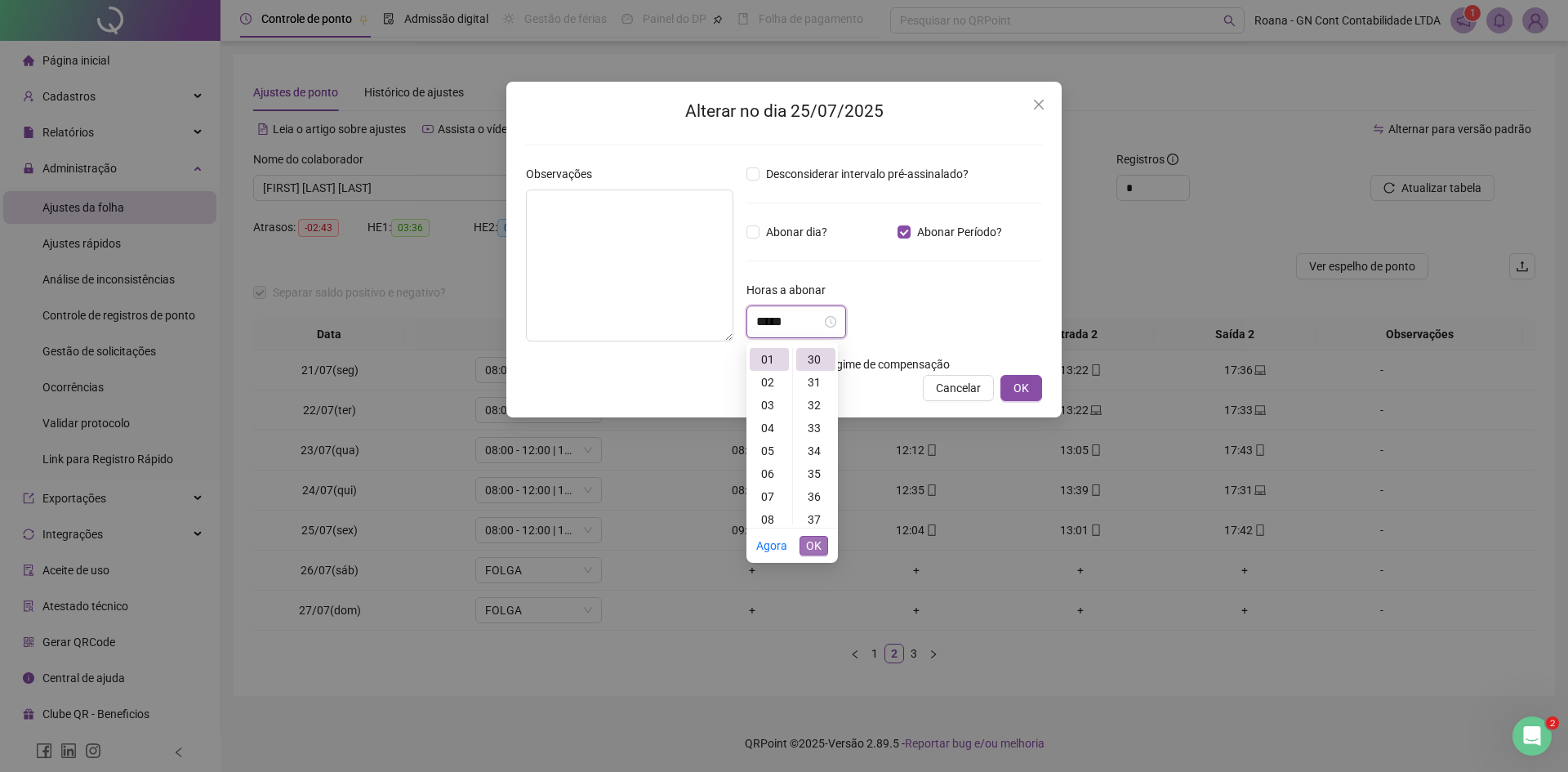 type on "*****" 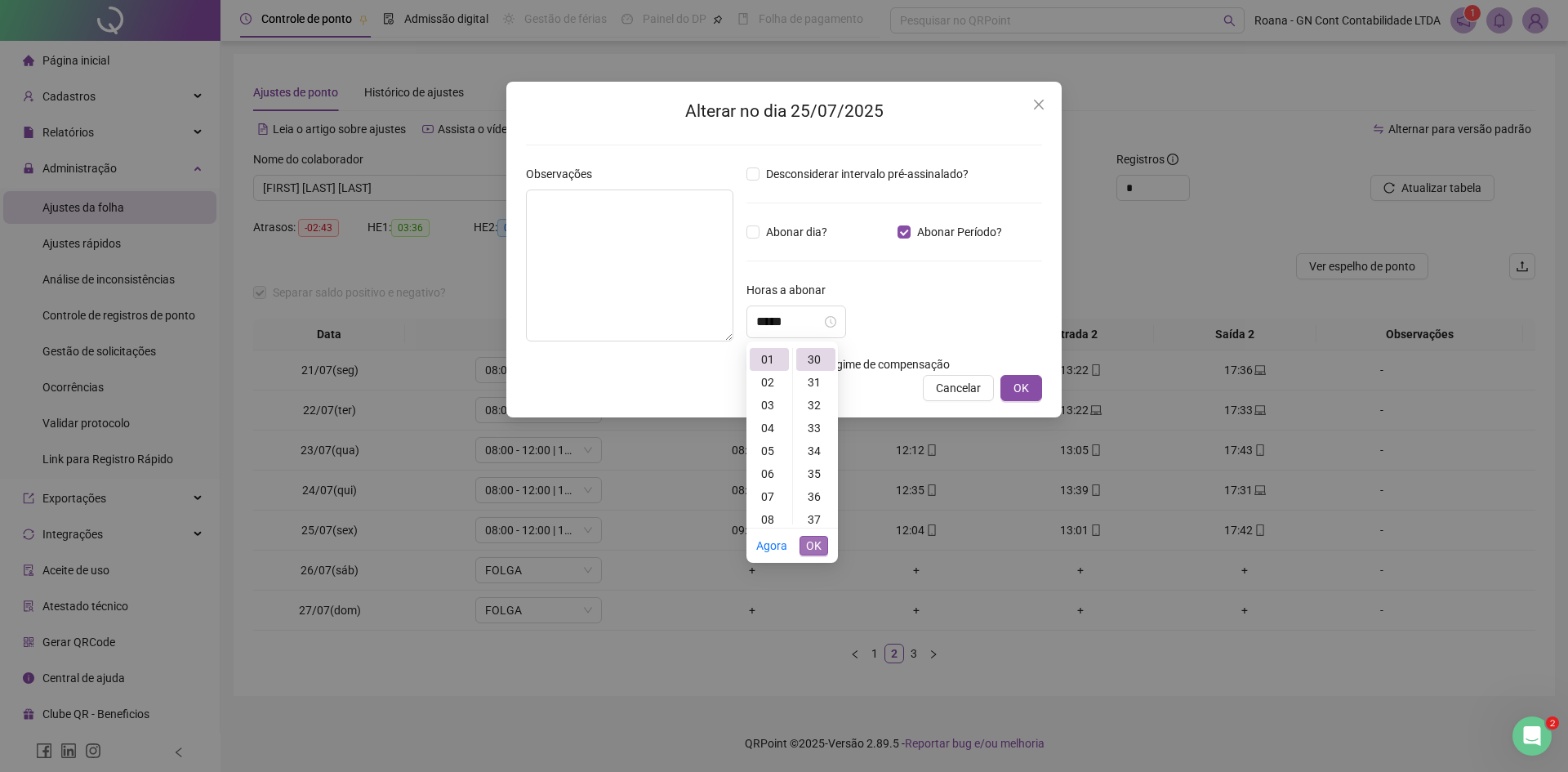 click on "OK" at bounding box center (813, 546) 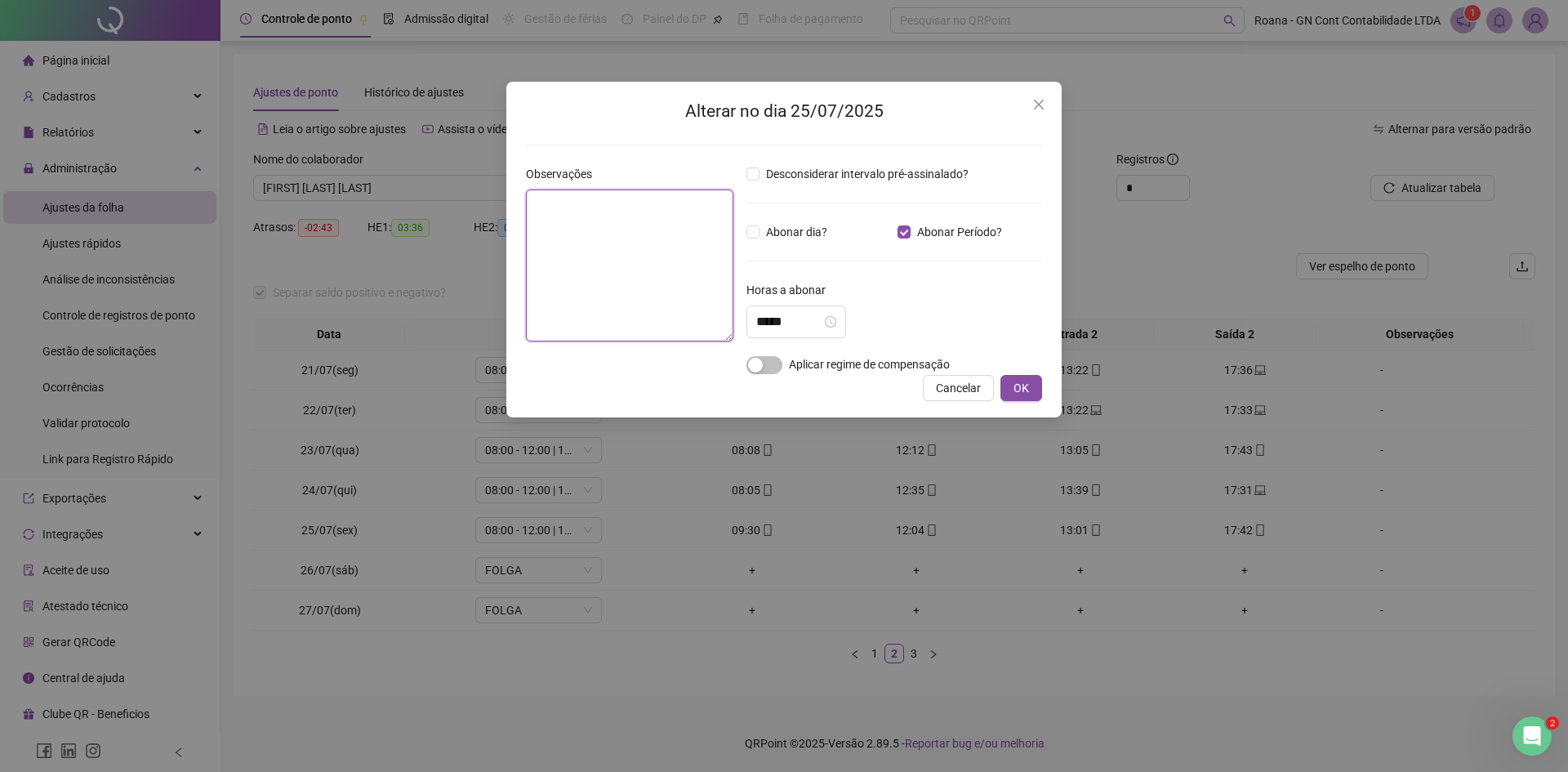 click at bounding box center [630, 266] 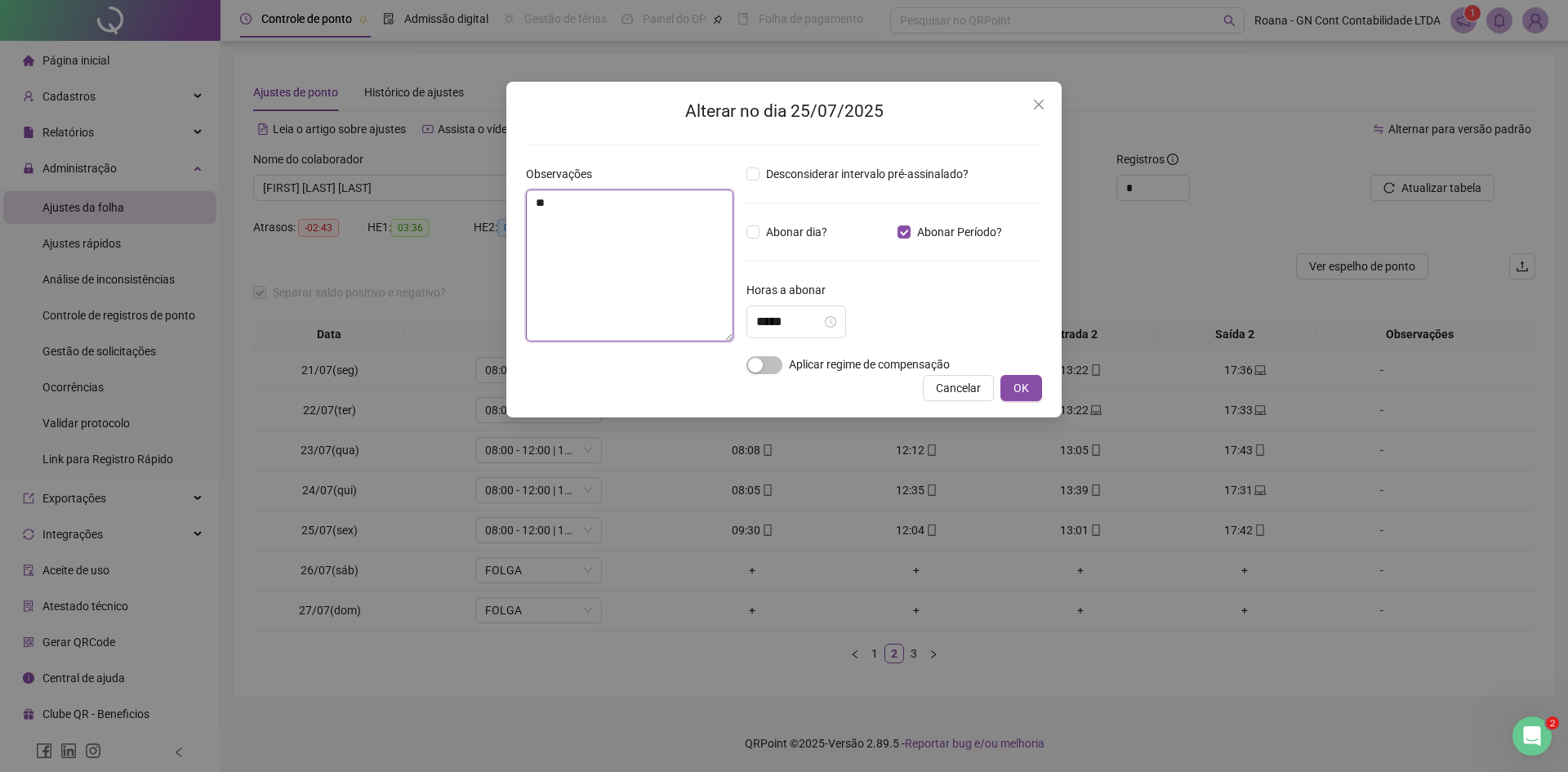 type on "*" 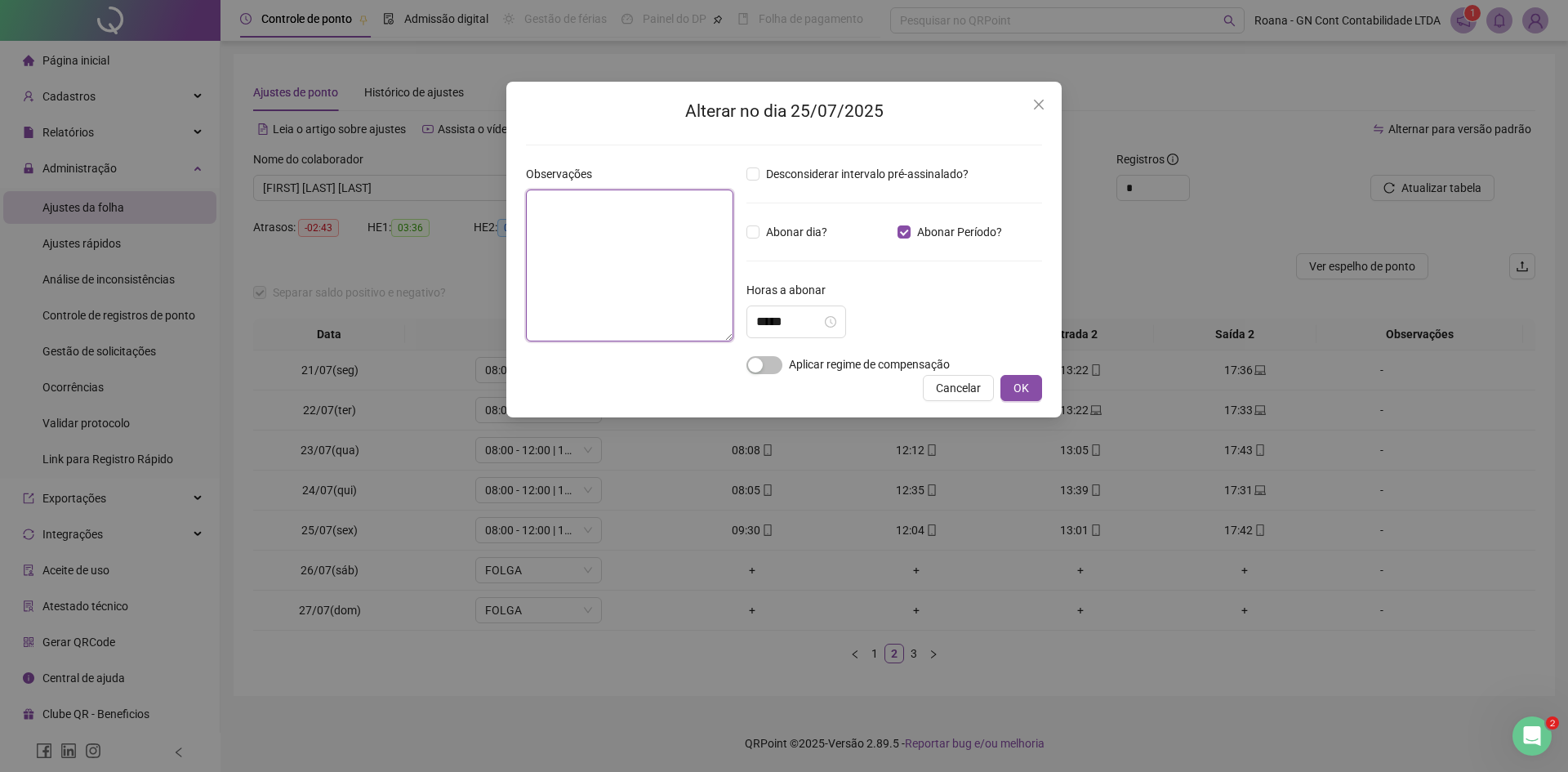 click at bounding box center (630, 266) 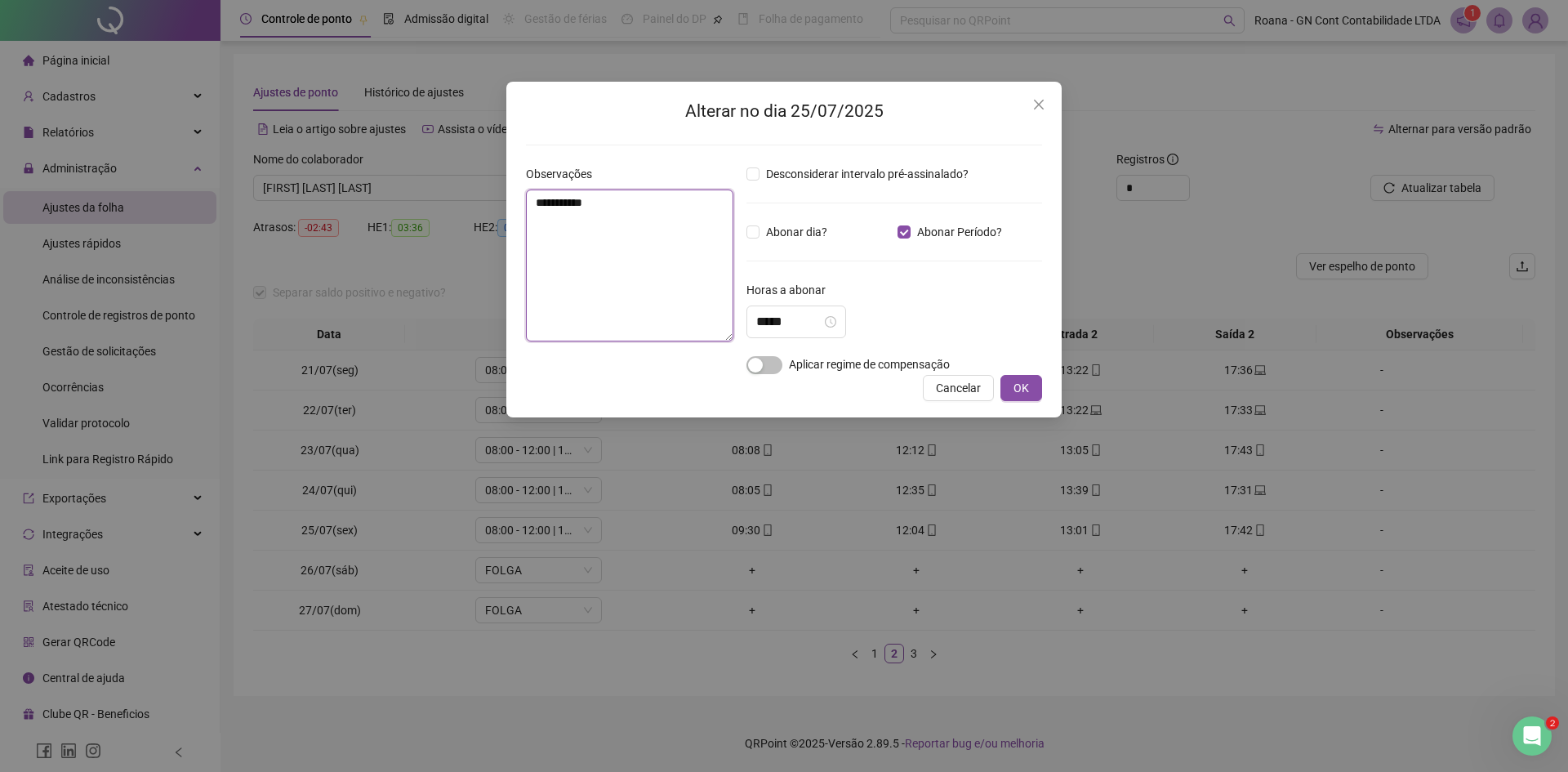 paste on "**********" 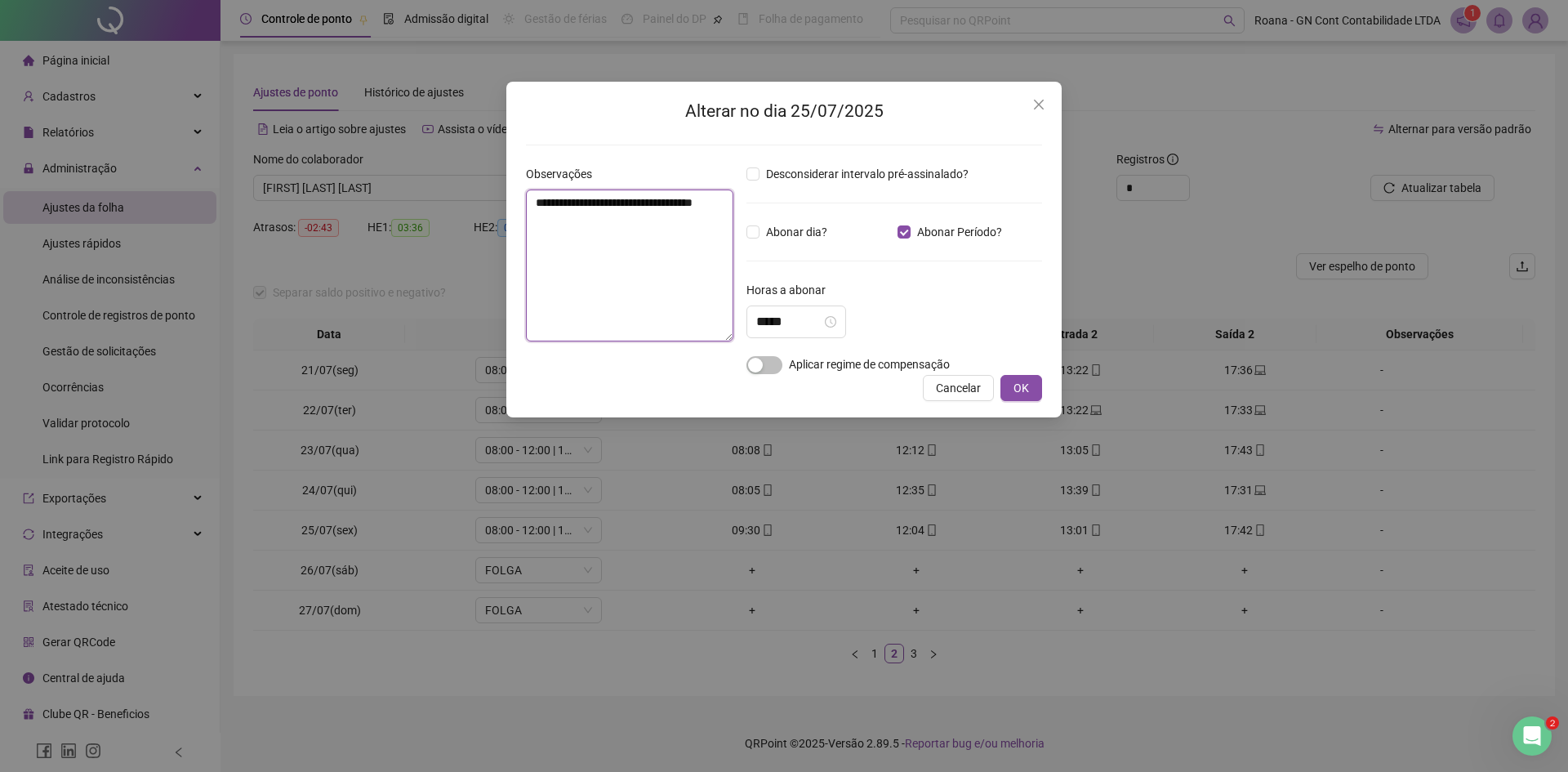 drag, startPoint x: 606, startPoint y: 202, endPoint x: 687, endPoint y: 252, distance: 95.189285 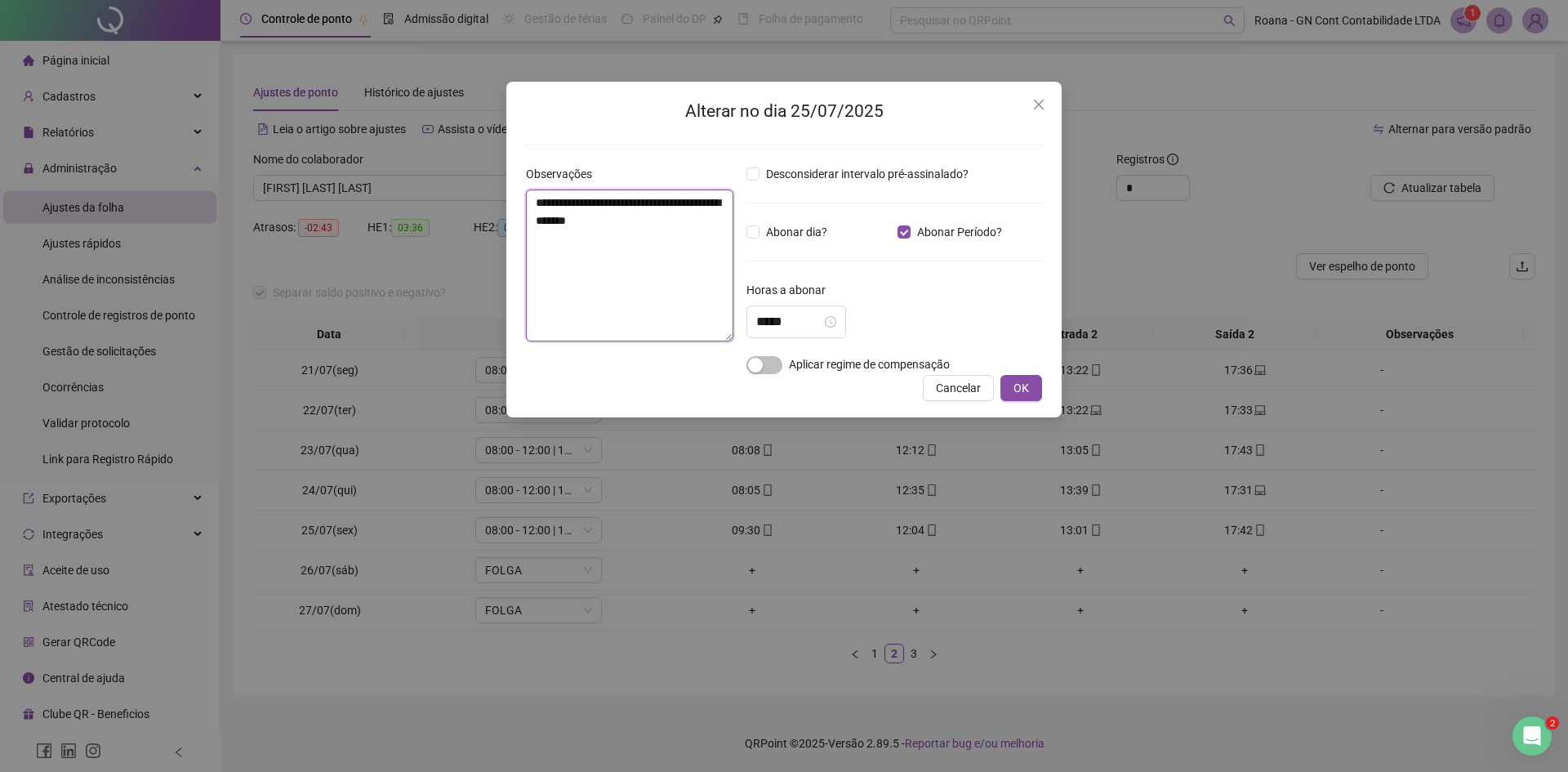 click on "**********" at bounding box center [630, 266] 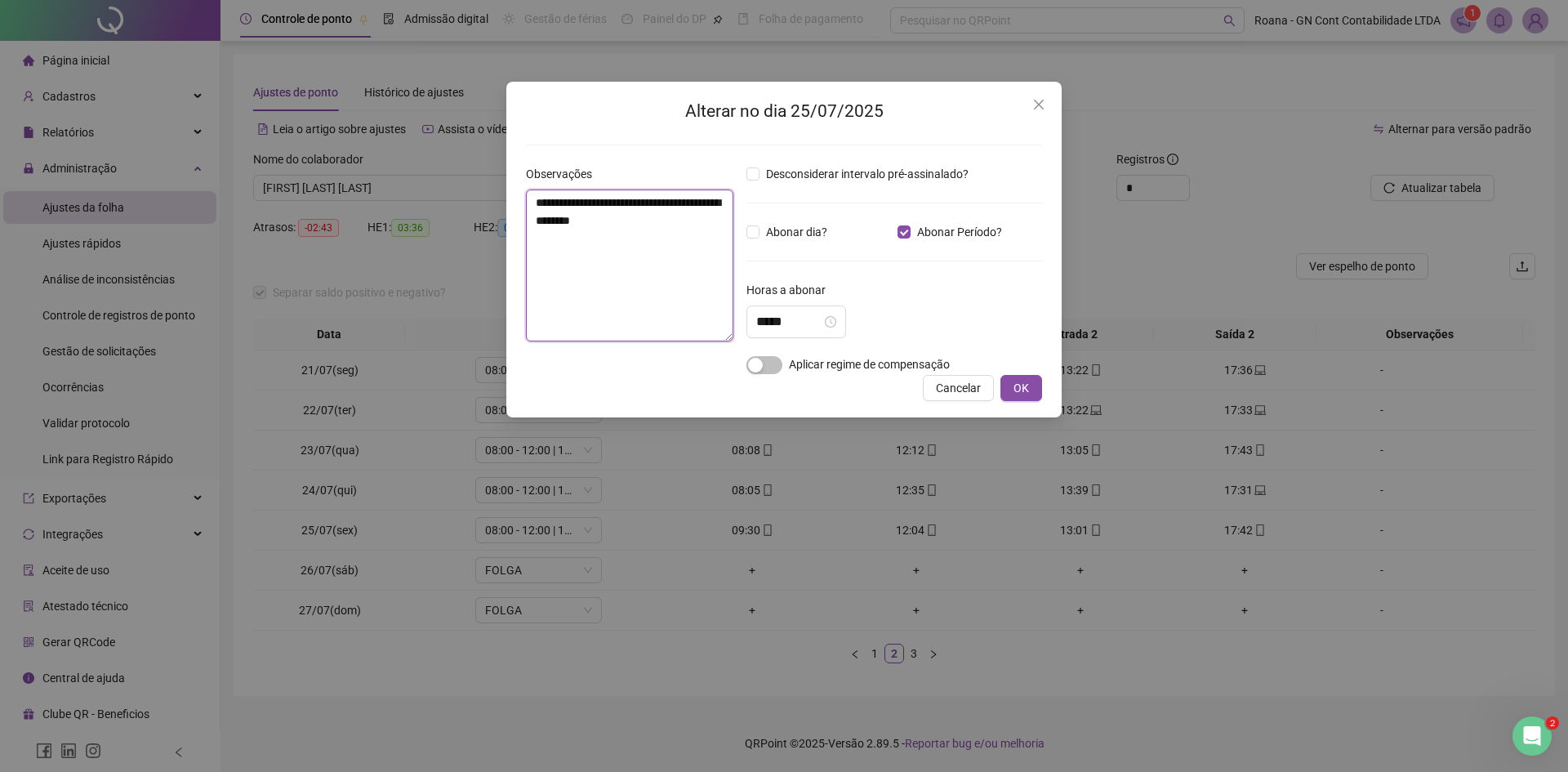 click on "**********" at bounding box center [630, 266] 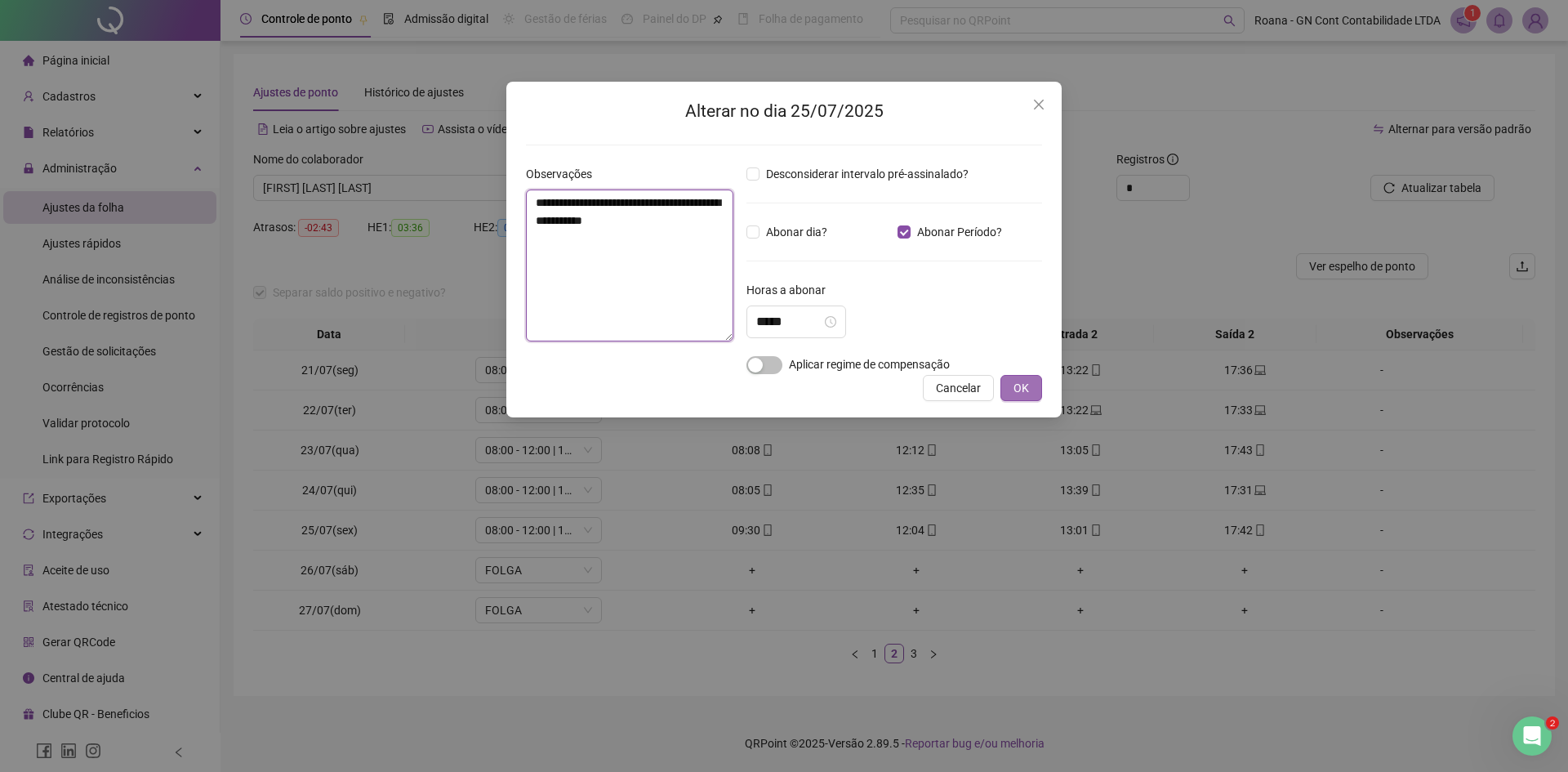 type on "**********" 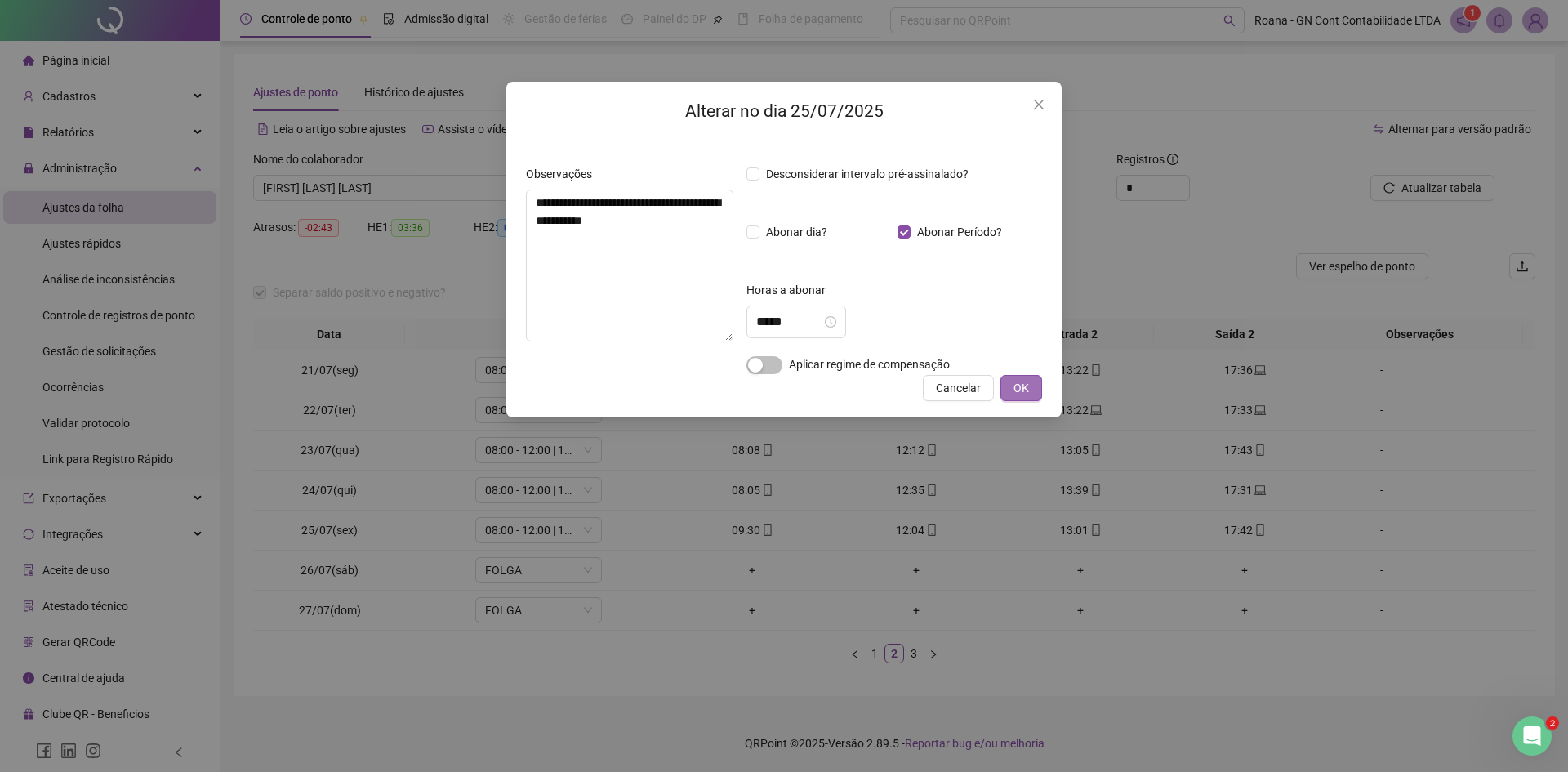 click on "OK" at bounding box center (1021, 388) 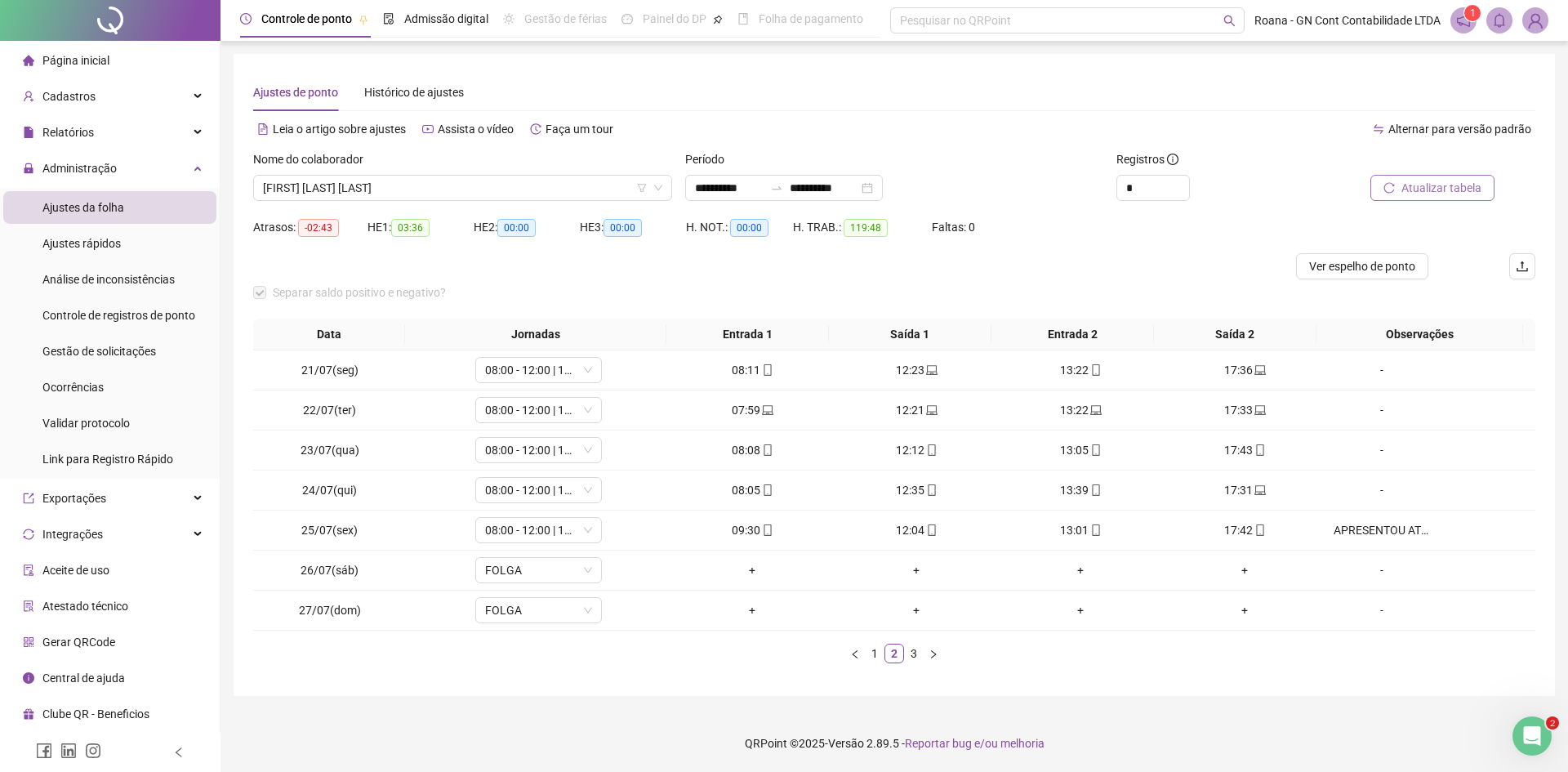 click on "Atualizar tabela" at bounding box center [1441, 188] 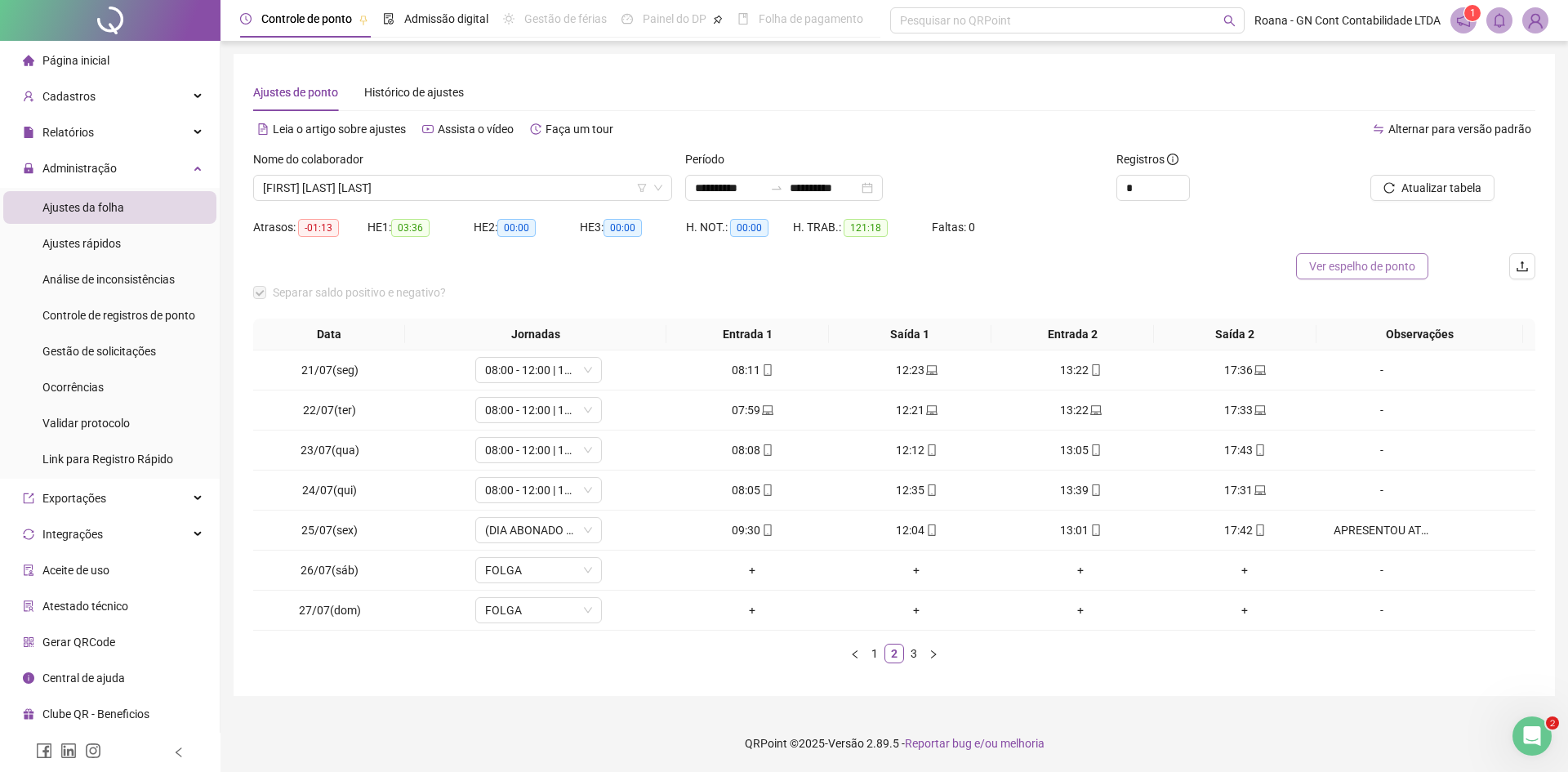 click on "Ver espelho de ponto" at bounding box center (1362, 266) 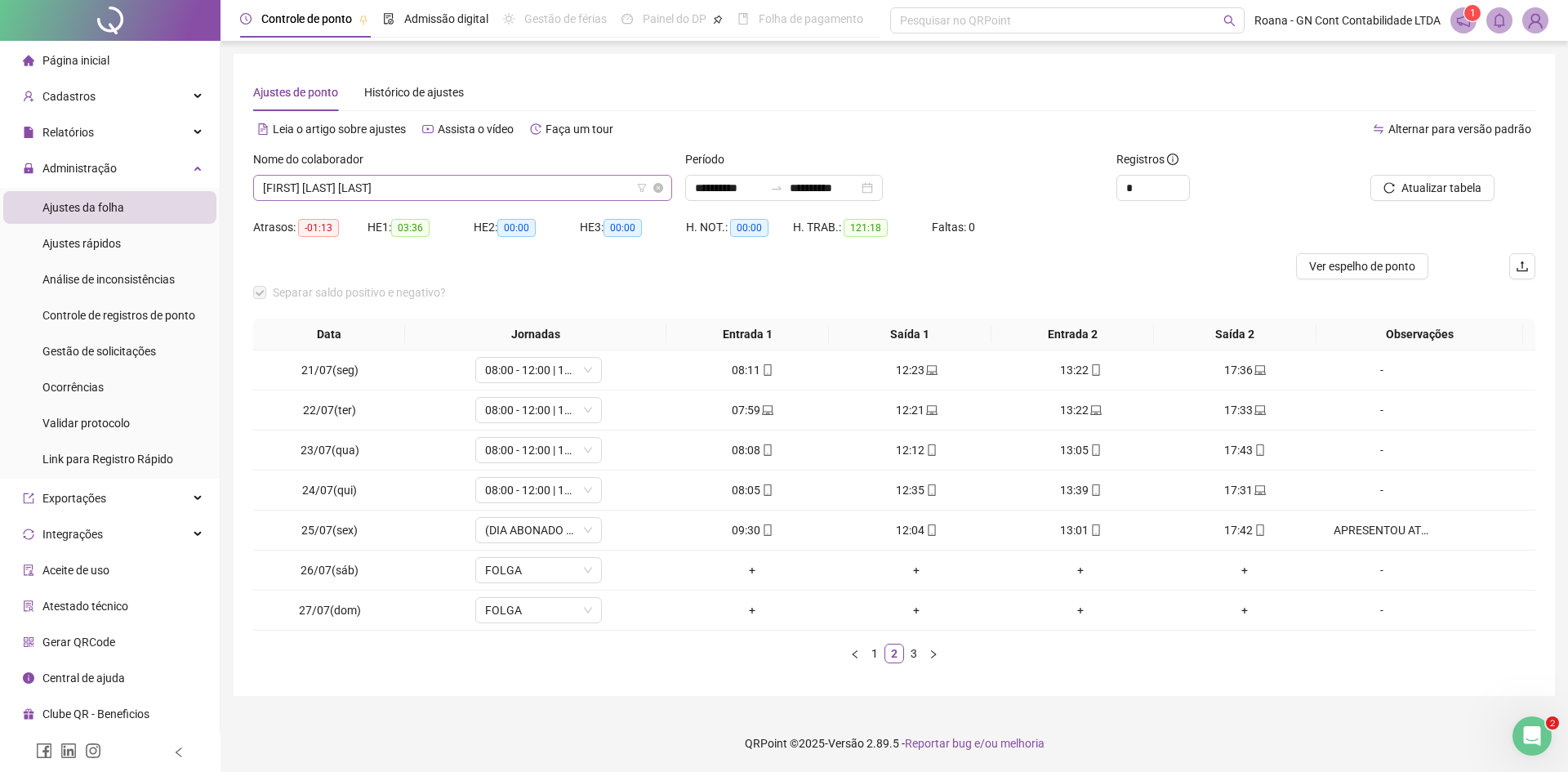 click on "[FIRST] [LAST] [LAST]" at bounding box center [462, 188] 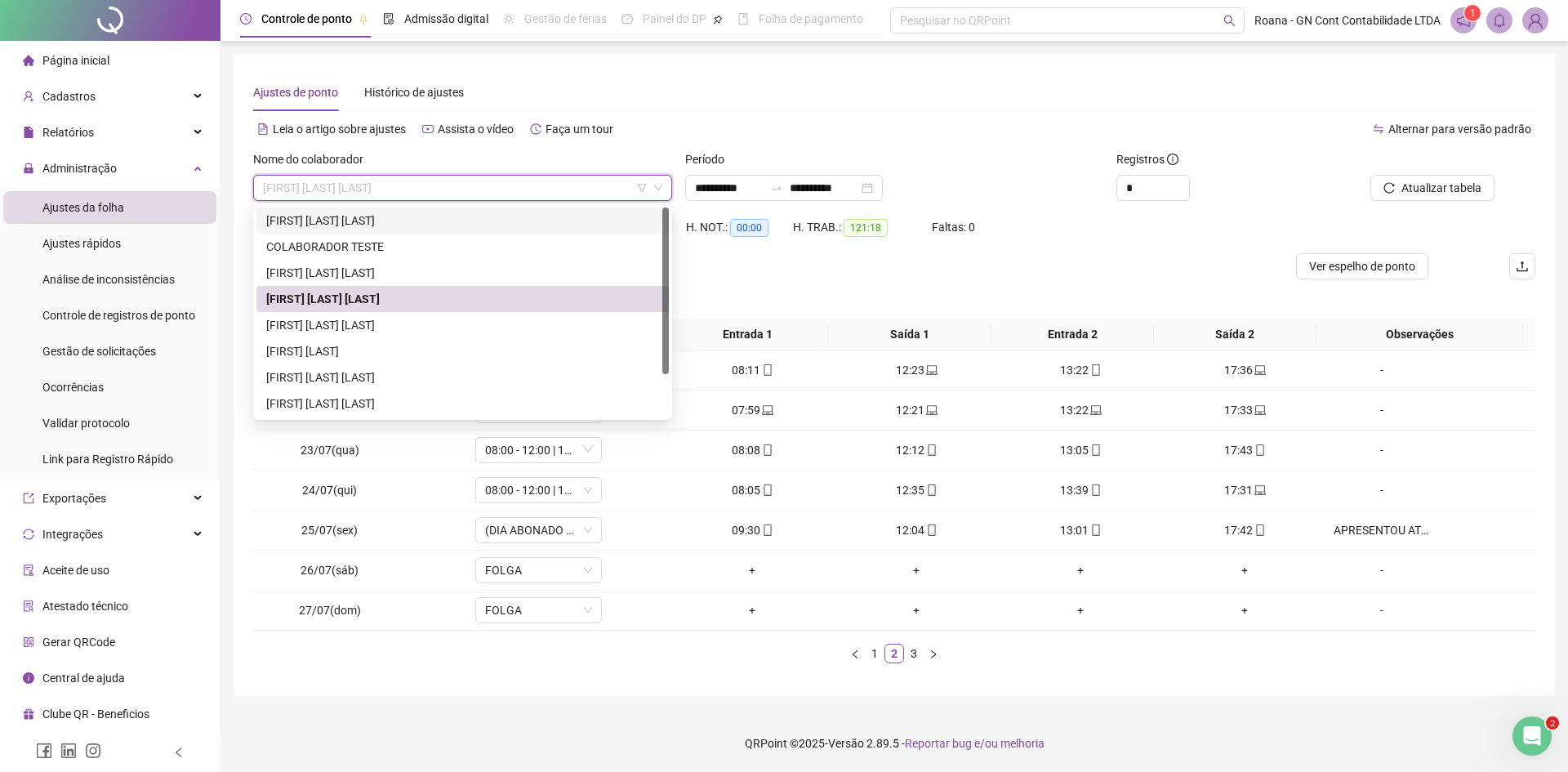 click on "[FIRST] [LAST]" at bounding box center (462, 221) 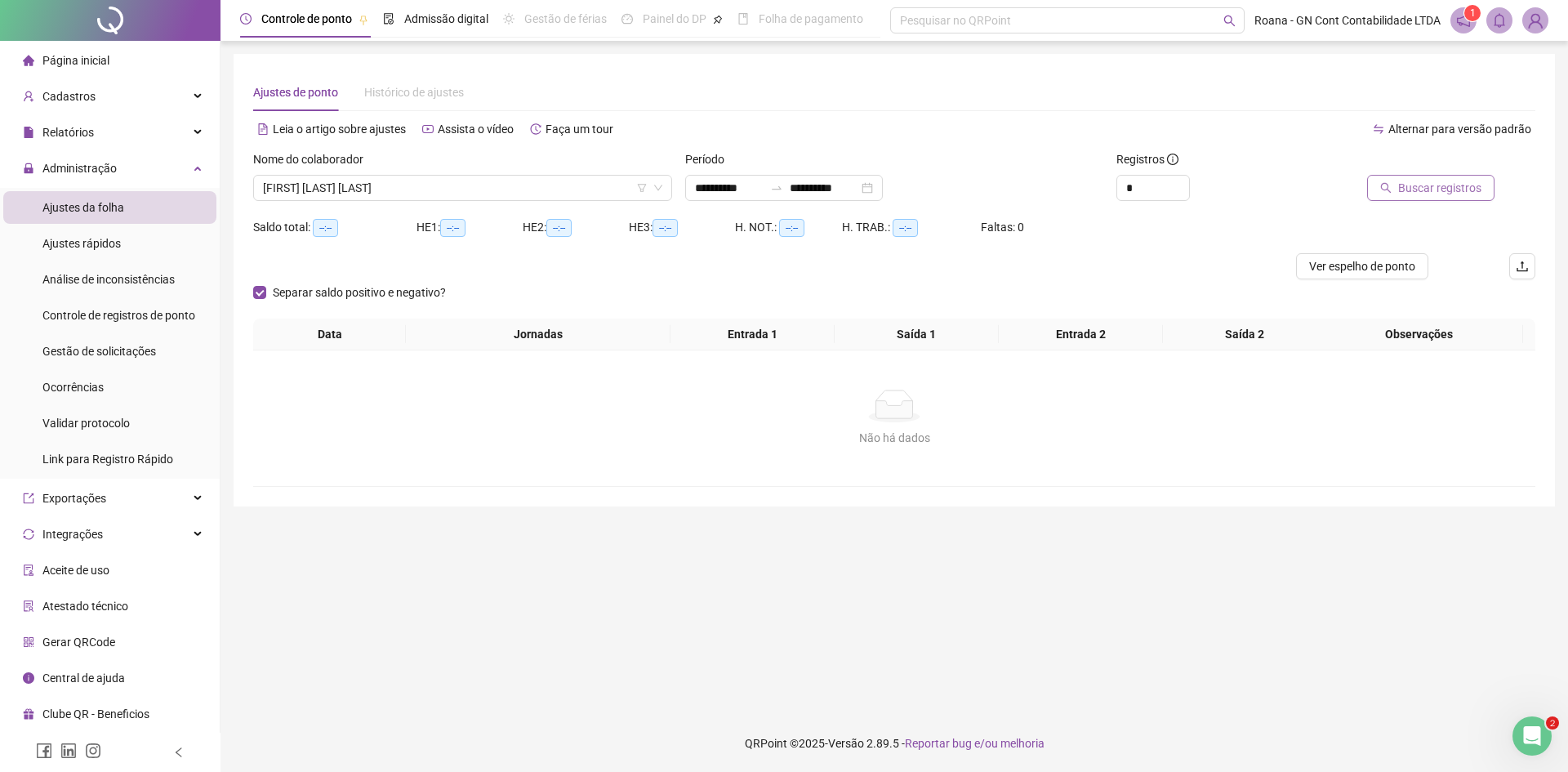 click on "Buscar registros" at bounding box center (1440, 188) 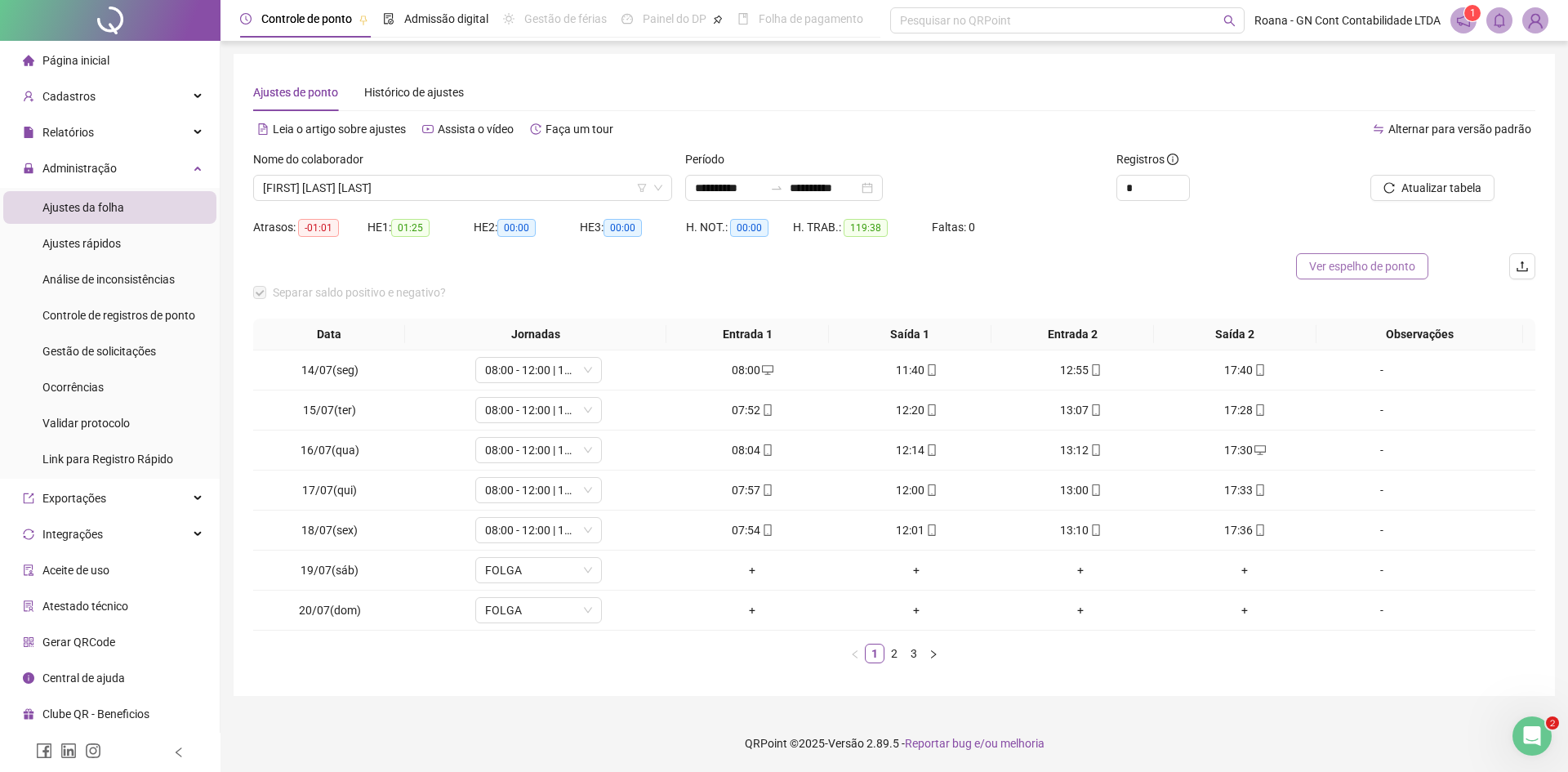 click on "Ver espelho de ponto" at bounding box center [1362, 266] 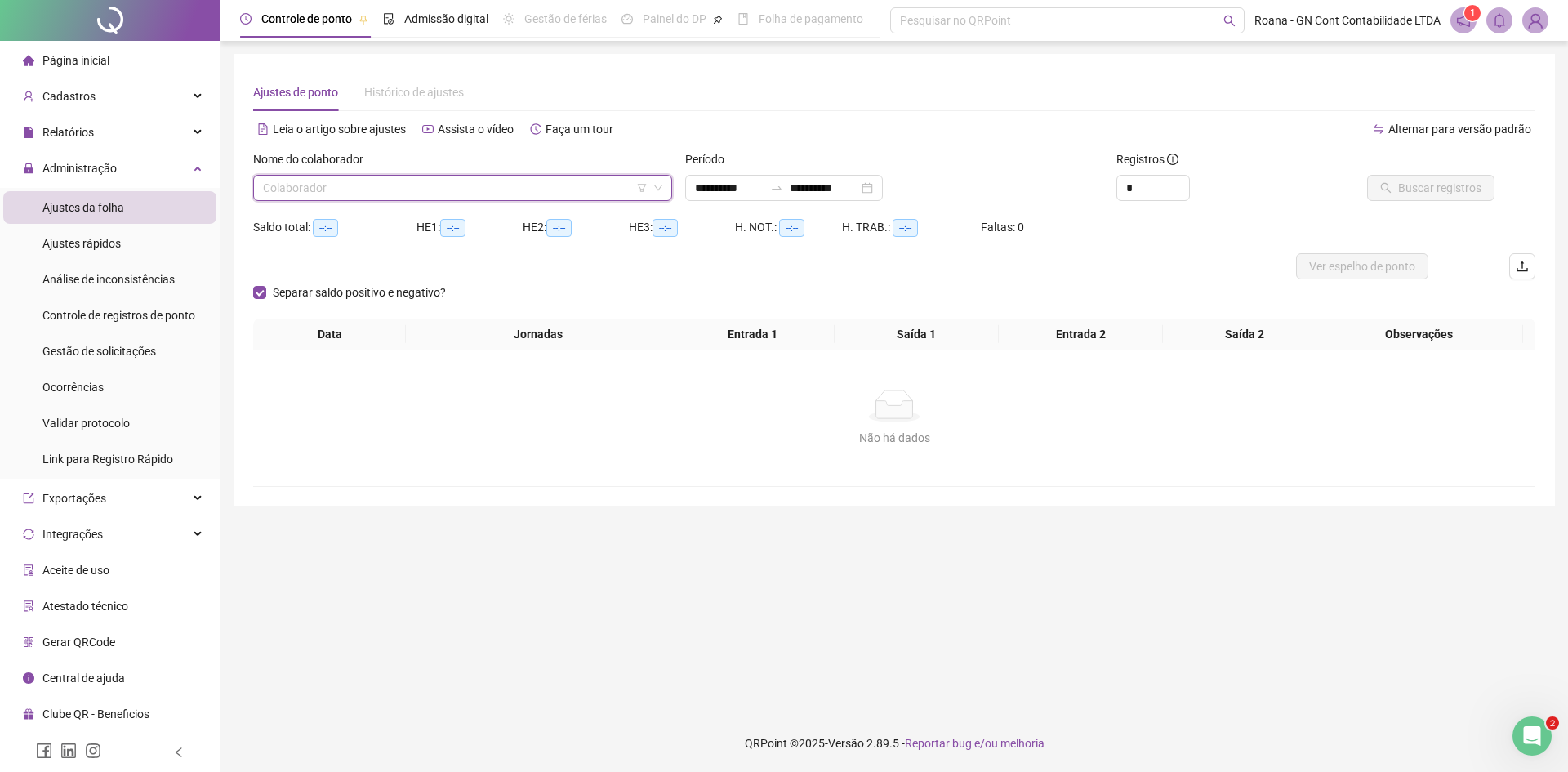 click at bounding box center [455, 188] 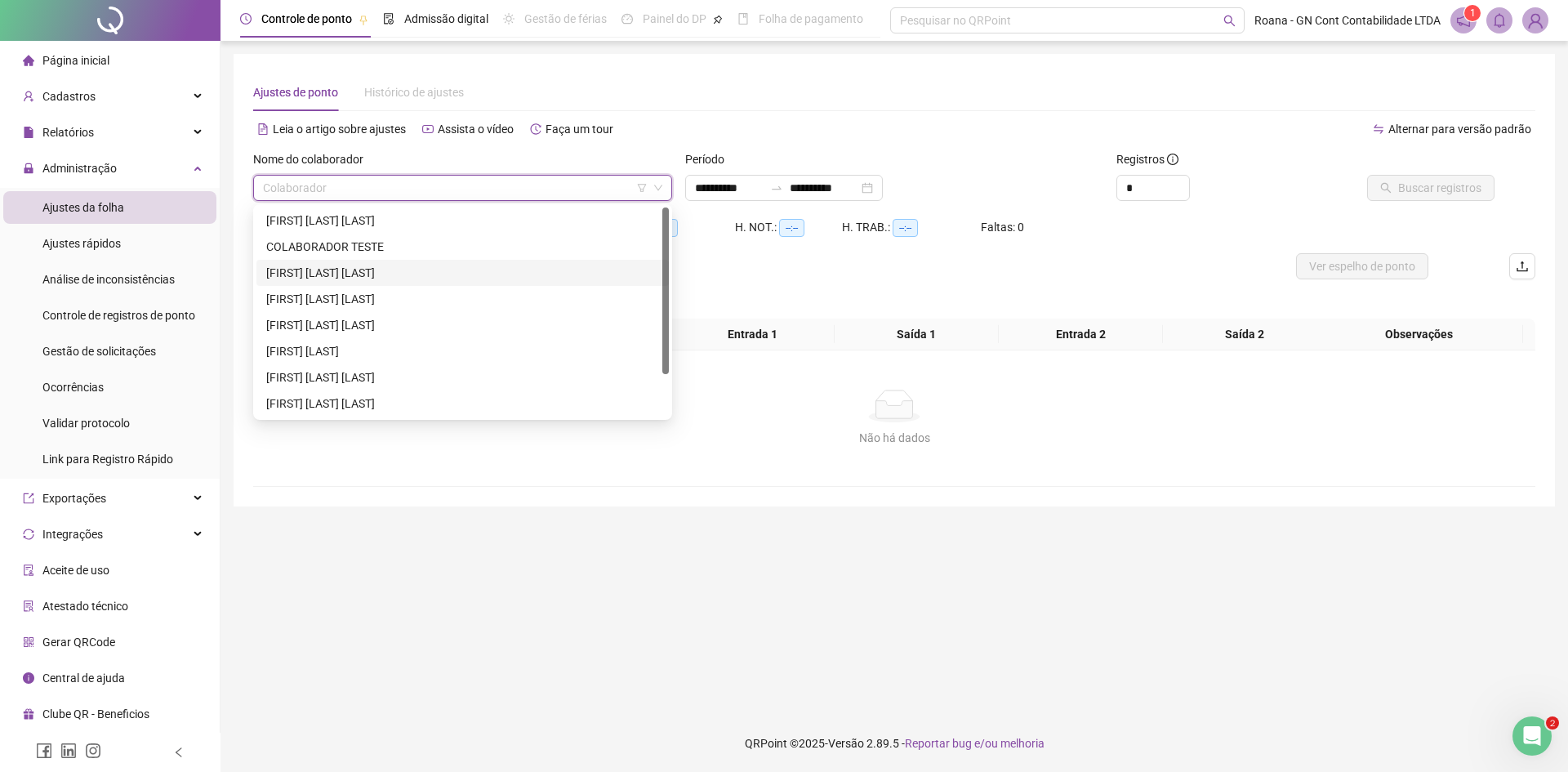 click on "[FIRST] [MIDDLE] [LAST] [LAST]" at bounding box center [462, 273] 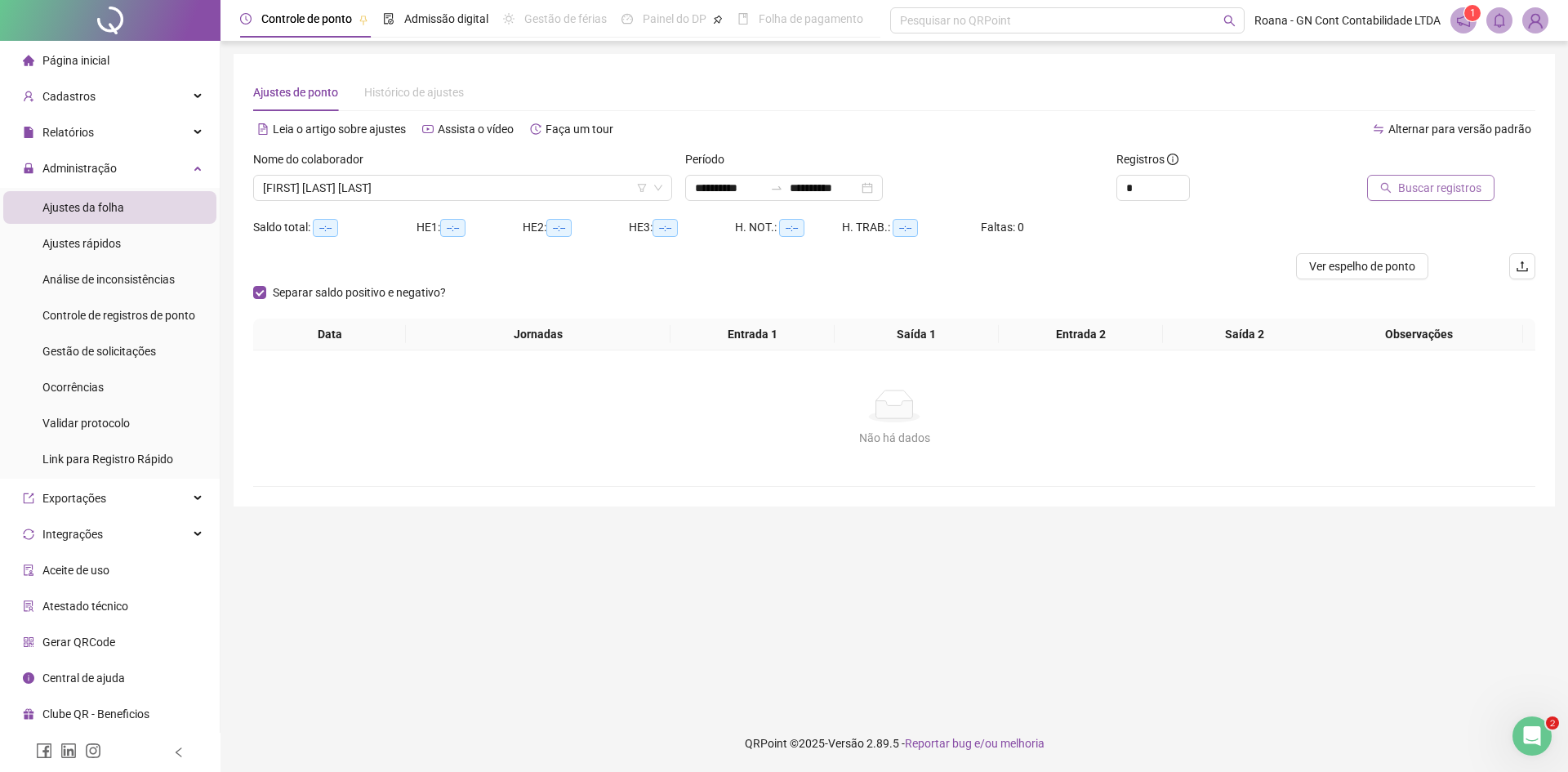 click on "Buscar registros" at bounding box center [1440, 188] 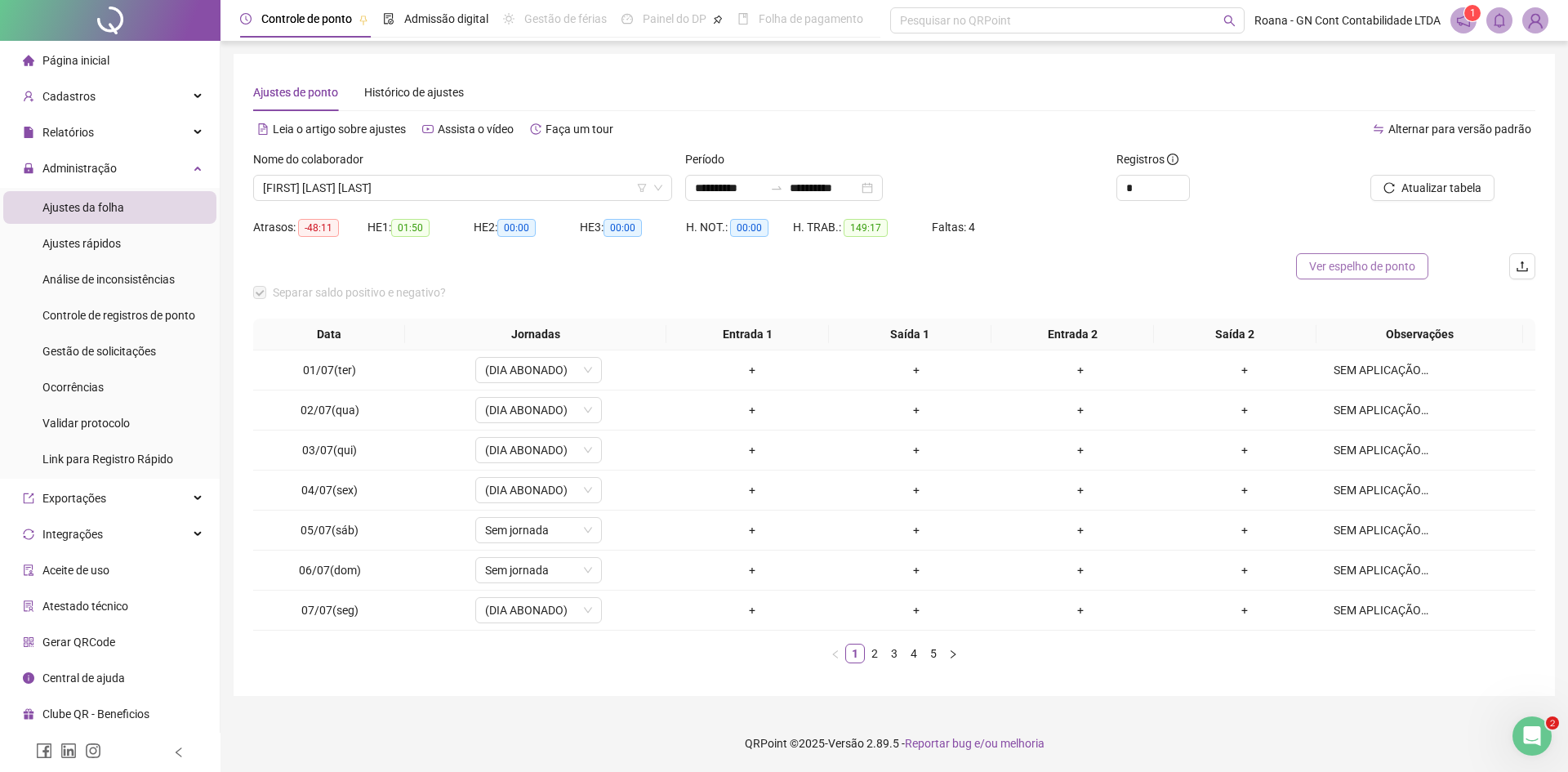 click on "Ver espelho de ponto" at bounding box center [1362, 266] 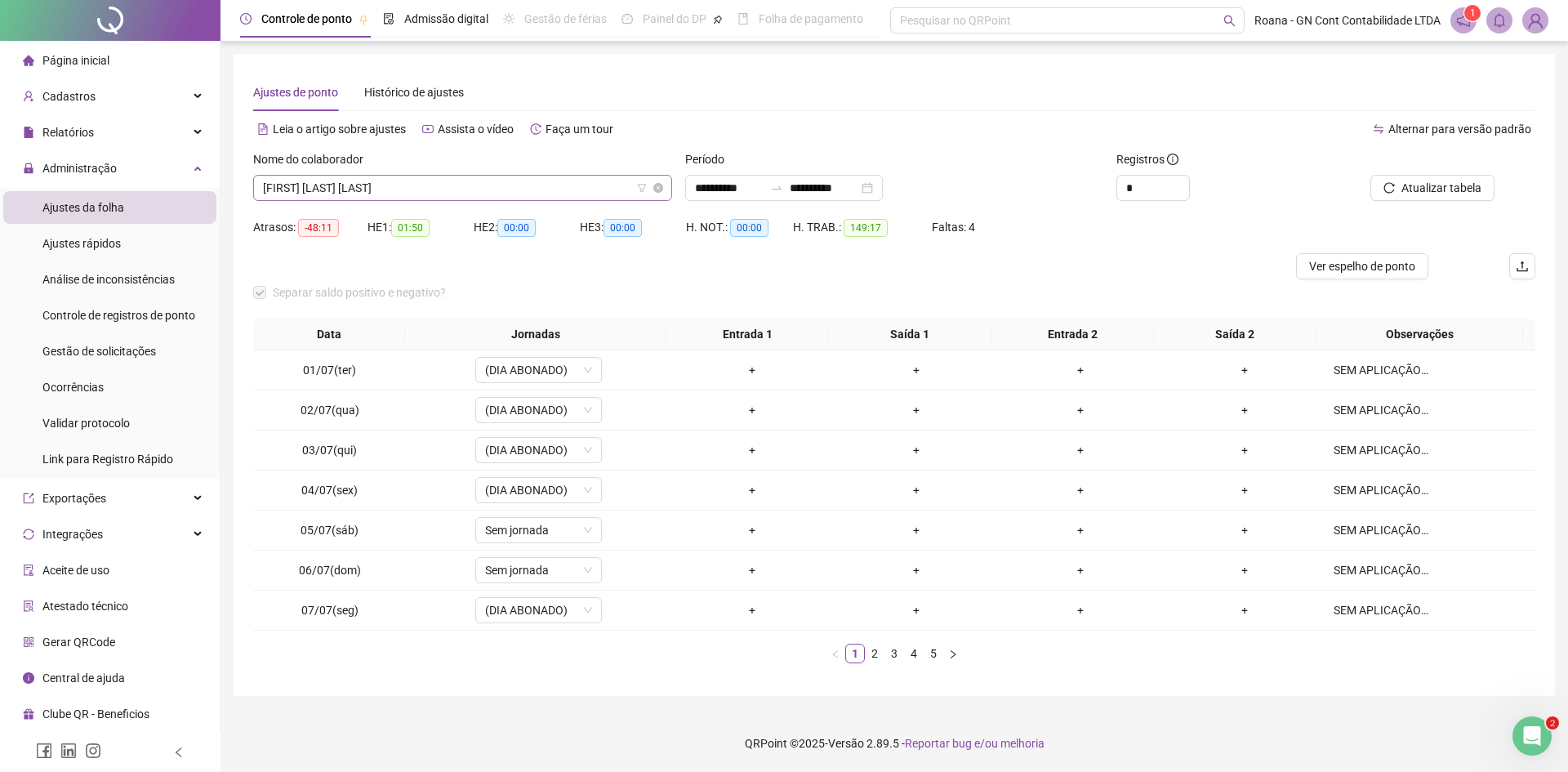 click on "[FIRST] [MIDDLE] [LAST] [LAST]" at bounding box center (462, 188) 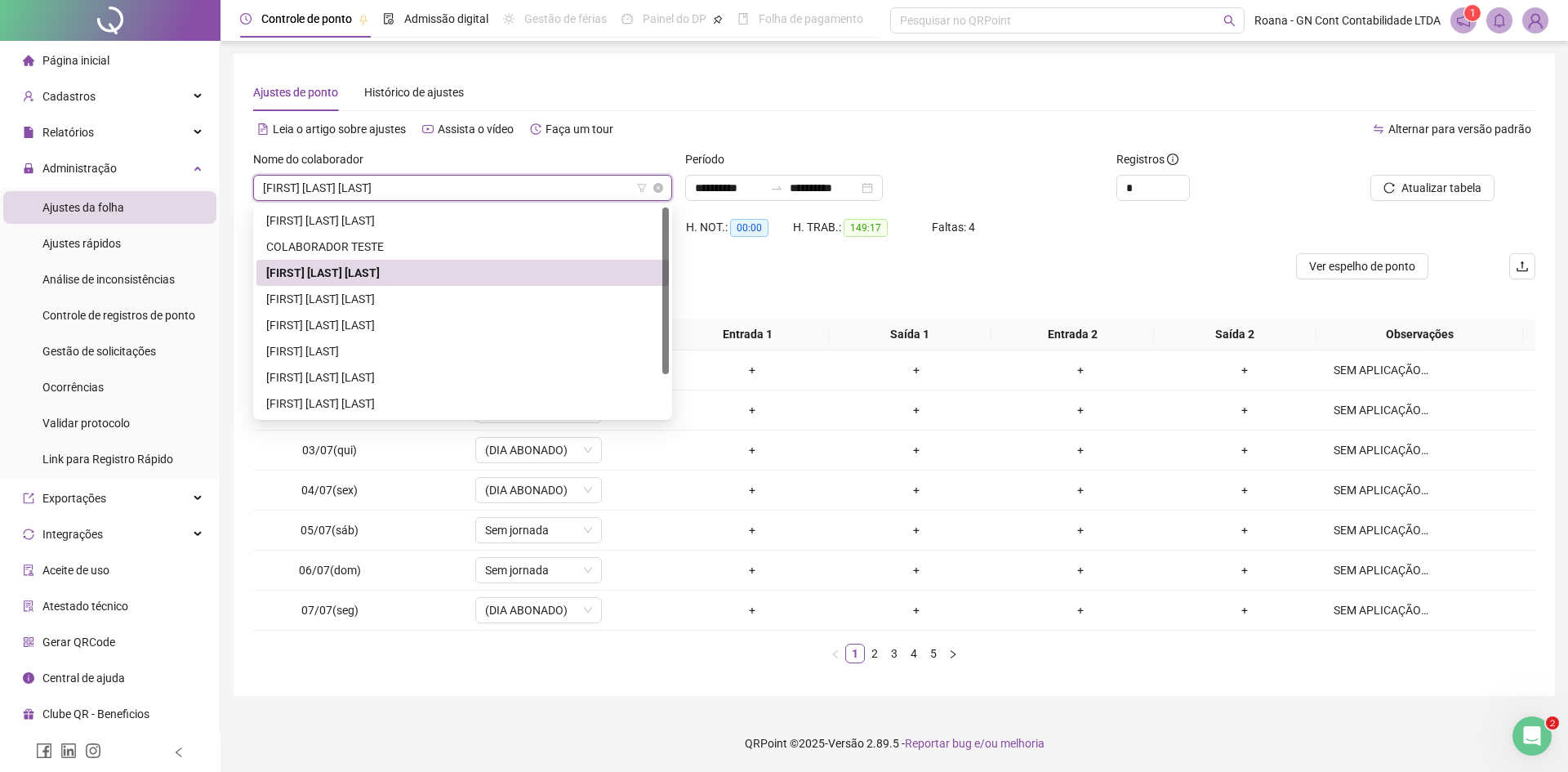 click on "[FIRST] [MIDDLE] [LAST] [LAST]" at bounding box center (462, 188) 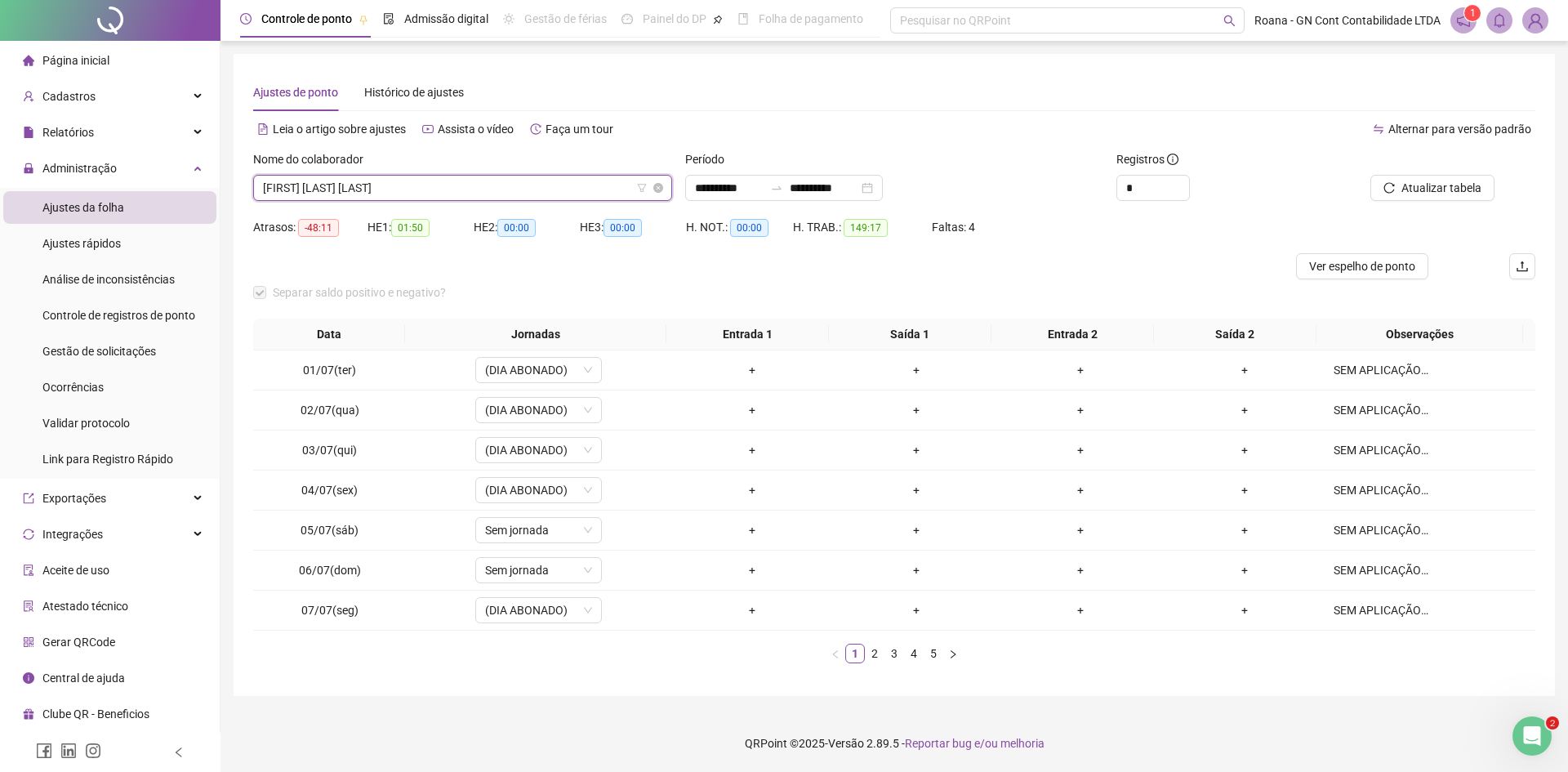 click on "[FIRST] [MIDDLE] [LAST] [LAST]" at bounding box center (462, 188) 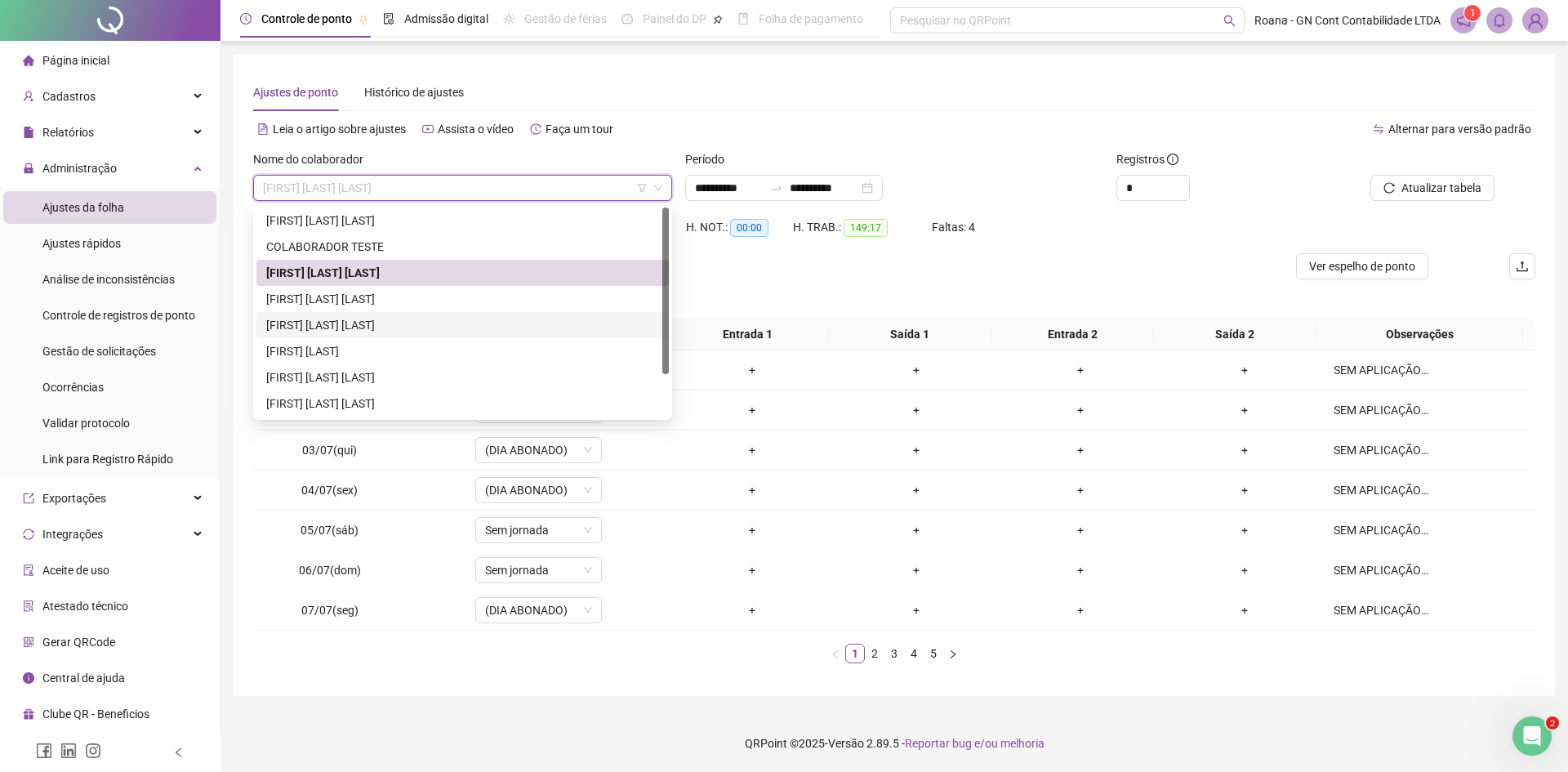 click on "[FIRST] [LAST] [LAST]" at bounding box center [462, 325] 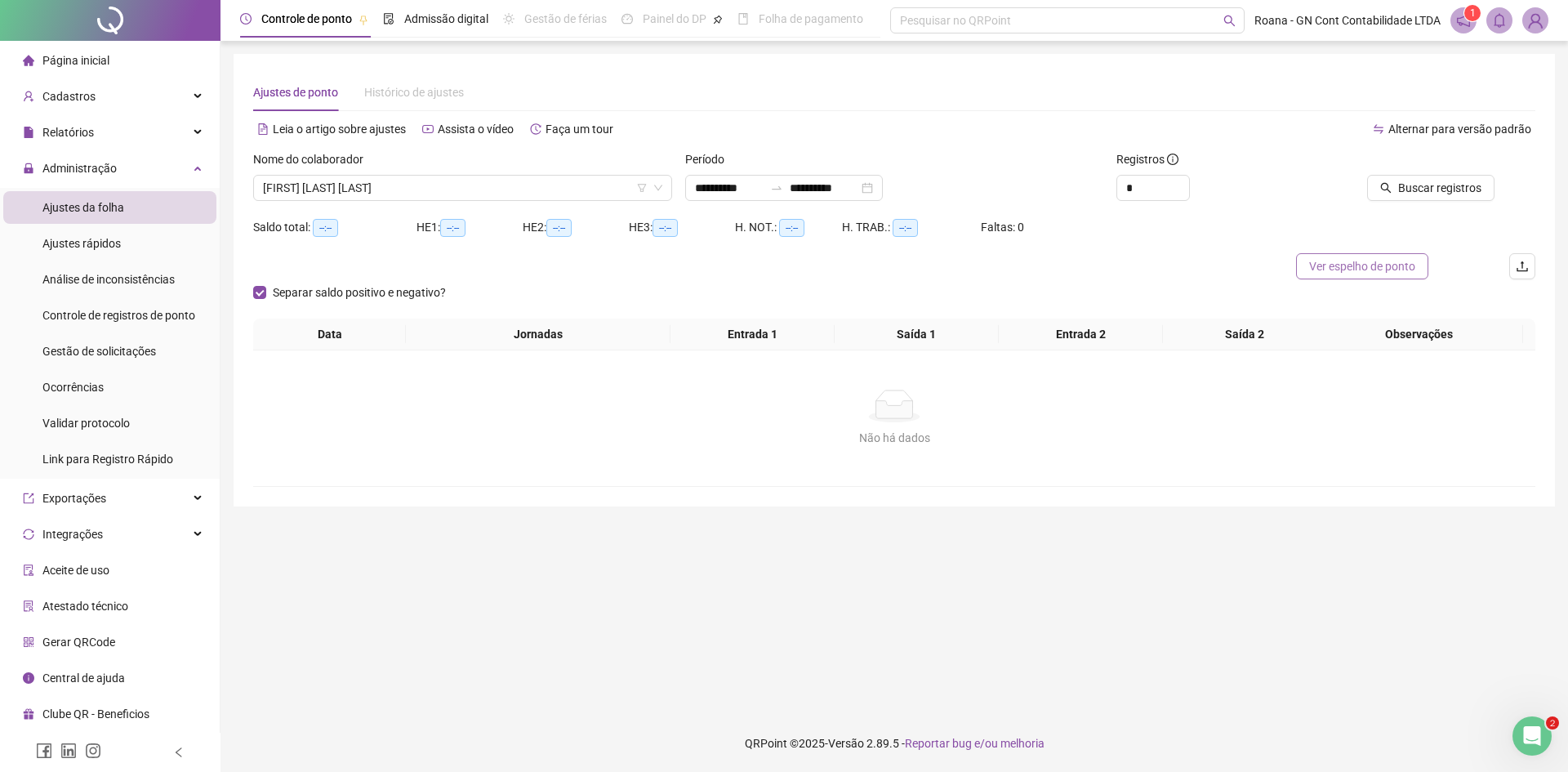 click on "Ver espelho de ponto" at bounding box center (1362, 266) 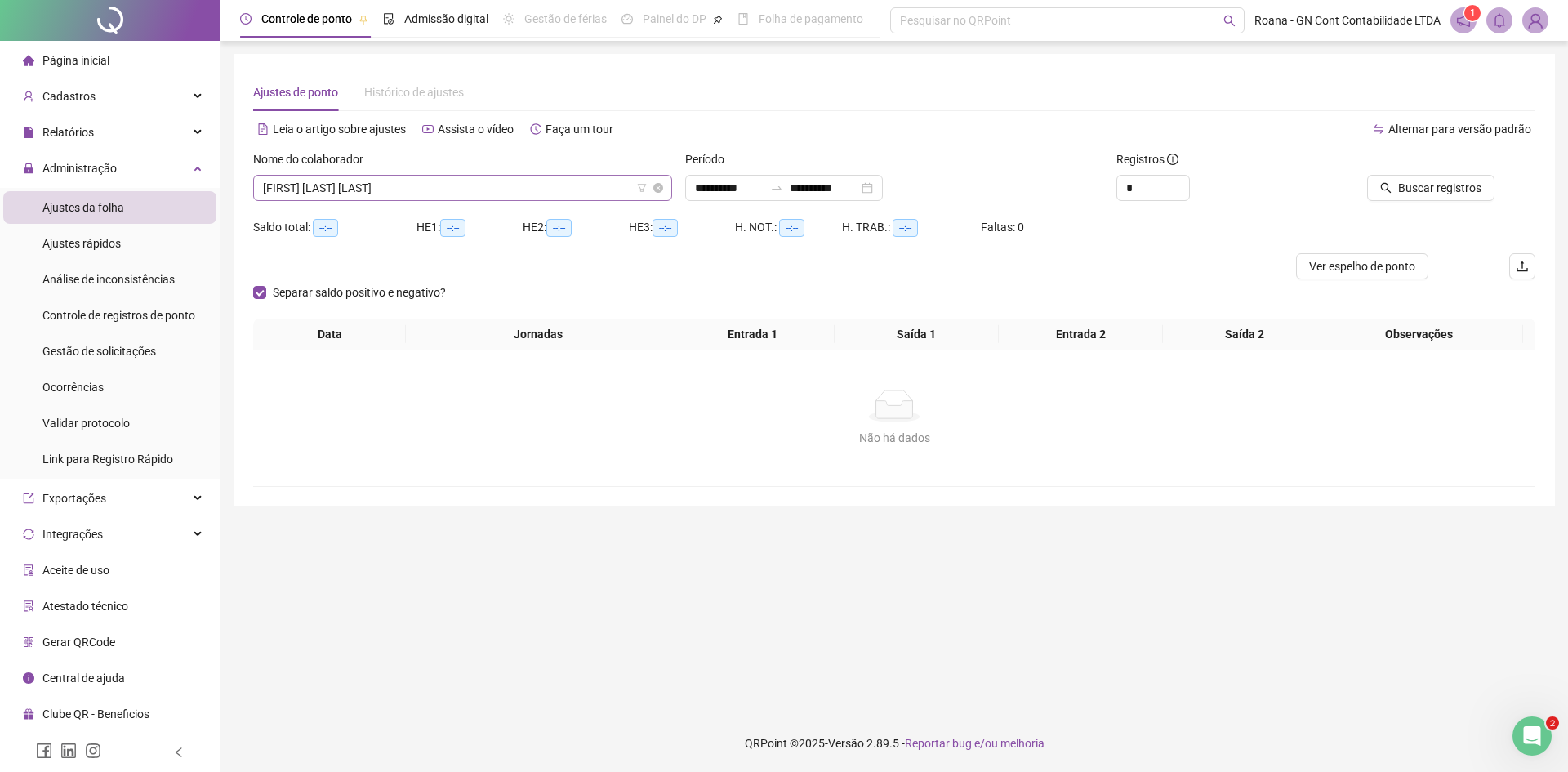 click on "[FIRST] [LAST] [LAST]" at bounding box center [462, 188] 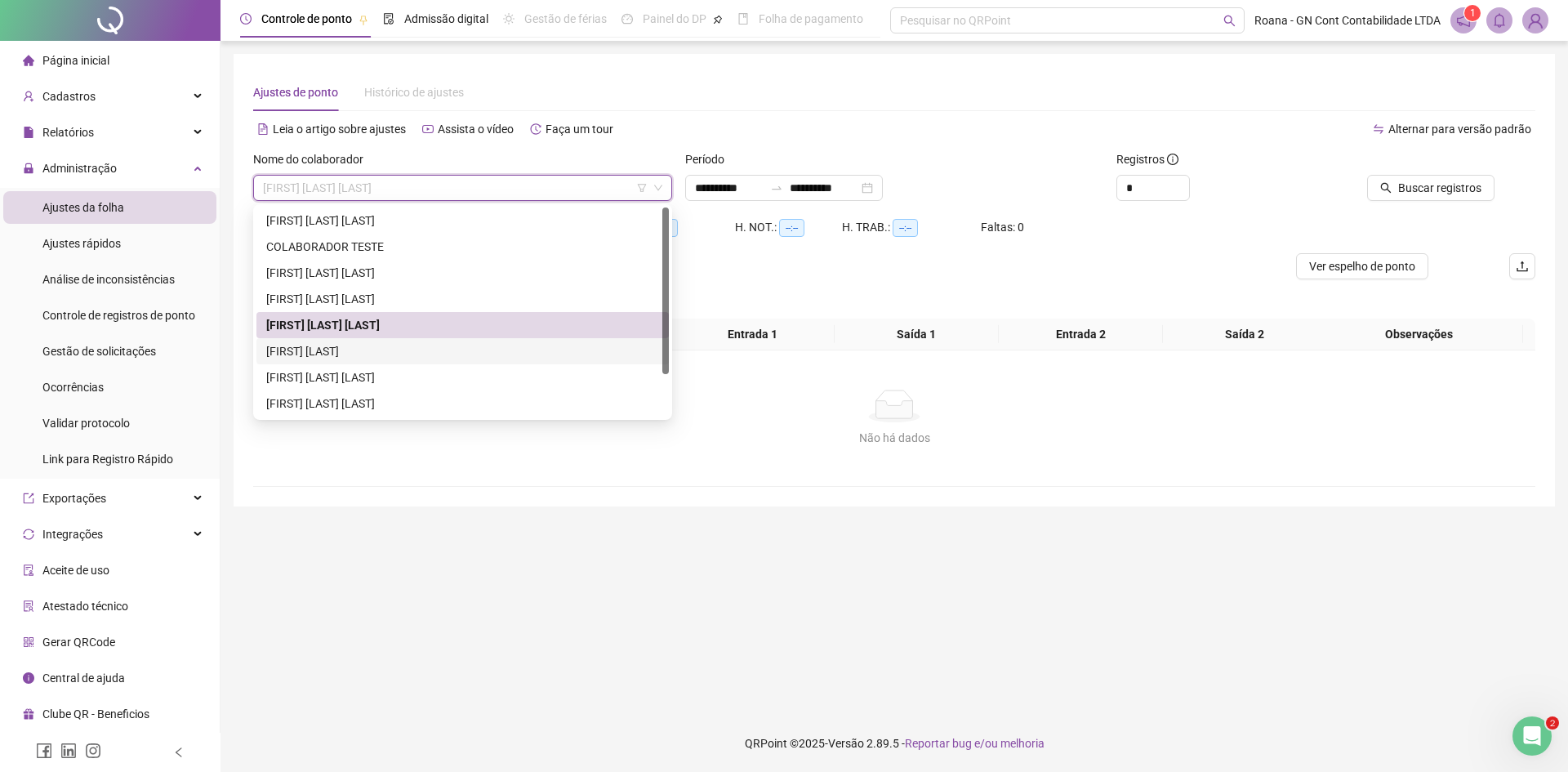 click on "[FIRST] [LAST]" at bounding box center [462, 351] 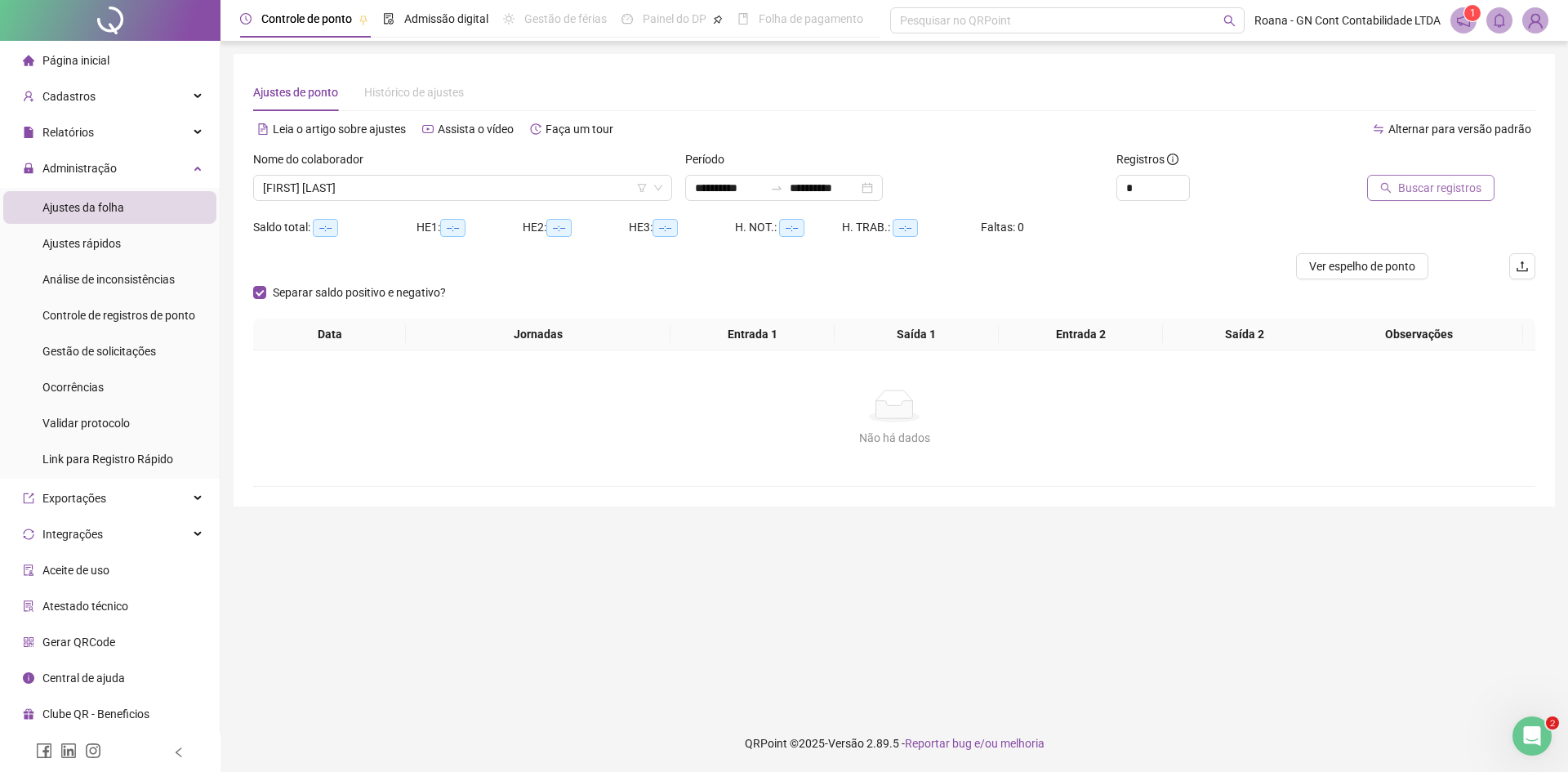 click on "Buscar registros" at bounding box center (1440, 188) 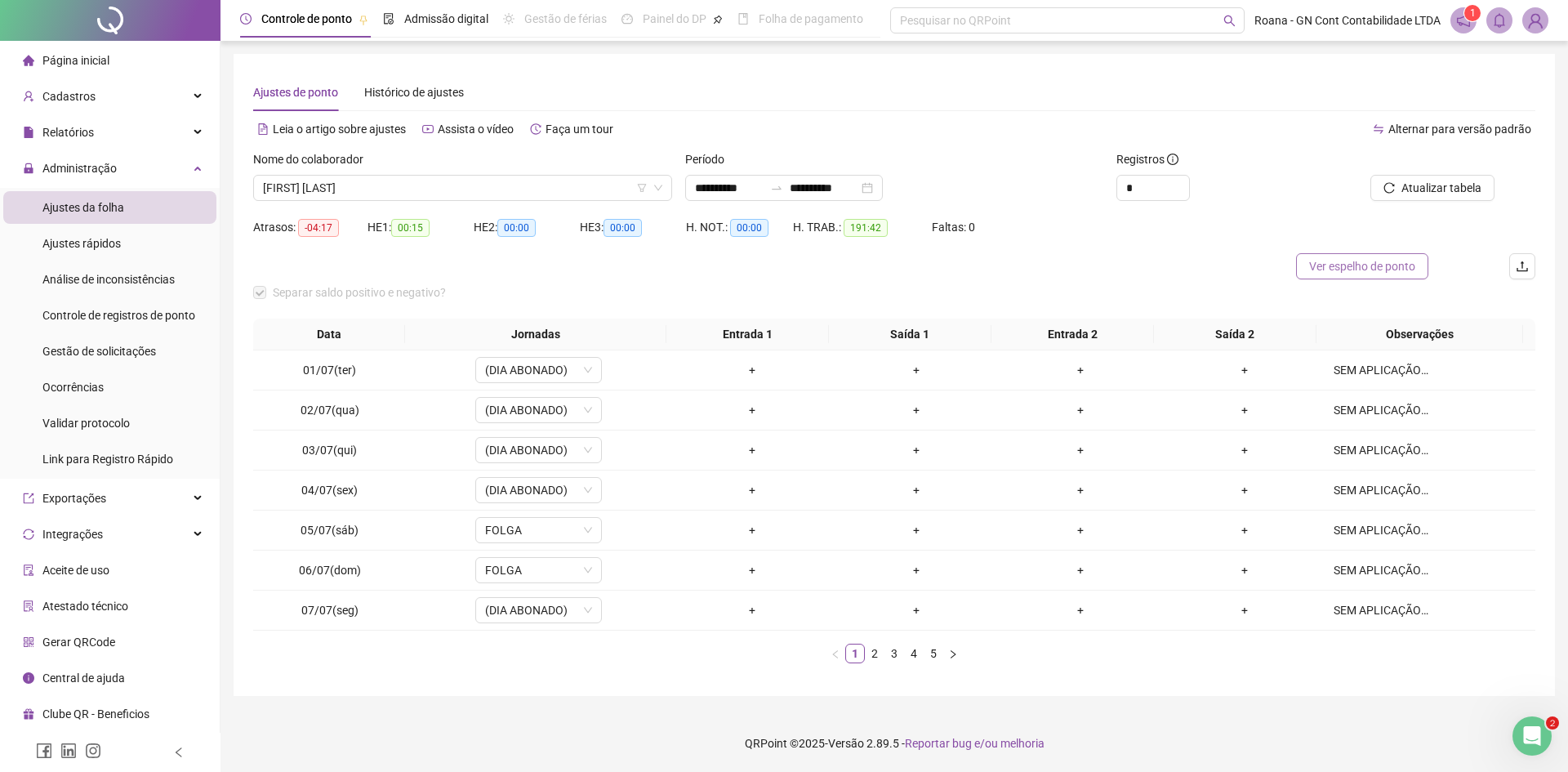 click on "Ver espelho de ponto" at bounding box center (1362, 266) 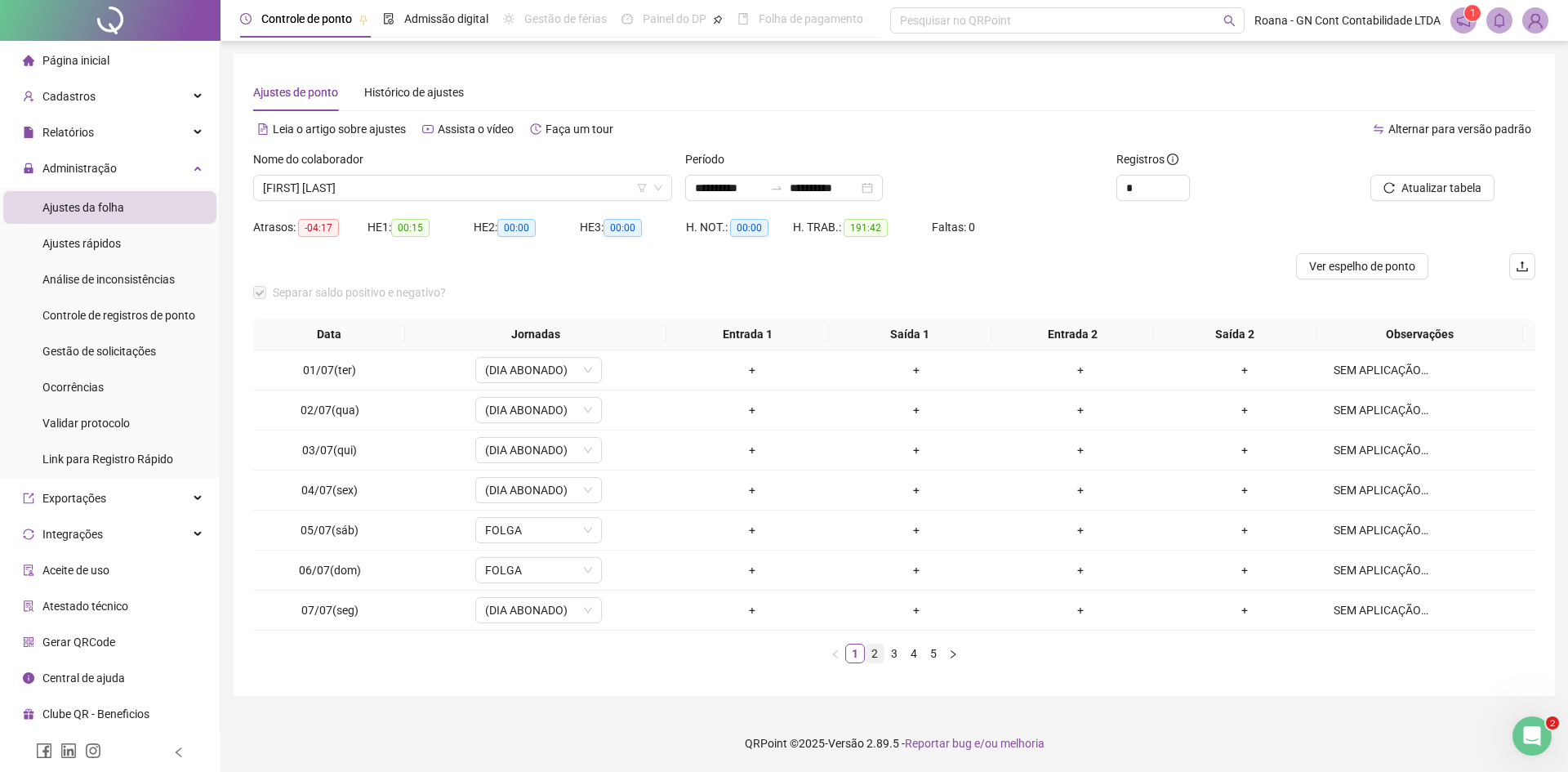 click on "2" at bounding box center (875, 654) 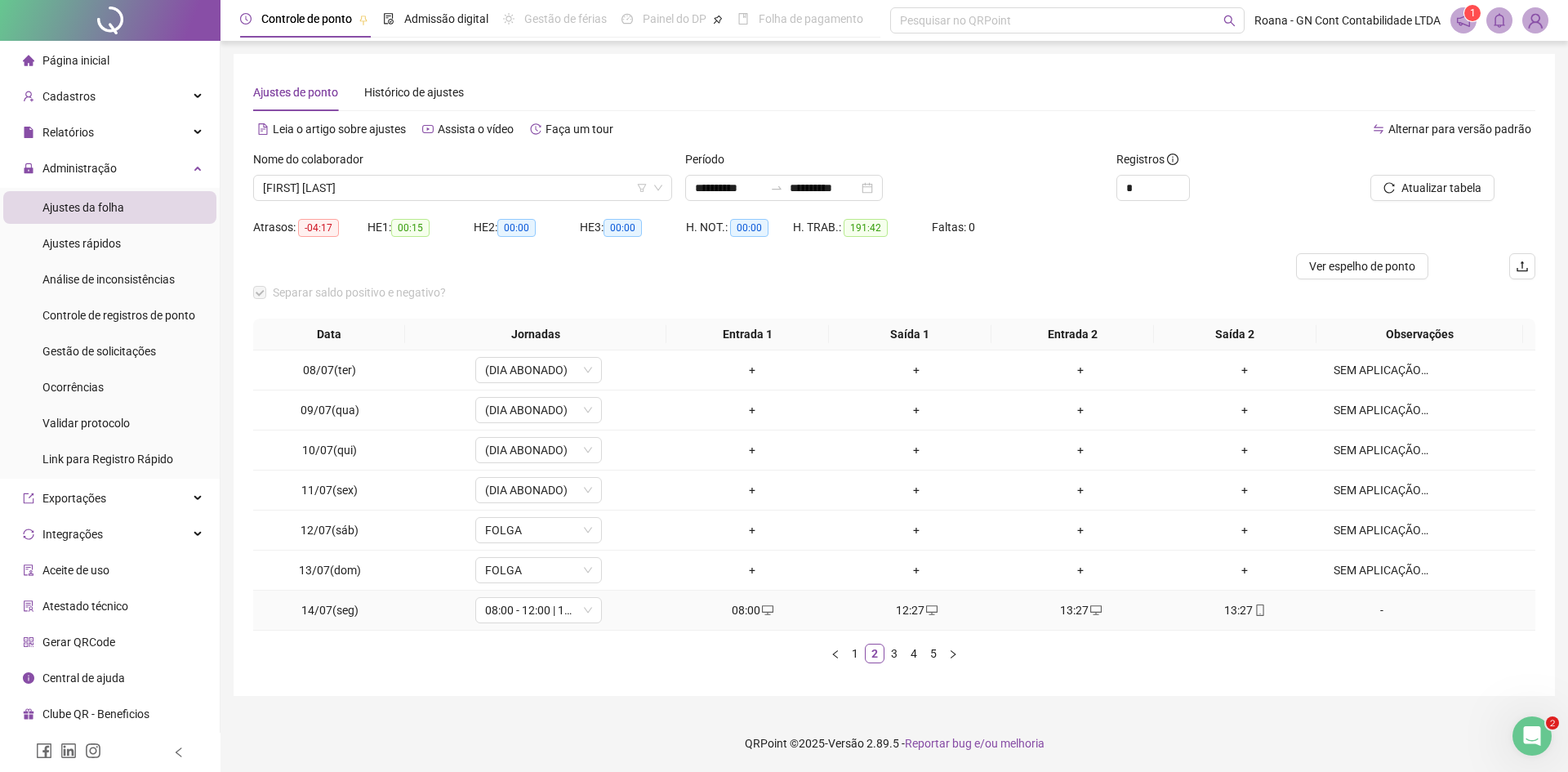 click on "13:27" at bounding box center [1245, 610] 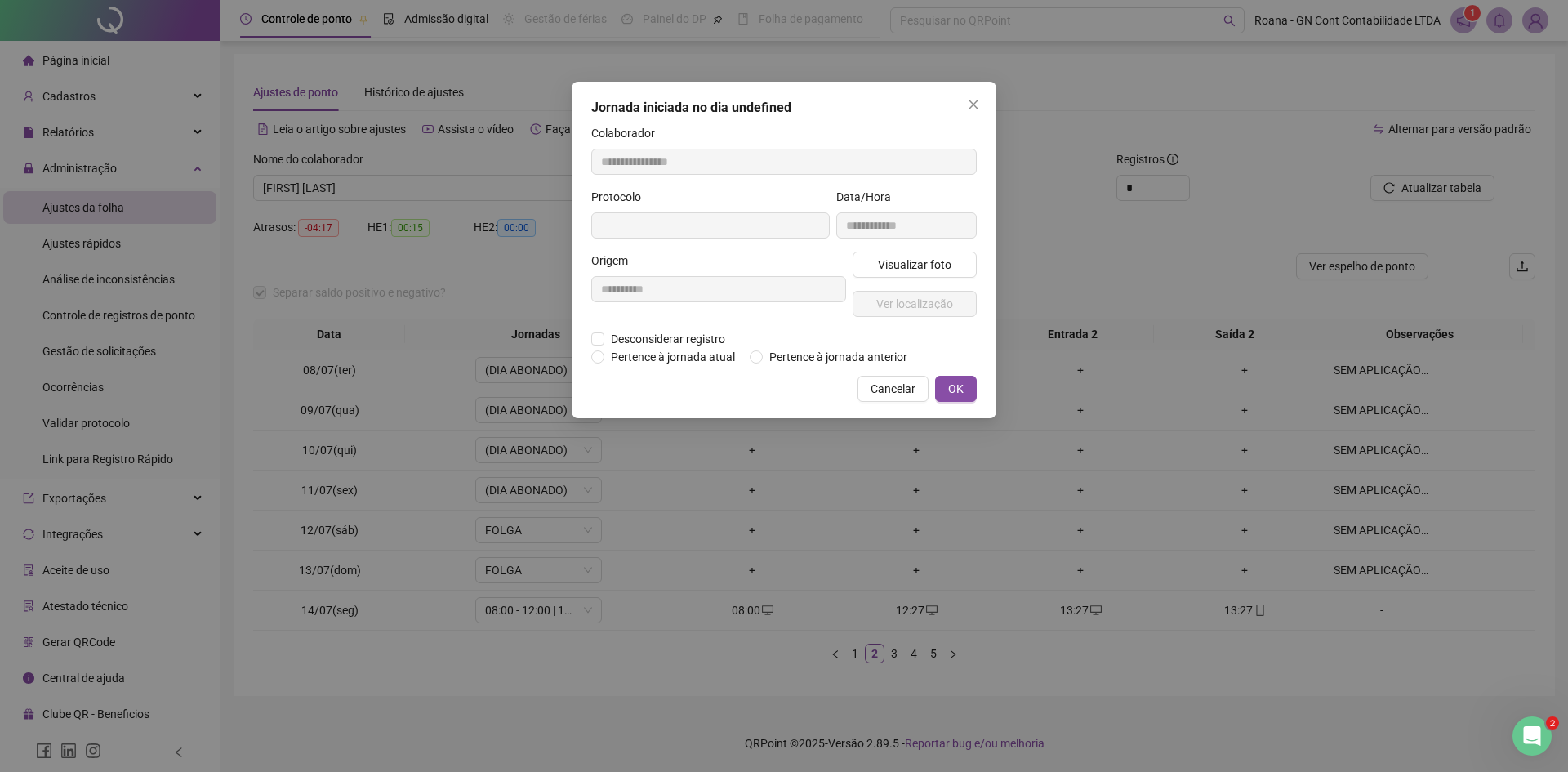 type on "**********" 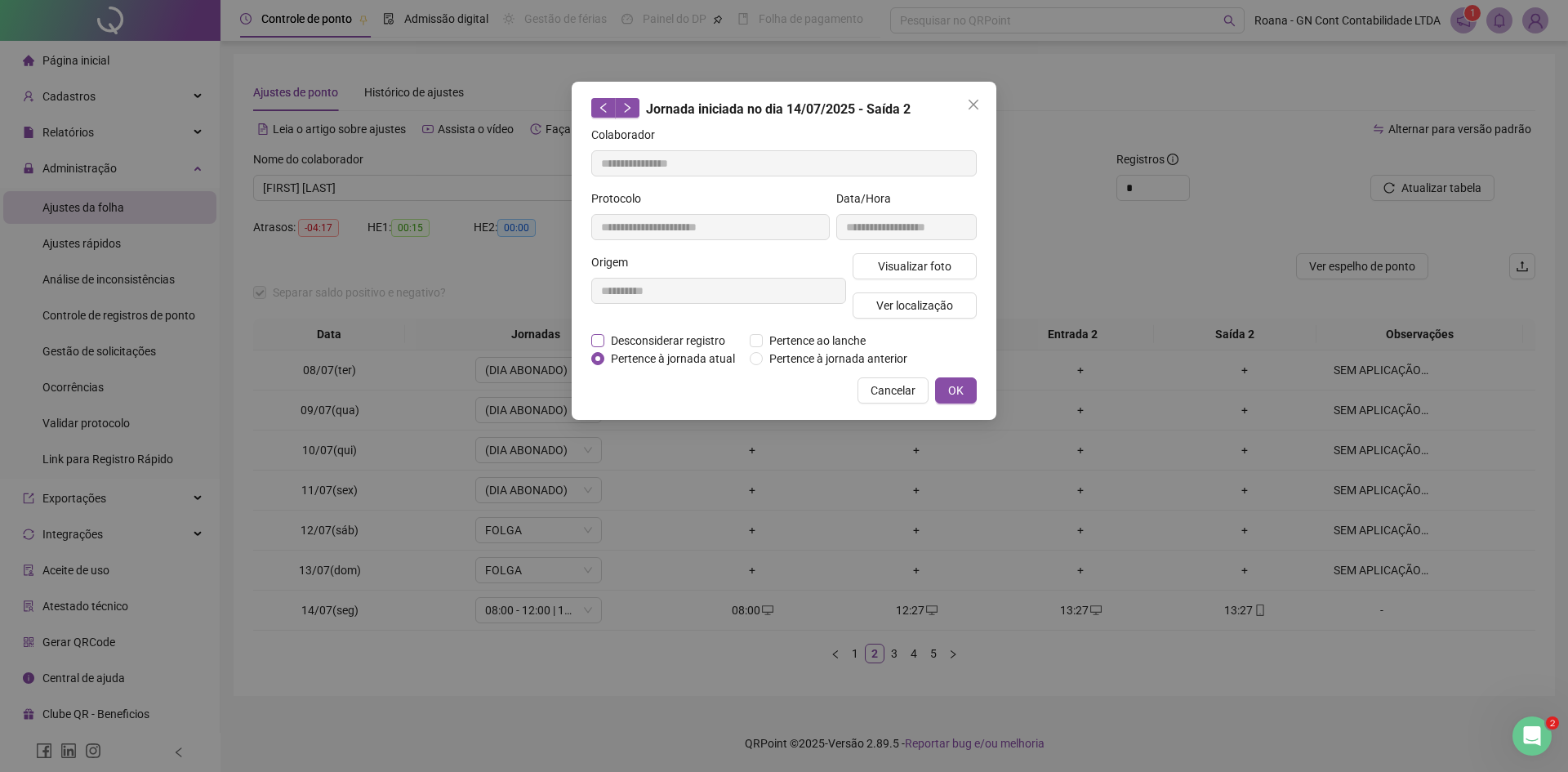 click on "Desconsiderar registro" at bounding box center [668, 341] 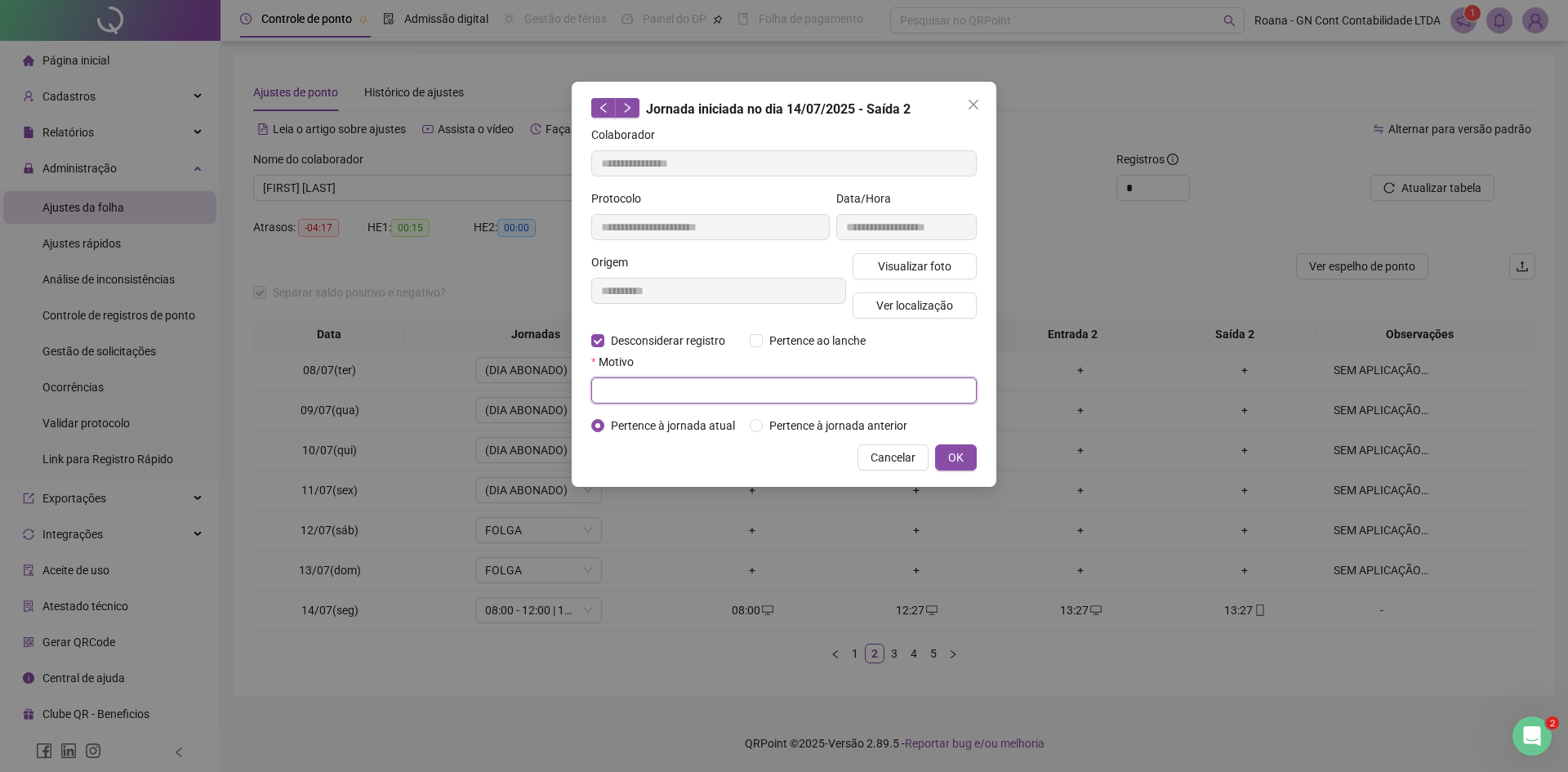 click at bounding box center (784, 390) 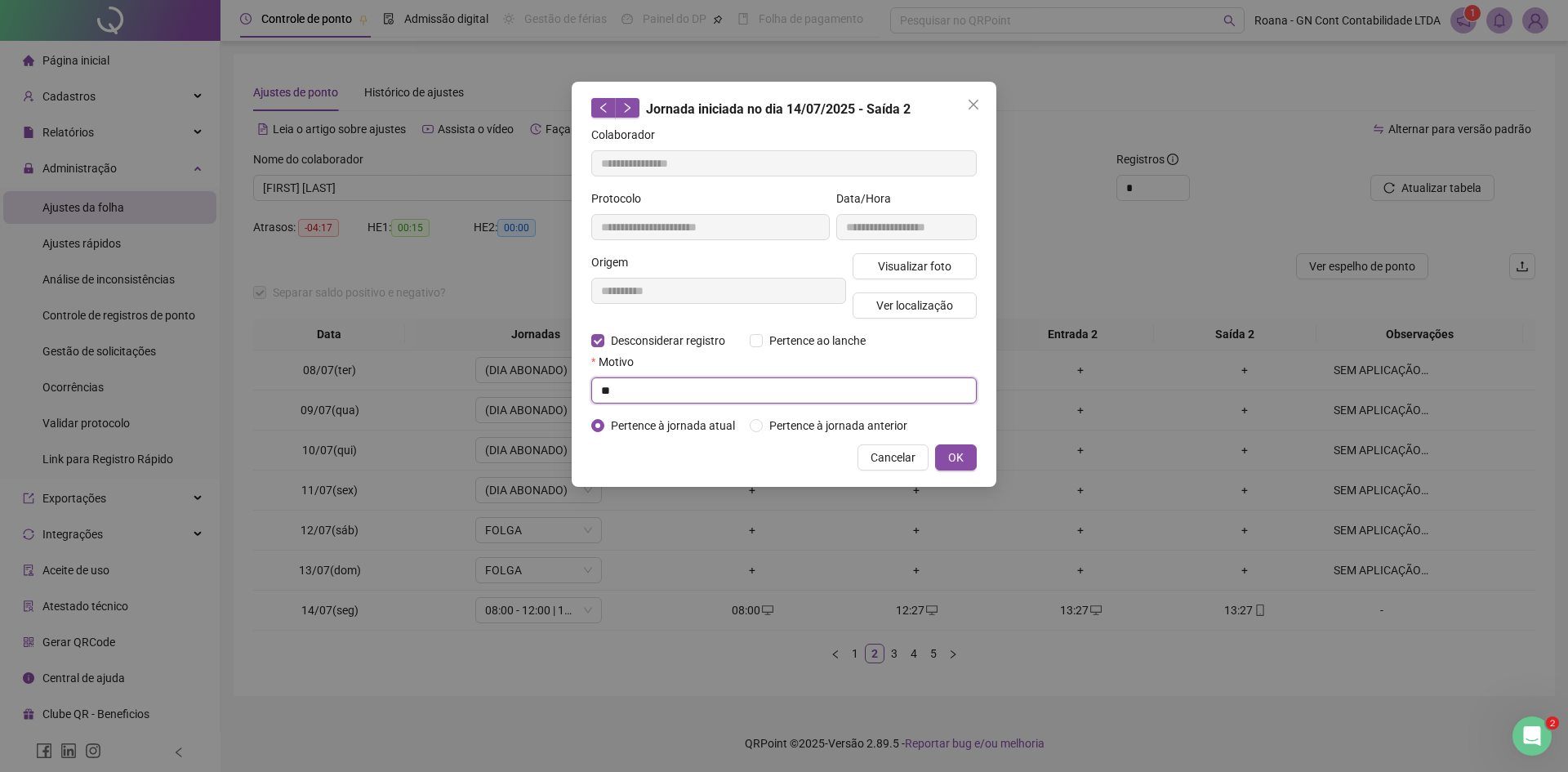 type on "*" 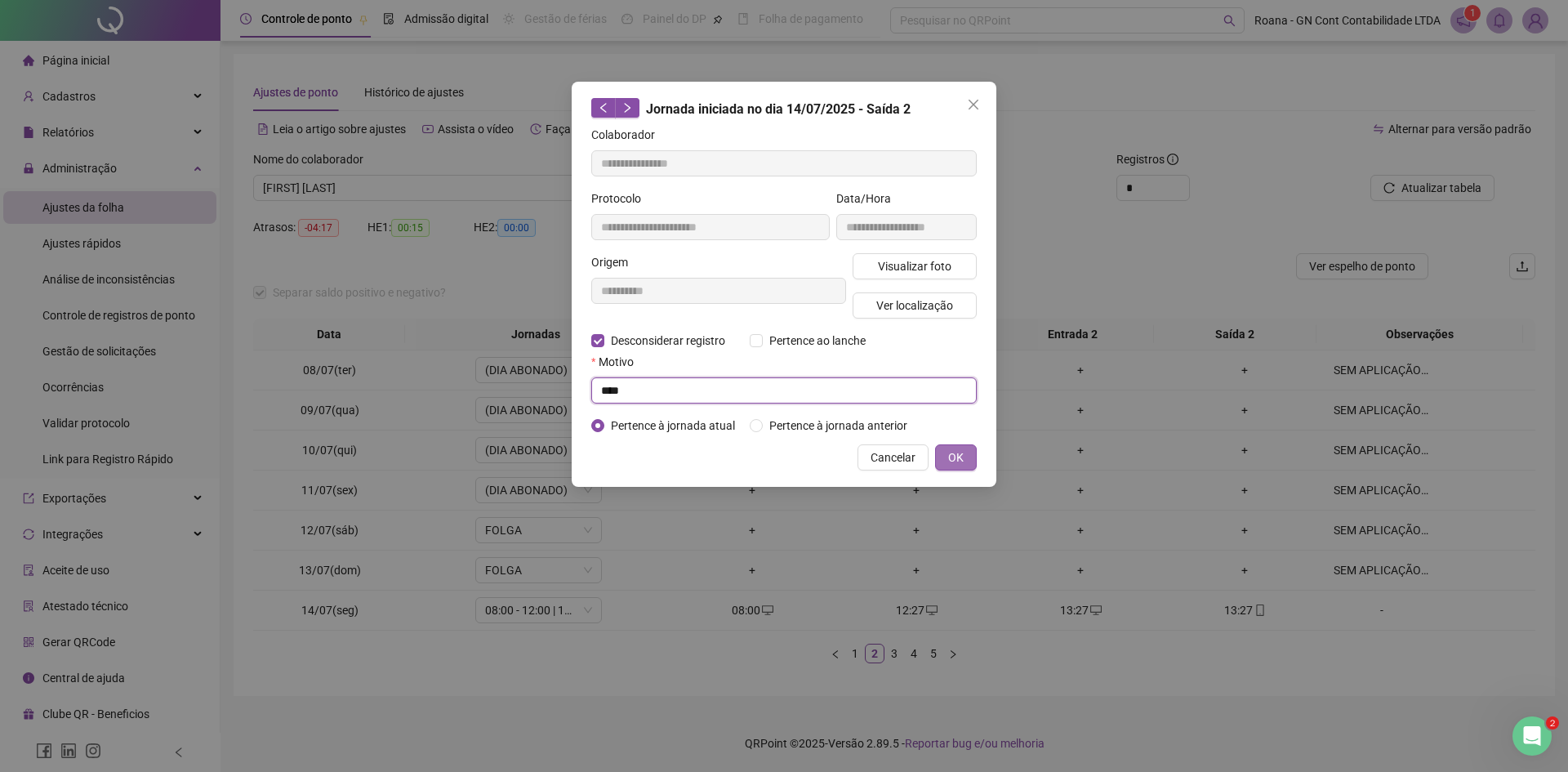 type on "****" 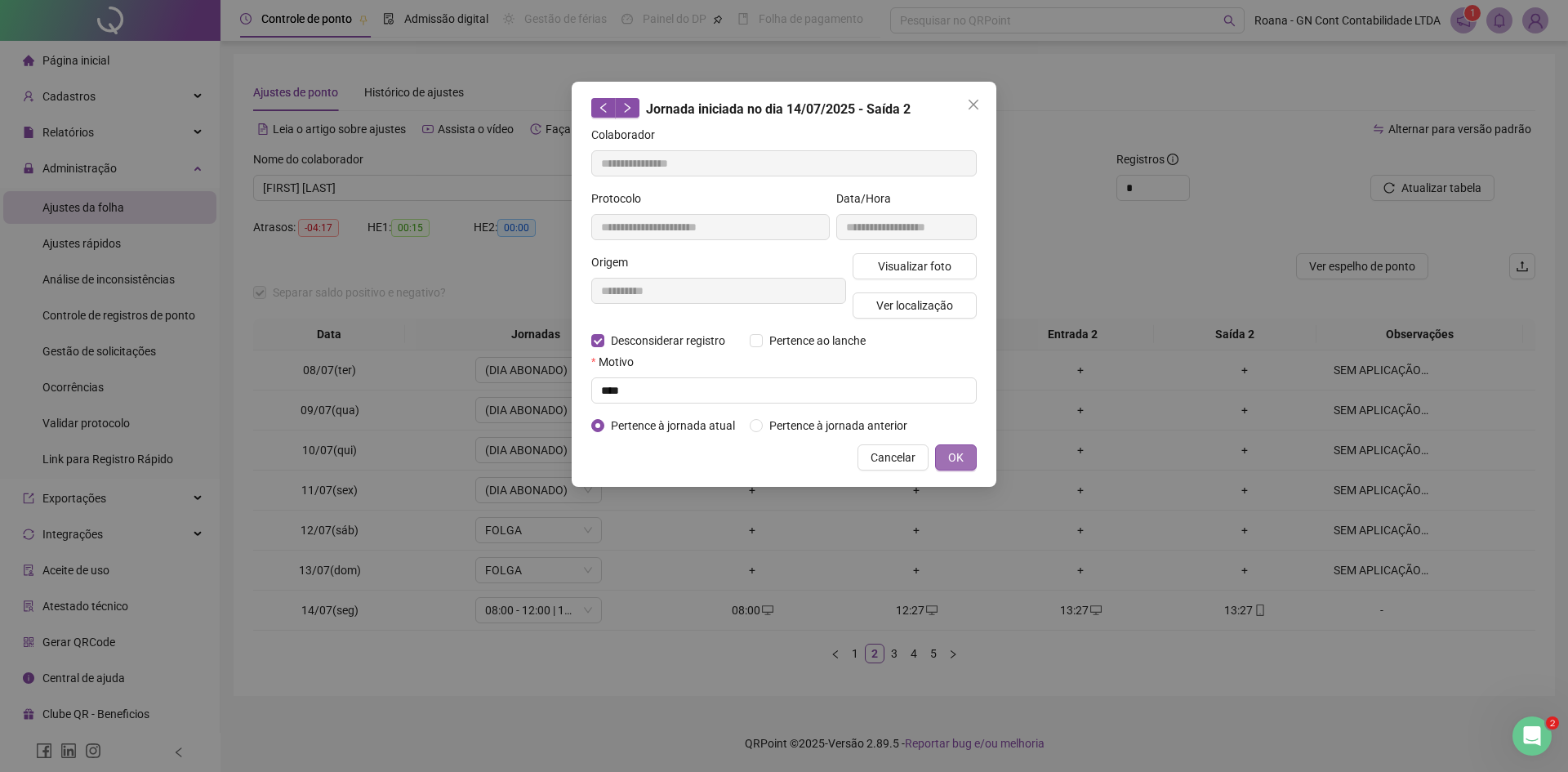 click on "OK" at bounding box center (956, 457) 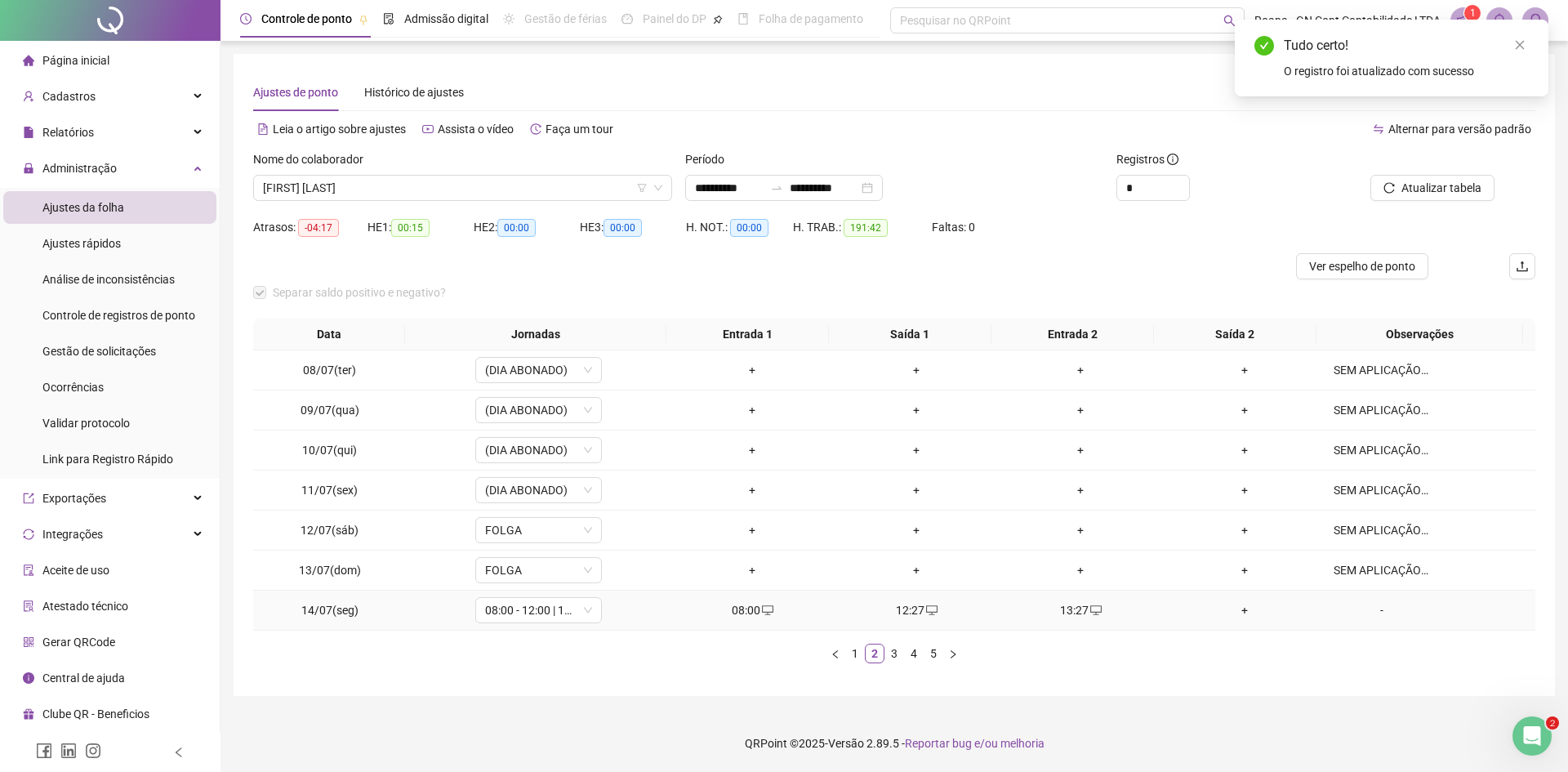 click on "+" at bounding box center [1245, 610] 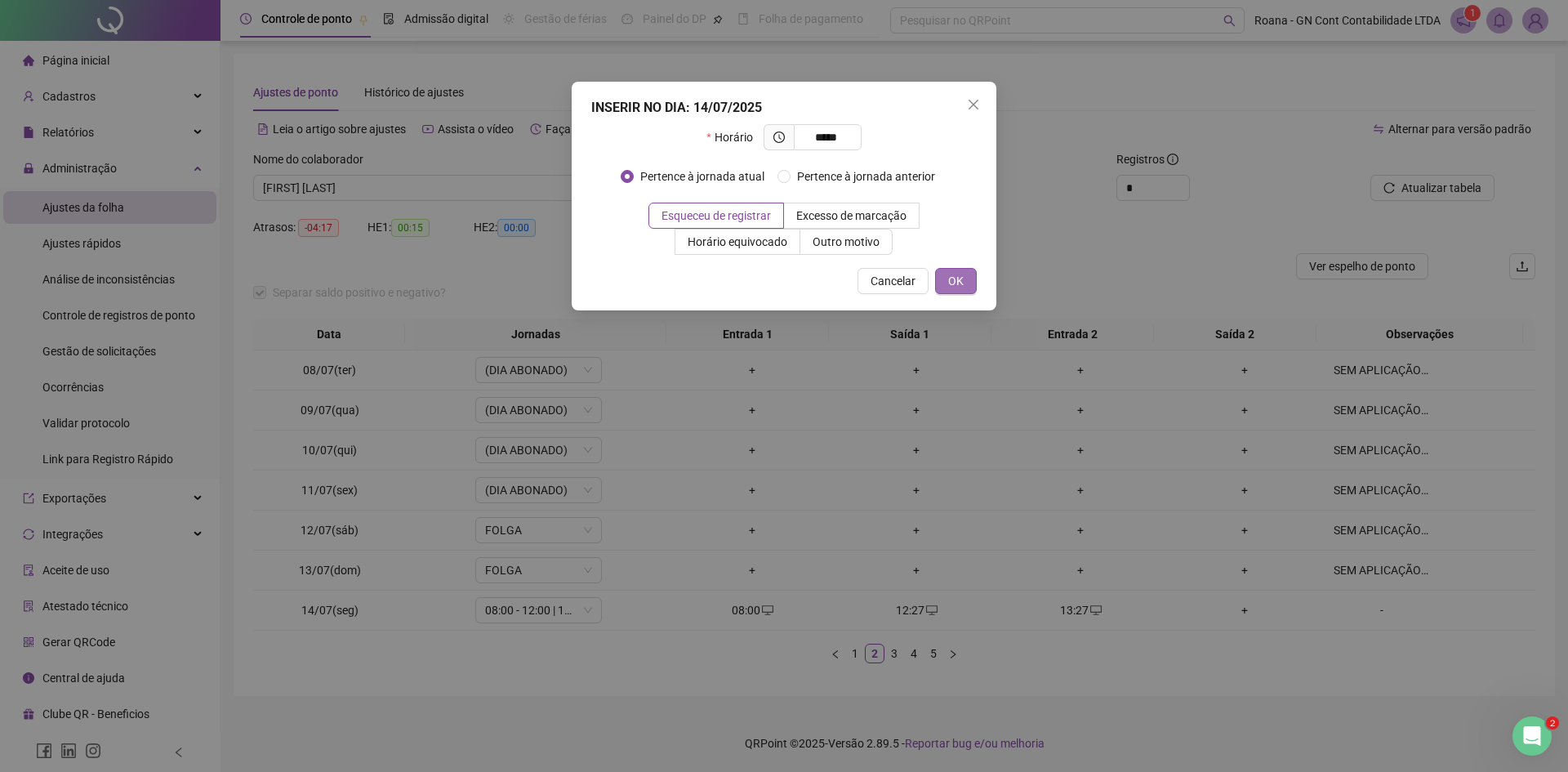 type on "*****" 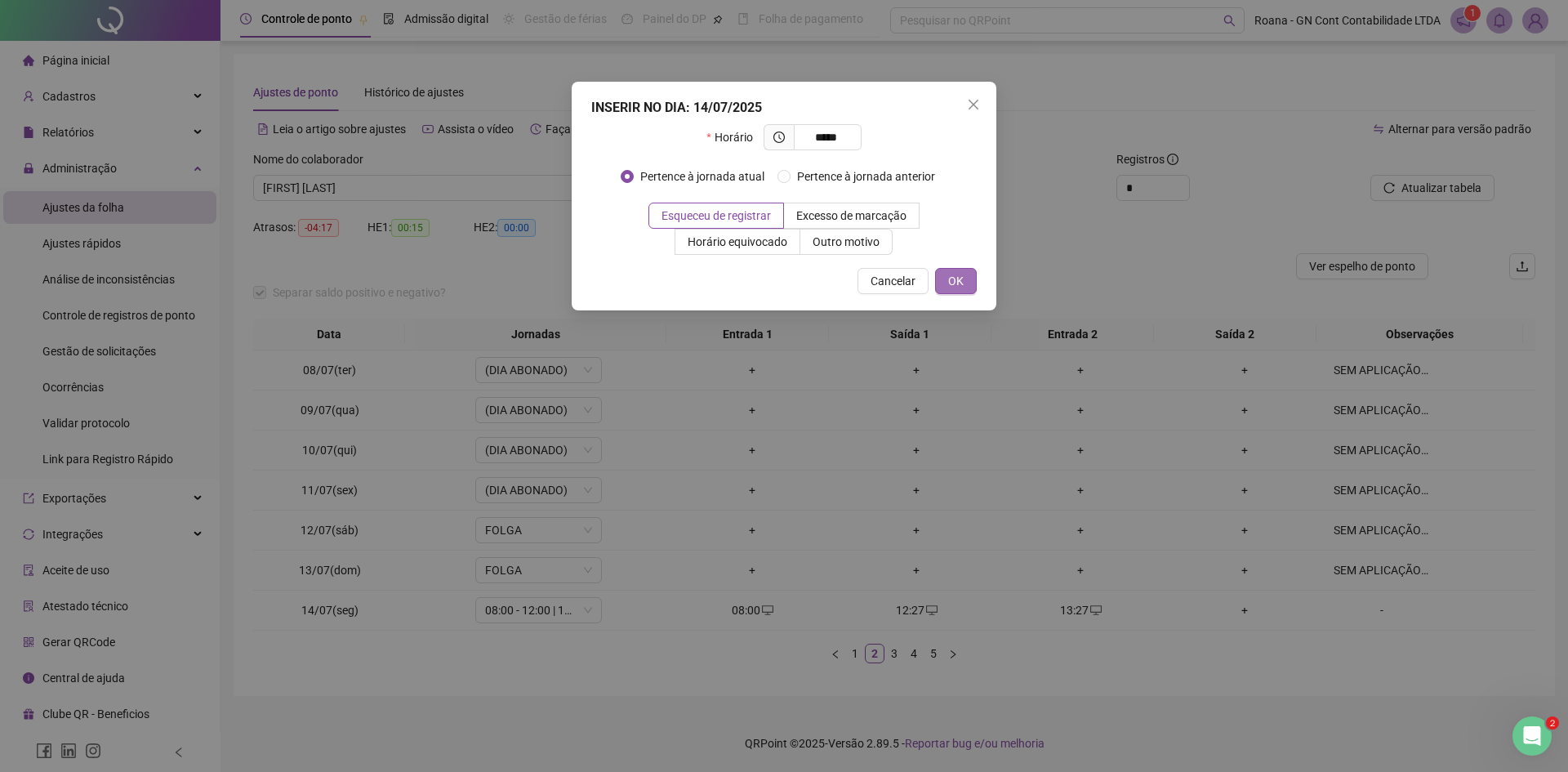 click on "OK" at bounding box center [956, 281] 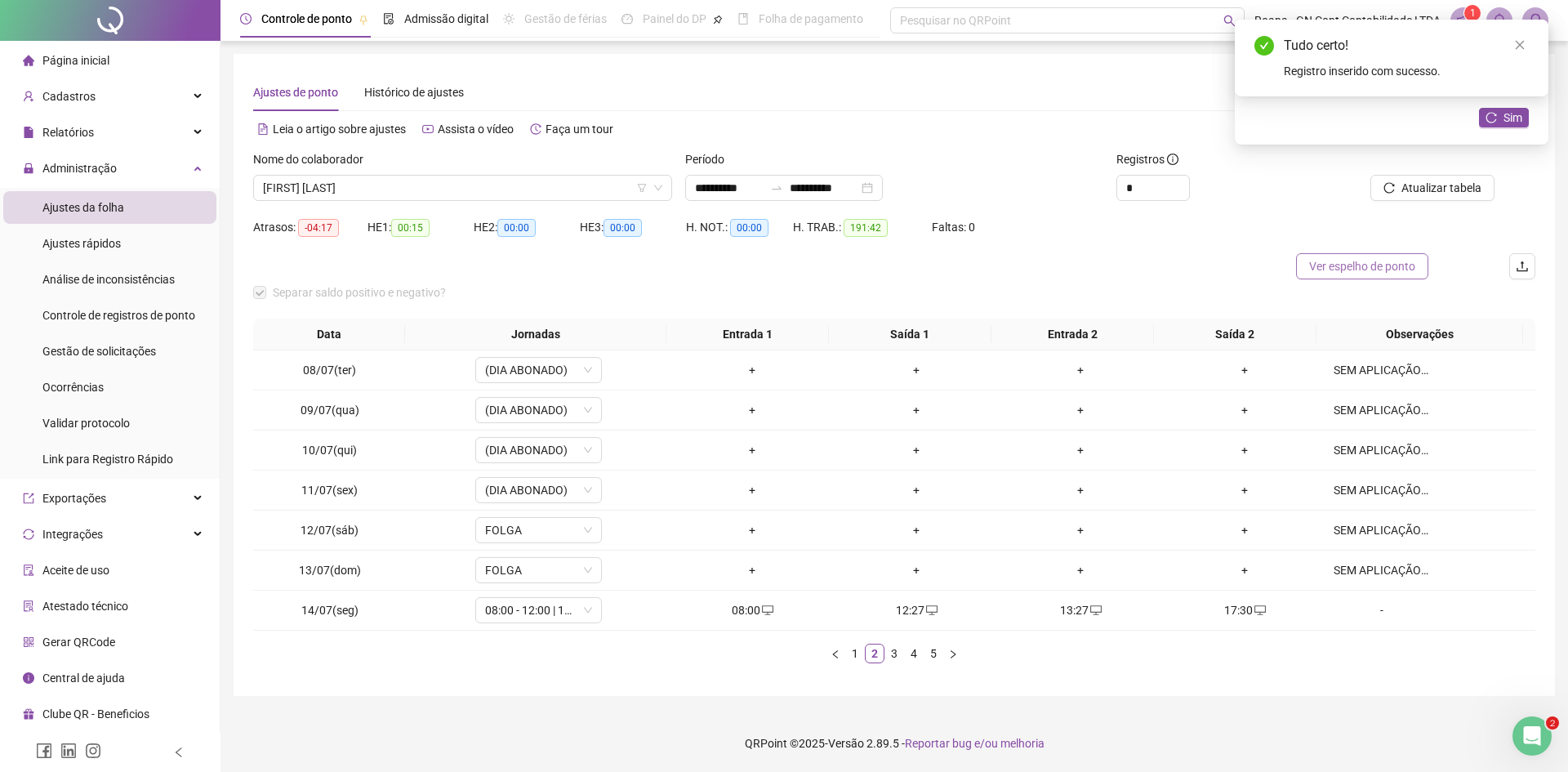 click on "Ver espelho de ponto" at bounding box center (1362, 266) 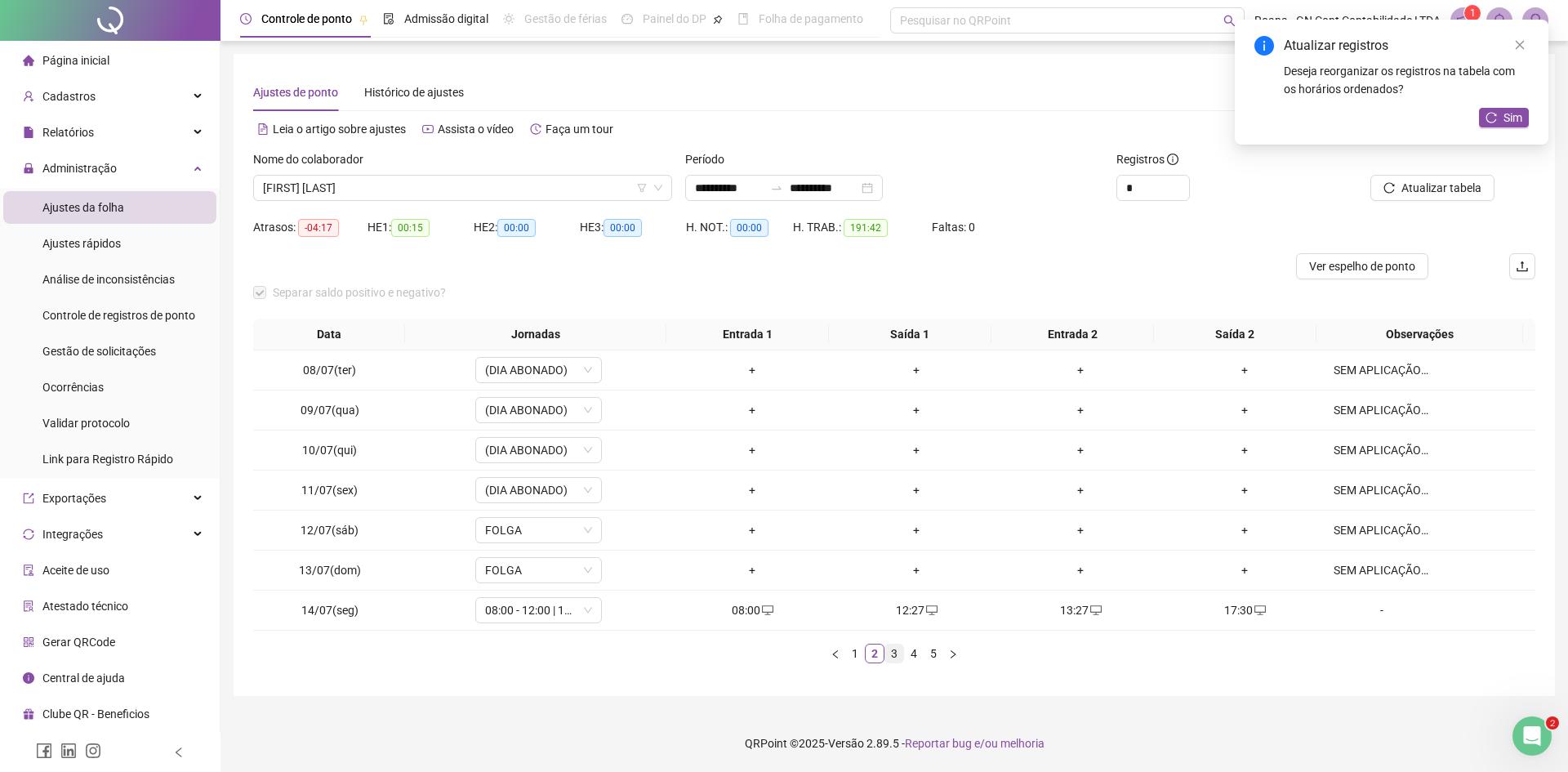 click on "3" at bounding box center [894, 654] 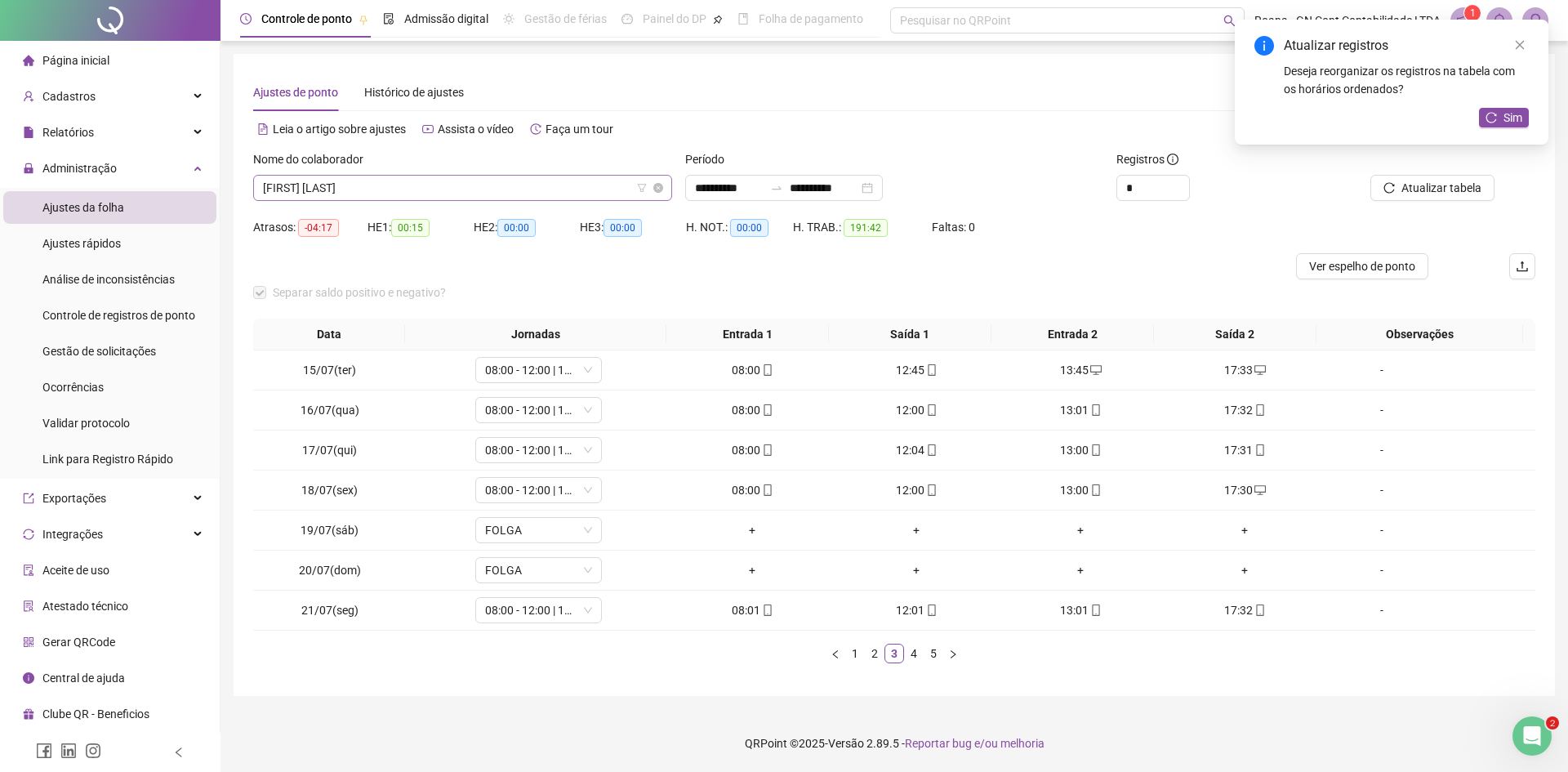 click on "[FIRST] [LAST]" at bounding box center [462, 188] 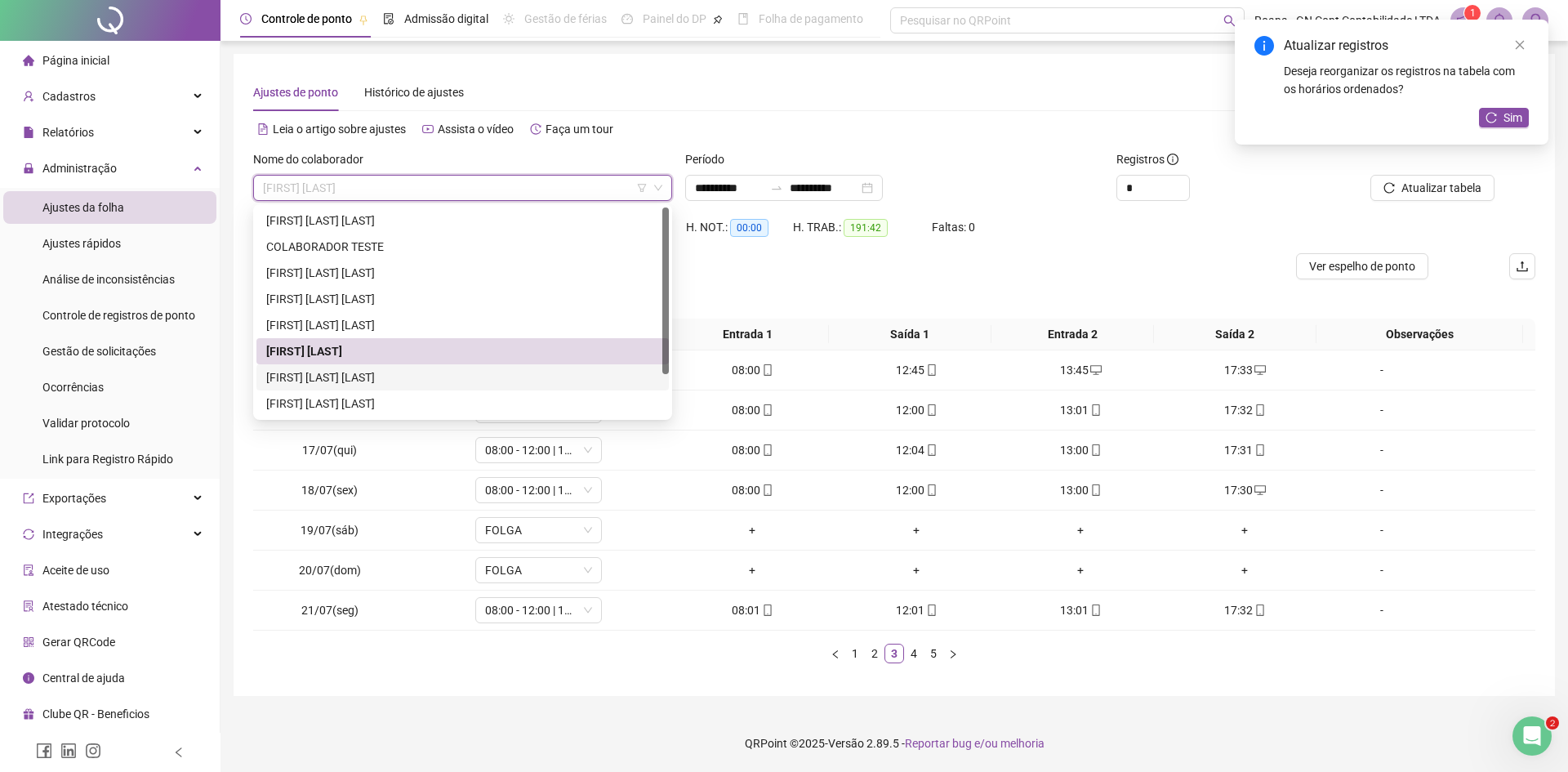 click on "[FIRST] [MIDDLE] [LAST] [LAST]" at bounding box center (462, 377) 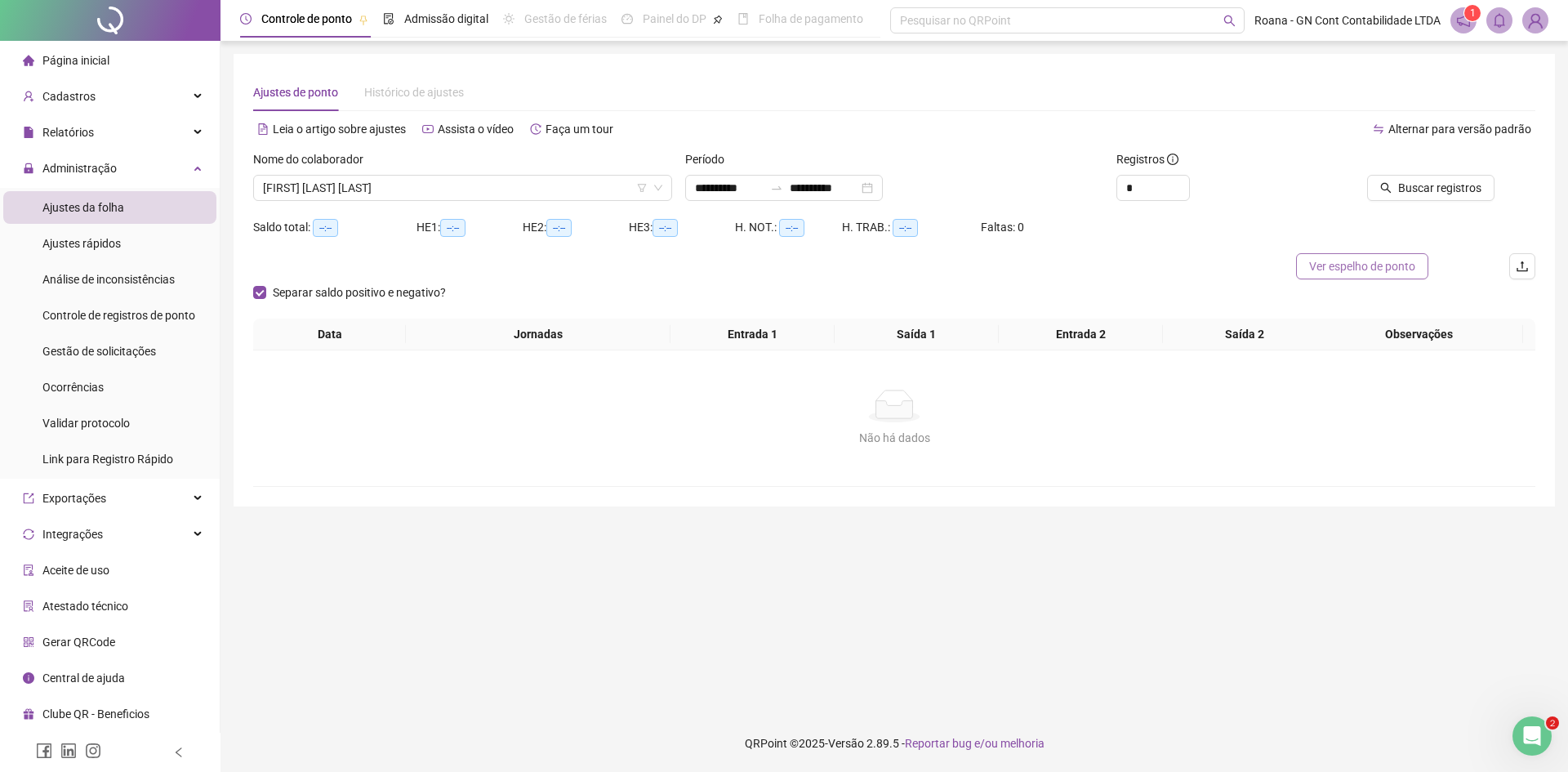 click on "Ver espelho de ponto" at bounding box center (1362, 266) 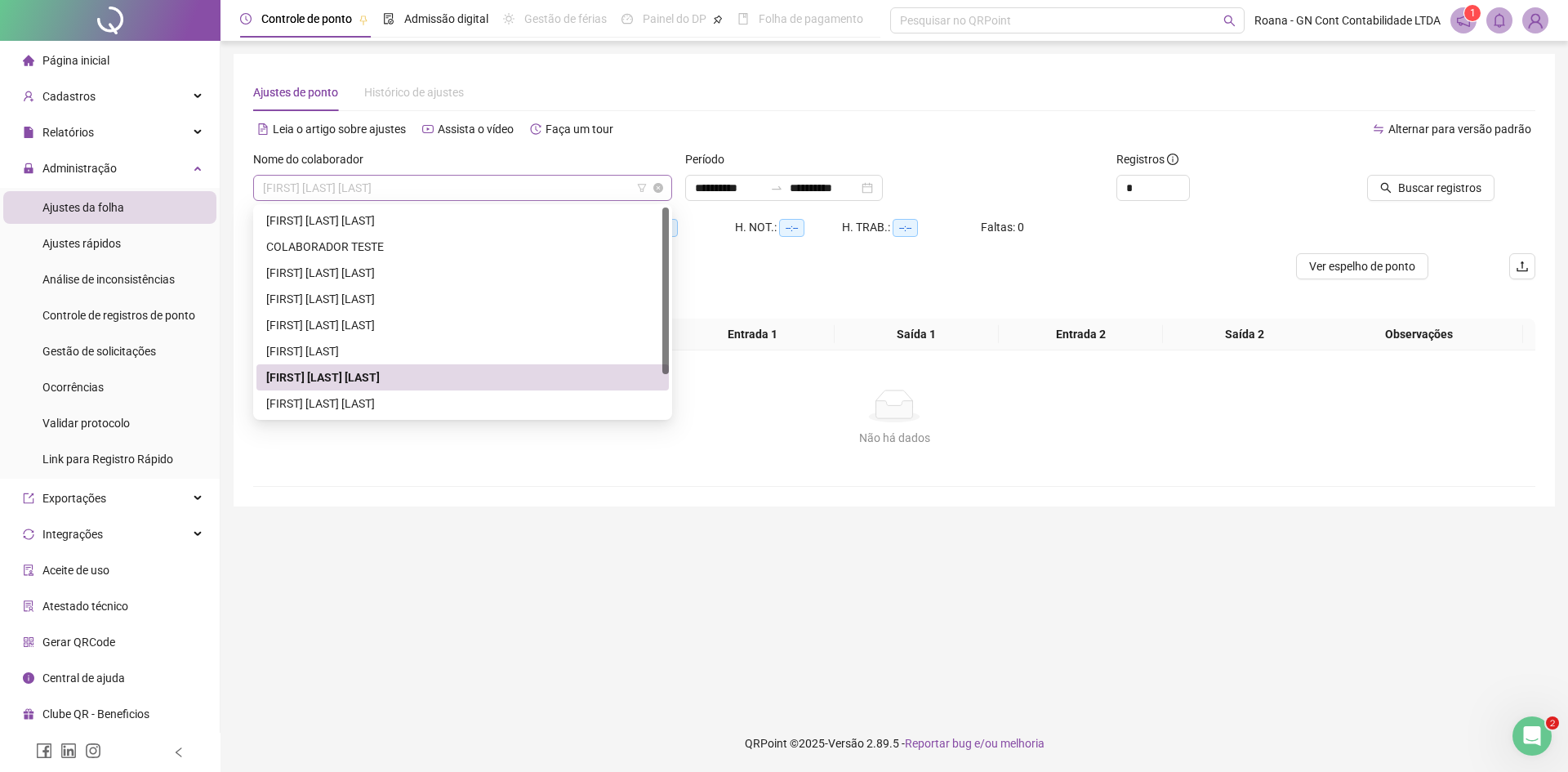 click on "[FIRST] [MIDDLE] [LAST] [LAST]" at bounding box center (462, 188) 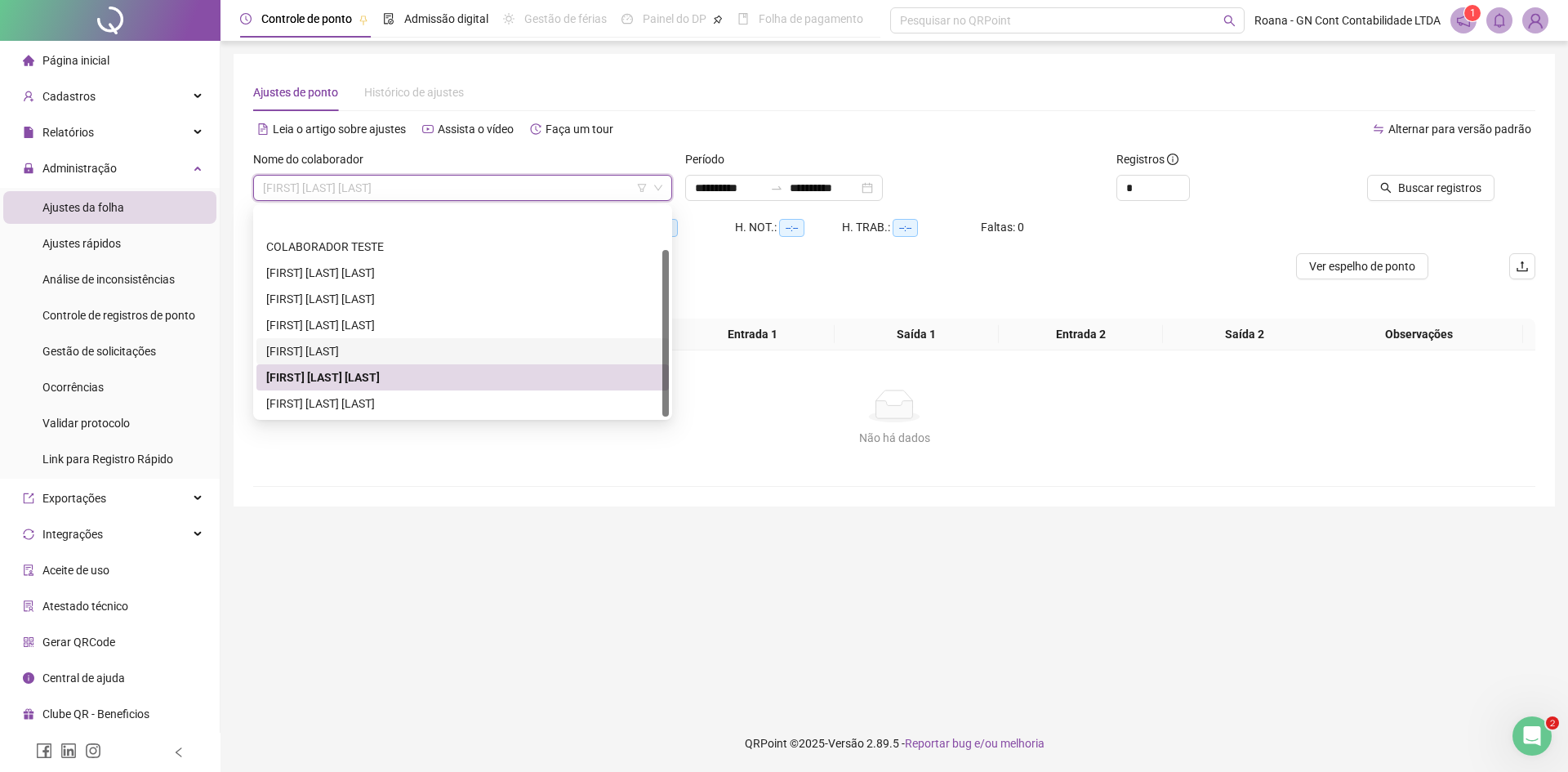 scroll, scrollTop: 52, scrollLeft: 0, axis: vertical 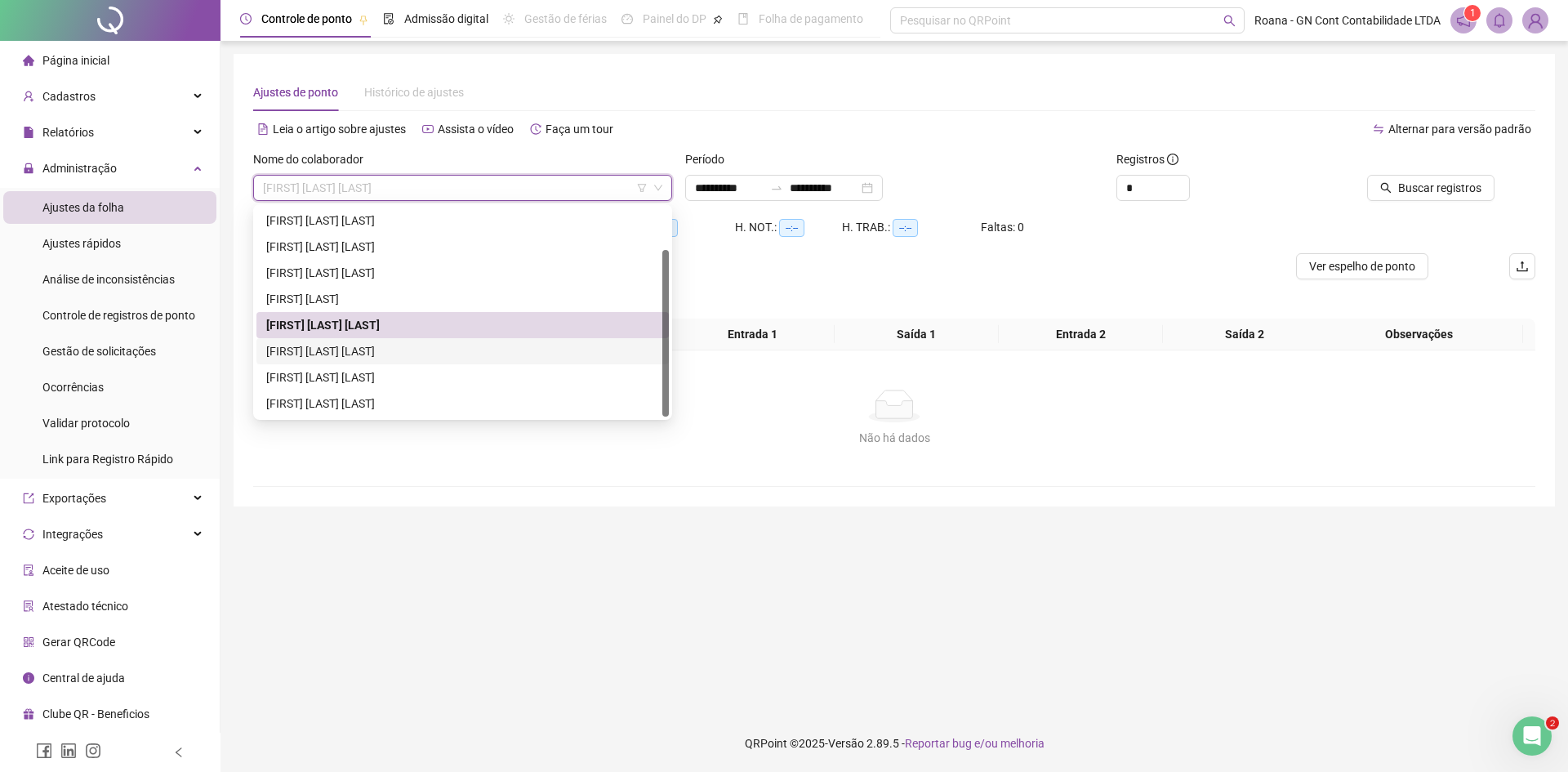 click on "[FIRST] [LAST] [LAST]" at bounding box center (462, 351) 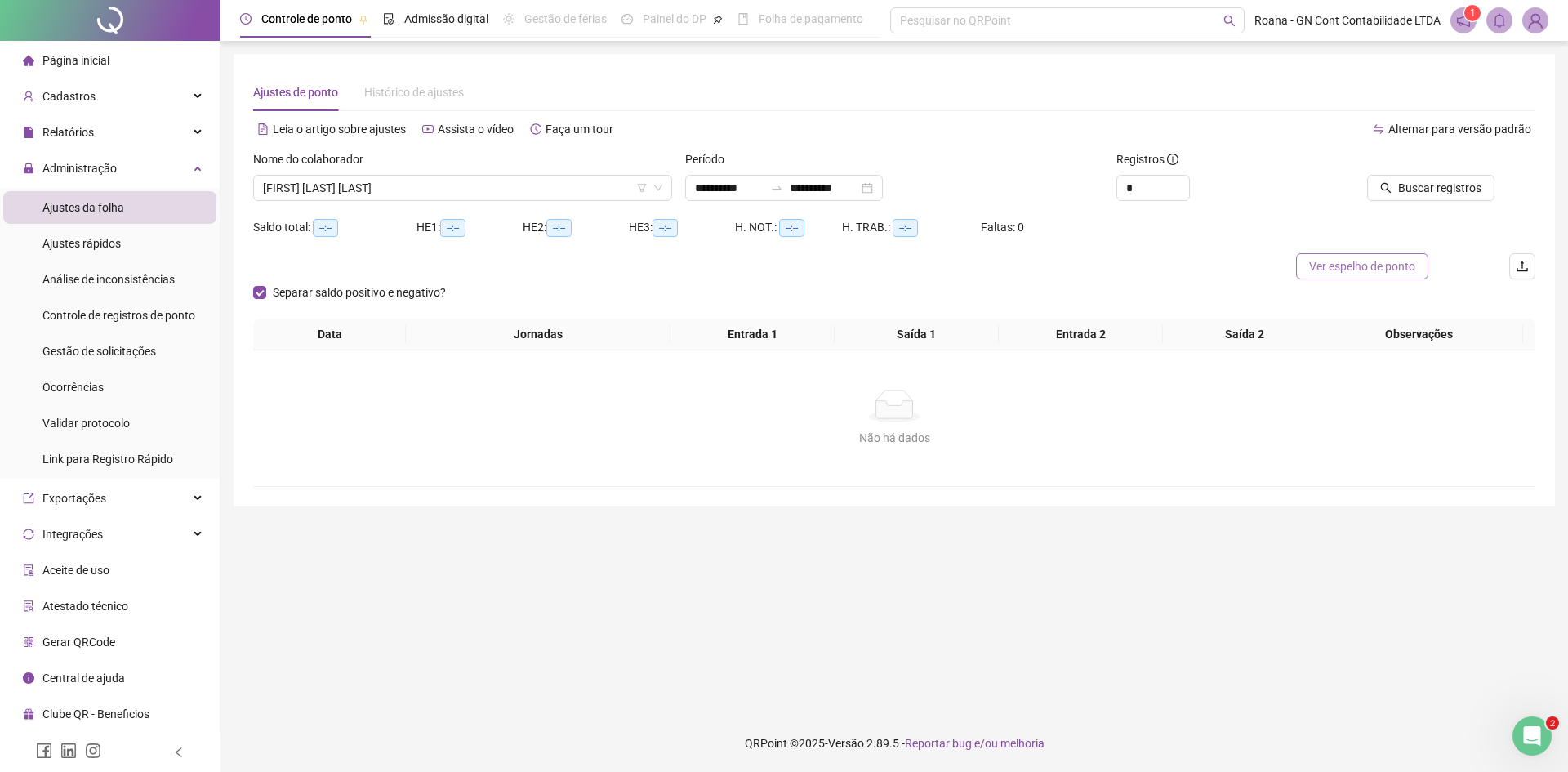 click on "Ver espelho de ponto" at bounding box center (1362, 266) 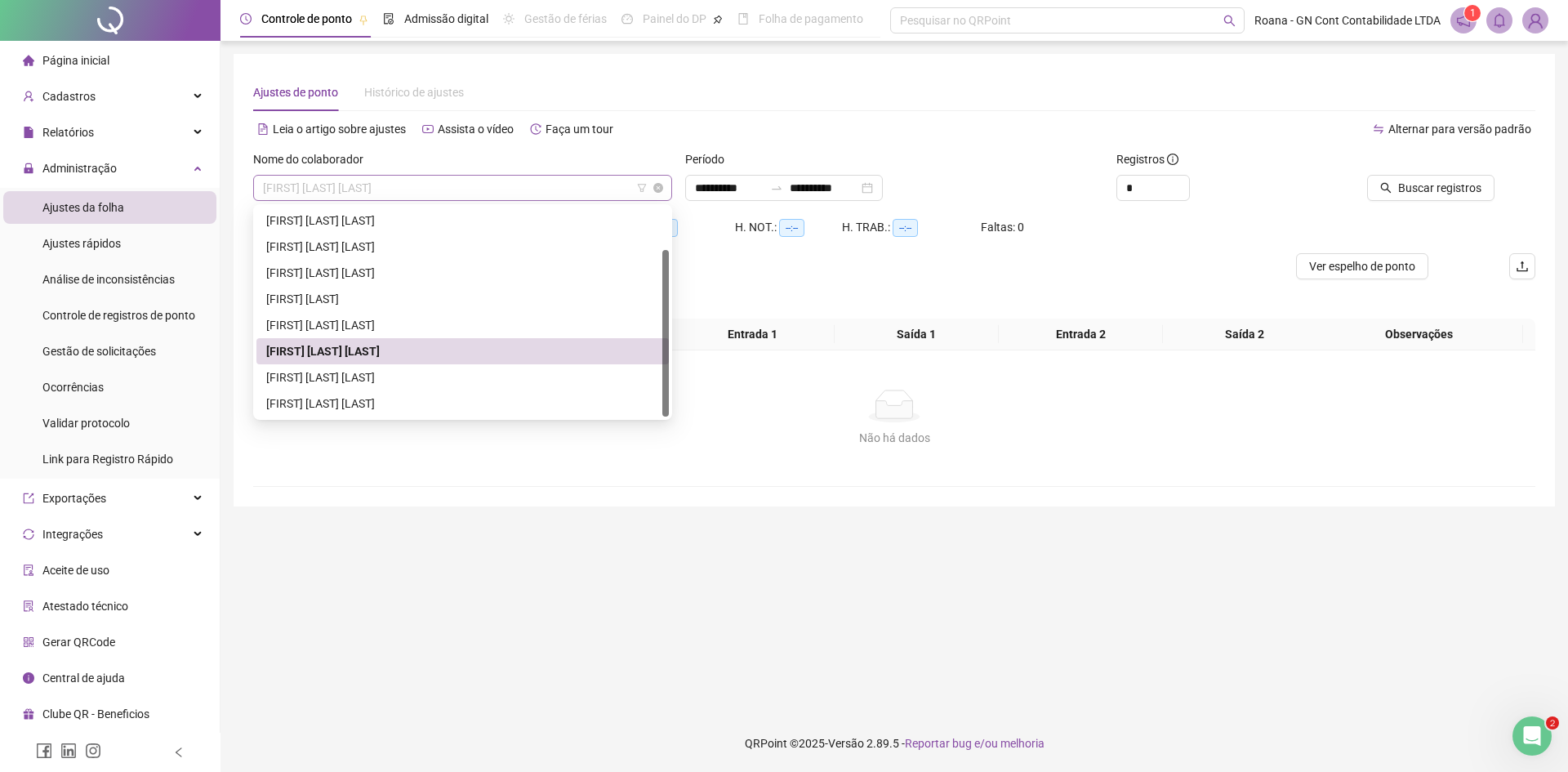 click on "[FIRST] [LAST] [LAST]" at bounding box center (462, 188) 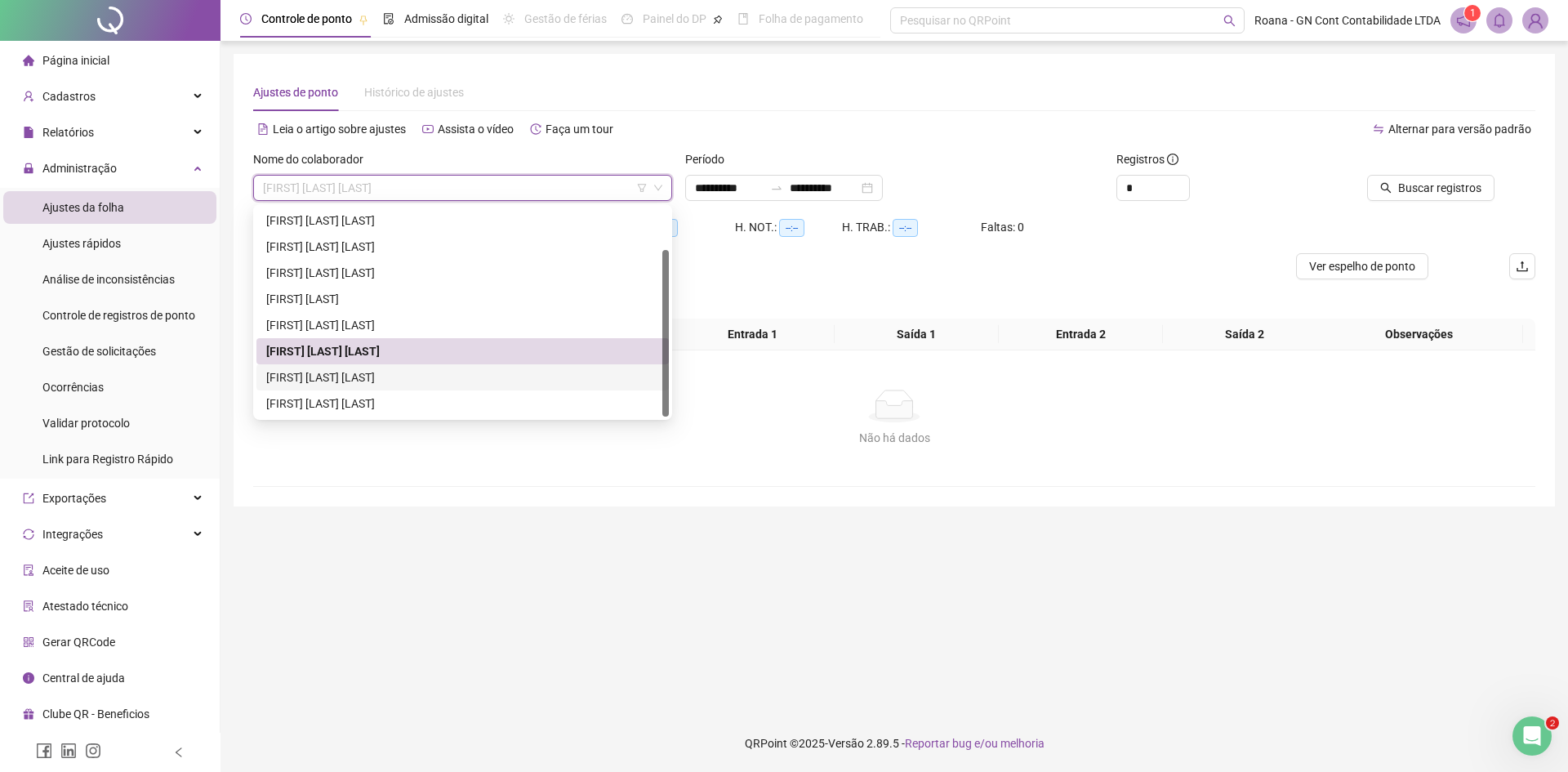 click on "[FIRST] [LAST] [LAST]" at bounding box center (462, 377) 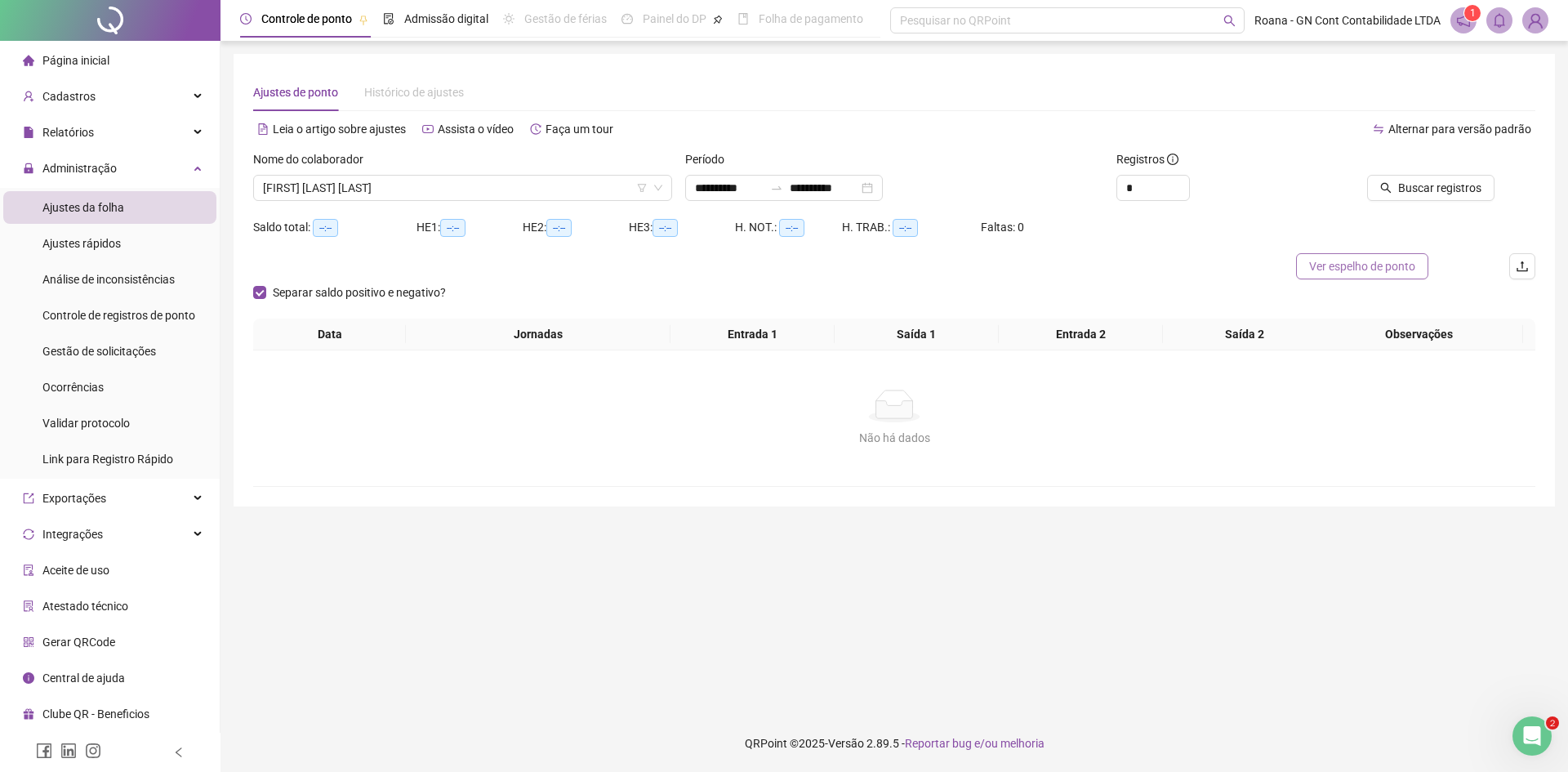 click on "Ver espelho de ponto" at bounding box center (1362, 266) 